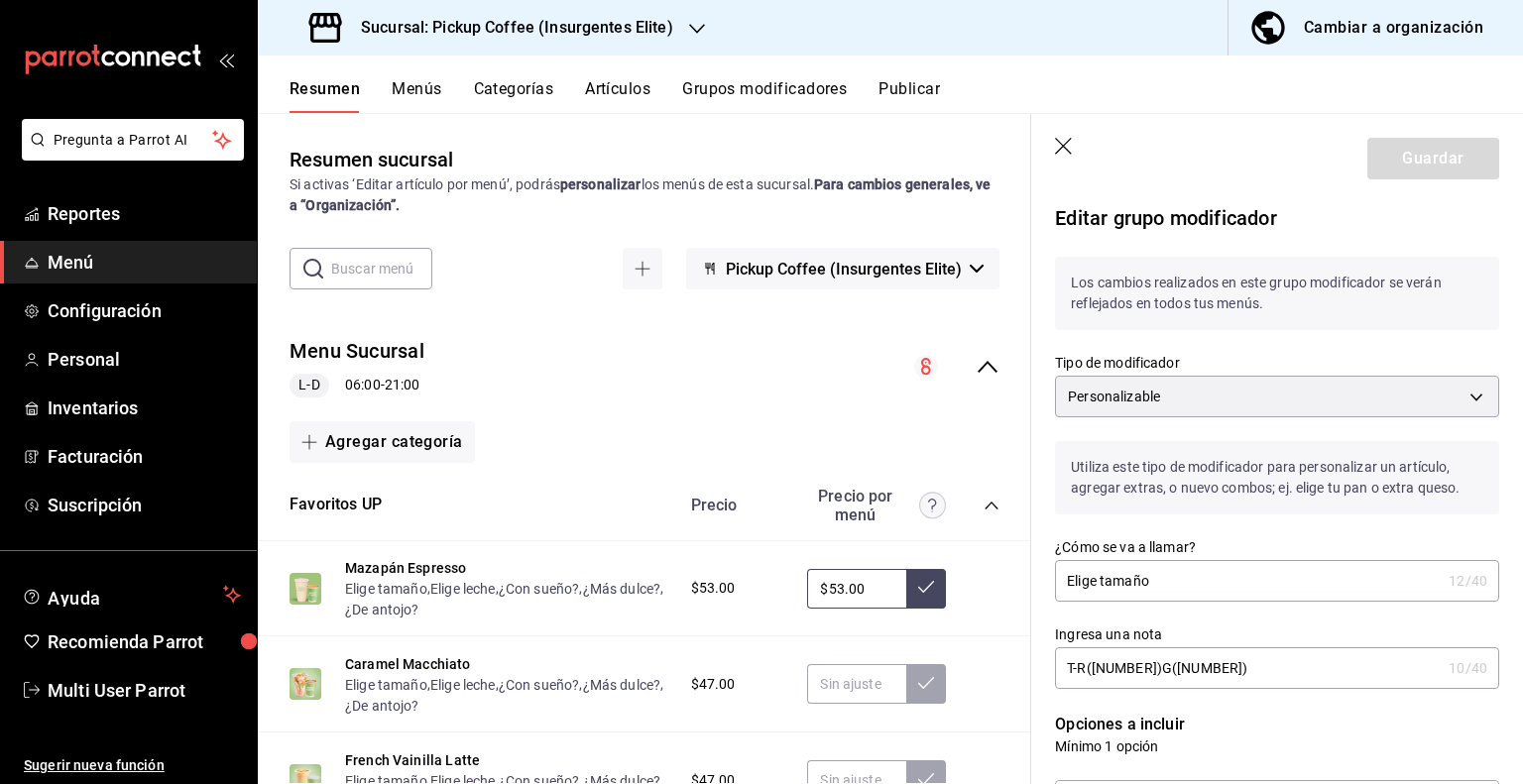 scroll, scrollTop: 0, scrollLeft: 0, axis: both 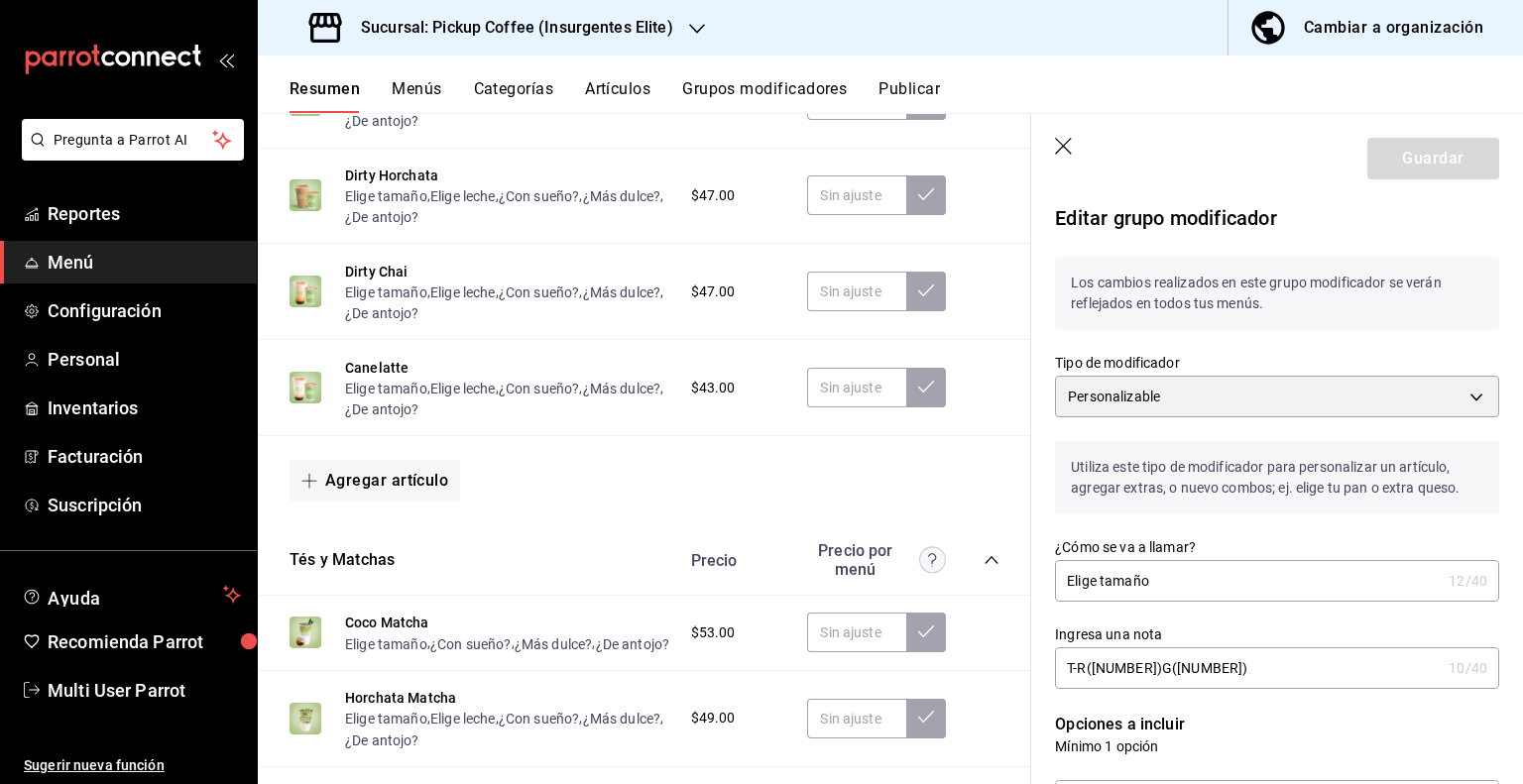 click 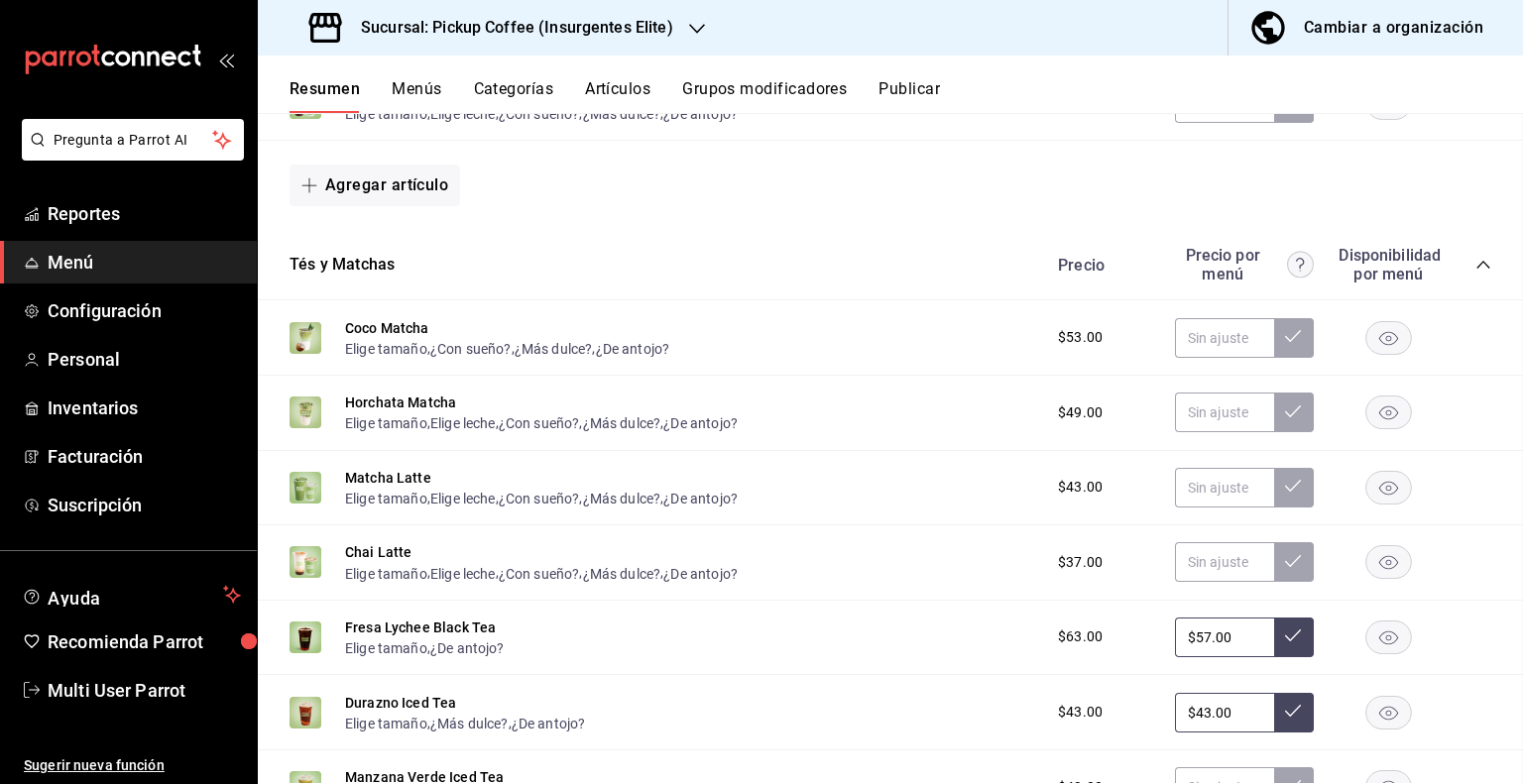 scroll, scrollTop: 0, scrollLeft: 0, axis: both 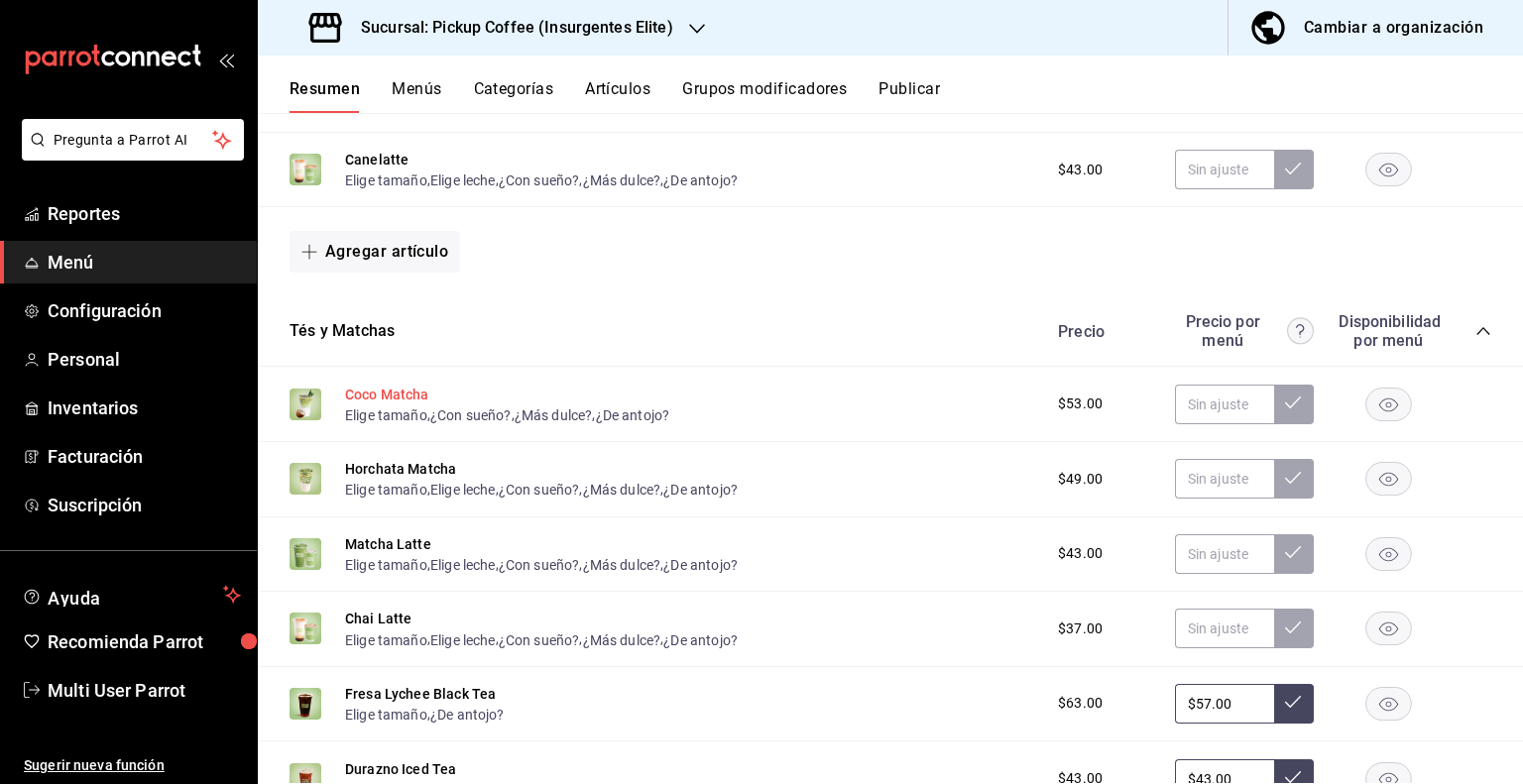 click on "Coco Matcha" at bounding box center (387, 394) 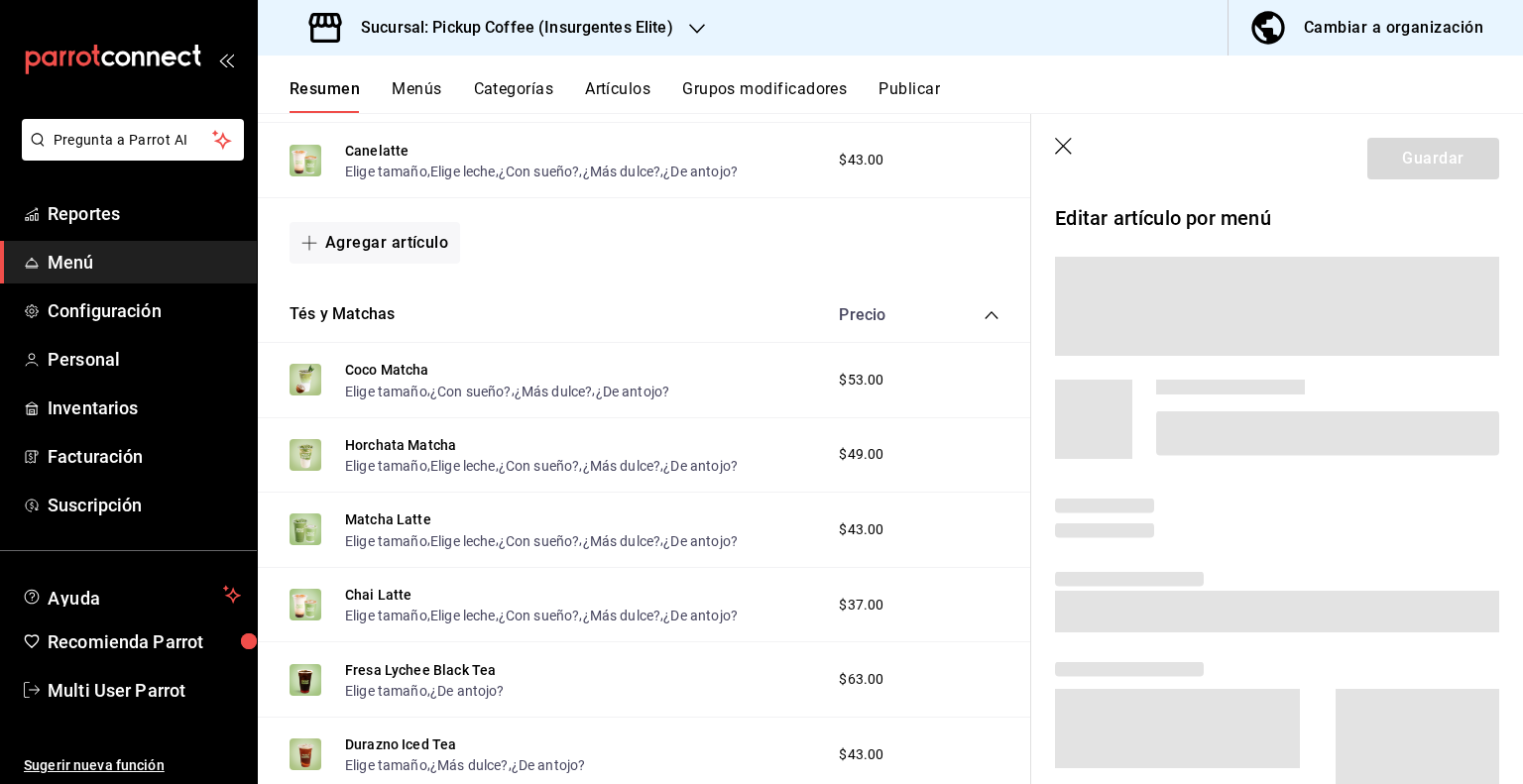 scroll, scrollTop: 1415, scrollLeft: 0, axis: vertical 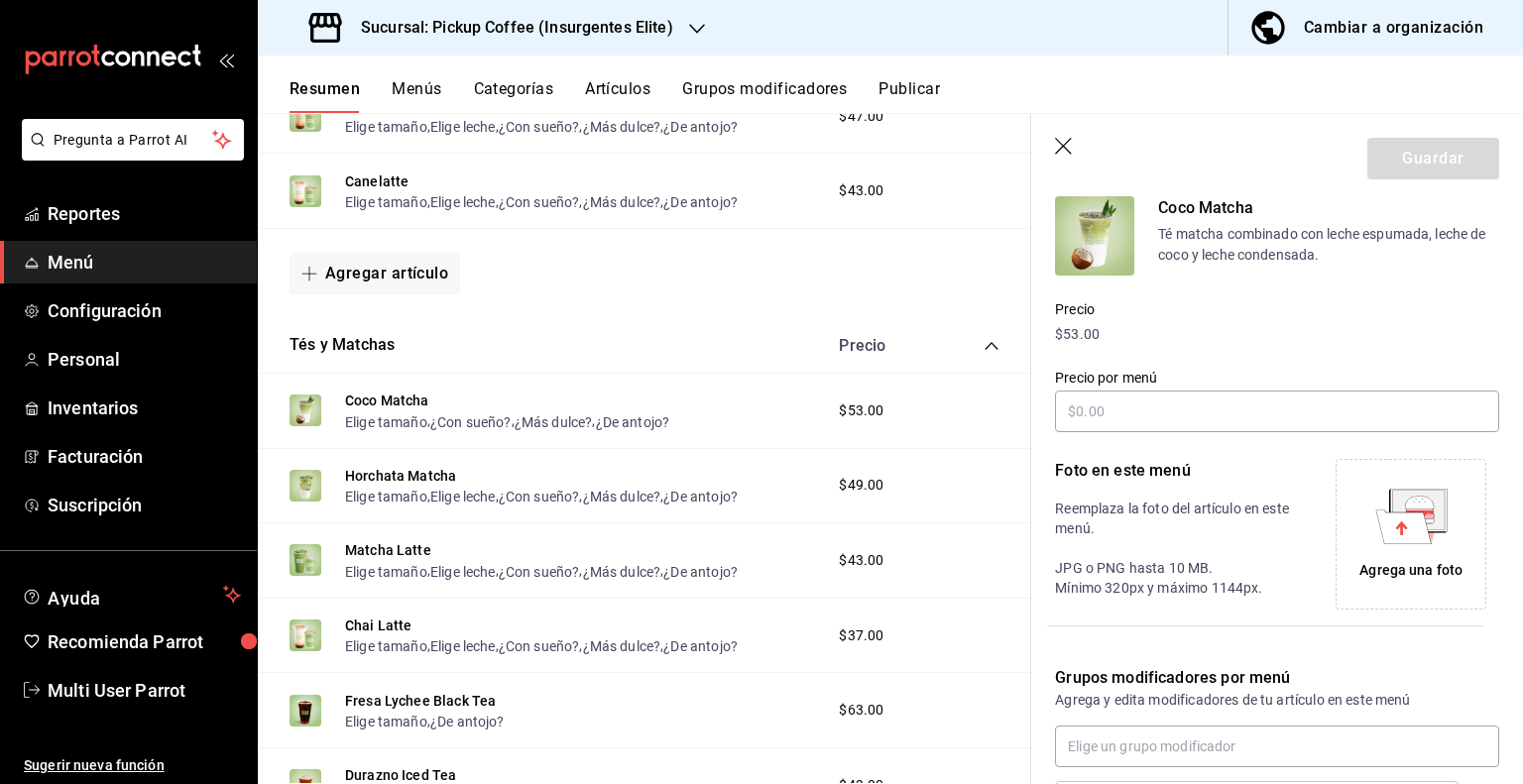type 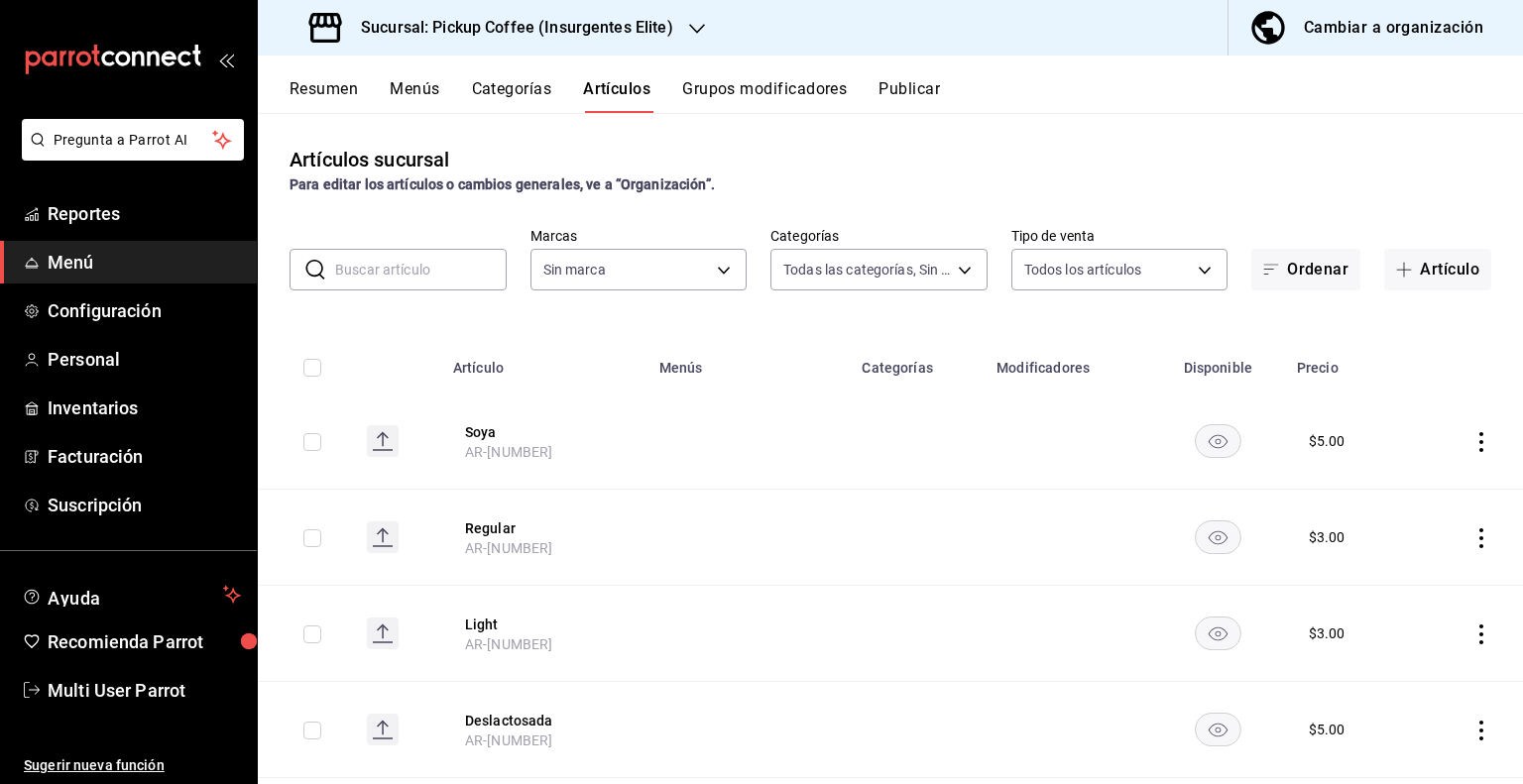 type on "[UUID],[UUID],[UUID],[UUID],[UUID],[UUID],[UUID],[UUID],[UUID],[UUID],[UUID],[UUID],[UUID],[UUID],[UUID]" 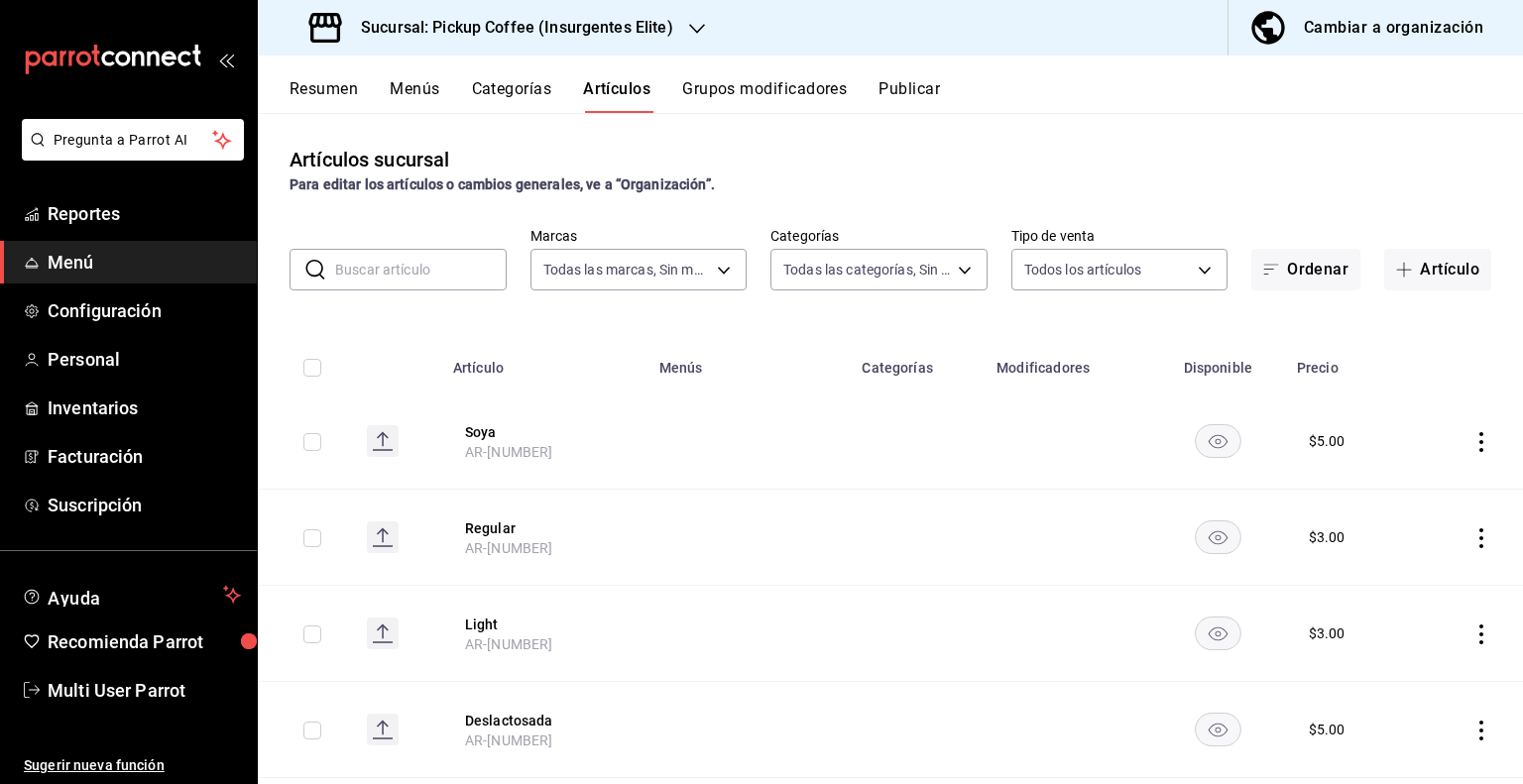 click at bounding box center [420, 270] 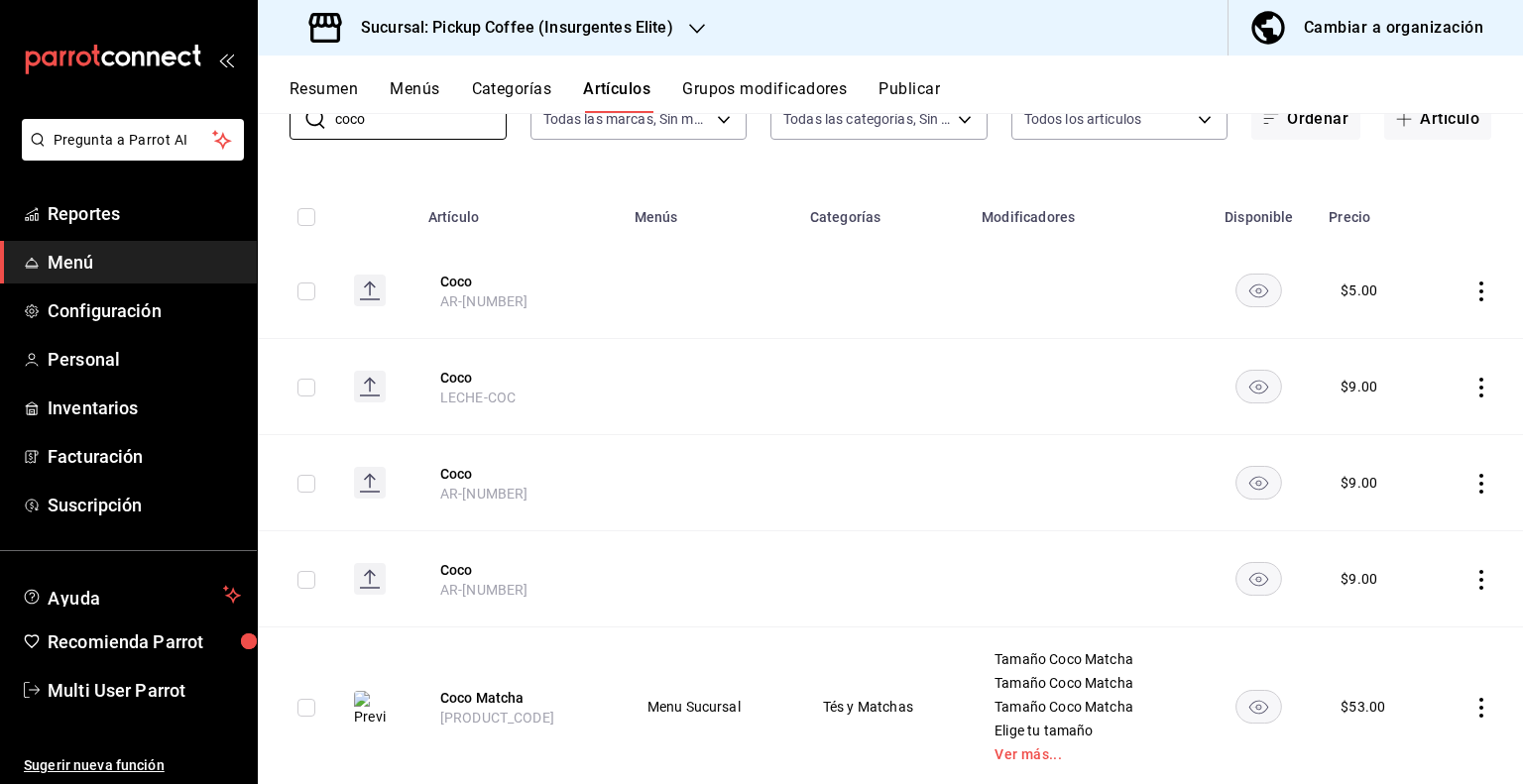 scroll, scrollTop: 199, scrollLeft: 0, axis: vertical 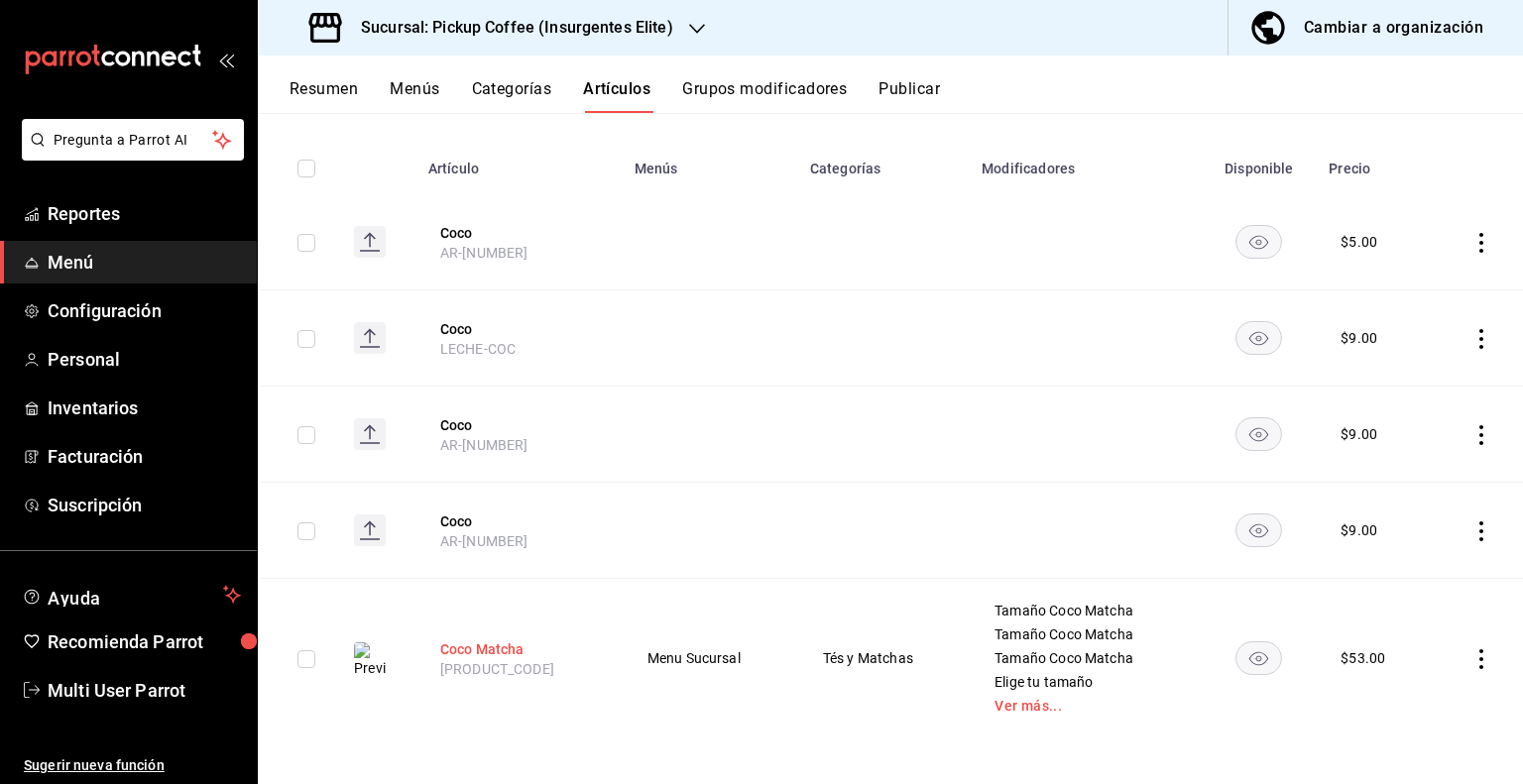 type on "coco" 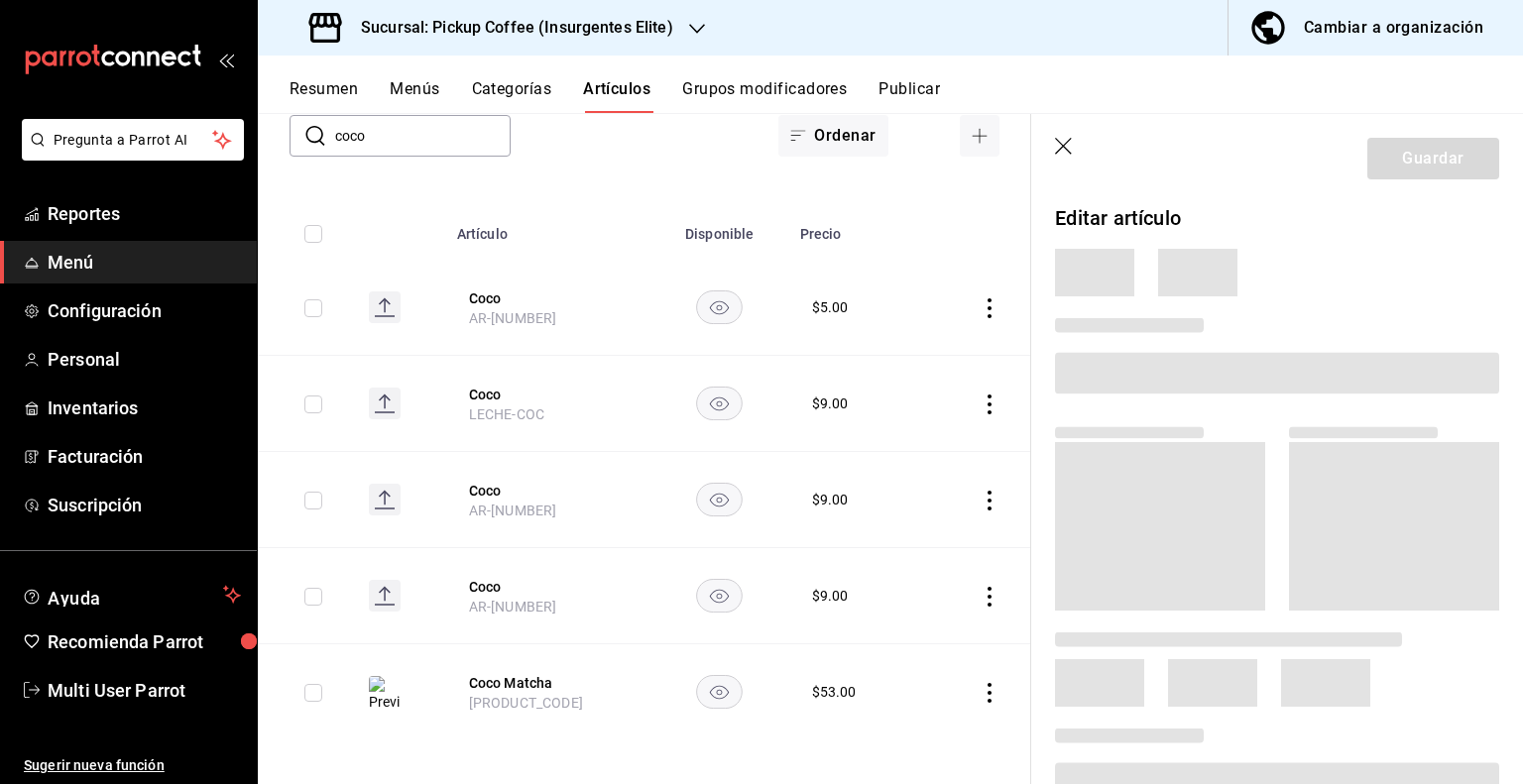scroll, scrollTop: 137, scrollLeft: 0, axis: vertical 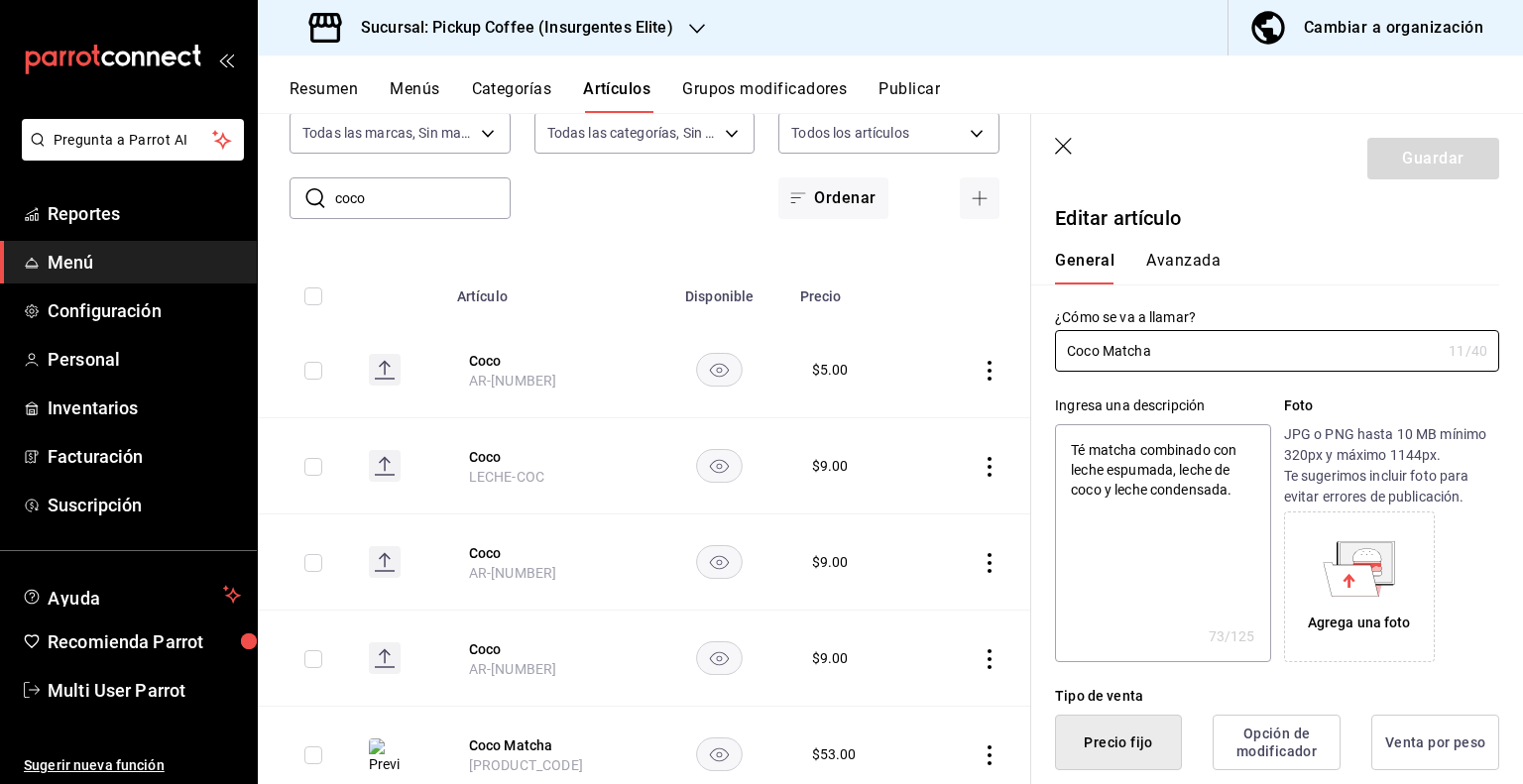 type on "x" 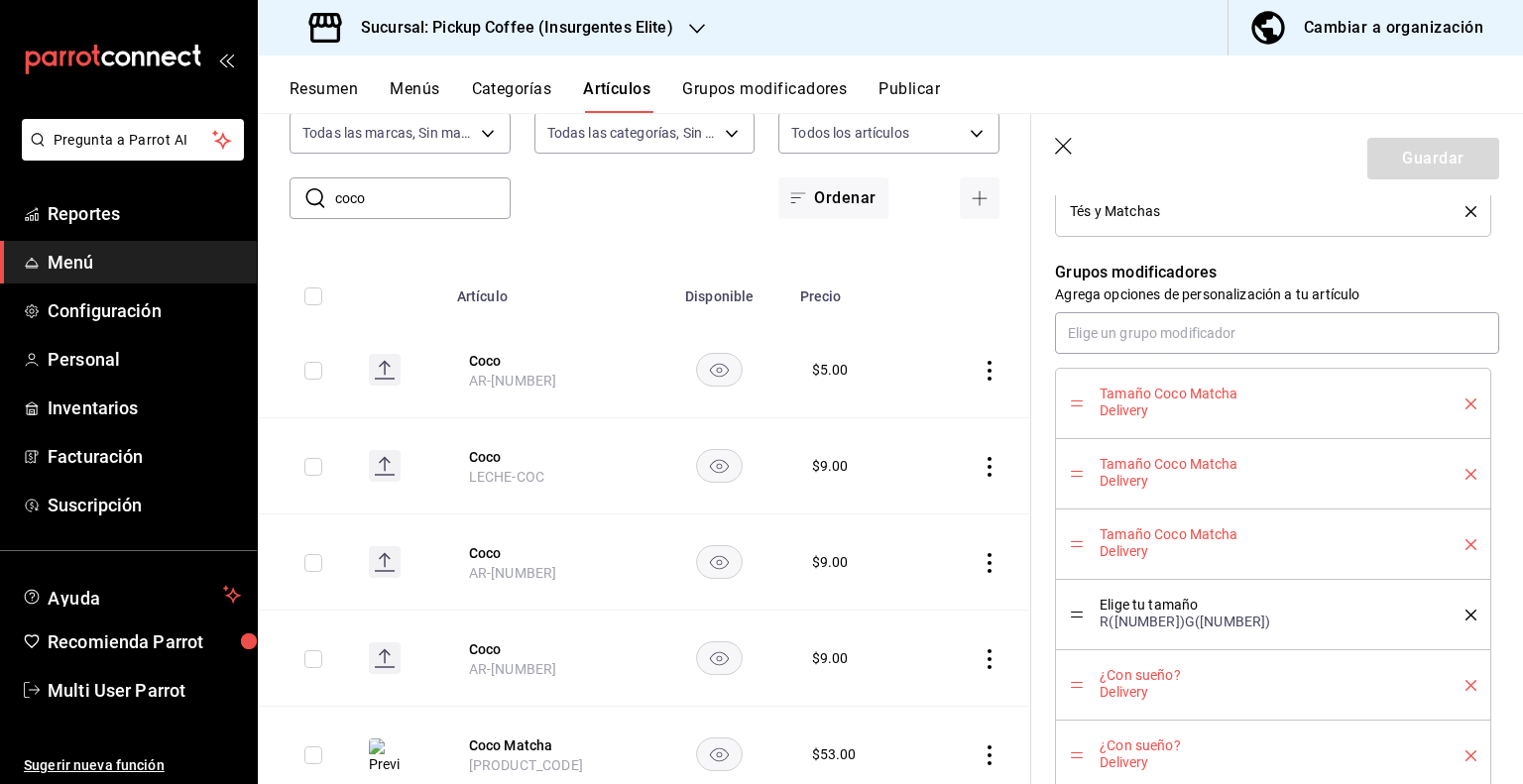scroll, scrollTop: 1045, scrollLeft: 0, axis: vertical 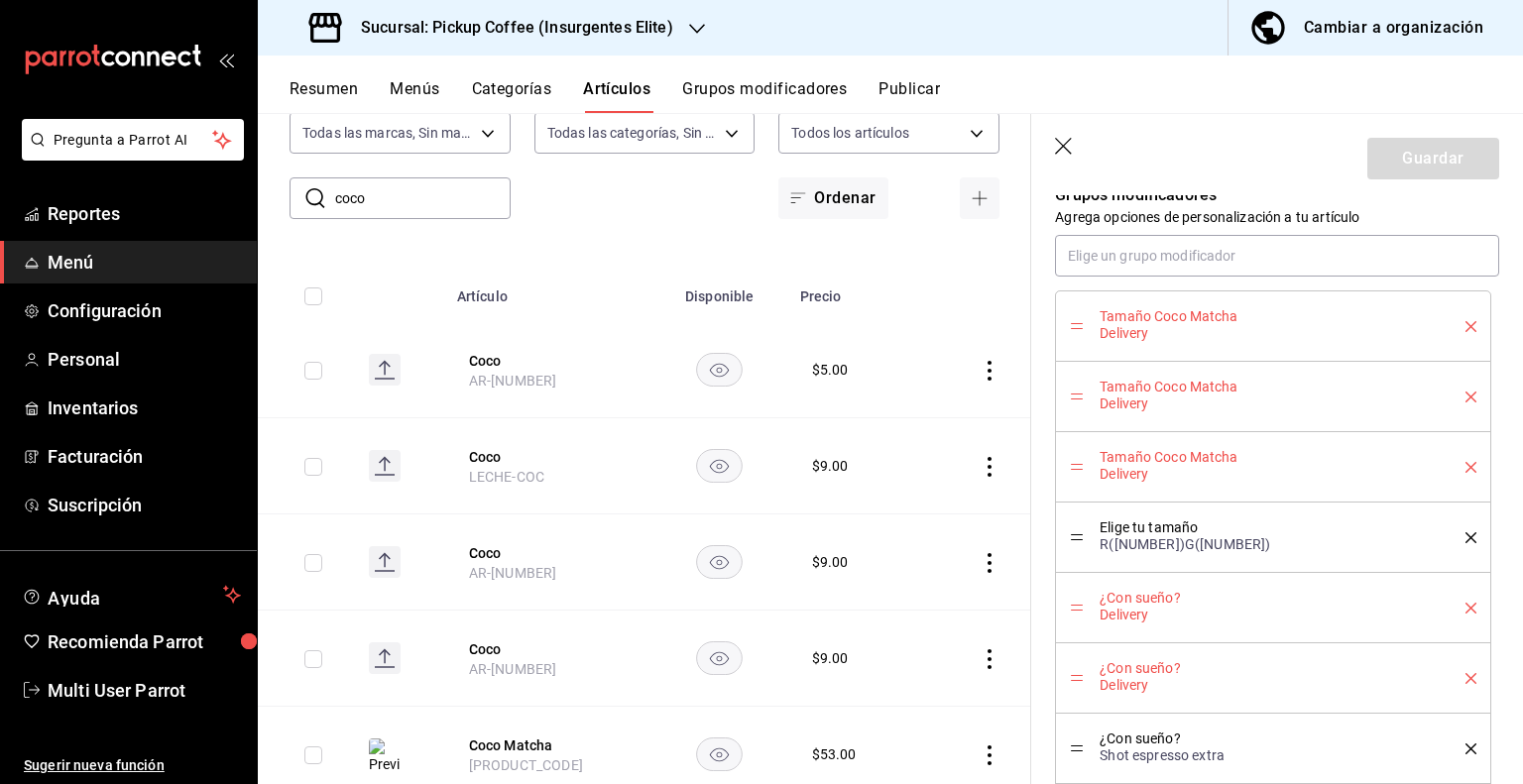 click 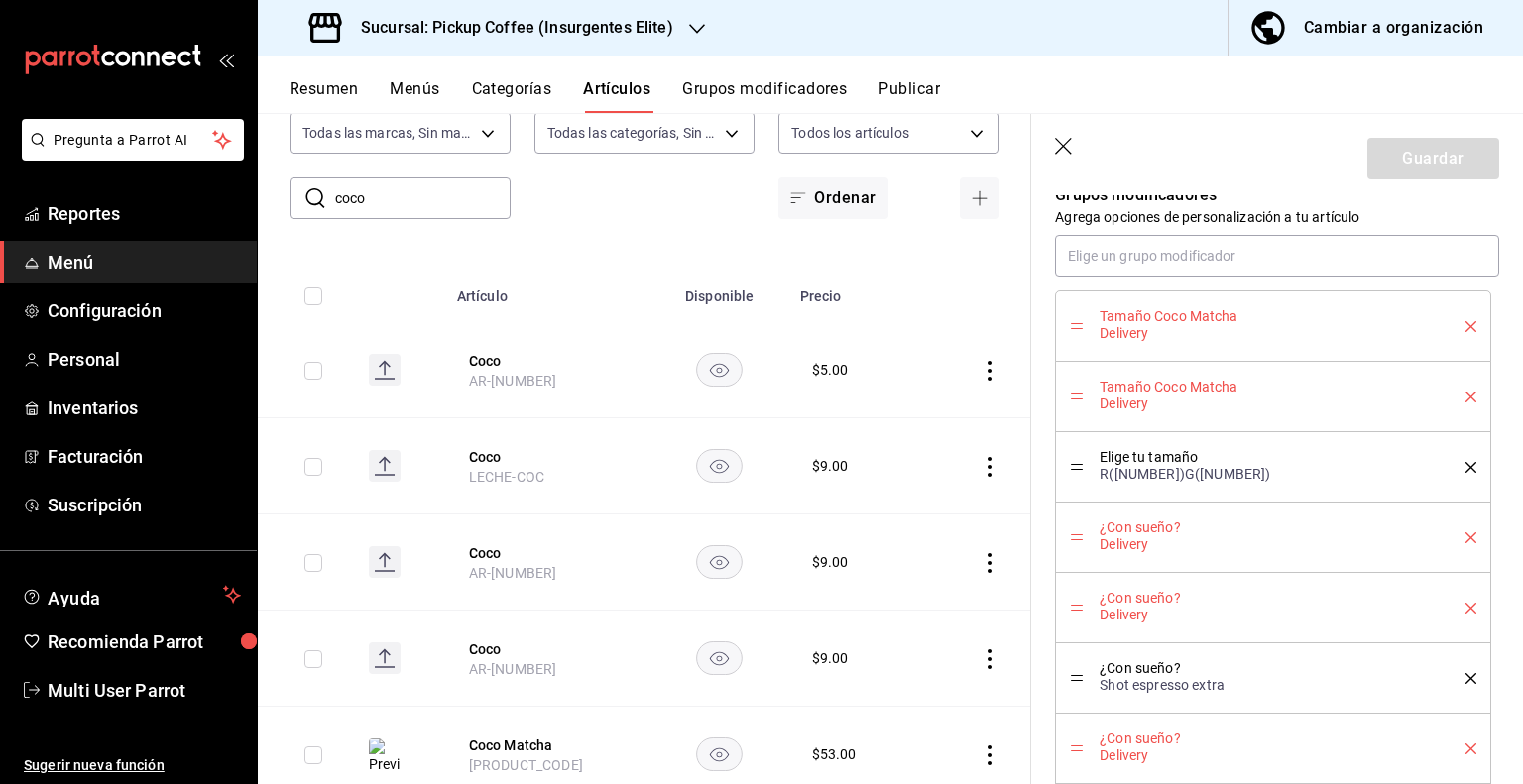 click 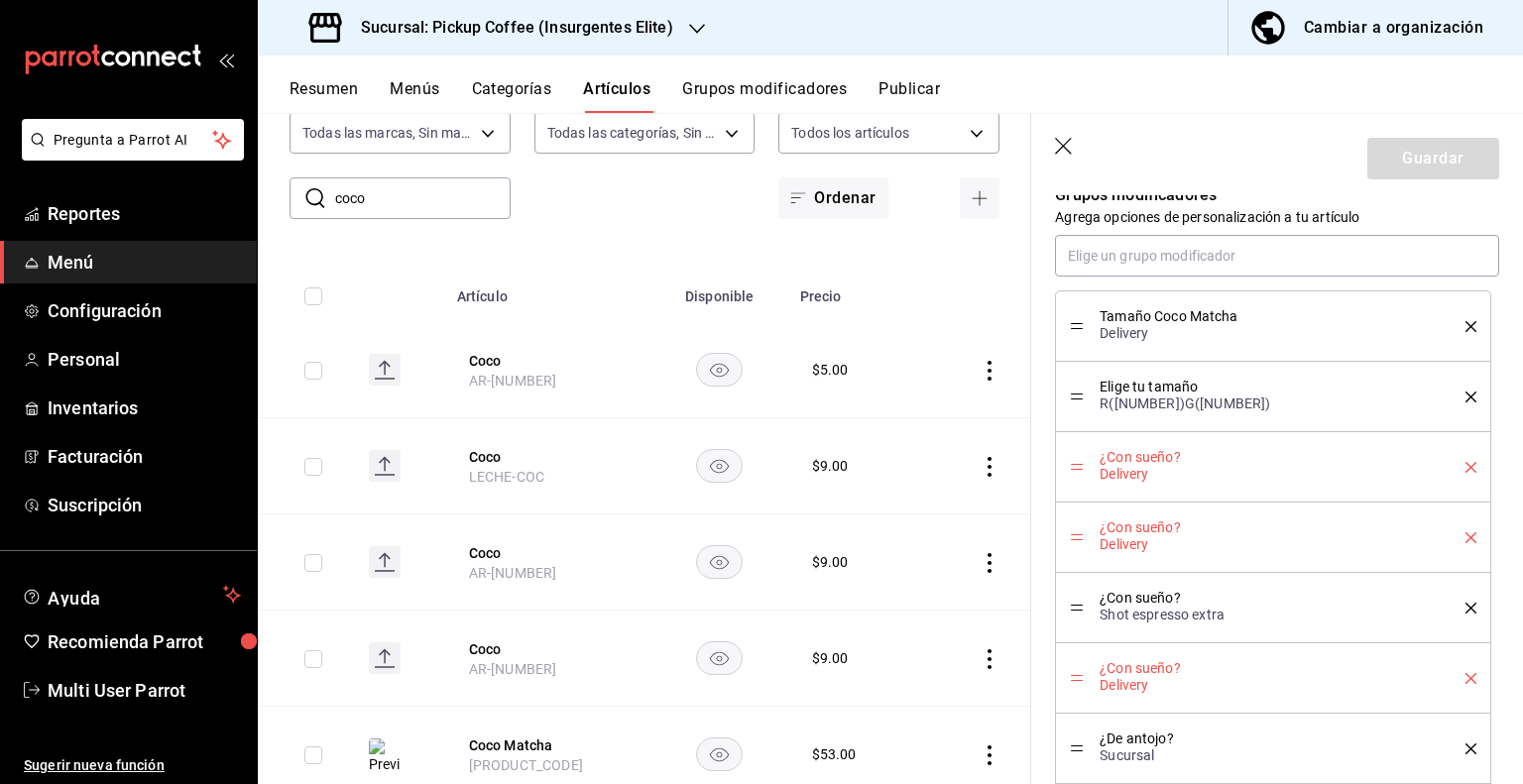 click 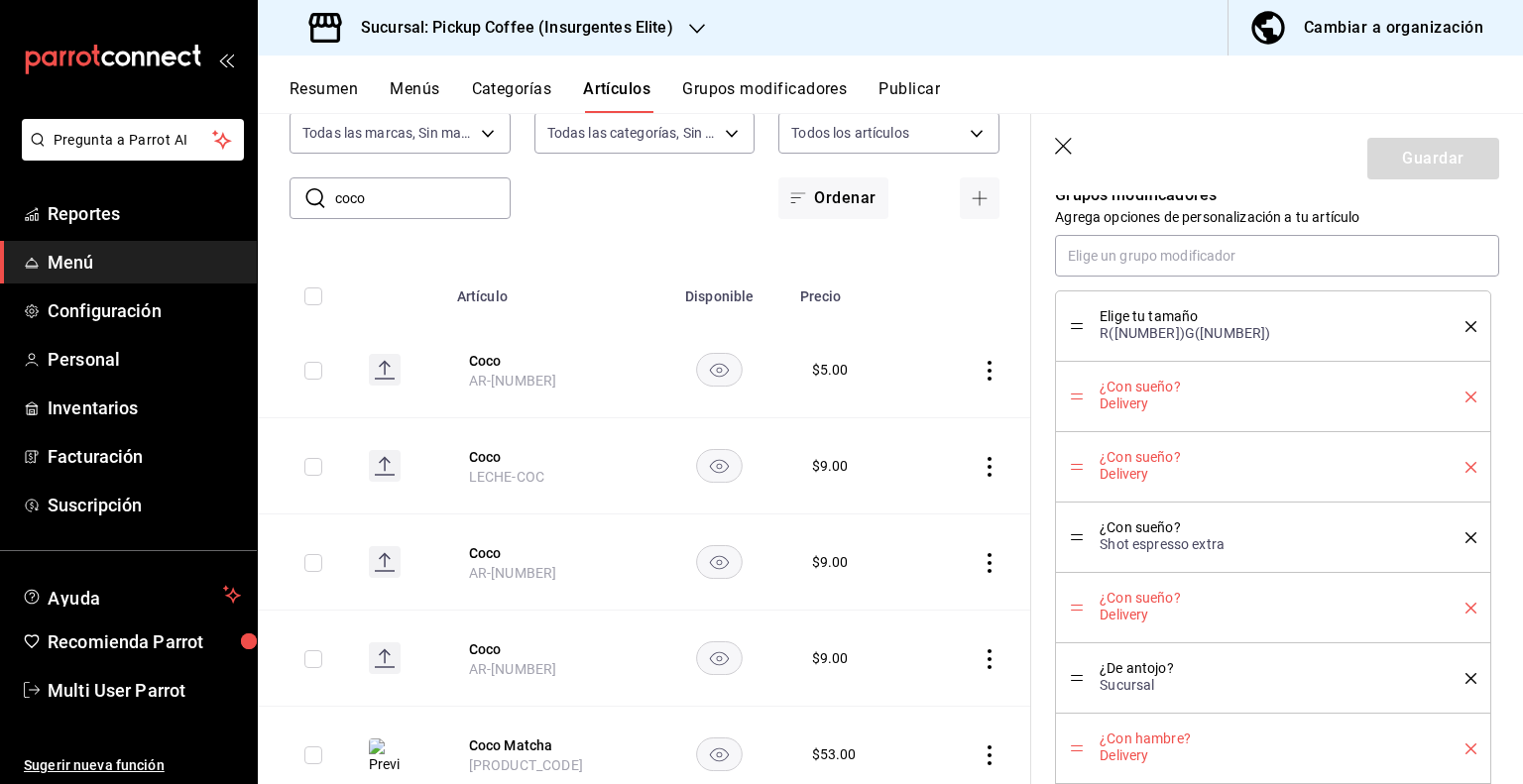 click 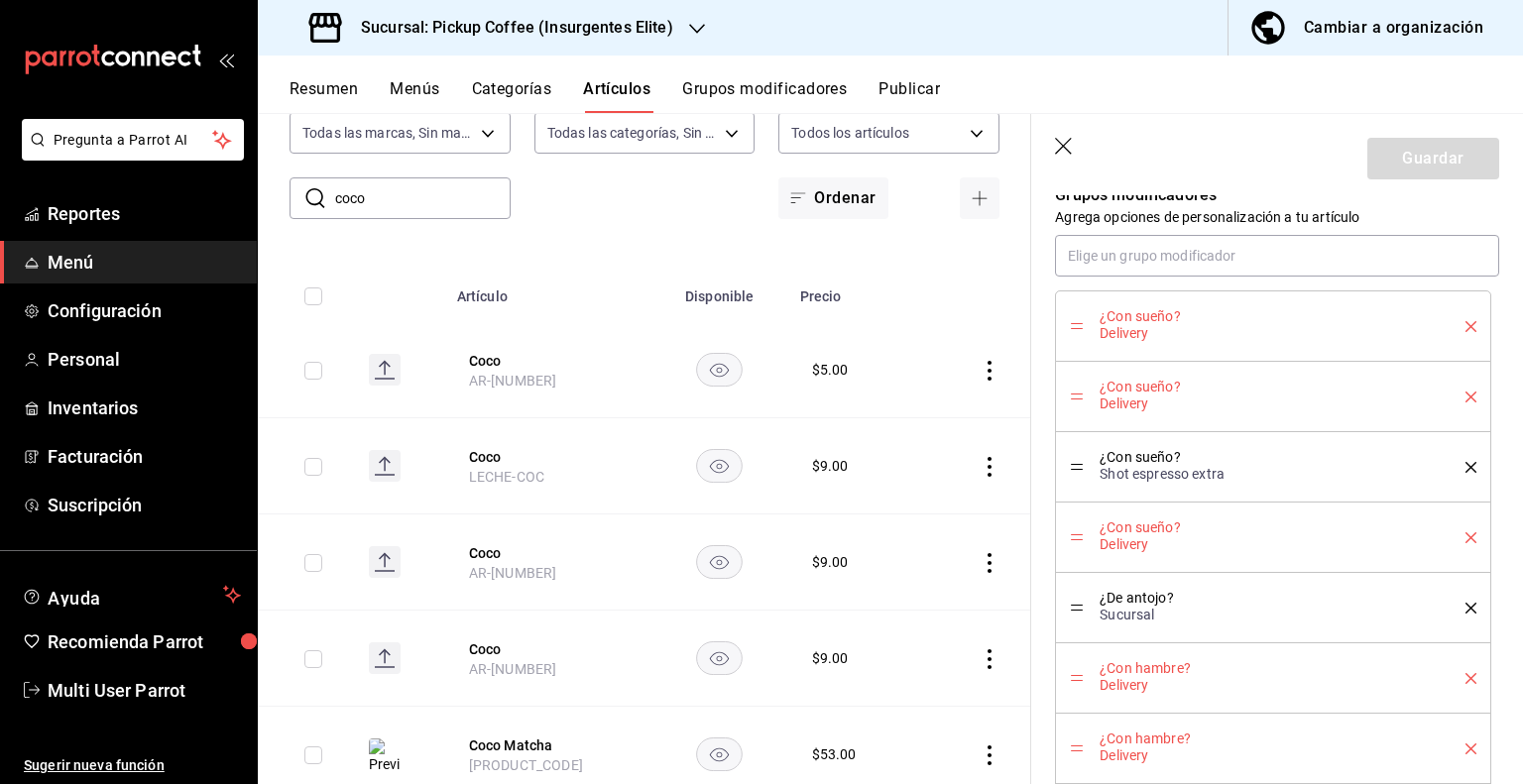 click 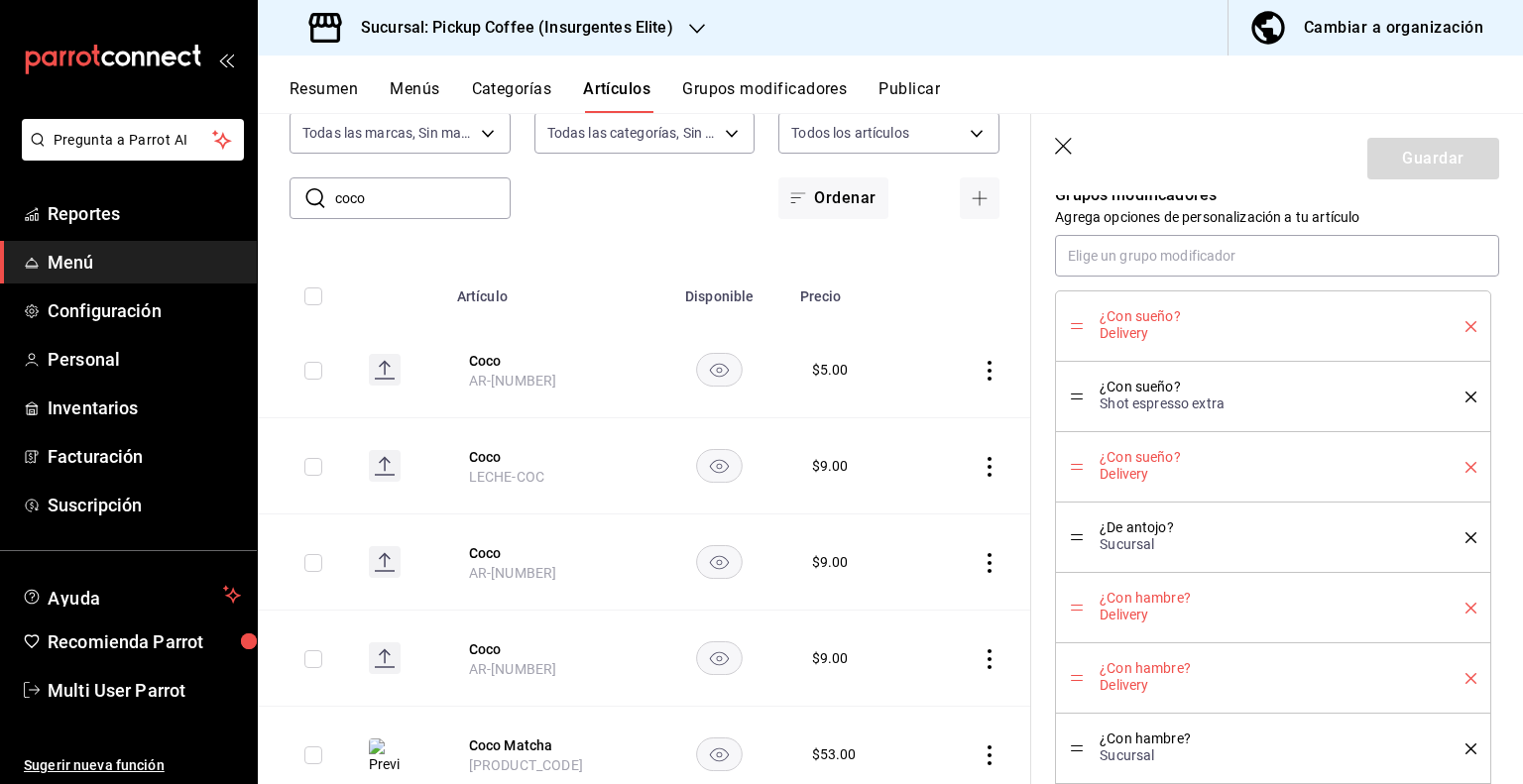 click 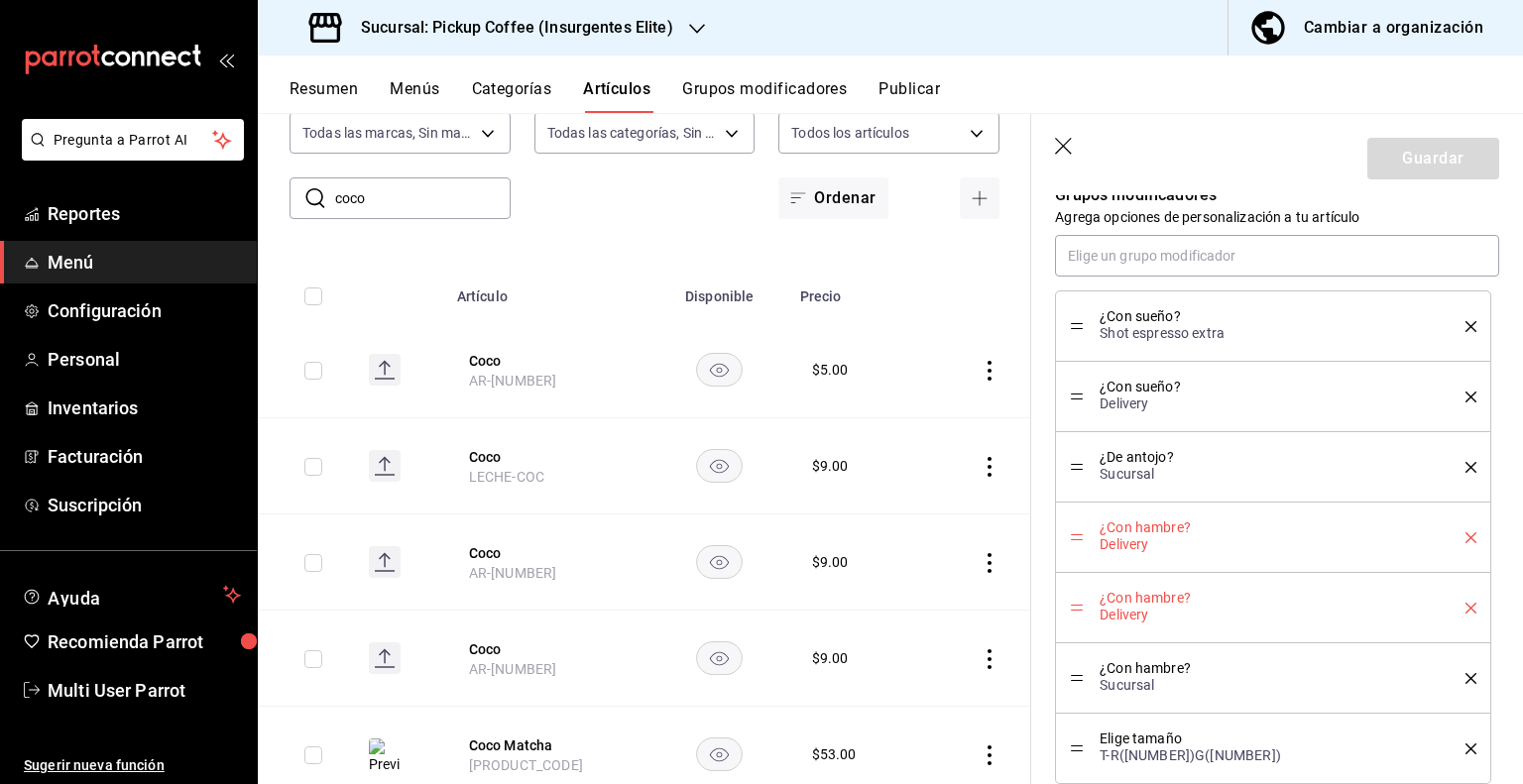 click 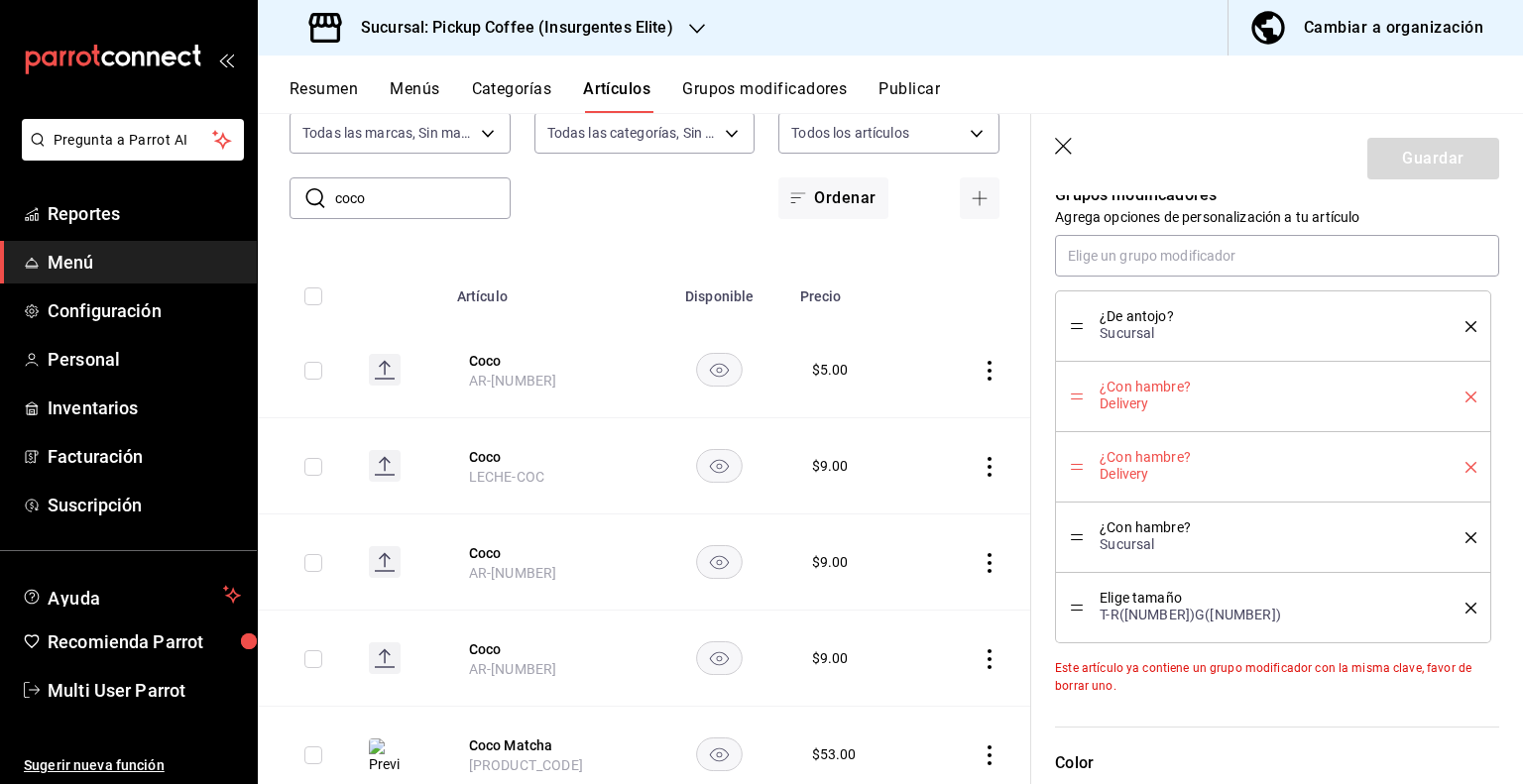 click 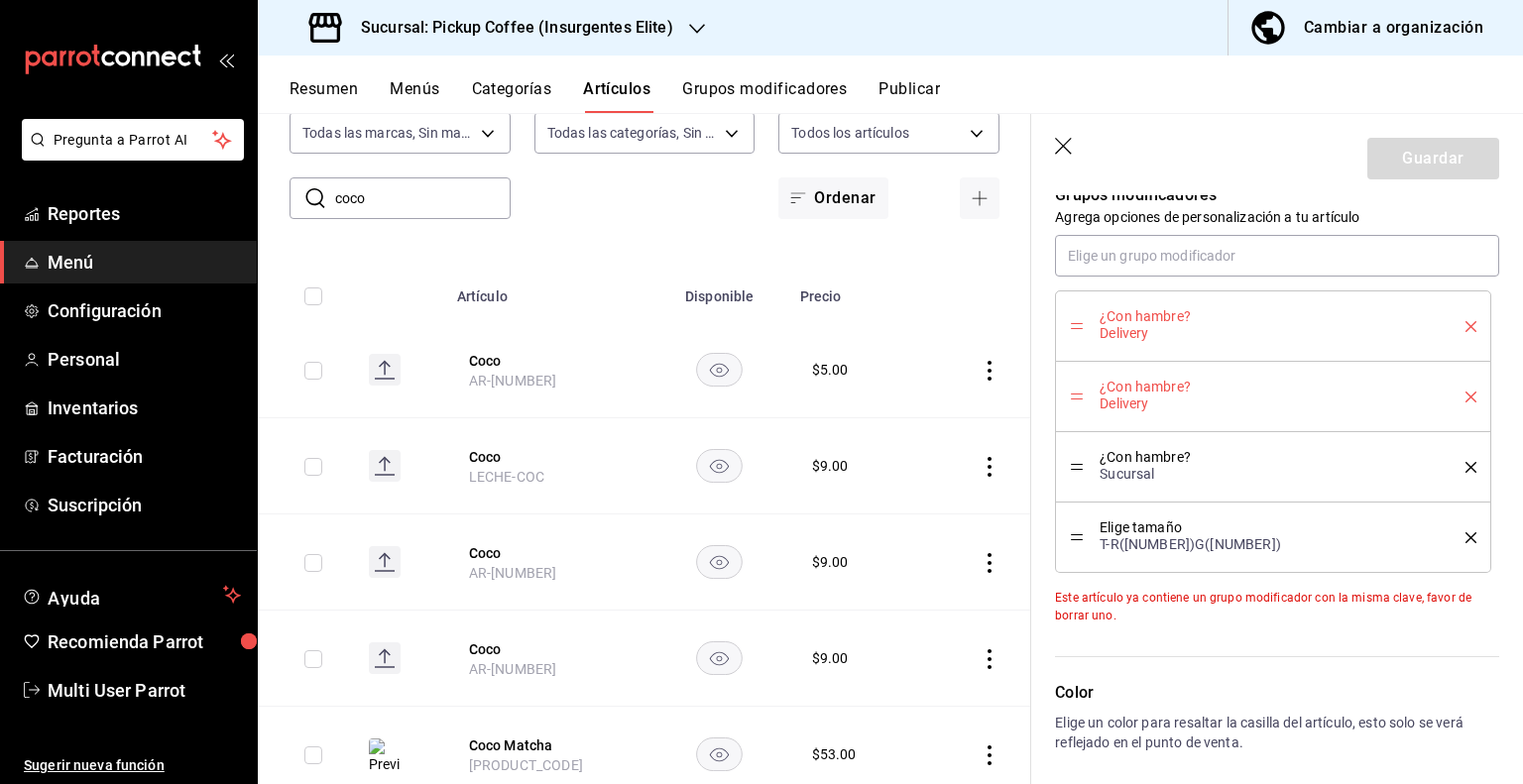 click 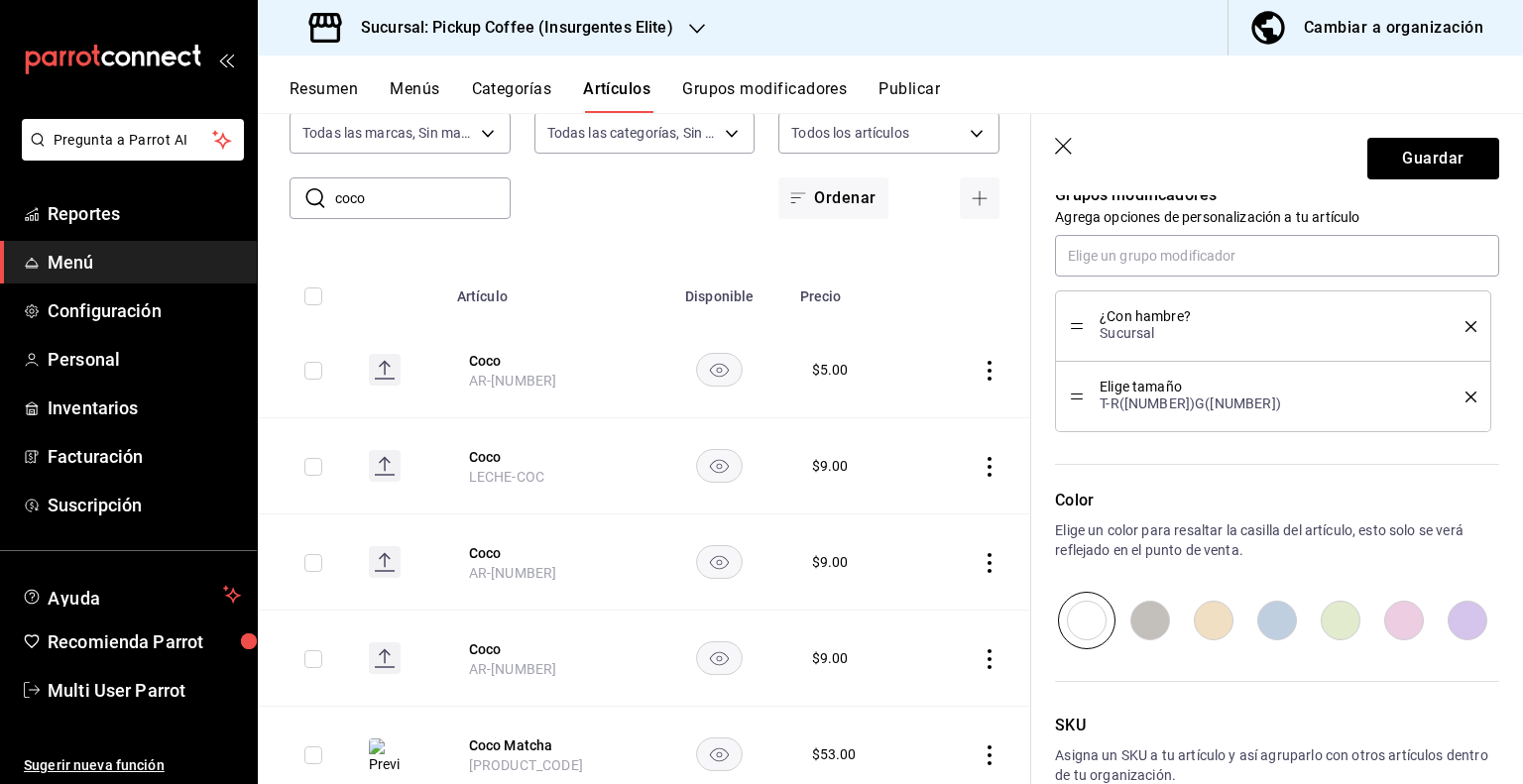 click 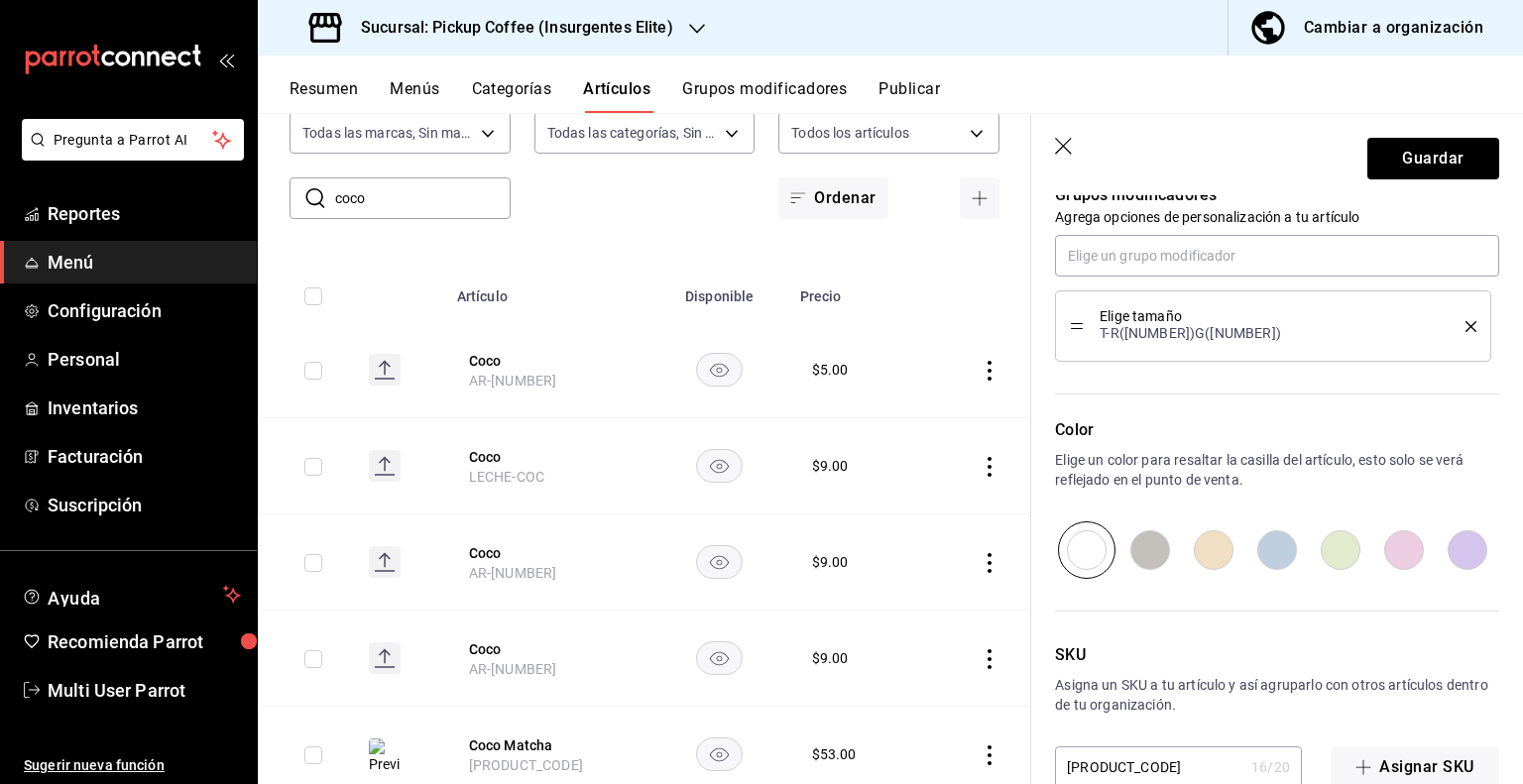 click 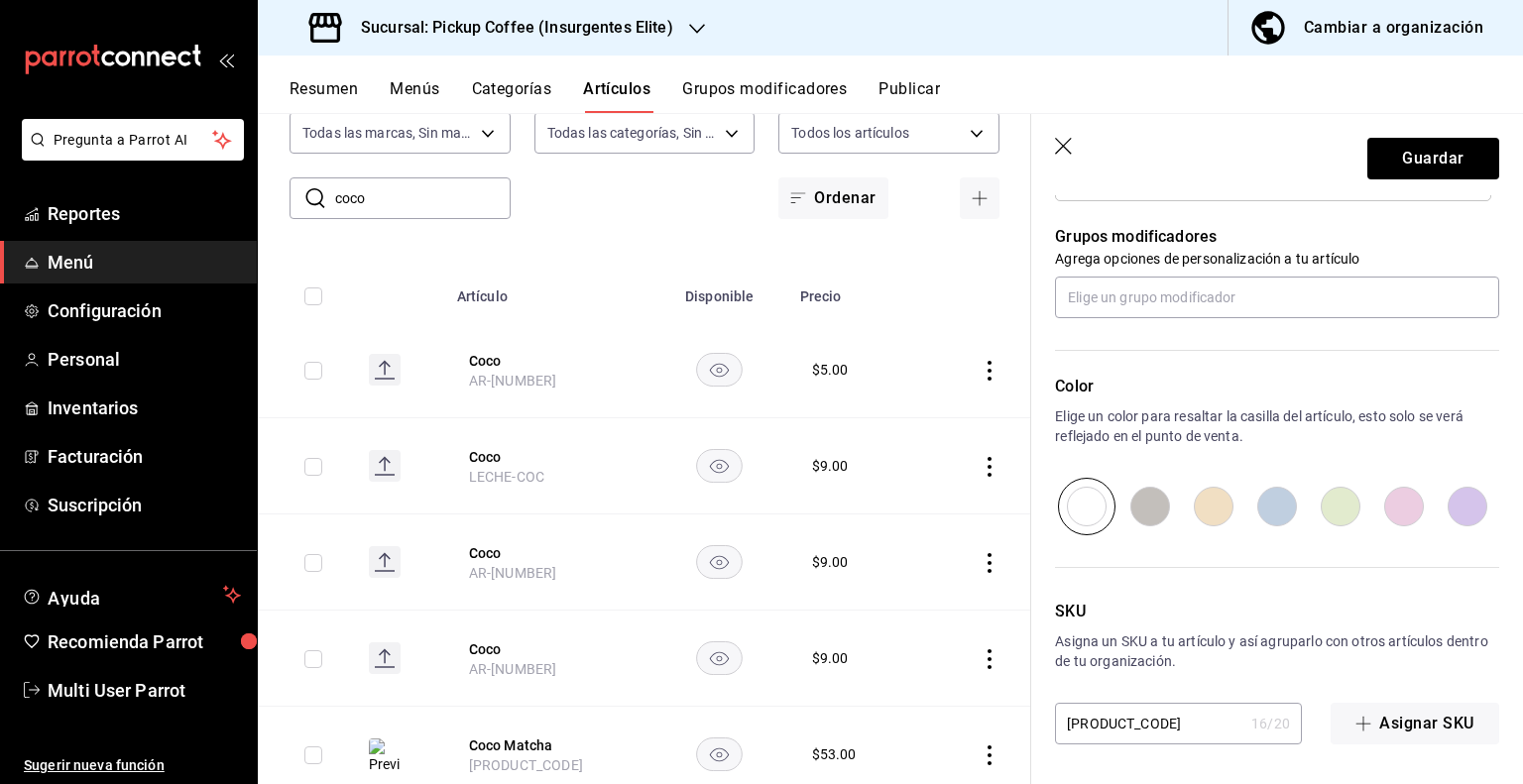 scroll, scrollTop: 1002, scrollLeft: 0, axis: vertical 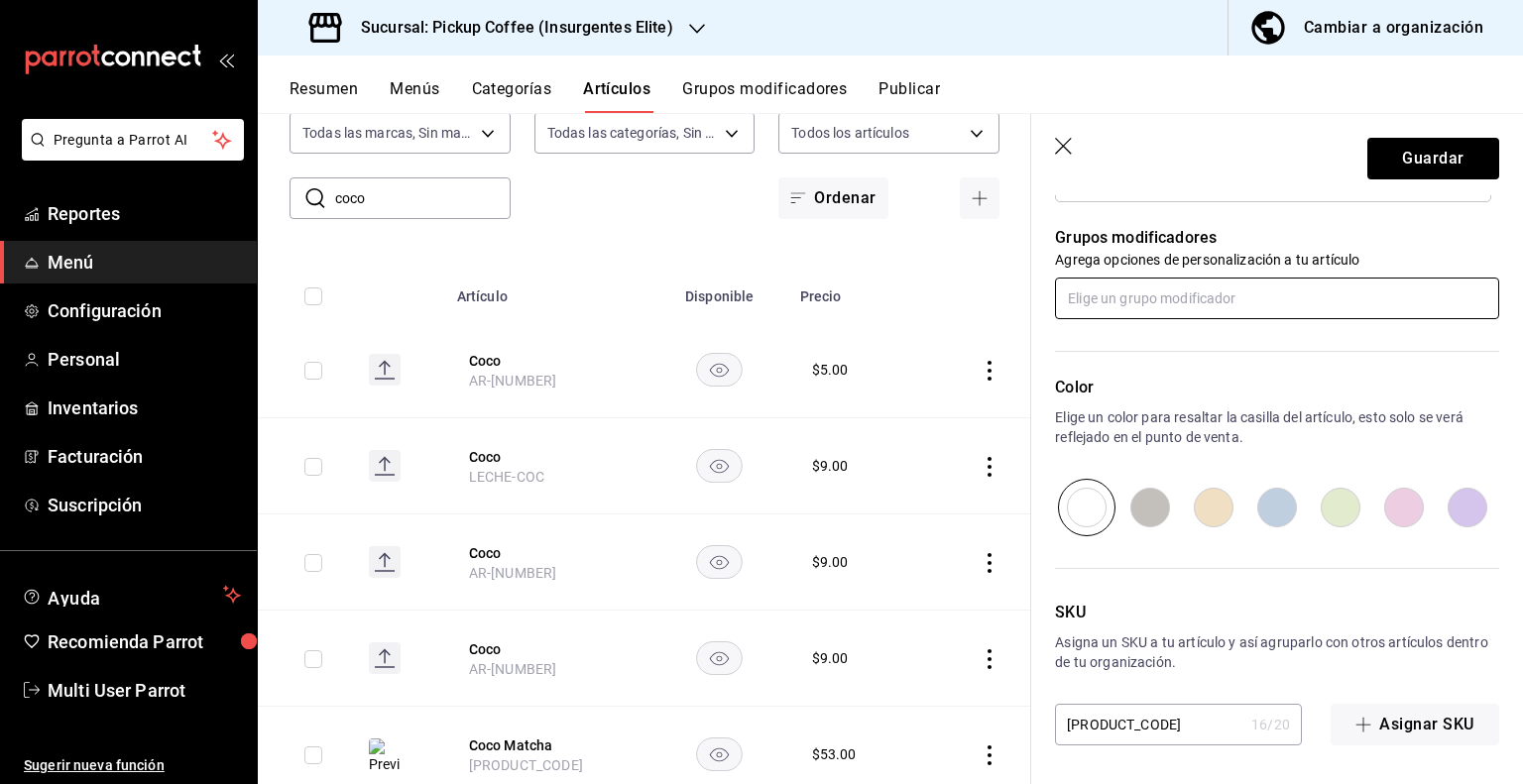 click at bounding box center (1277, 298) 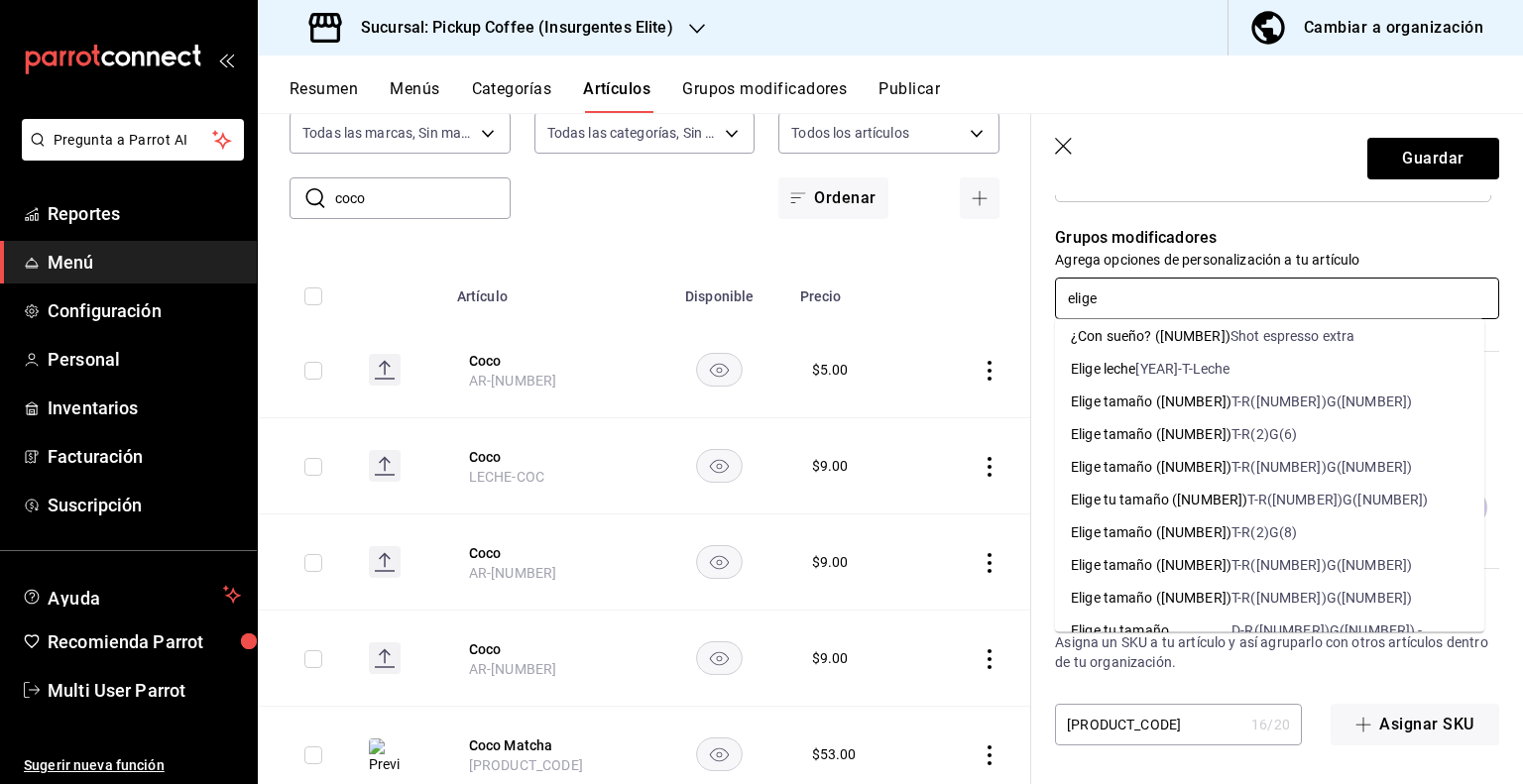 scroll, scrollTop: 42, scrollLeft: 0, axis: vertical 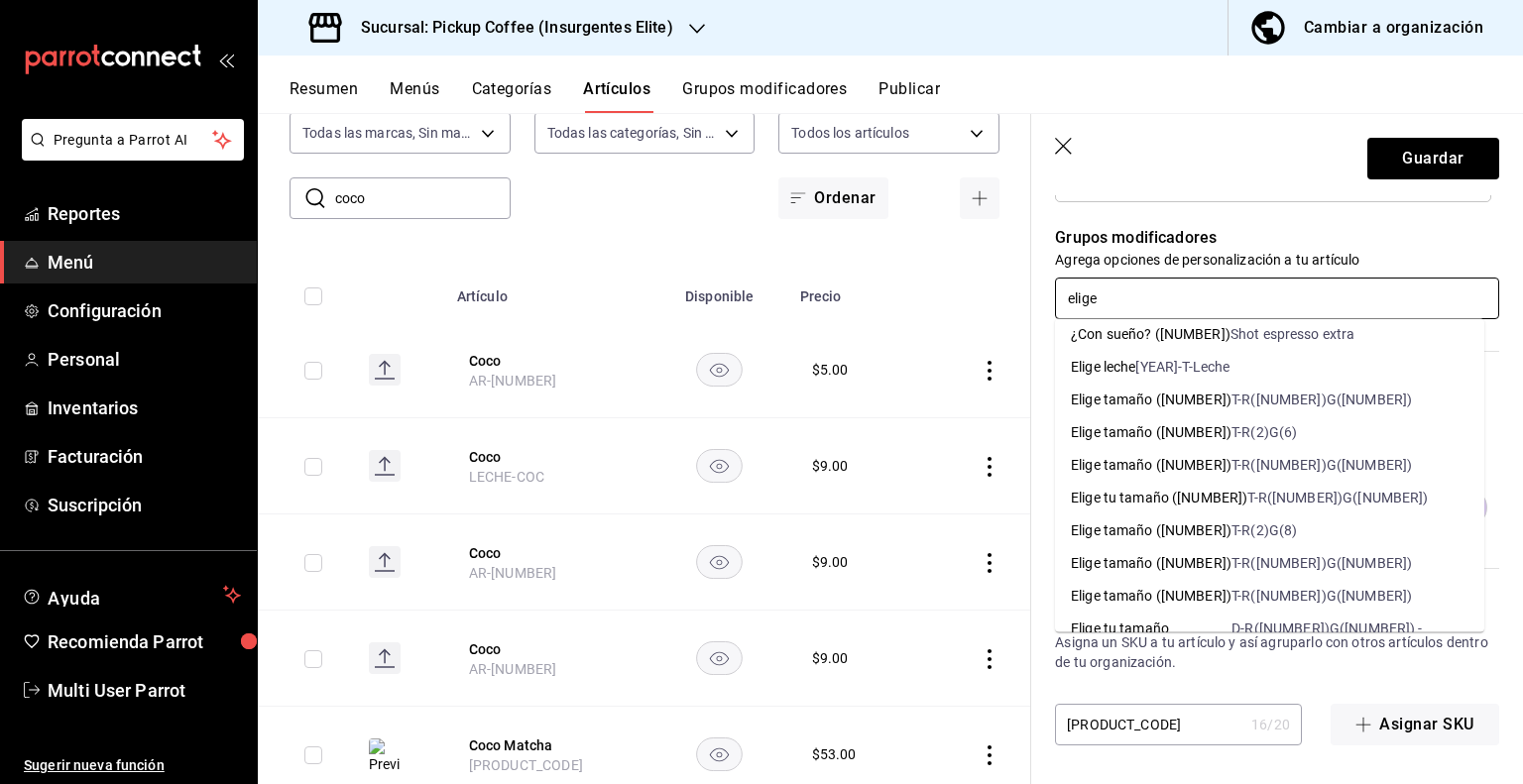 type on "elige" 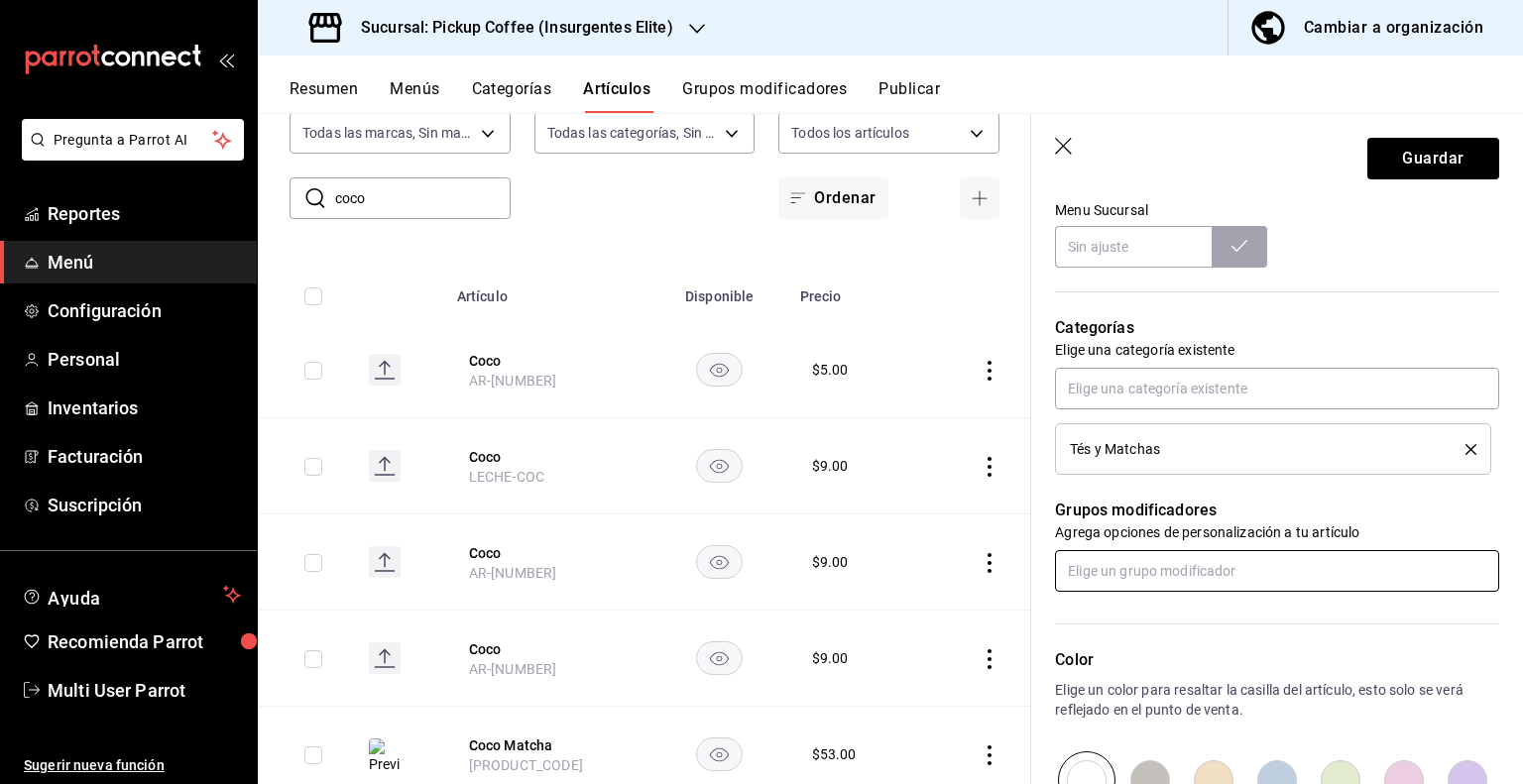scroll, scrollTop: 900, scrollLeft: 0, axis: vertical 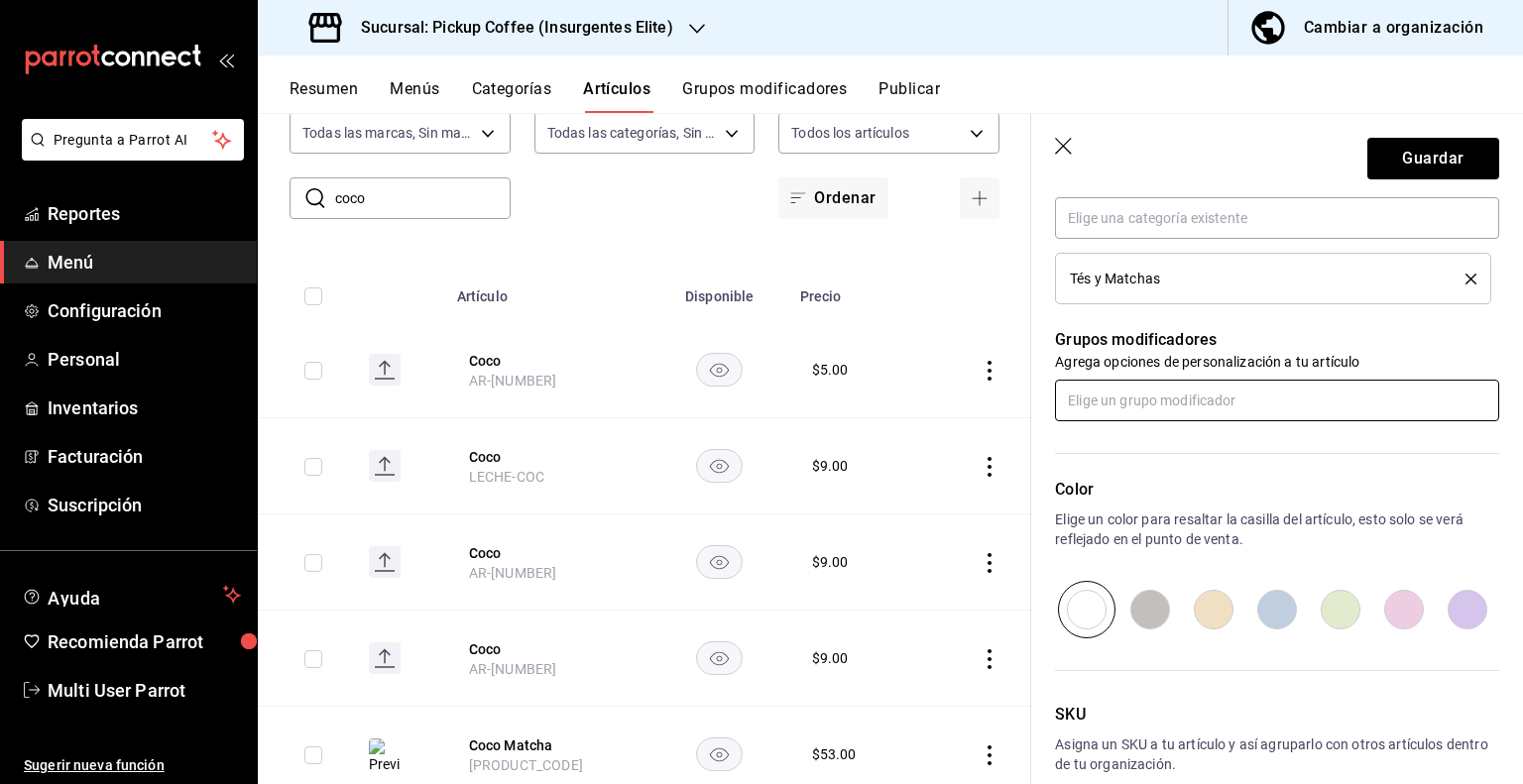 click at bounding box center [1277, 400] 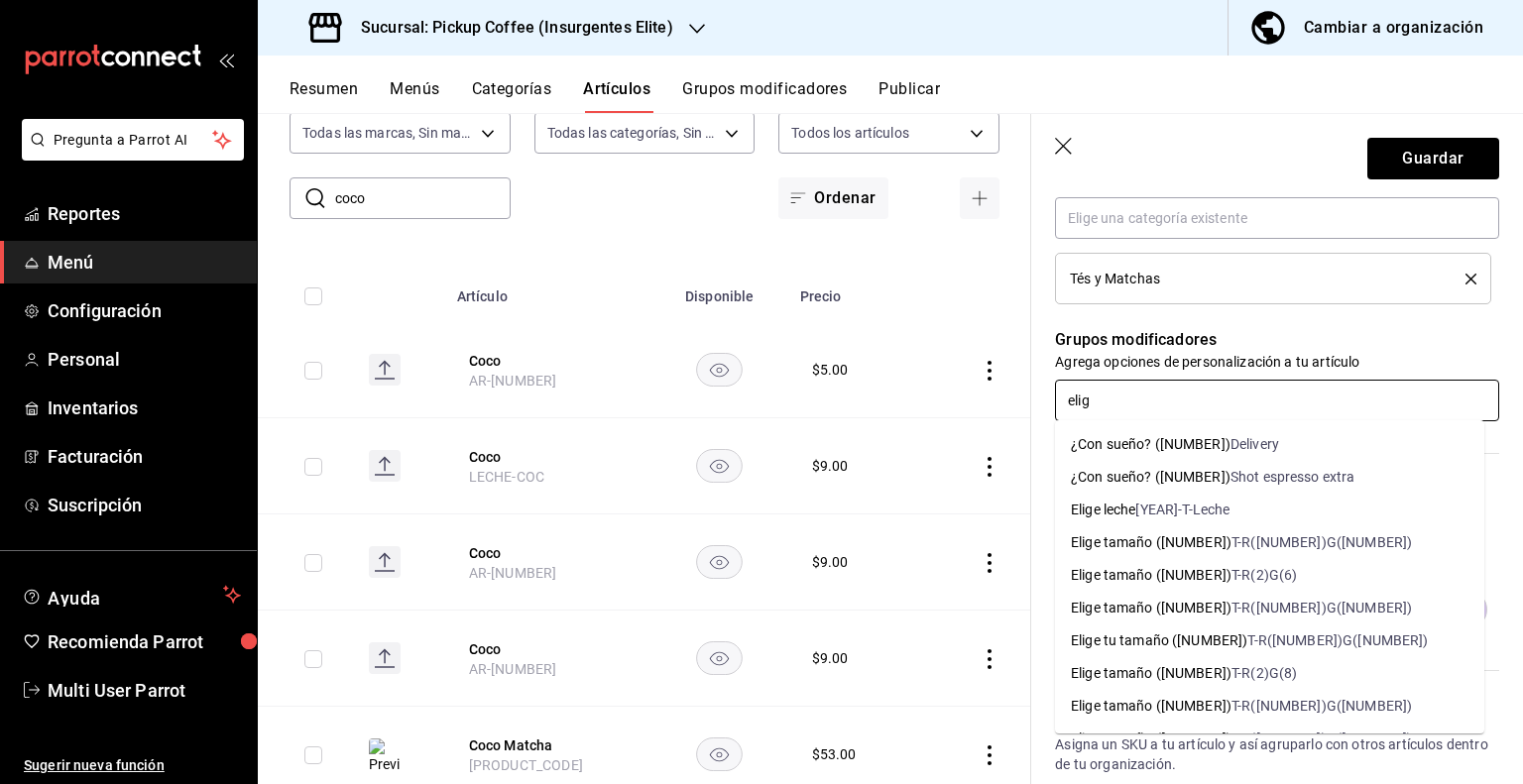 type on "elige" 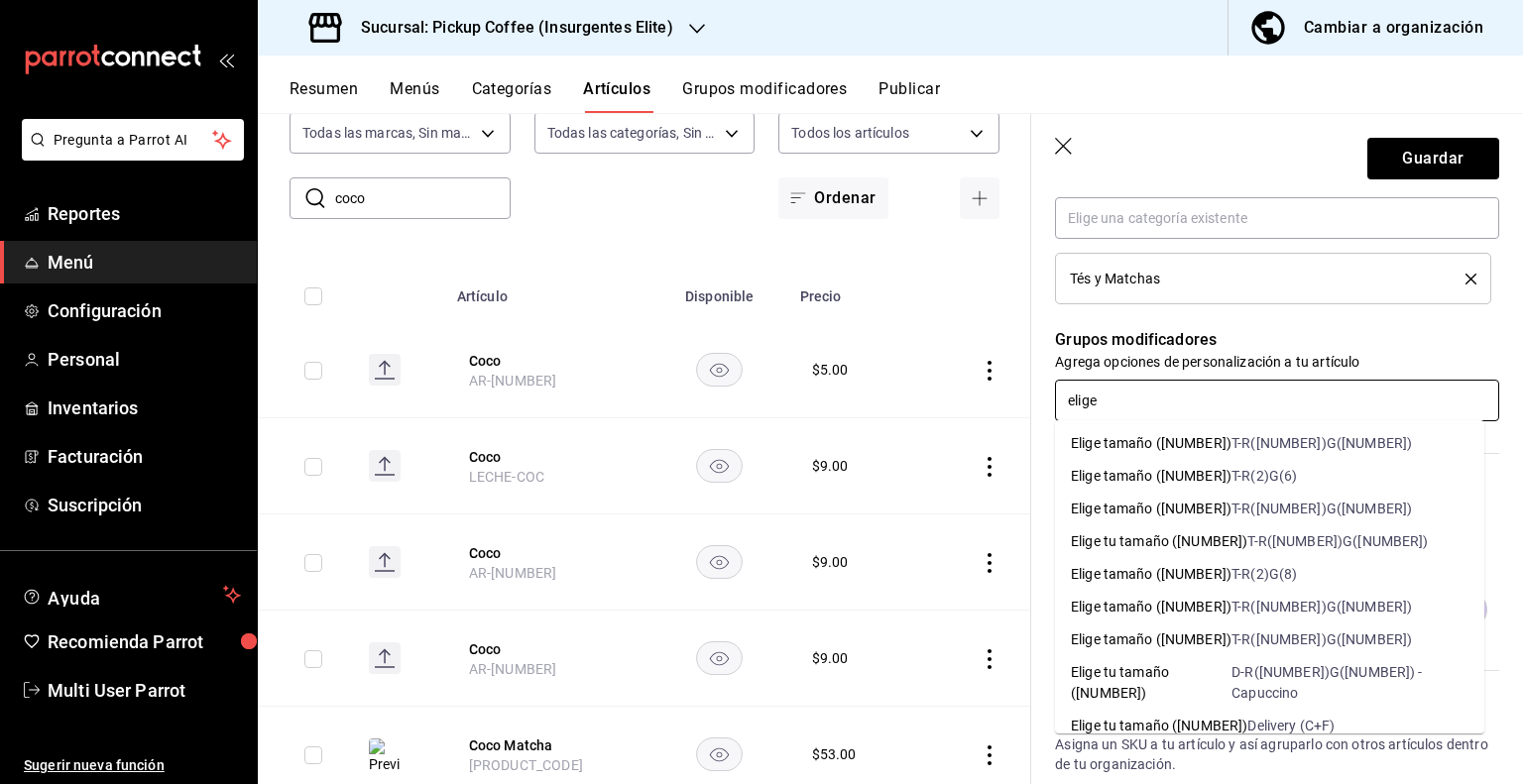 scroll, scrollTop: 115, scrollLeft: 0, axis: vertical 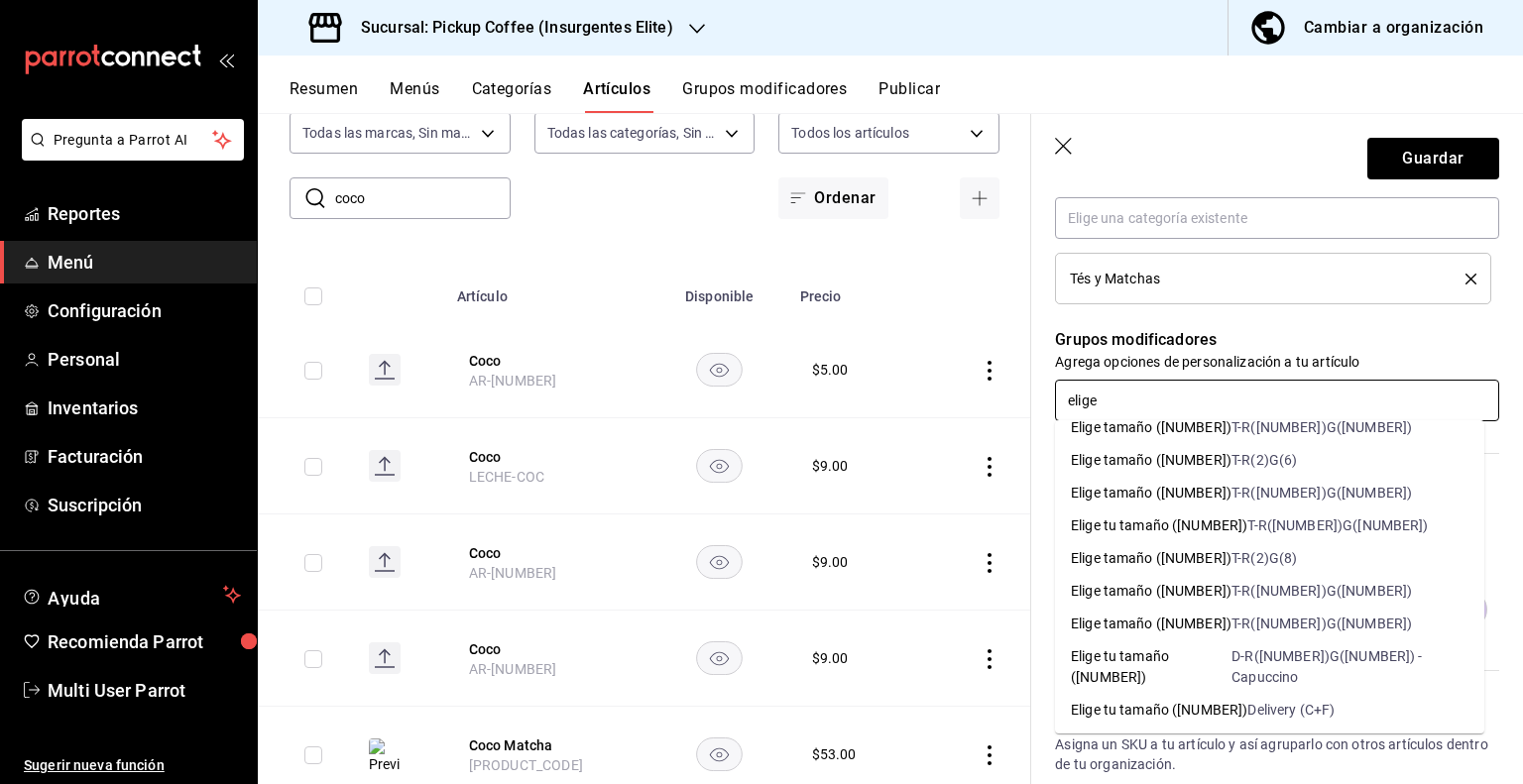 click on "T-R([NUMBER])G([NUMBER])" at bounding box center (1322, 493) 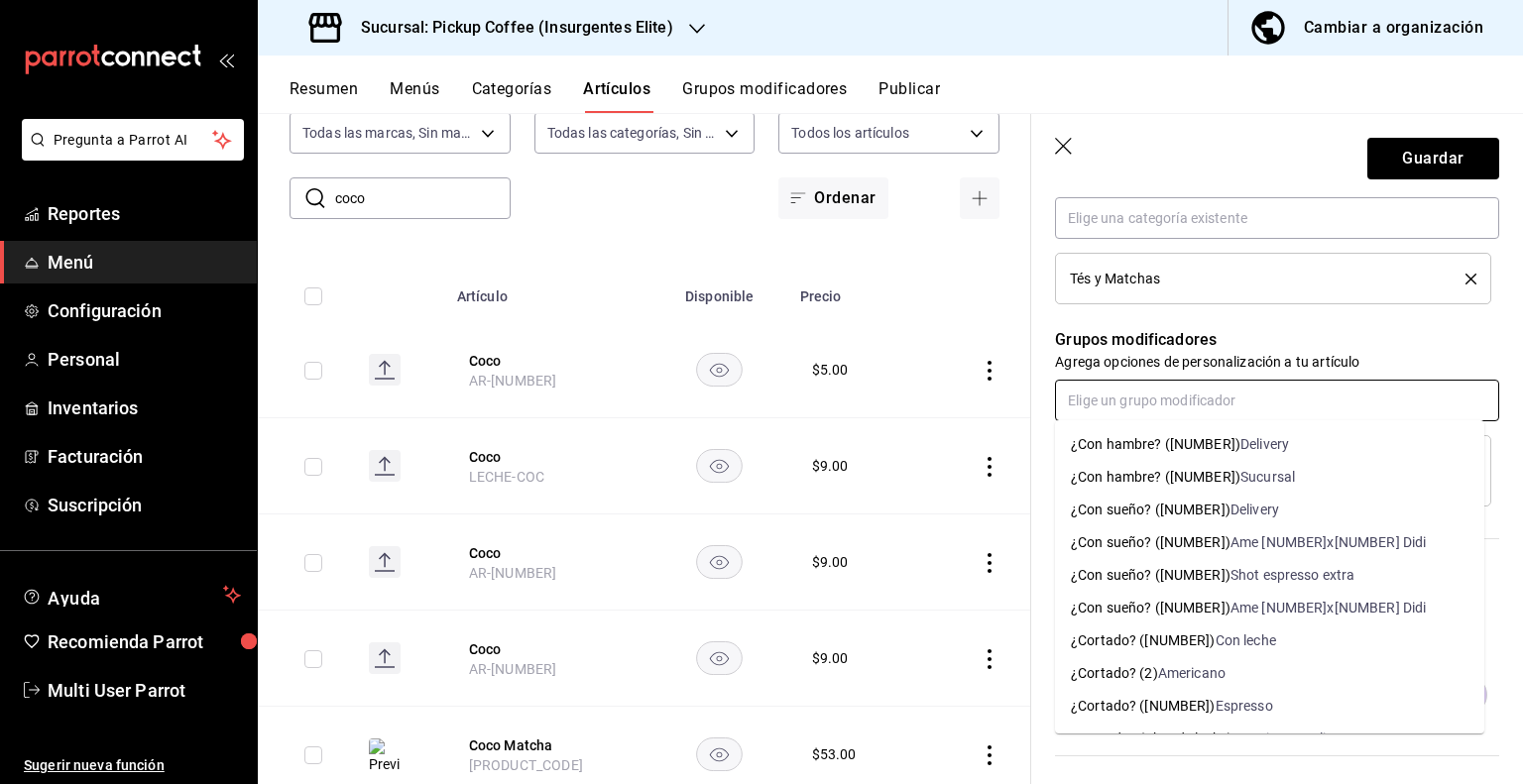 click at bounding box center [1277, 400] 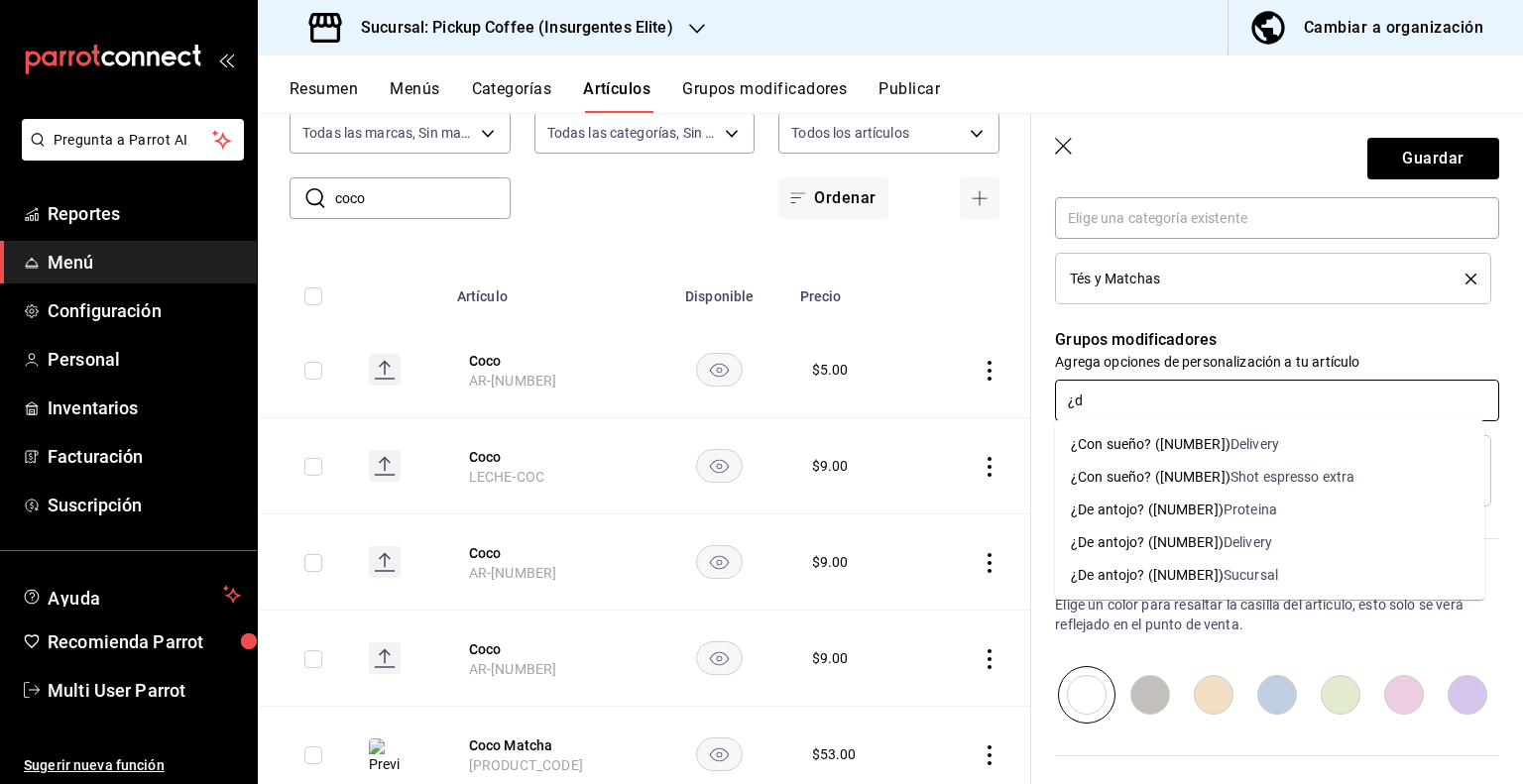 type on "¿de" 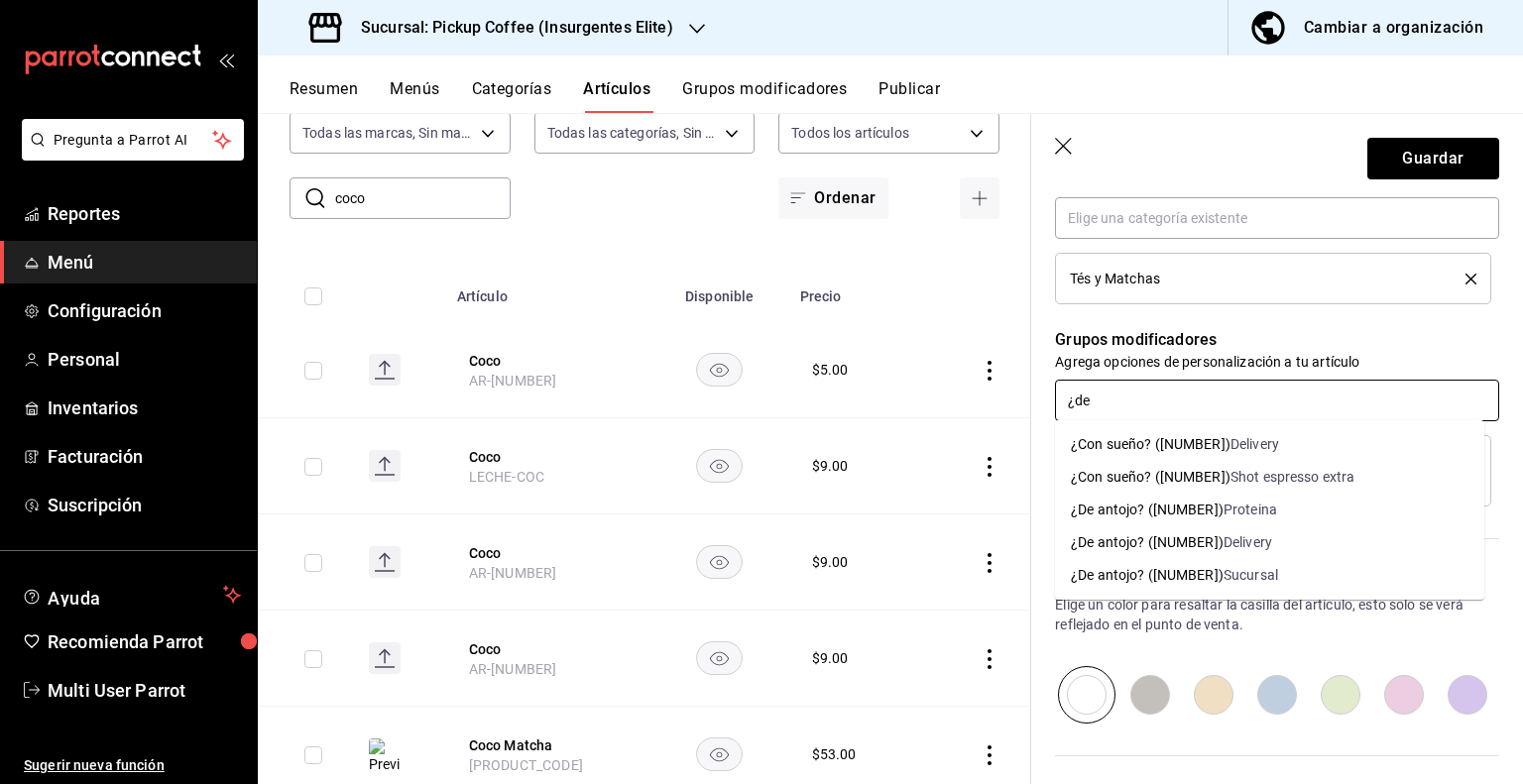 click on "¿De antojo? ([NUMBER])" at bounding box center (1147, 575) 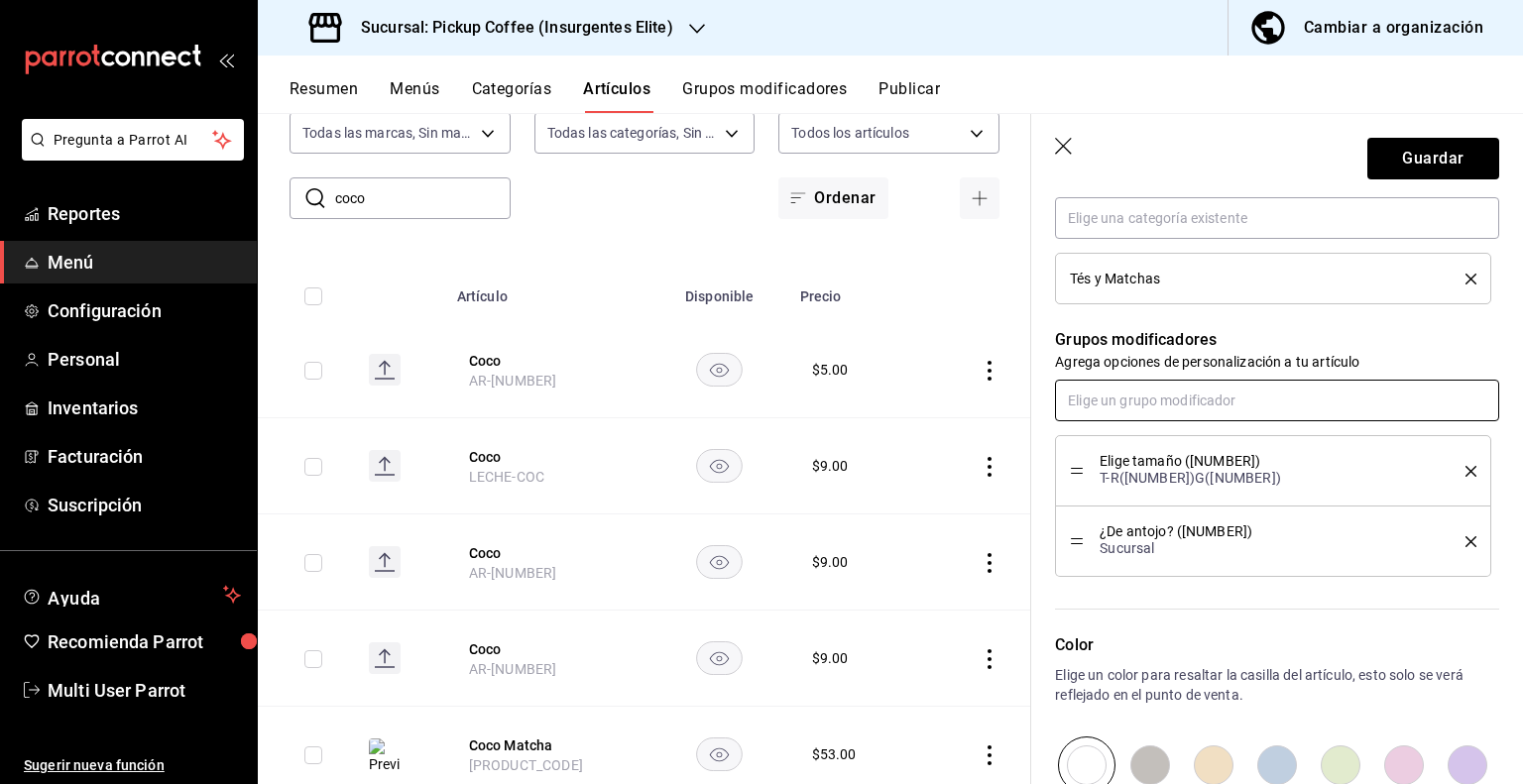 scroll, scrollTop: 1157, scrollLeft: 0, axis: vertical 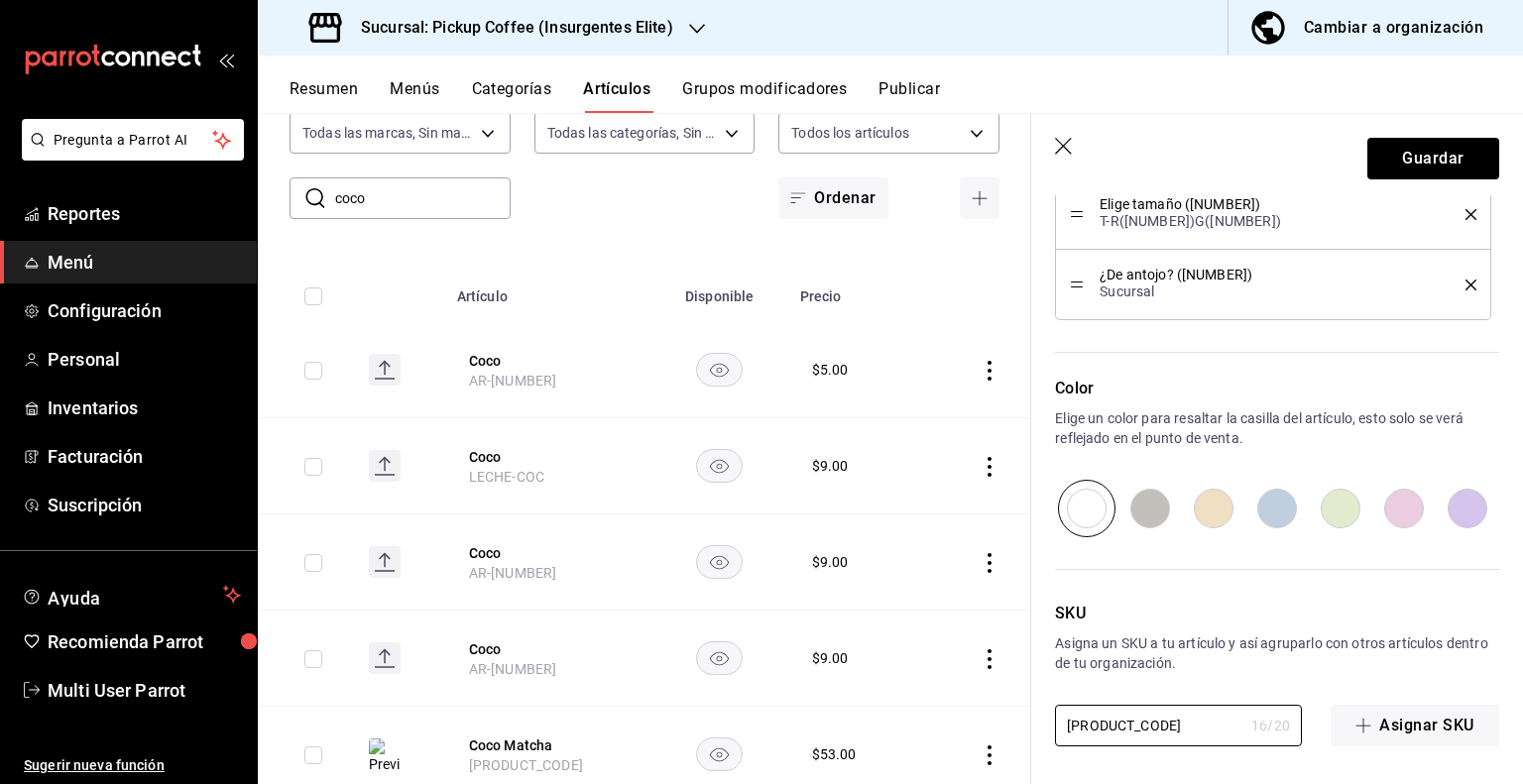 drag, startPoint x: 1200, startPoint y: 725, endPoint x: 1017, endPoint y: 738, distance: 183.46117 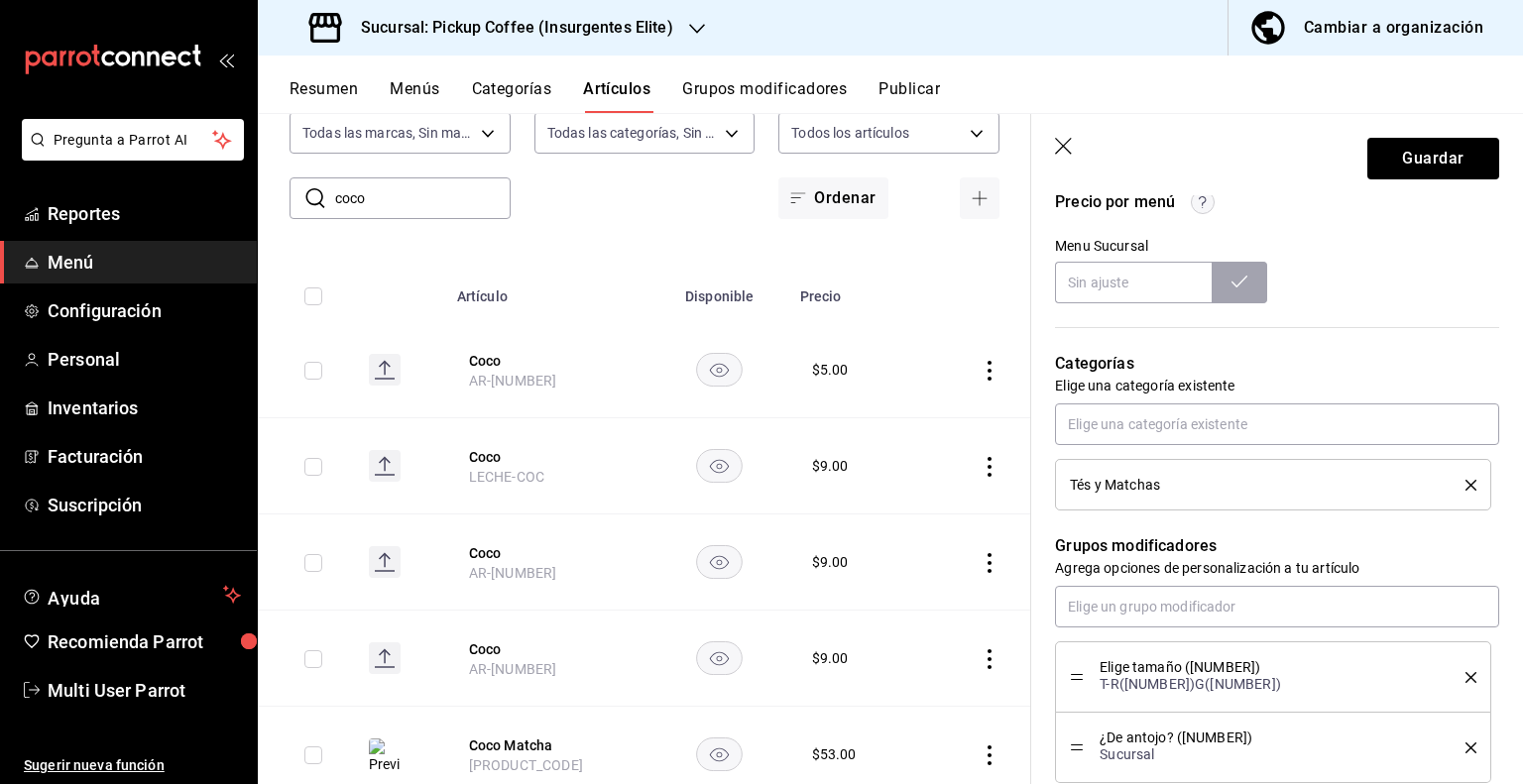 scroll, scrollTop: 697, scrollLeft: 0, axis: vertical 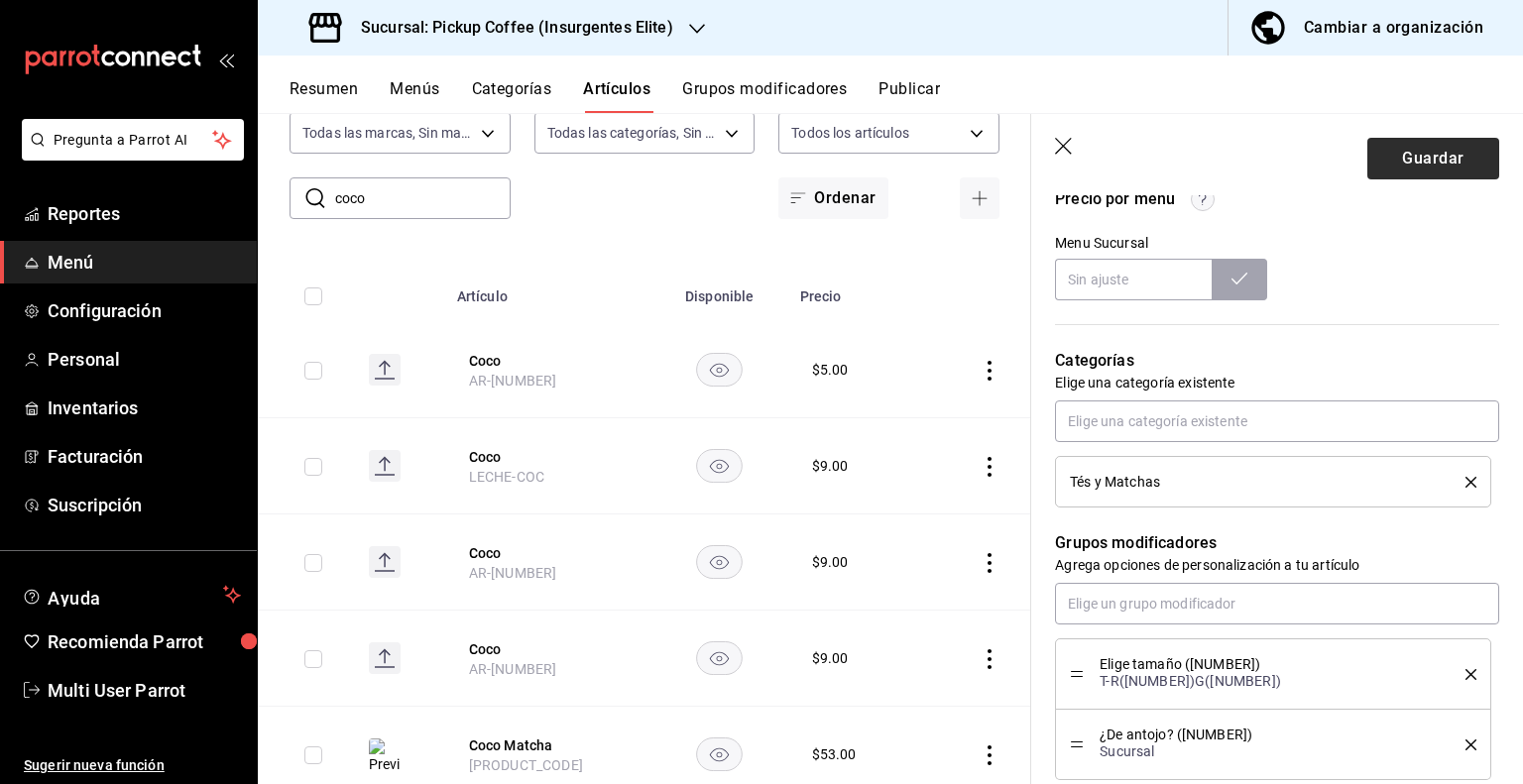 type on "[PRODUCT_CODE]" 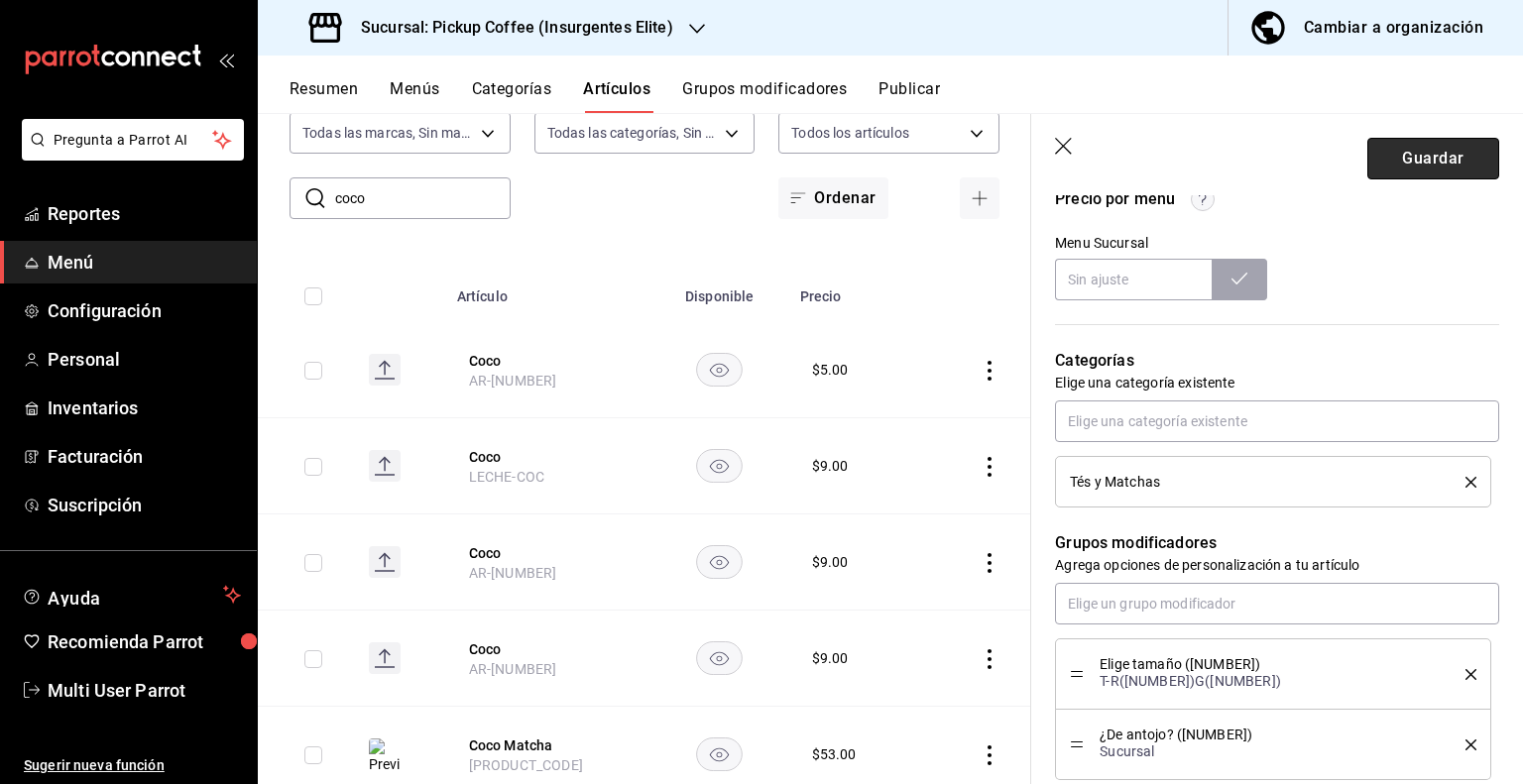 click on "Guardar" at bounding box center [1433, 159] 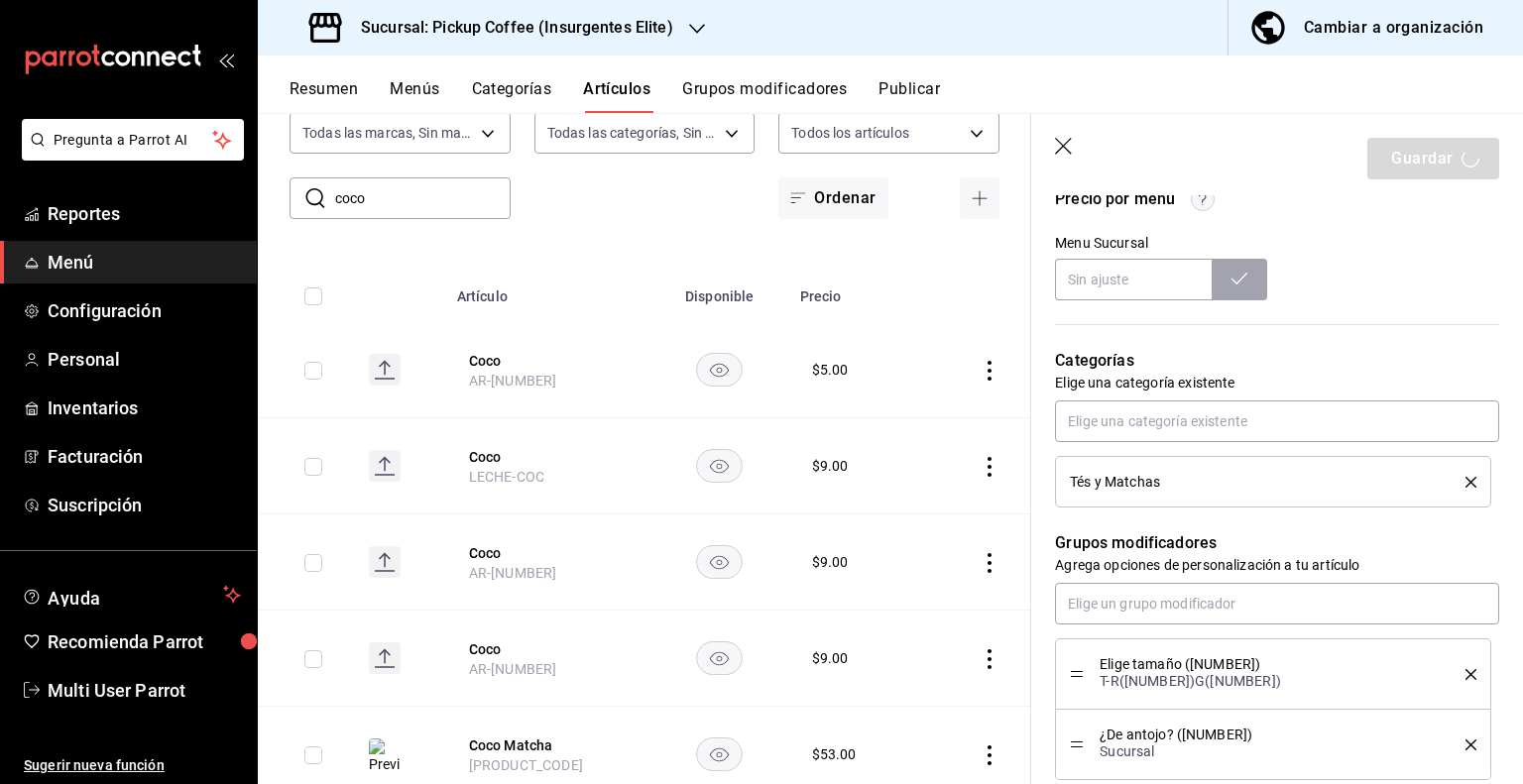 click on "Cambiar a organización" at bounding box center [1393, 28] 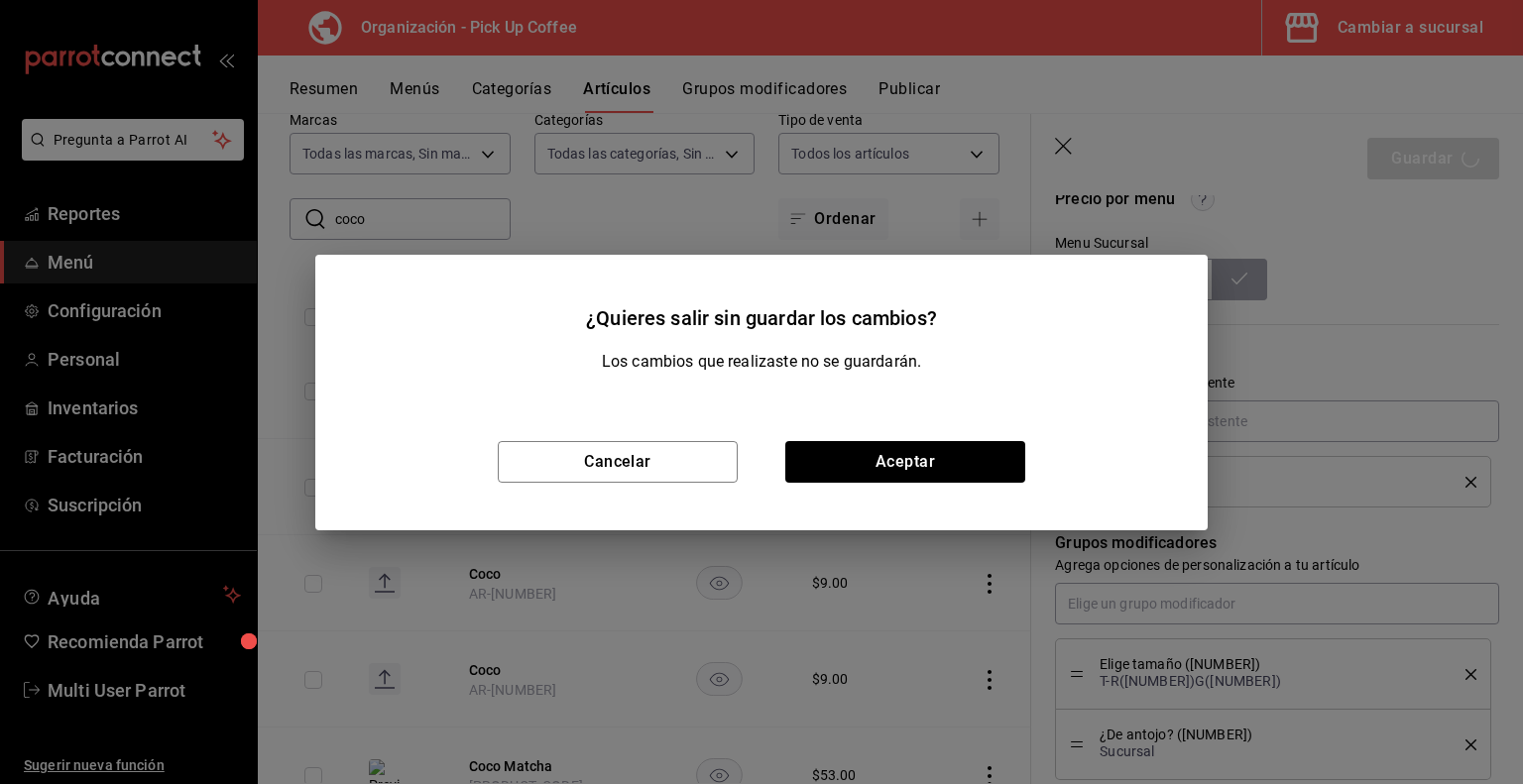 type on "x" 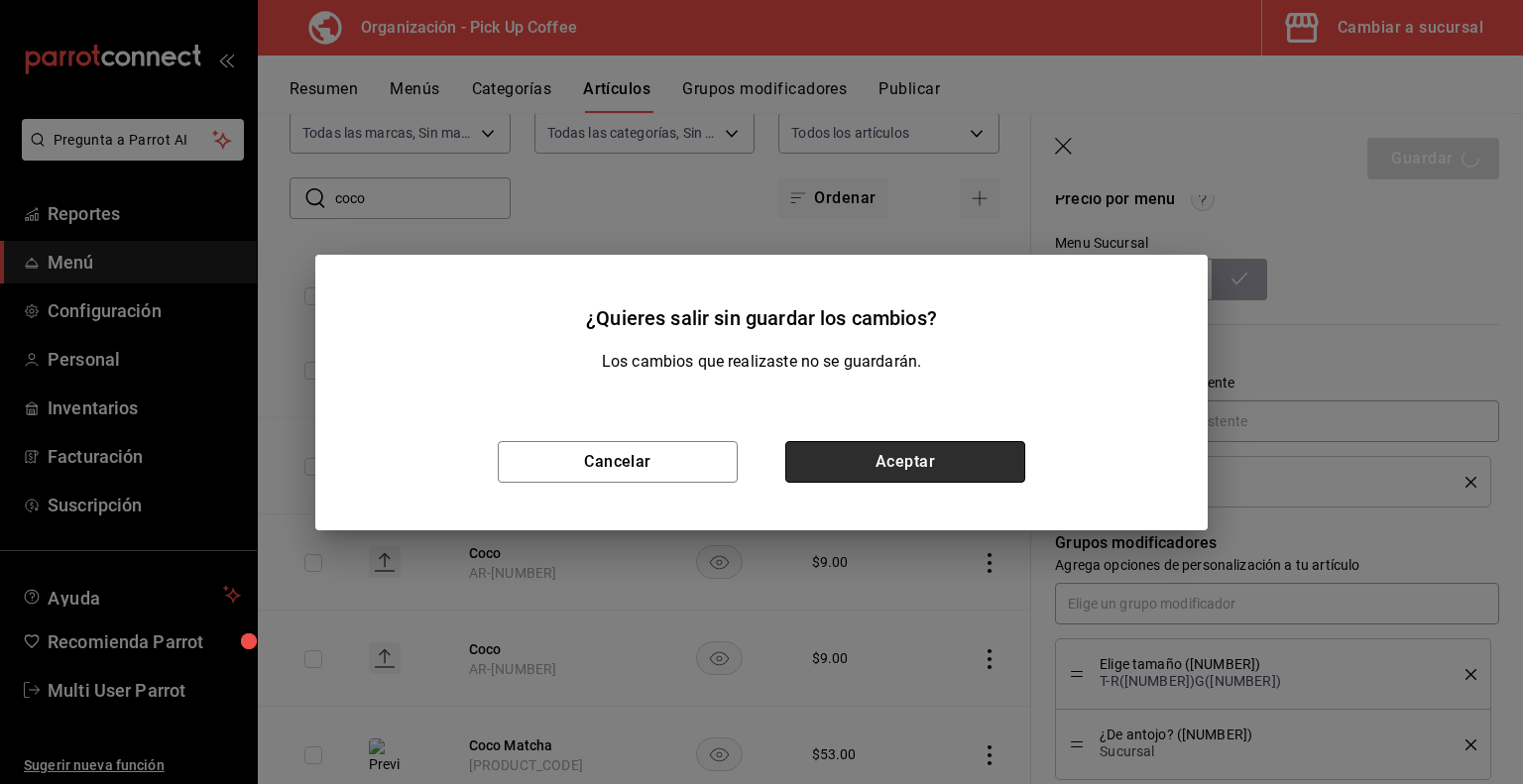 click on "Aceptar" at bounding box center (905, 462) 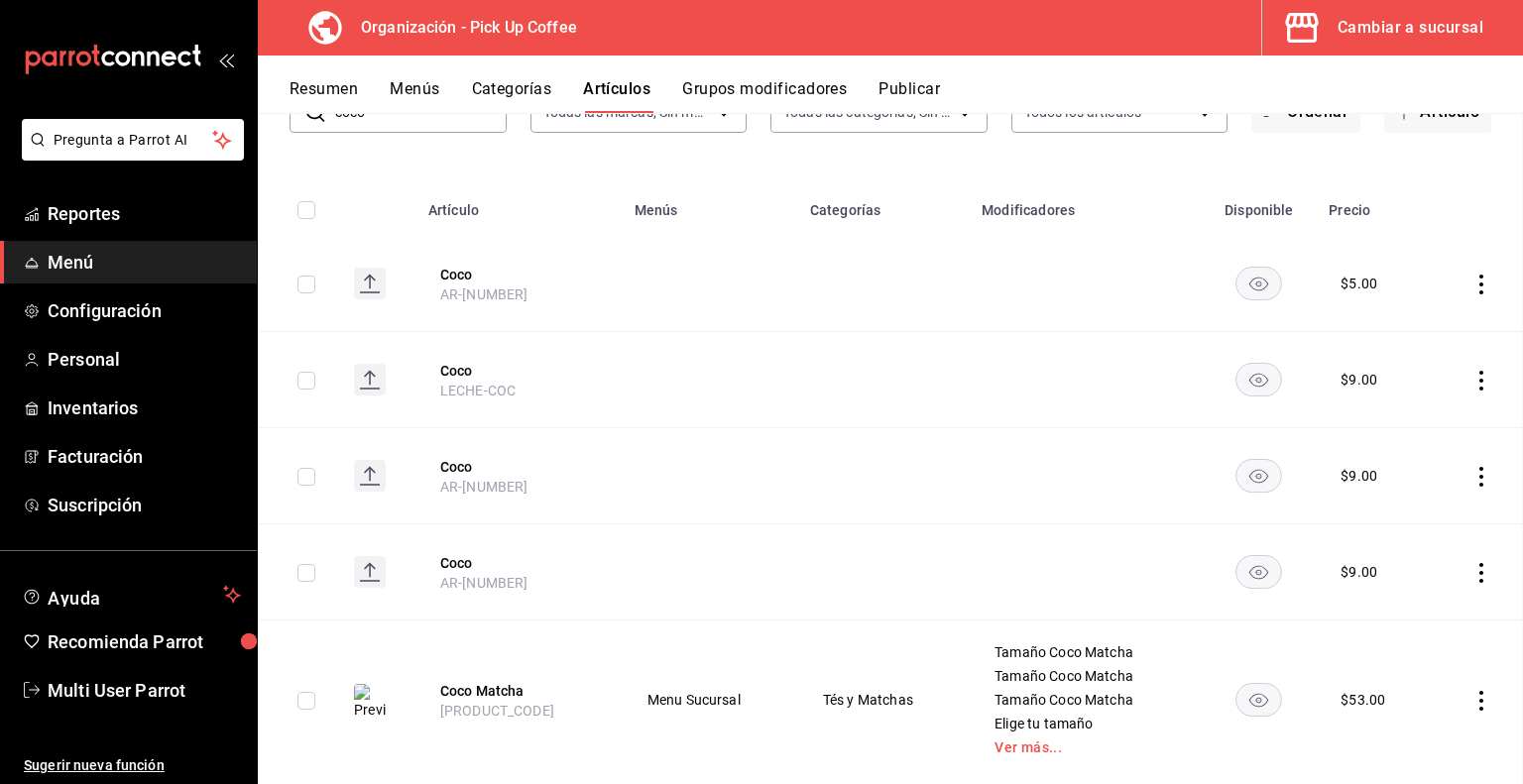 scroll, scrollTop: 0, scrollLeft: 0, axis: both 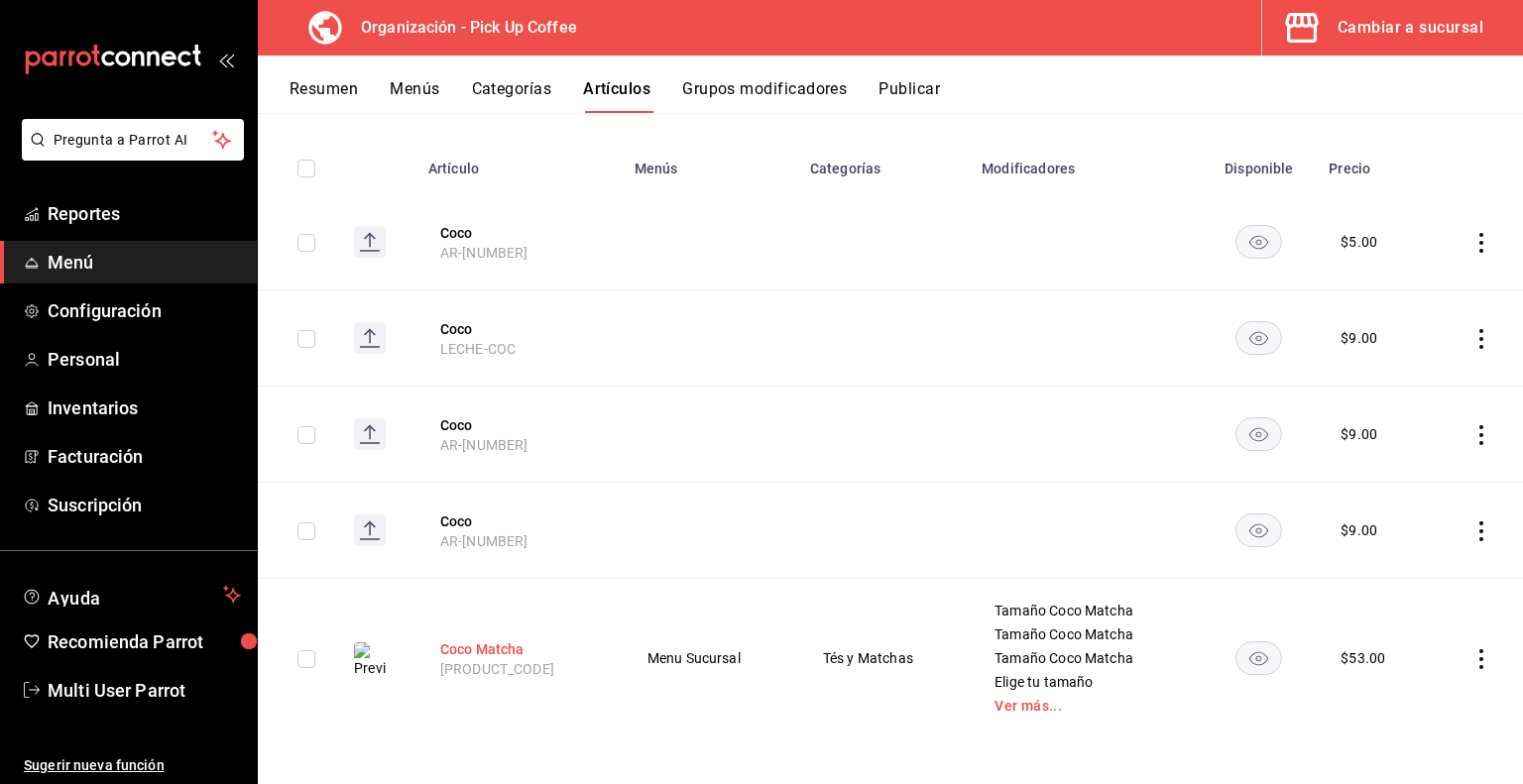 click on "Coco Matcha" at bounding box center (520, 649) 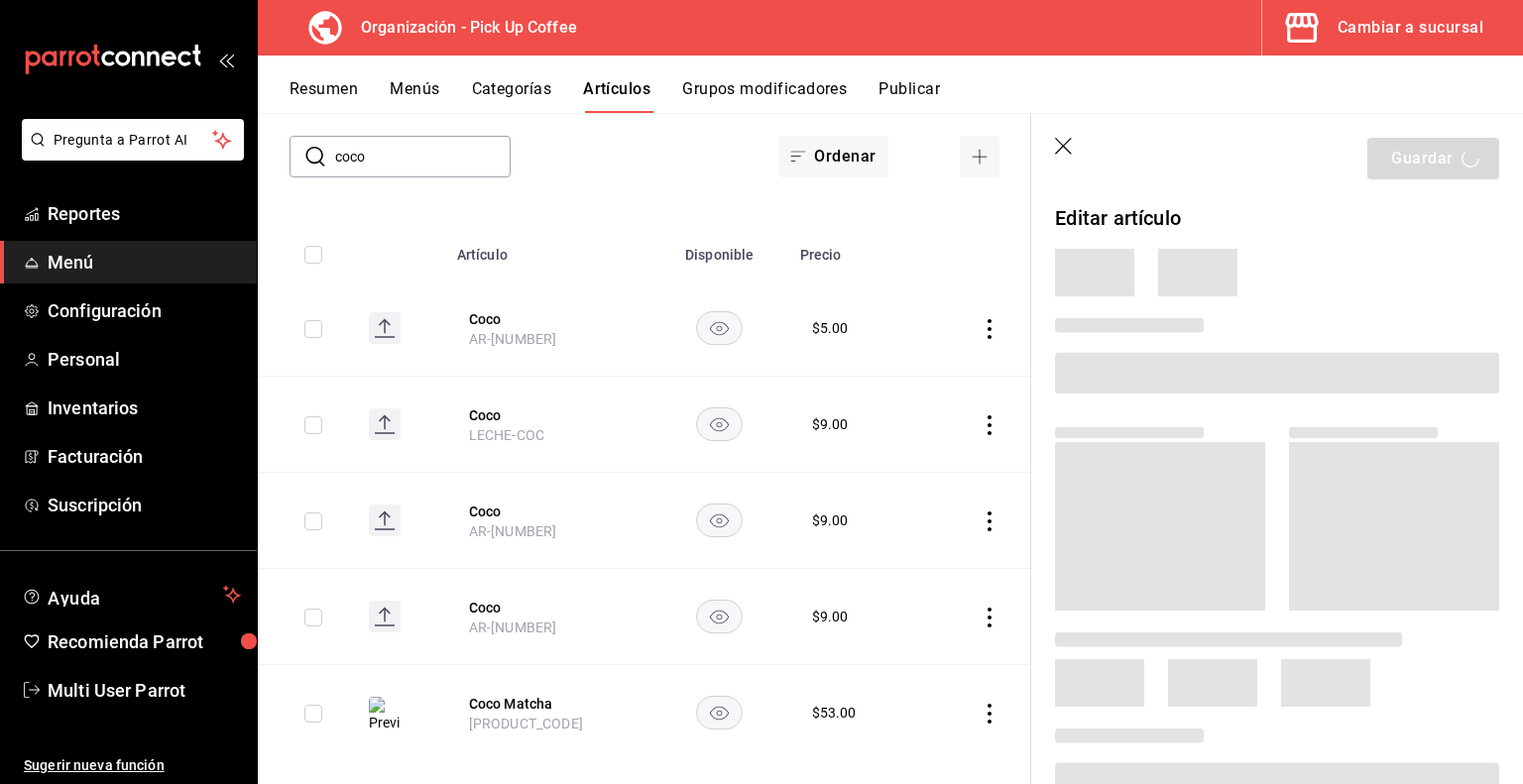 scroll, scrollTop: 137, scrollLeft: 0, axis: vertical 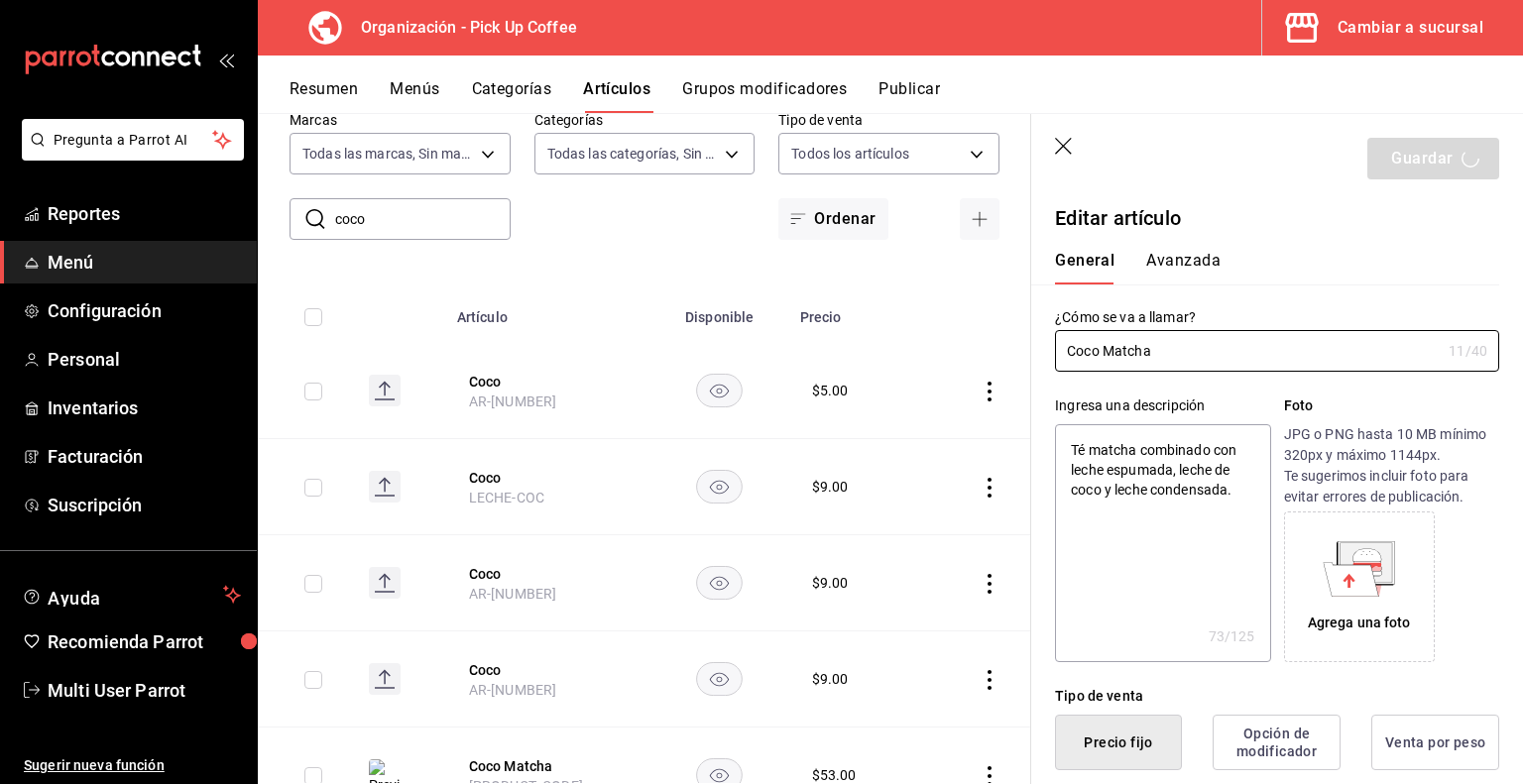 type on "x" 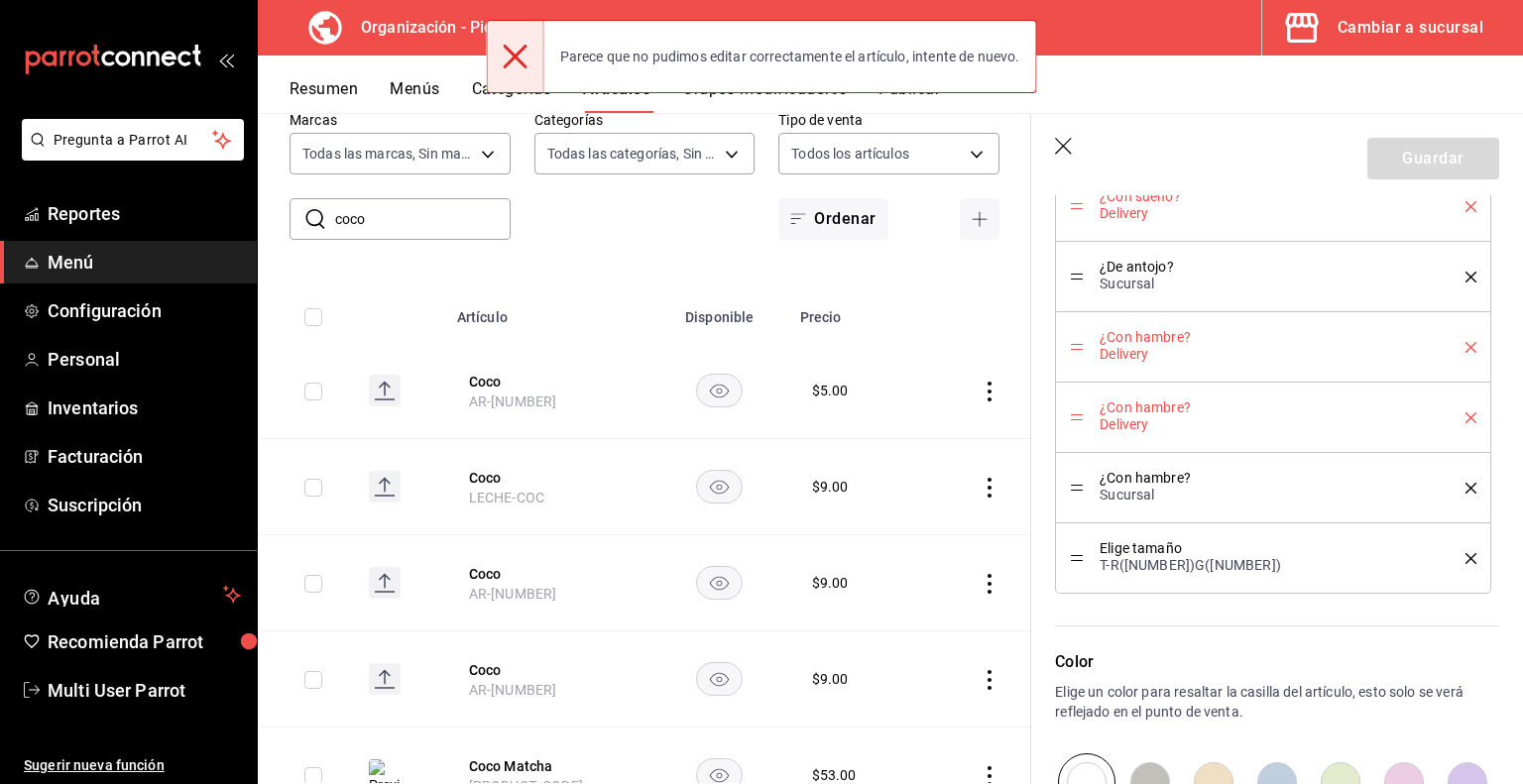 scroll, scrollTop: 1929, scrollLeft: 0, axis: vertical 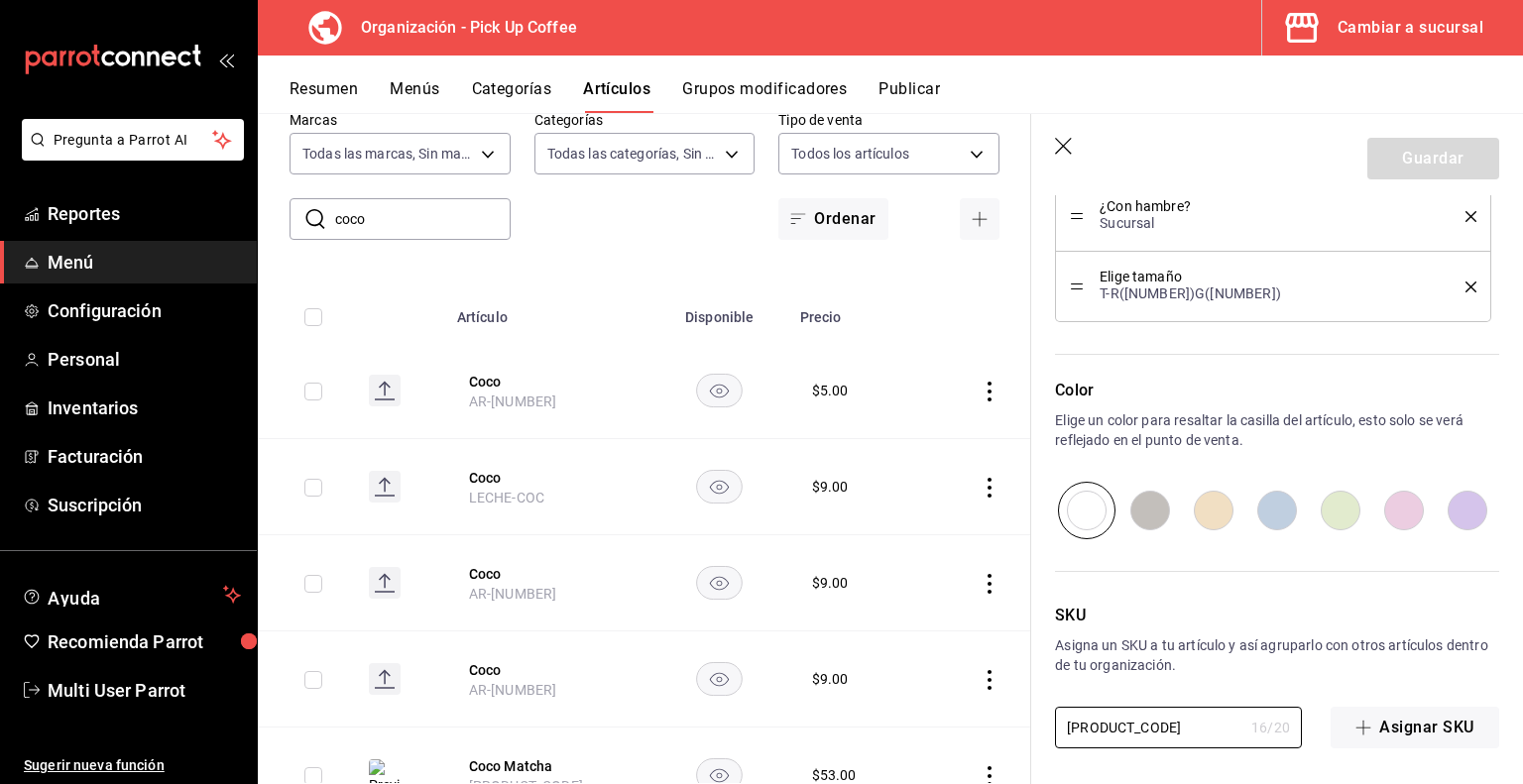drag, startPoint x: 1192, startPoint y: 721, endPoint x: 955, endPoint y: 728, distance: 237.10335 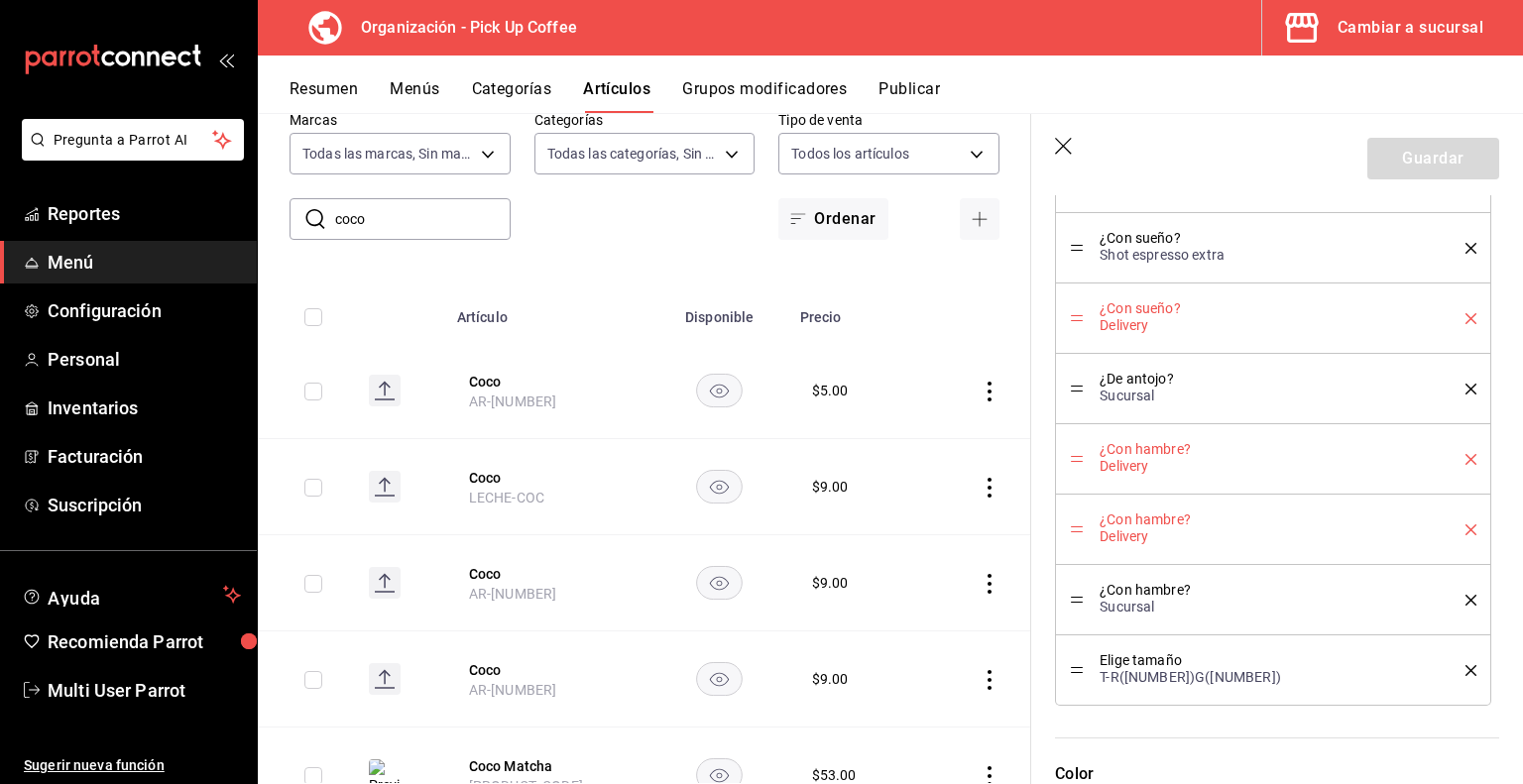 scroll, scrollTop: 1543, scrollLeft: 0, axis: vertical 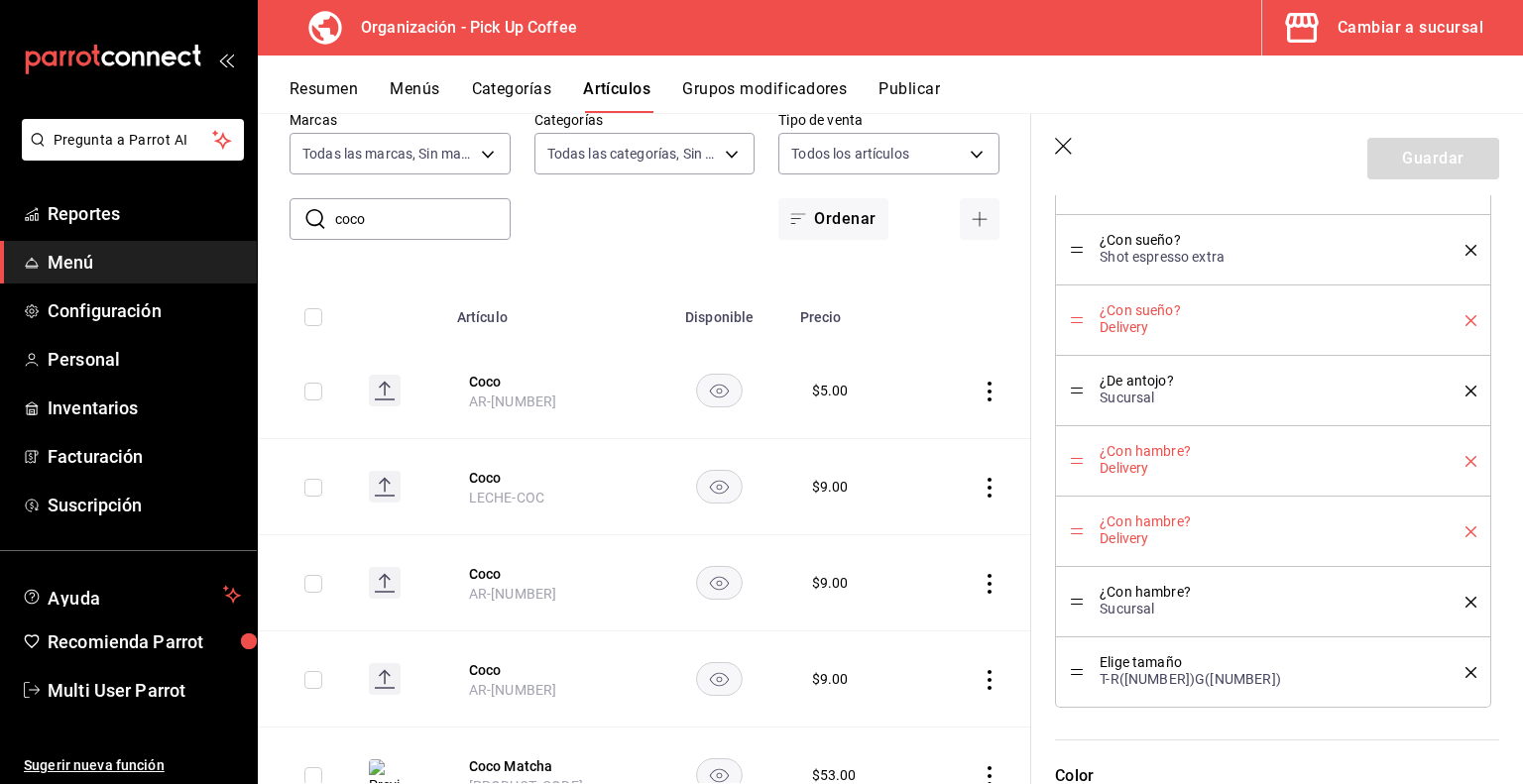 type on "[PRODUCT_CODE]" 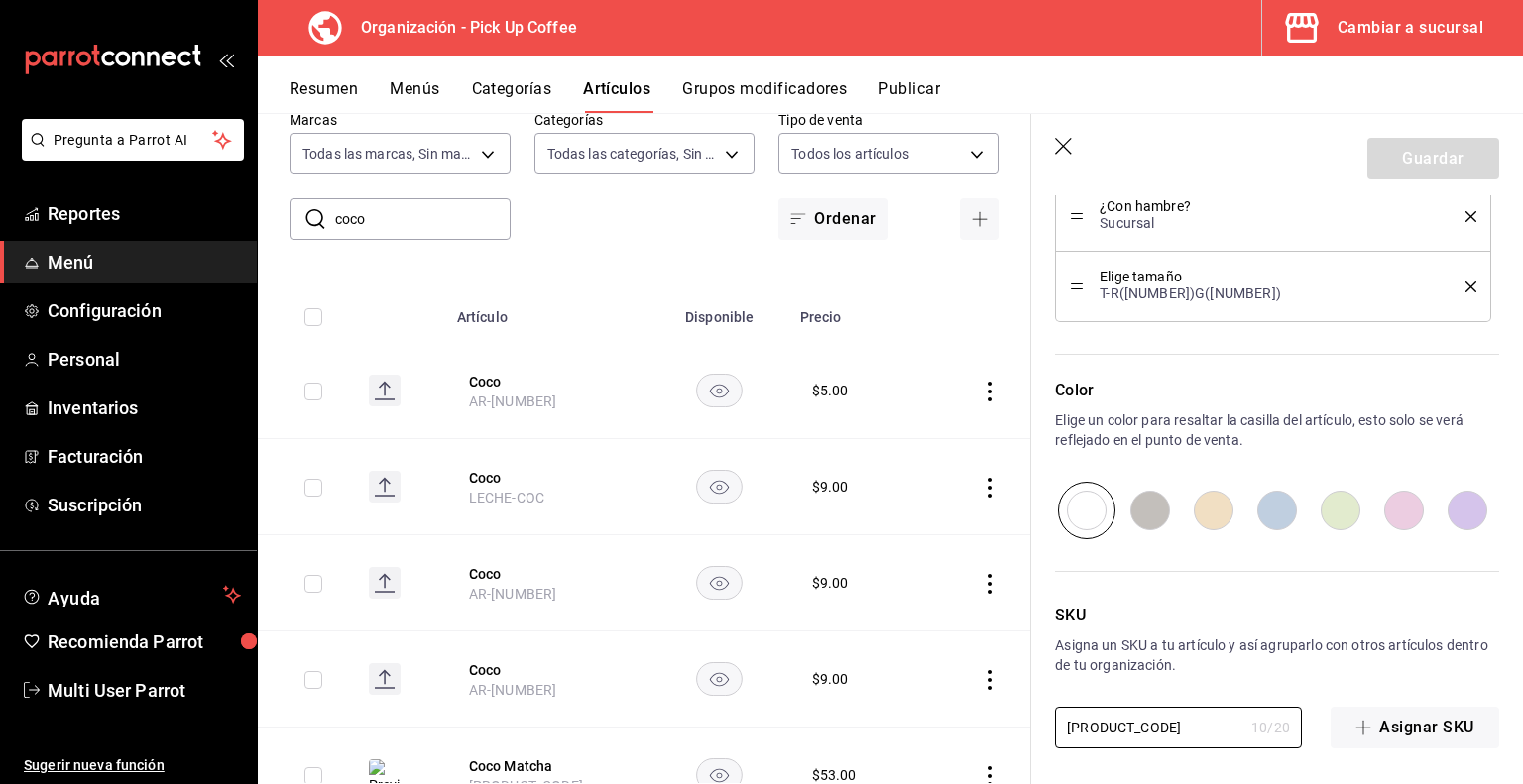 drag, startPoint x: 1174, startPoint y: 719, endPoint x: 961, endPoint y: 721, distance: 213.00939 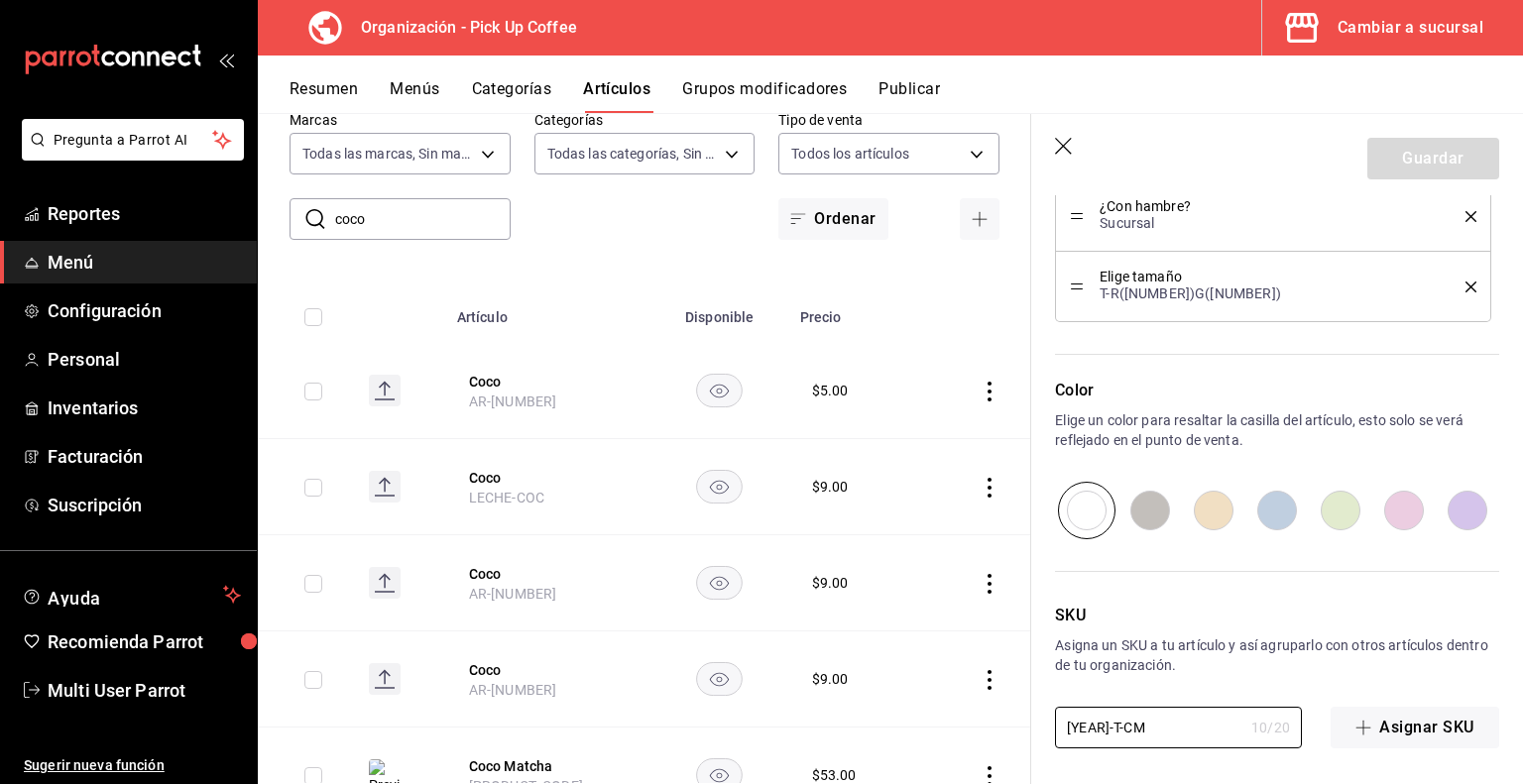 type on "x" 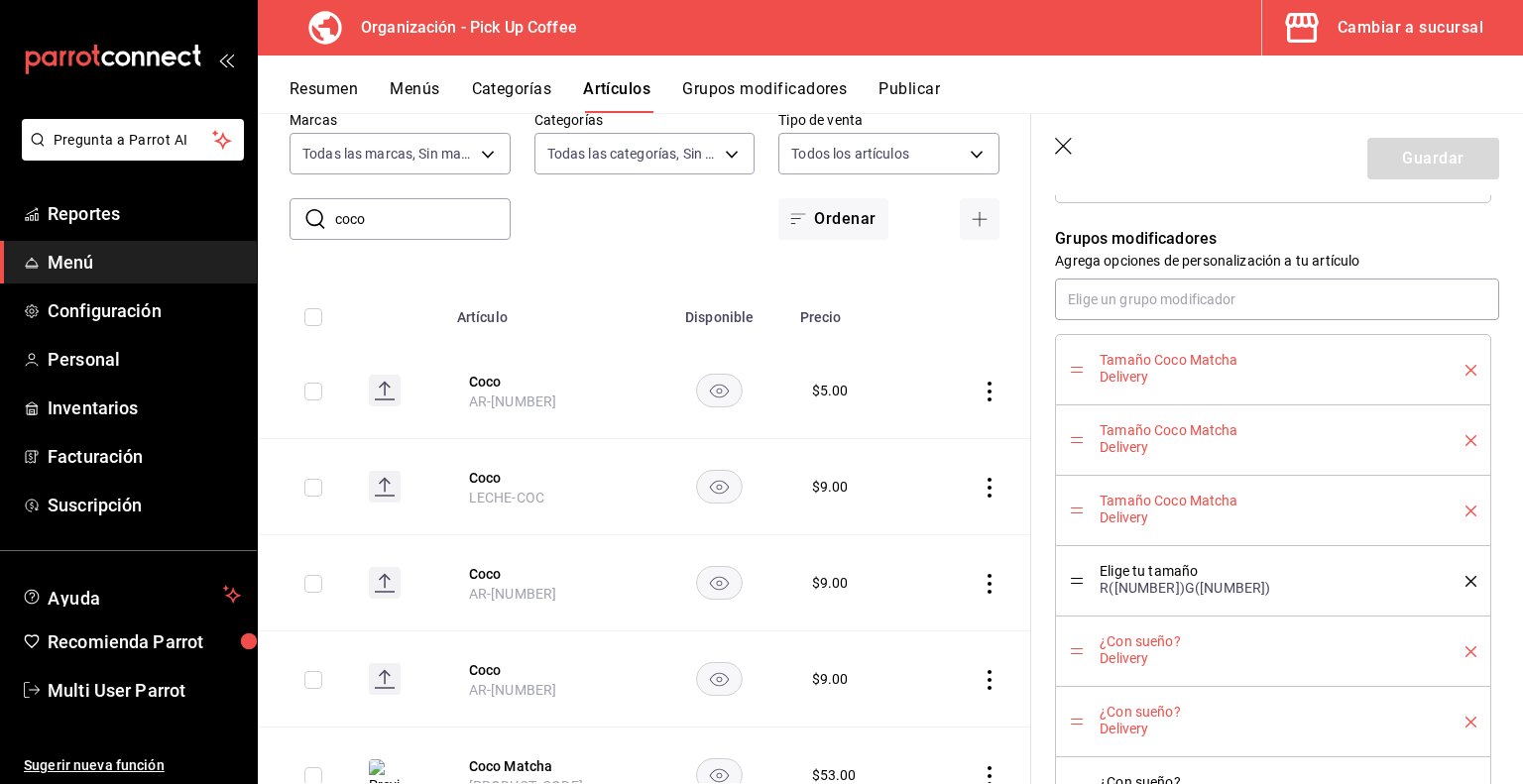 scroll, scrollTop: 992, scrollLeft: 0, axis: vertical 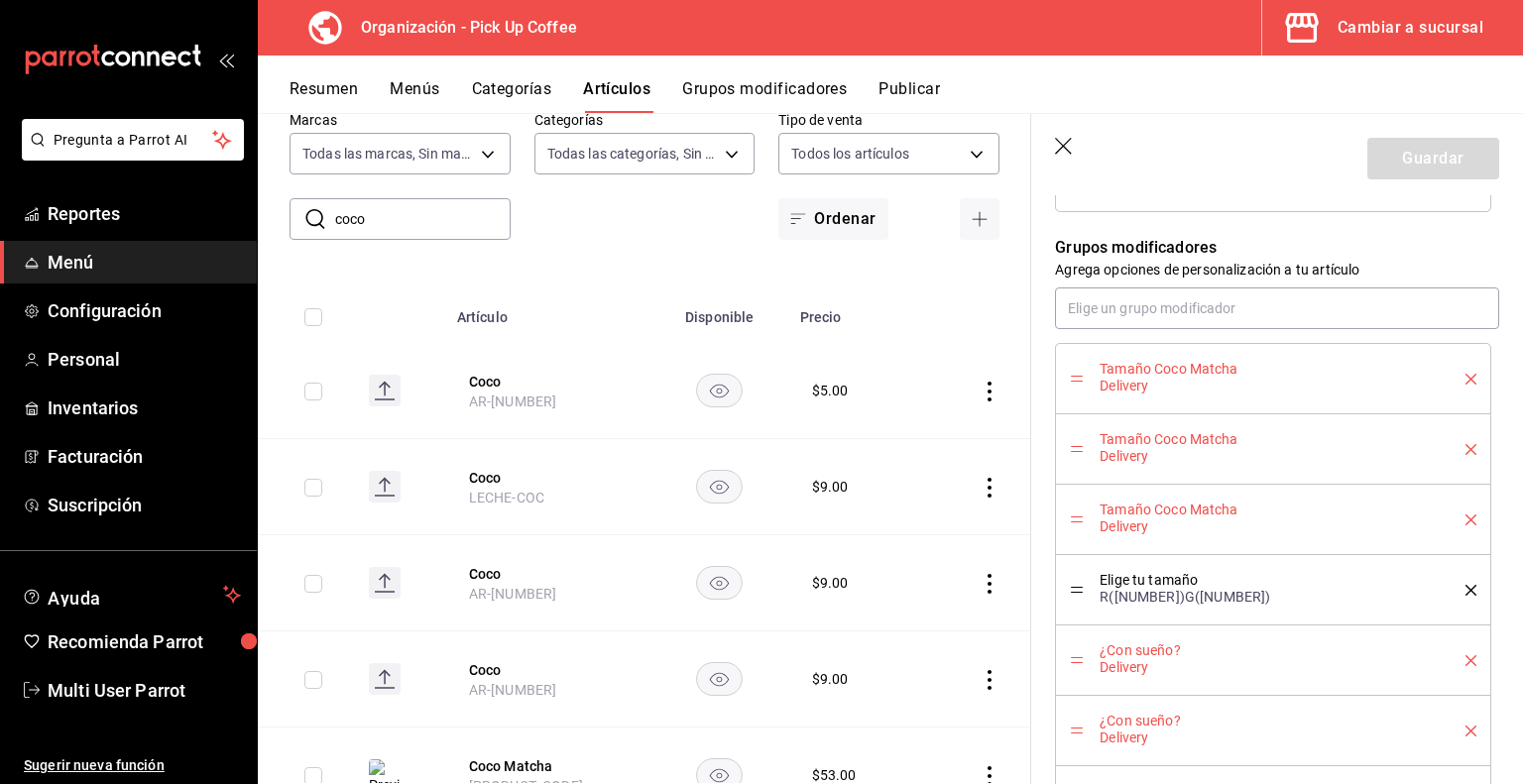 type on "[YEAR]-T-CM" 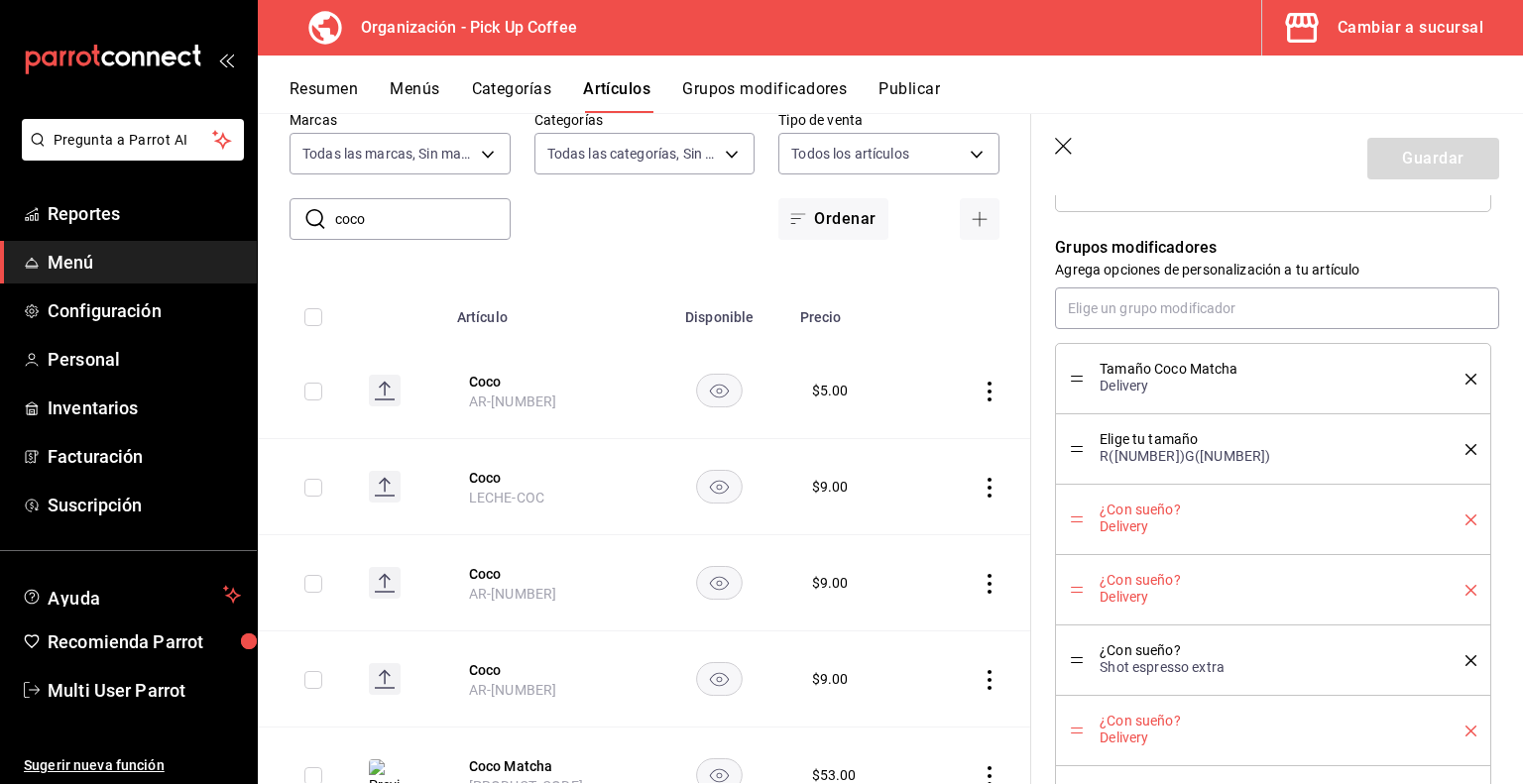 click 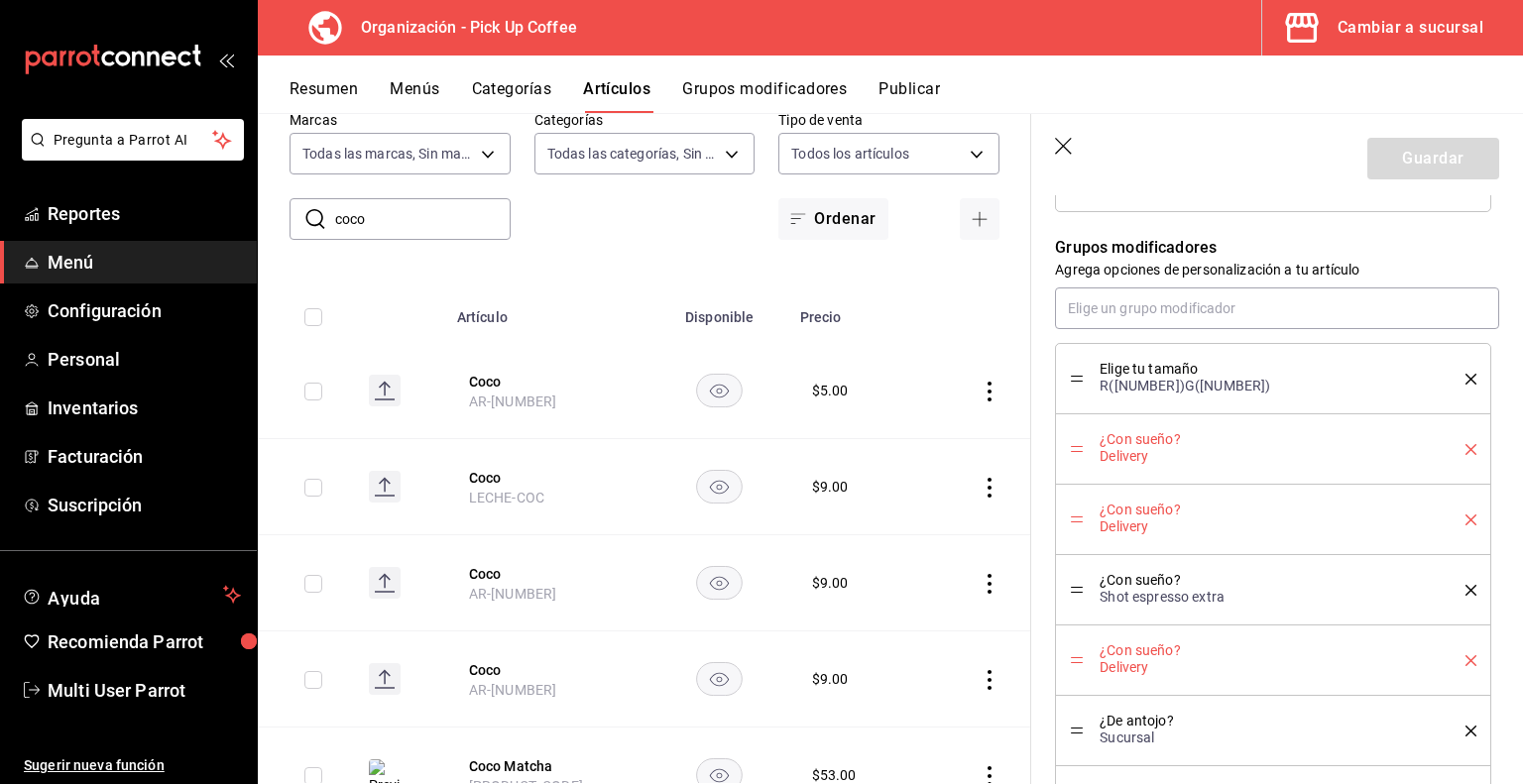 click 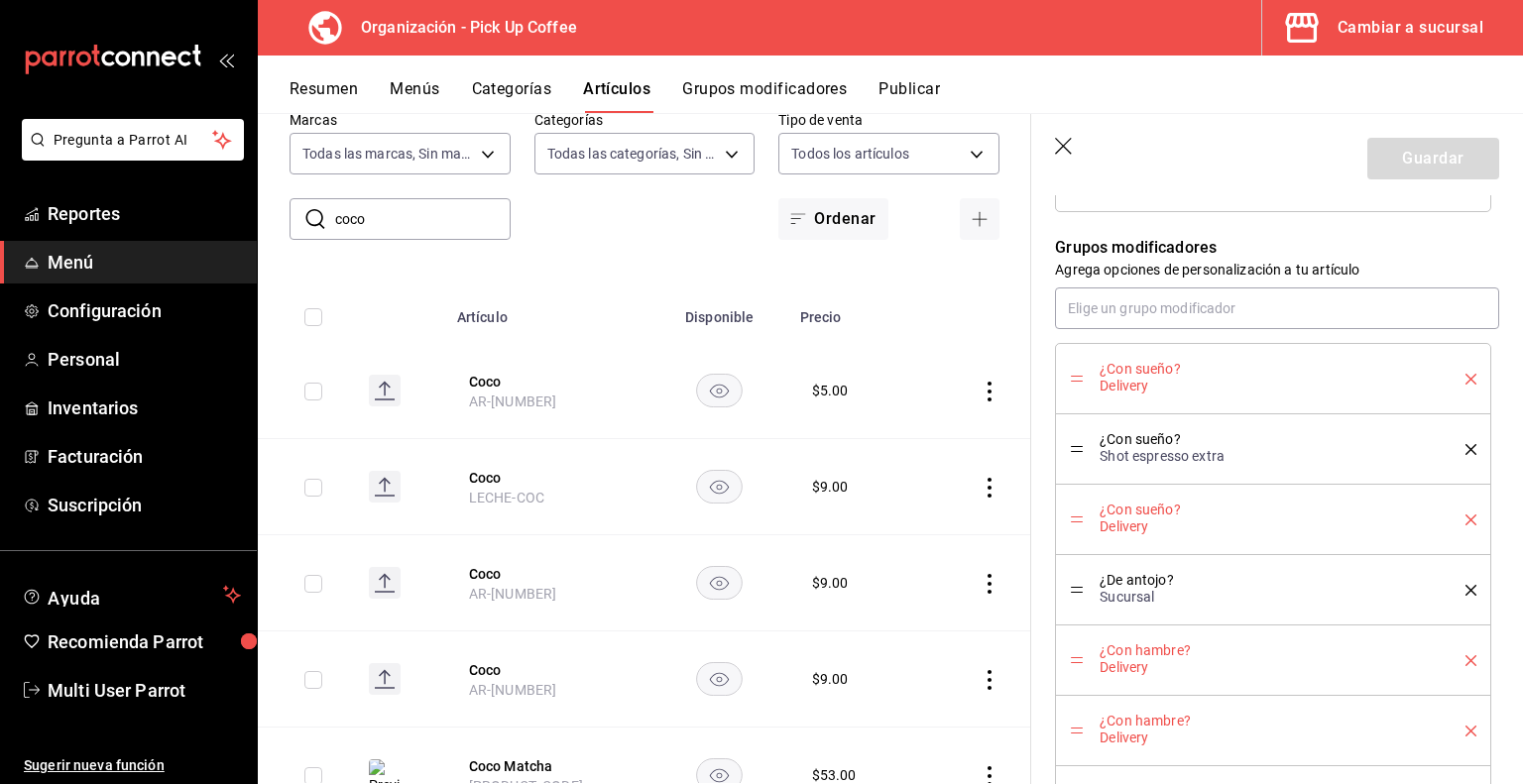 click 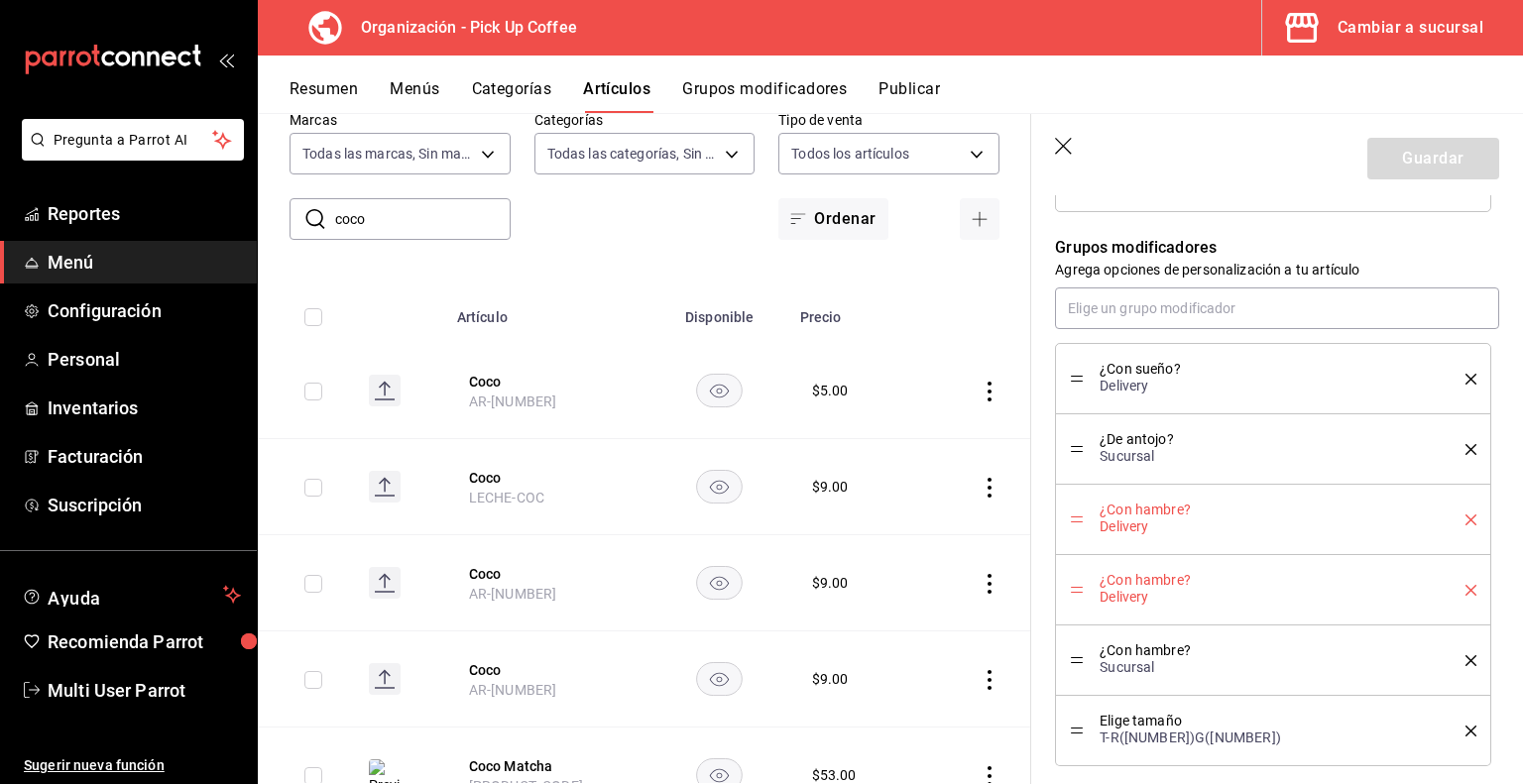 click 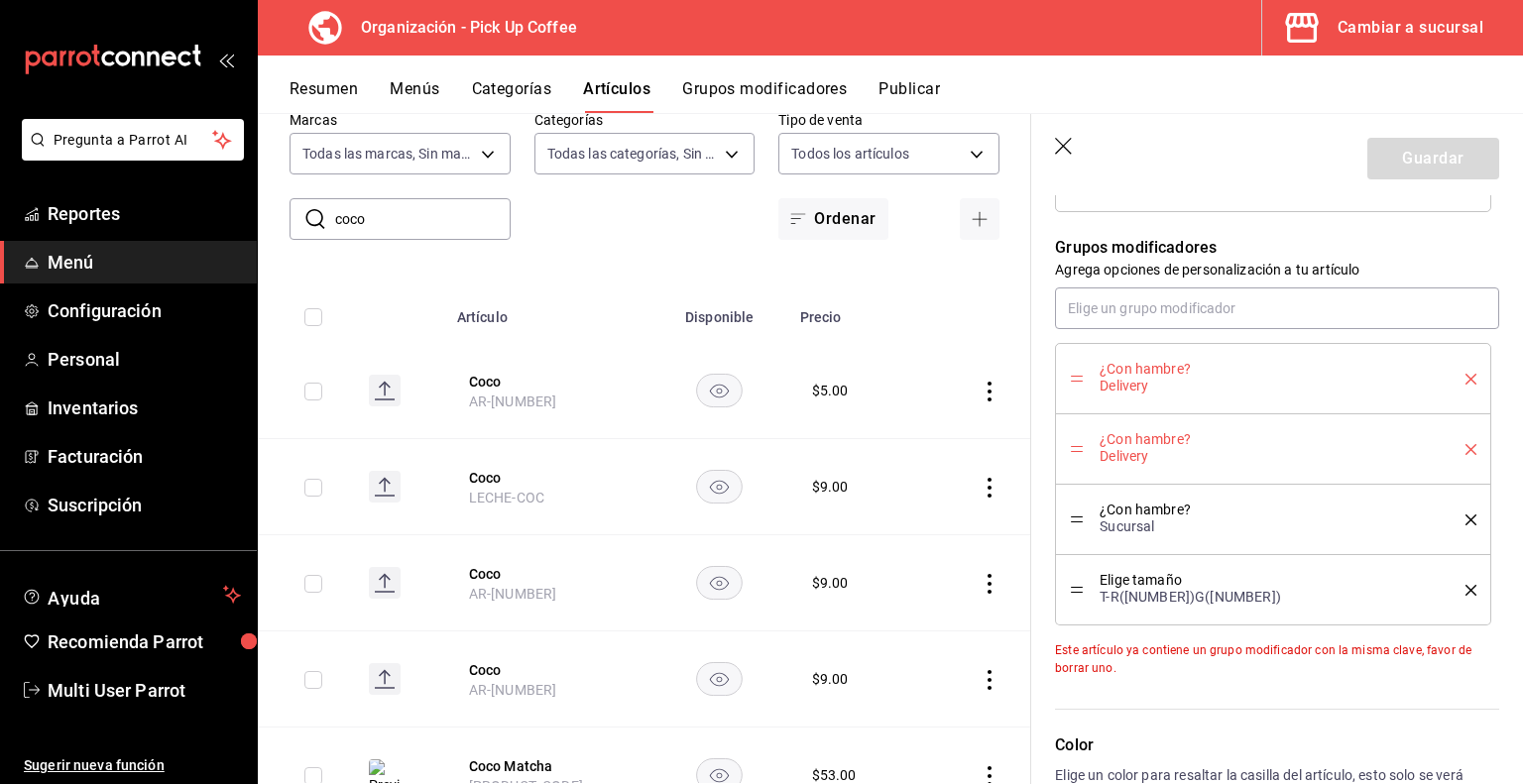 click 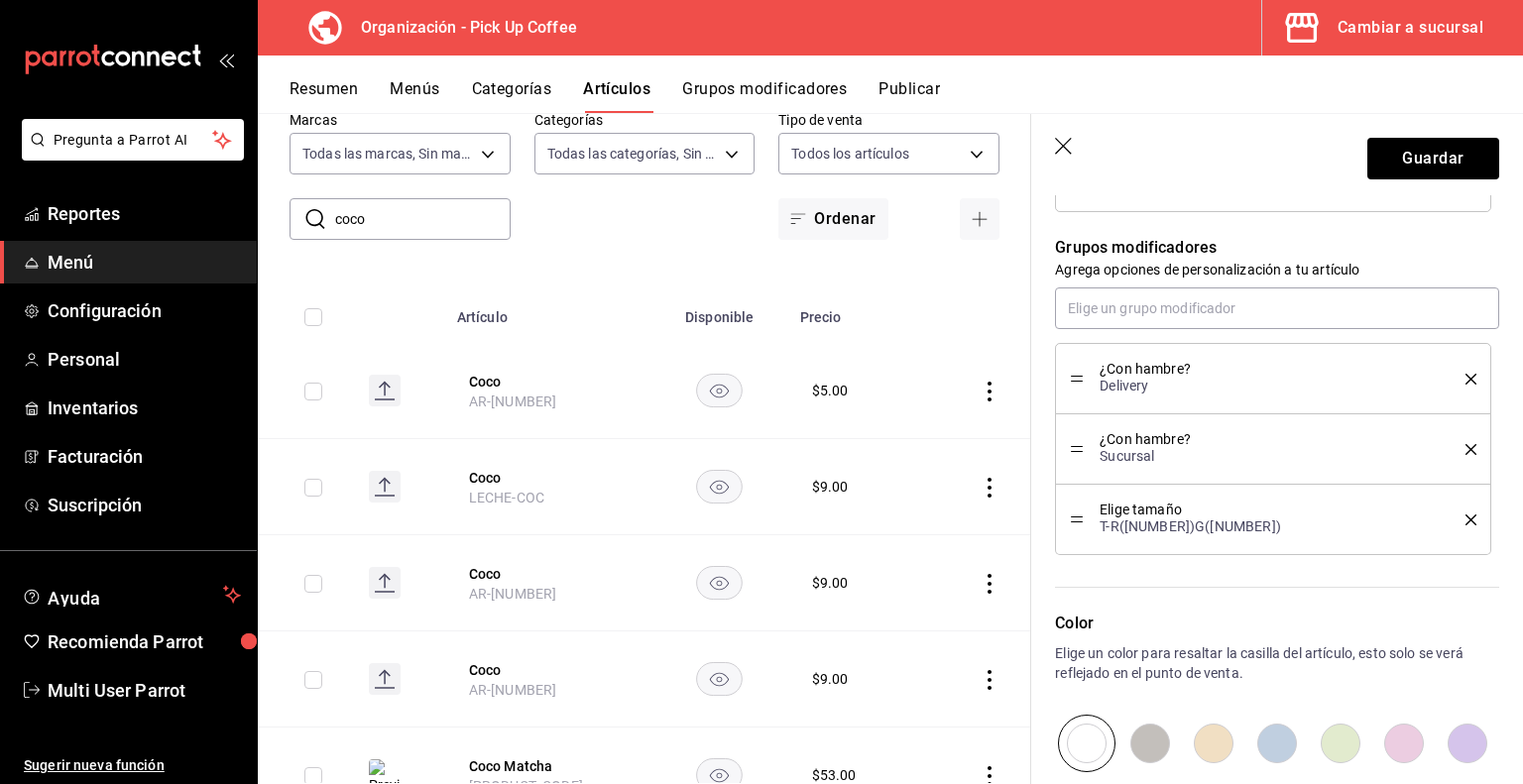 click 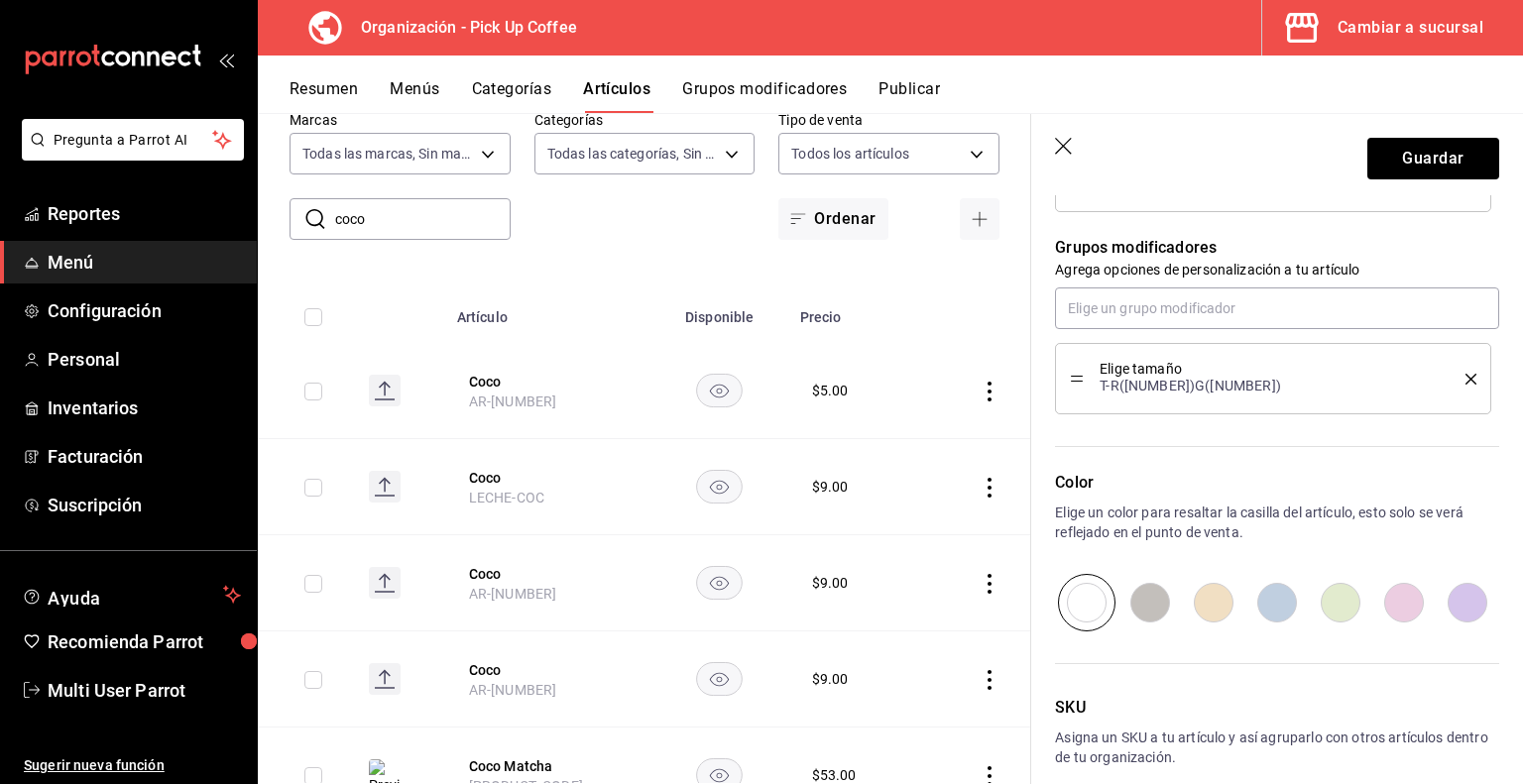 click 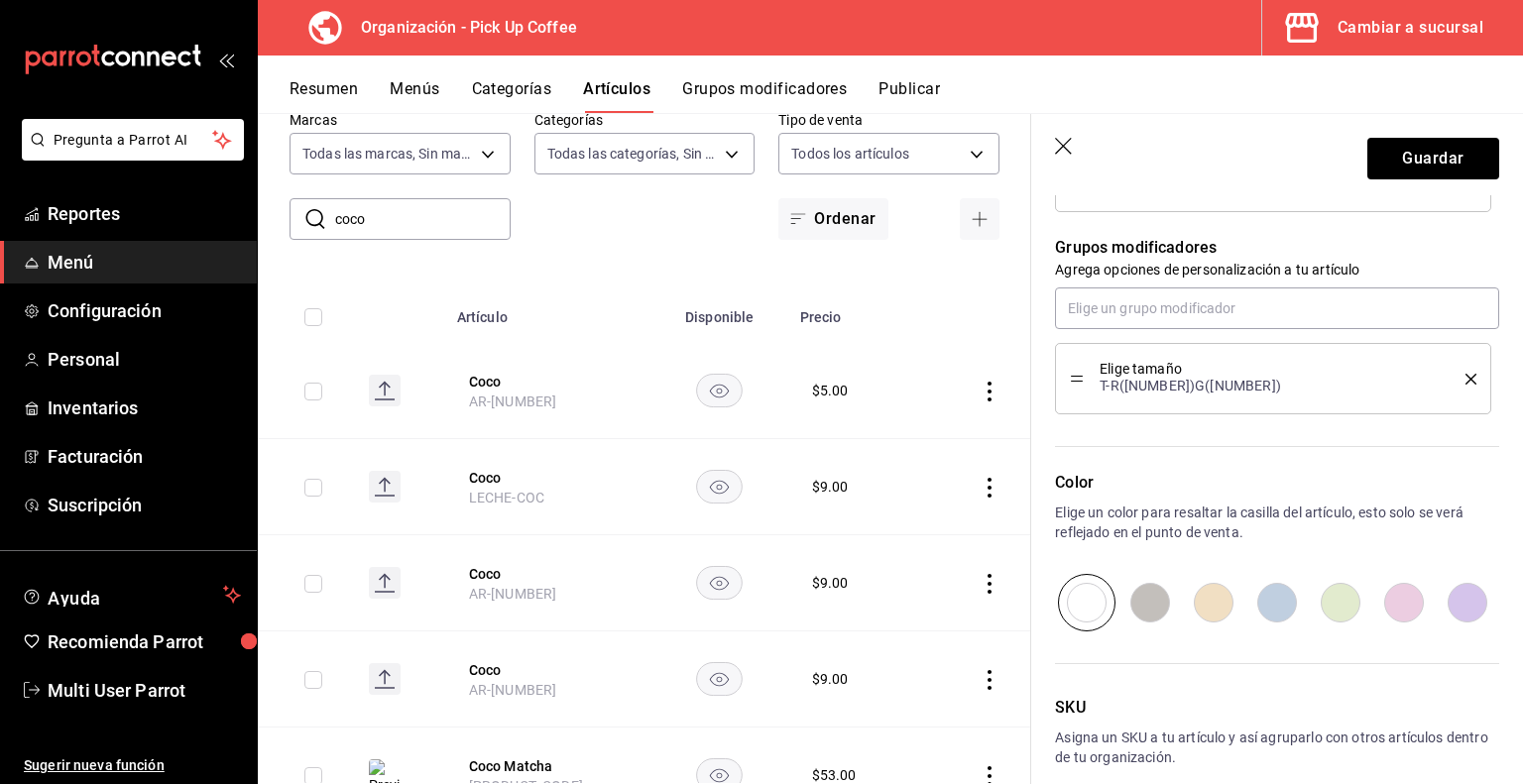 type on "x" 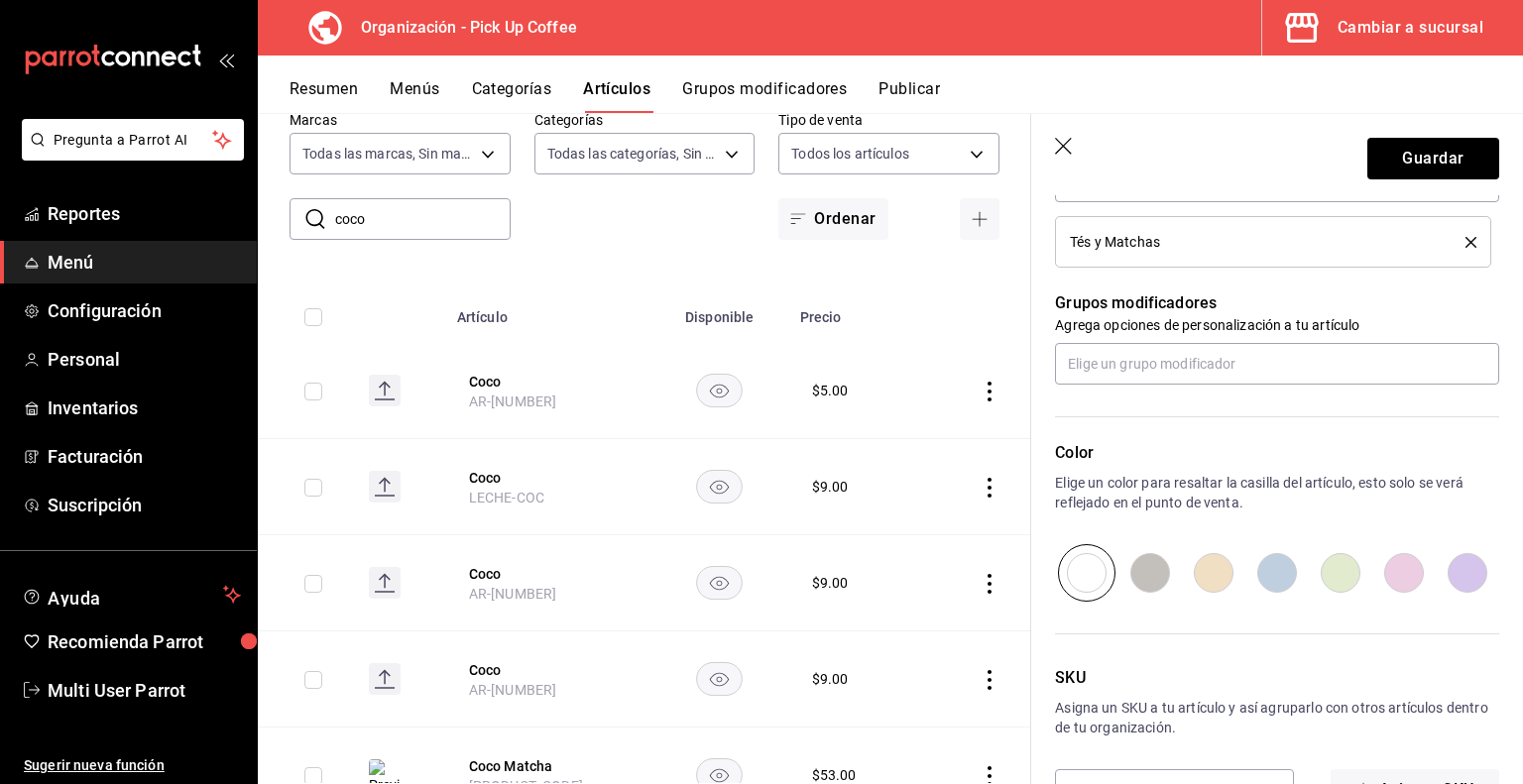 scroll, scrollTop: 974, scrollLeft: 0, axis: vertical 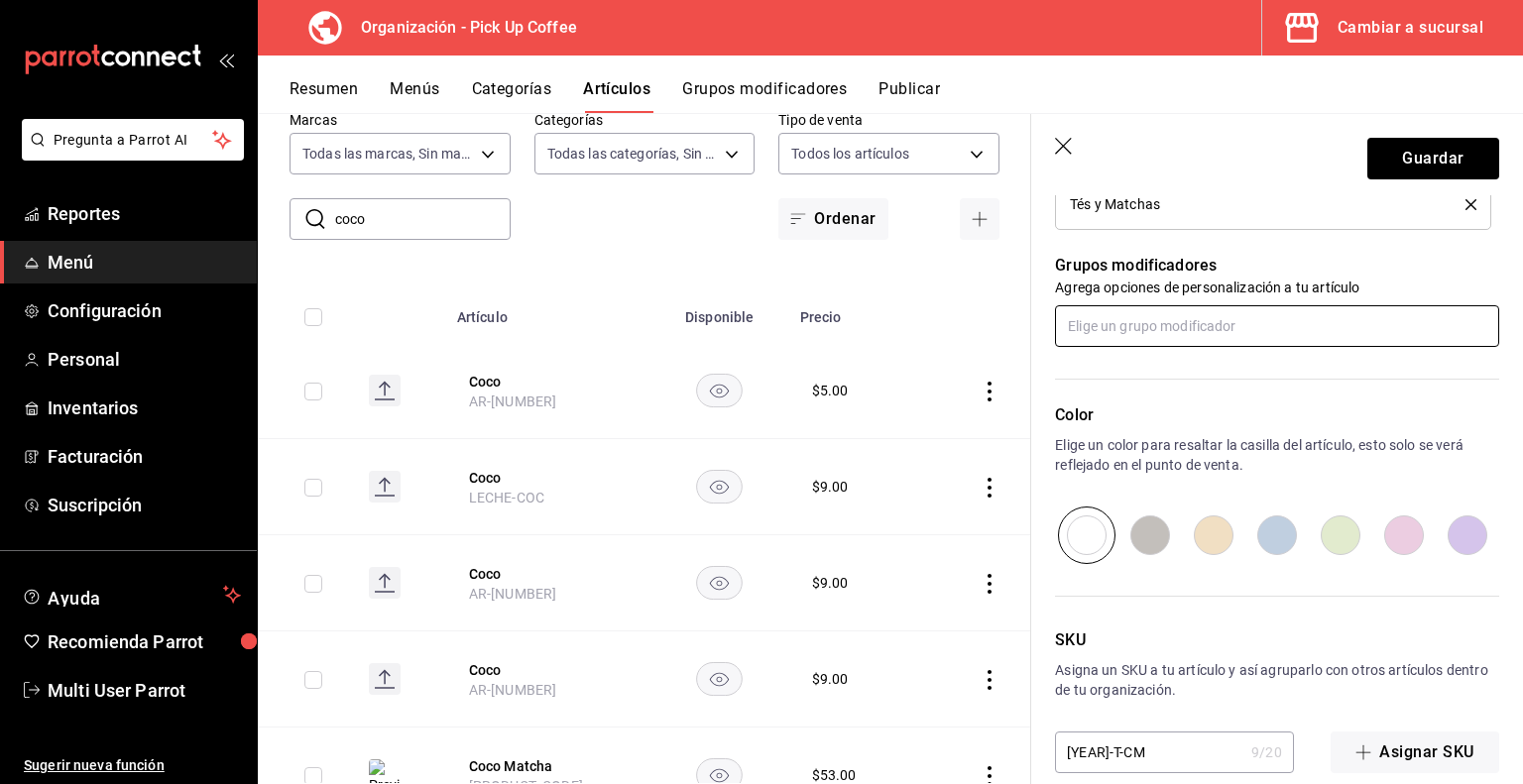 click at bounding box center [1277, 326] 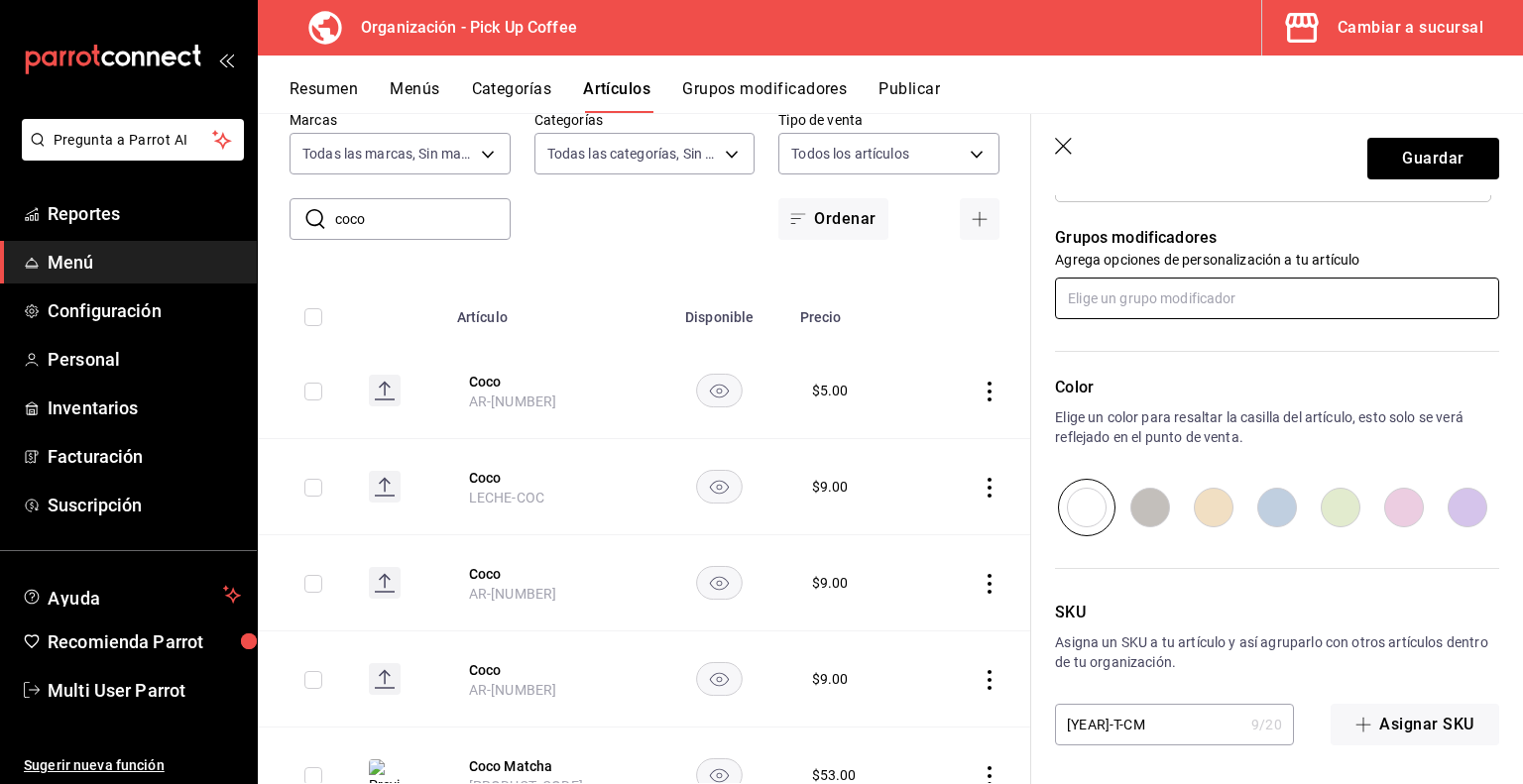 scroll, scrollTop: 937, scrollLeft: 0, axis: vertical 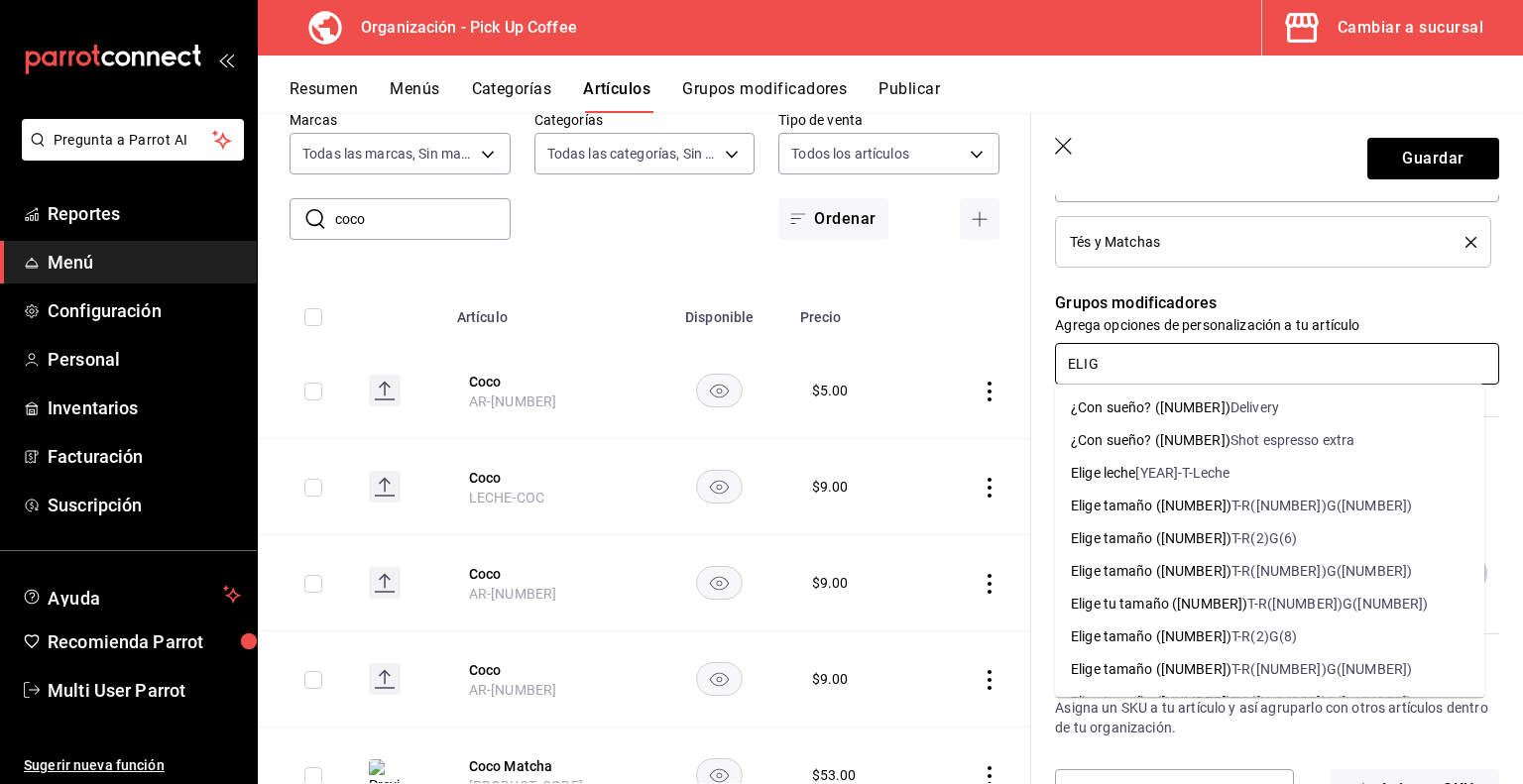 type on "ELIGE" 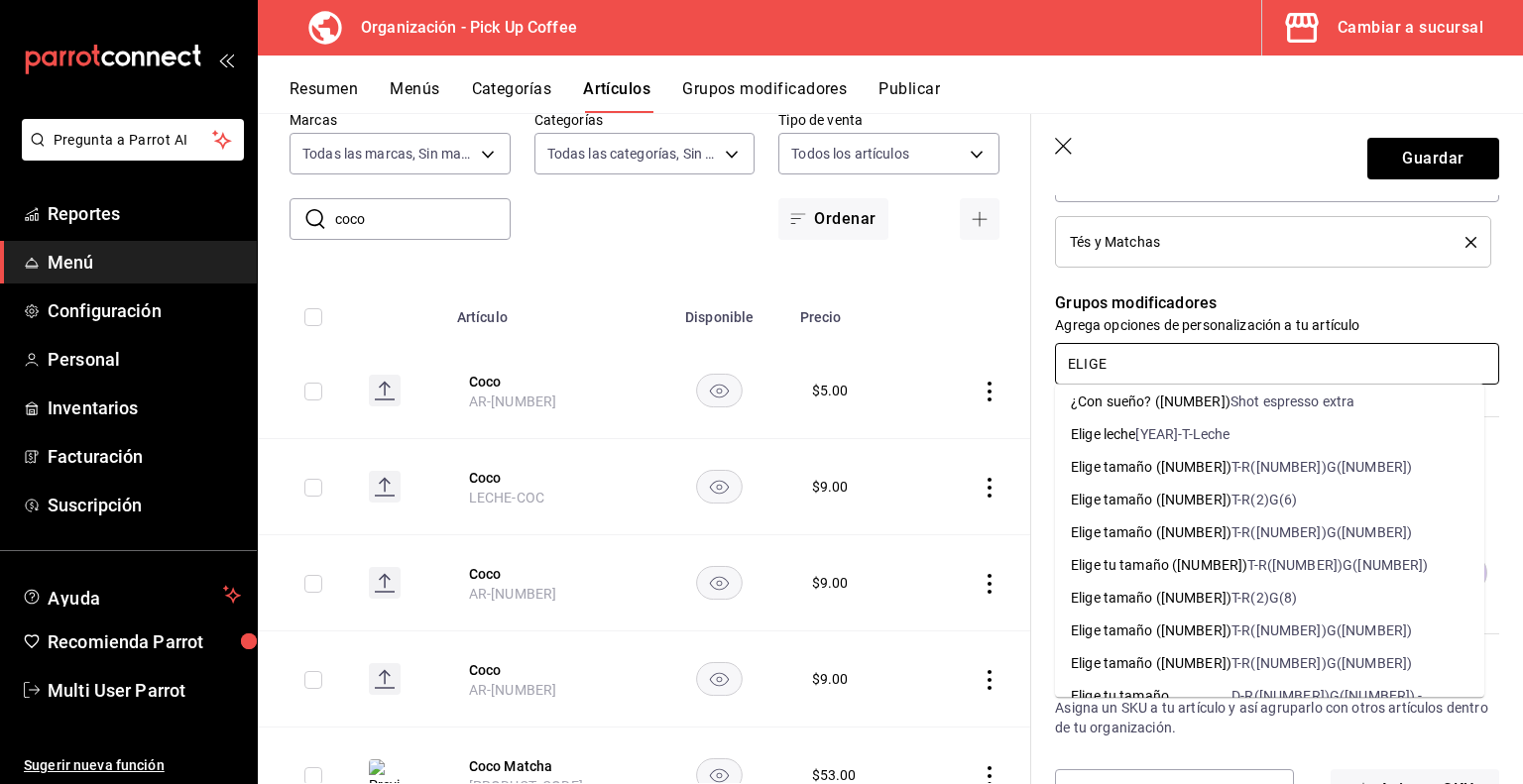 scroll, scrollTop: 46, scrollLeft: 0, axis: vertical 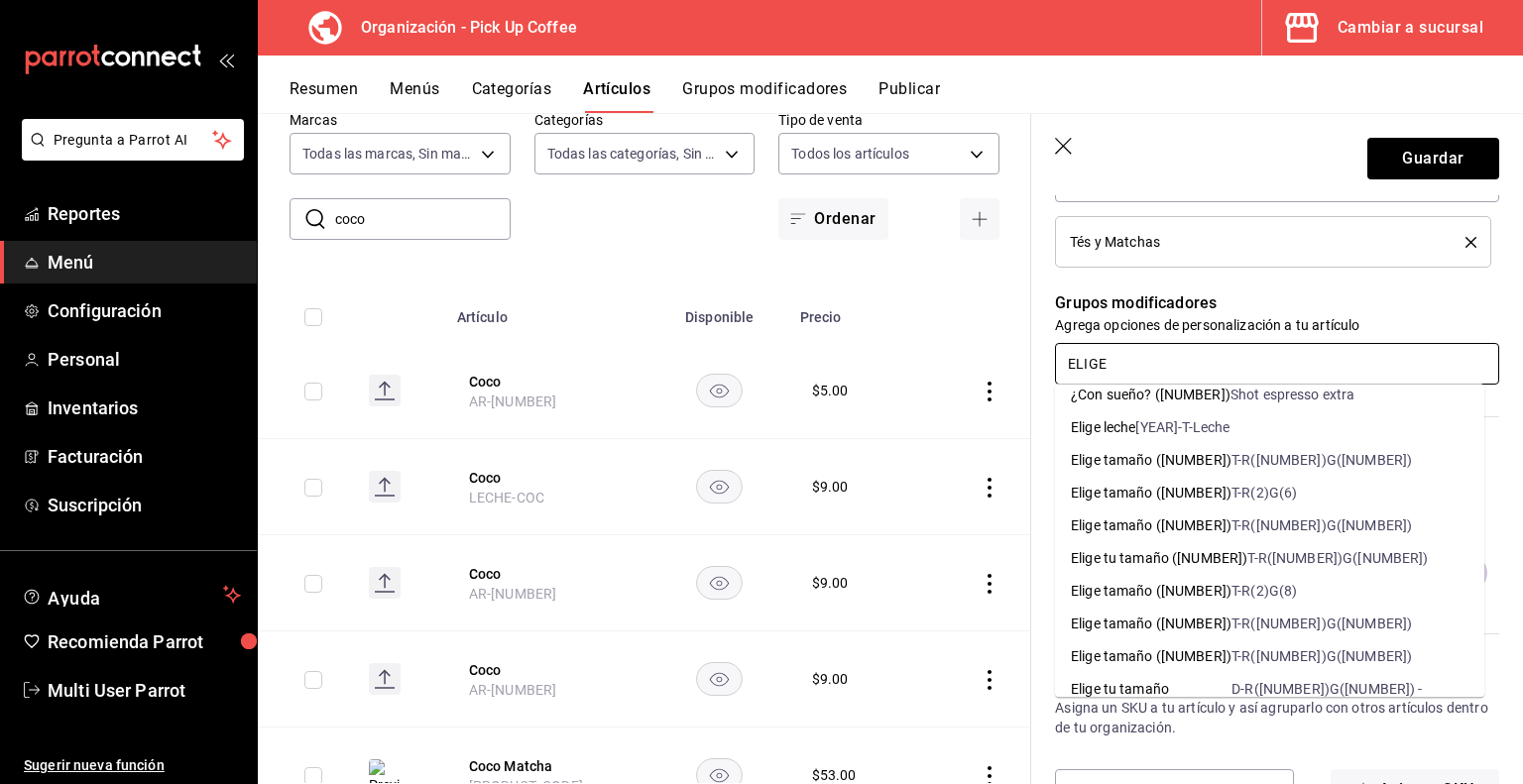 click on "Elige tamaño ([NUMBER])" at bounding box center [1151, 525] 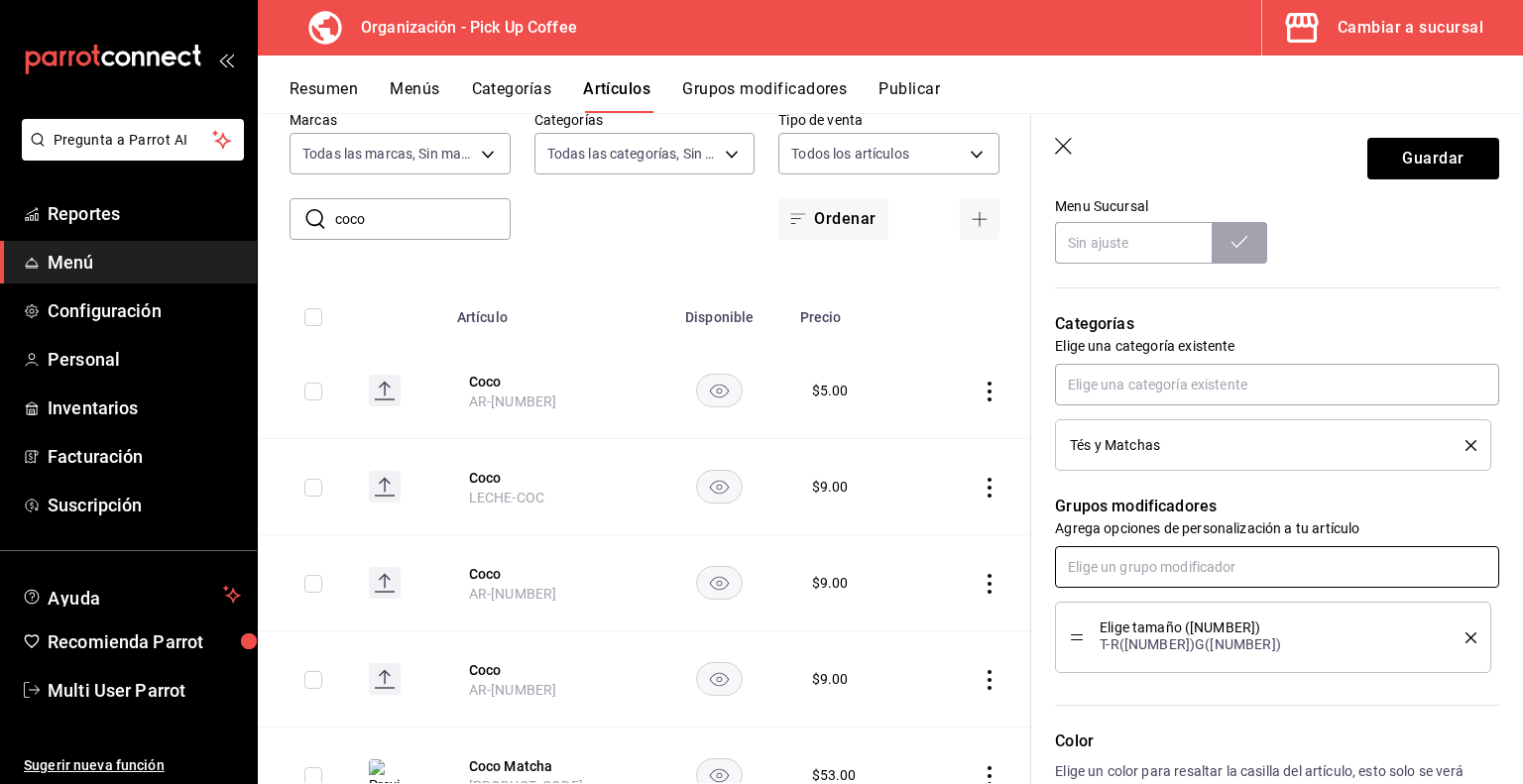 scroll, scrollTop: 921, scrollLeft: 0, axis: vertical 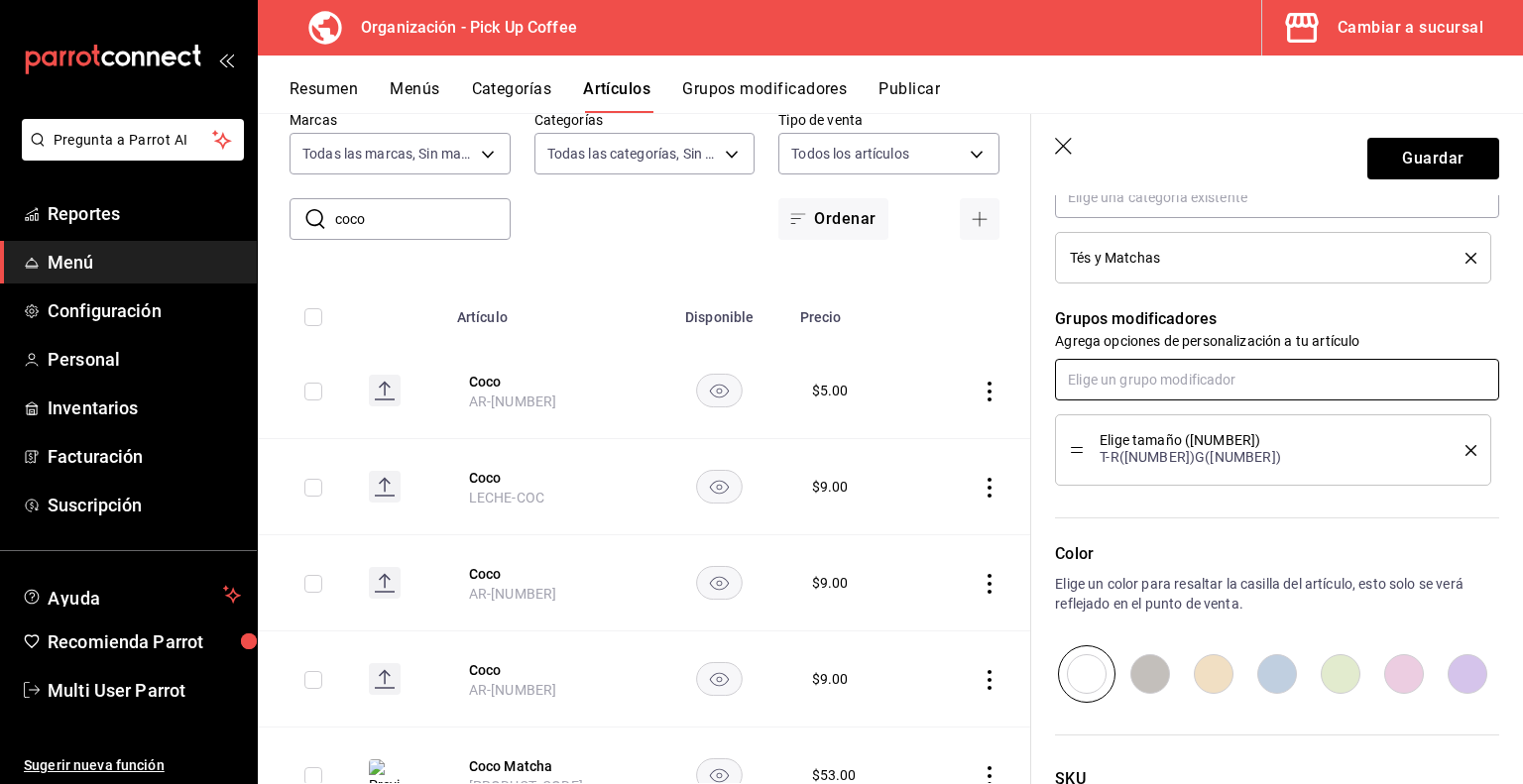 click at bounding box center (1277, 380) 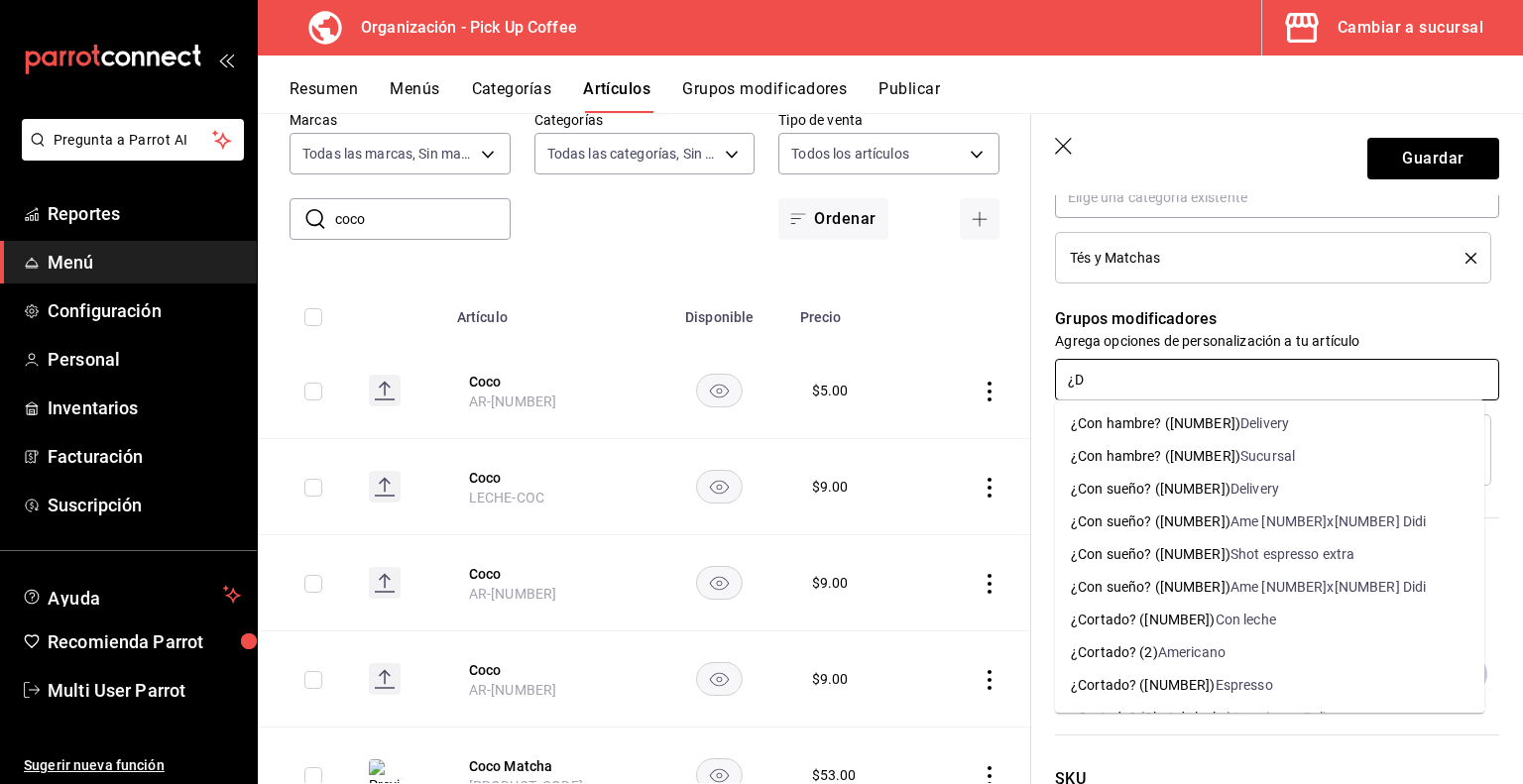 type on "¿DE" 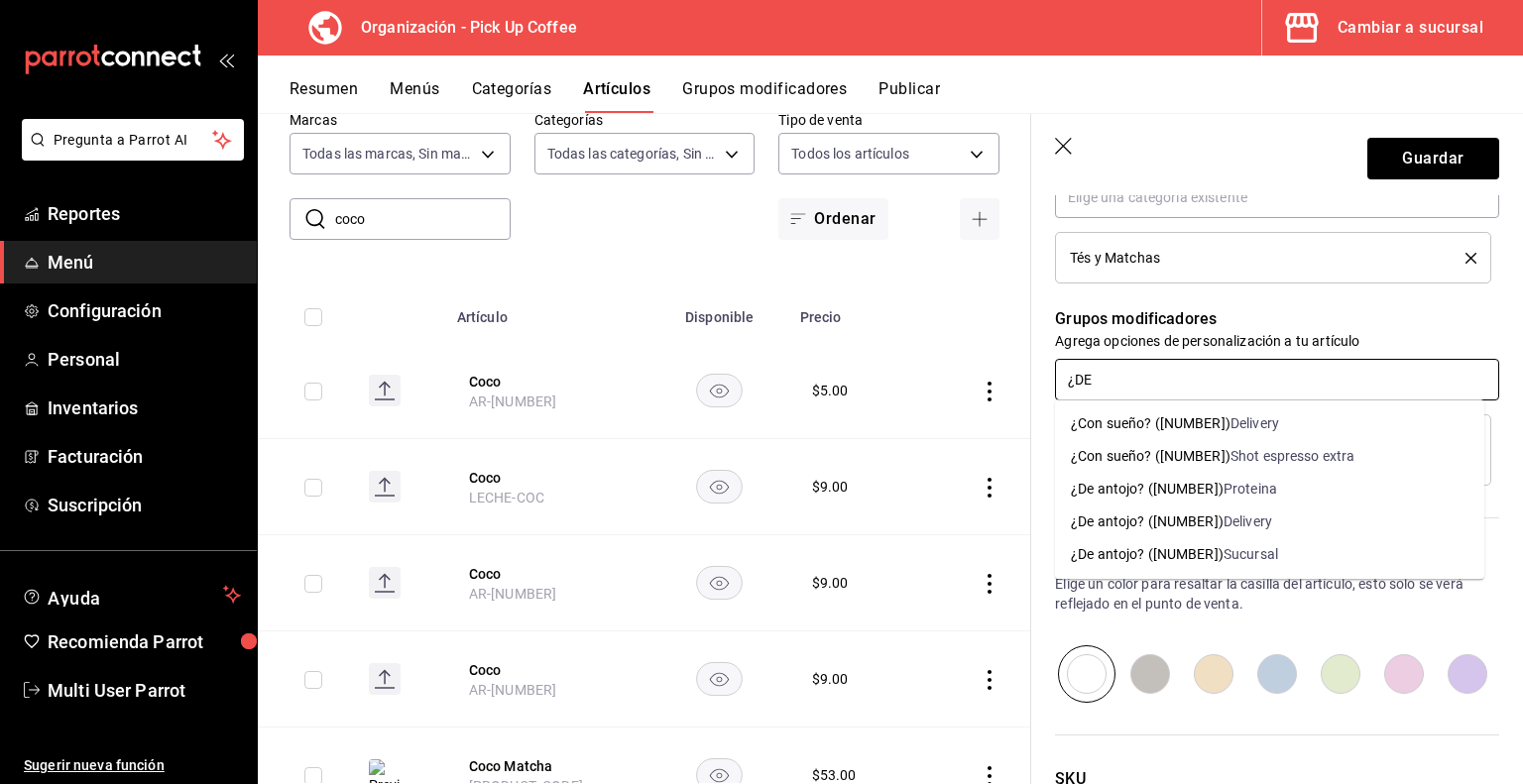 click on "¿De antojo? ([NUMBER])" at bounding box center (1147, 554) 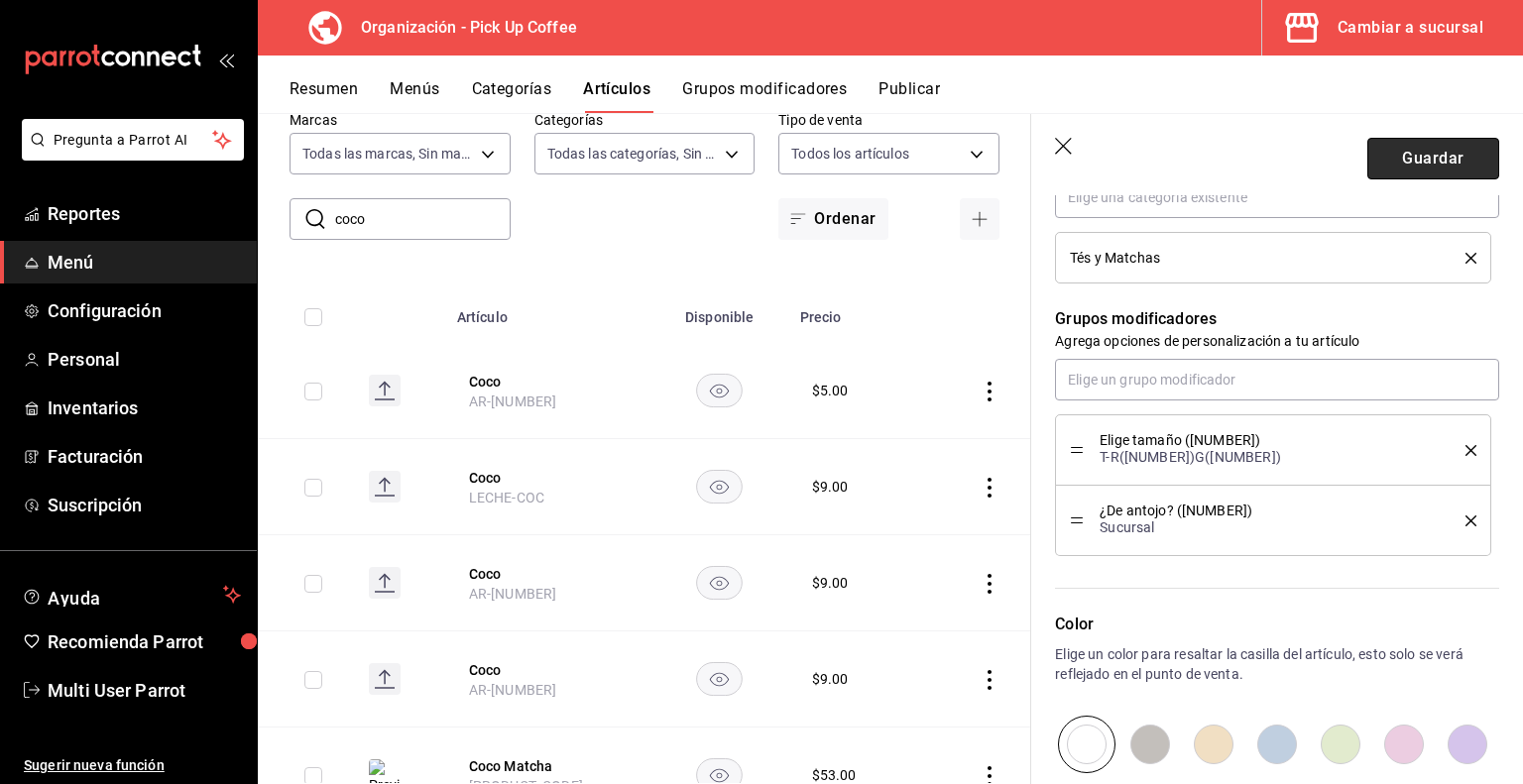 click on "Guardar" at bounding box center [1433, 159] 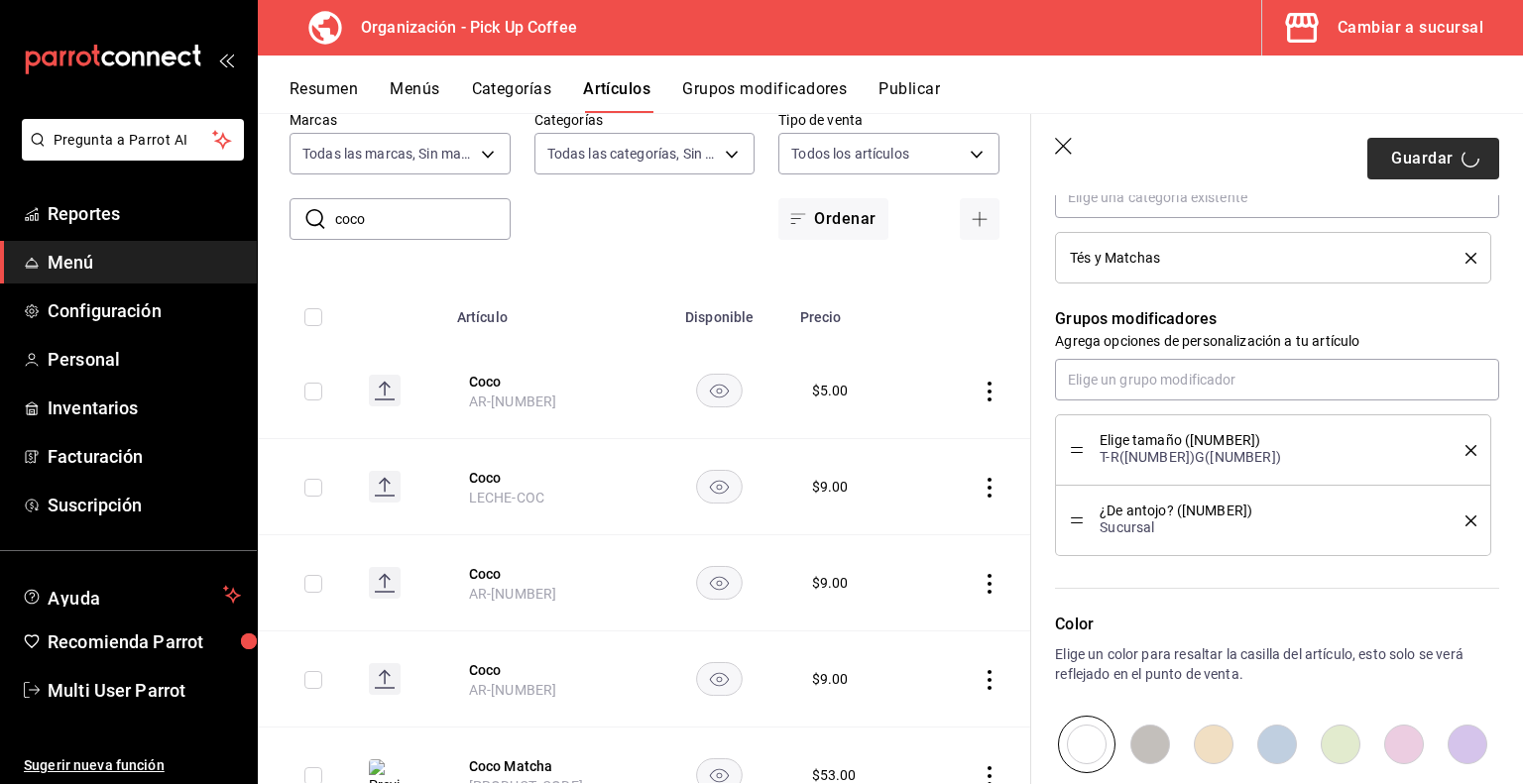 type on "x" 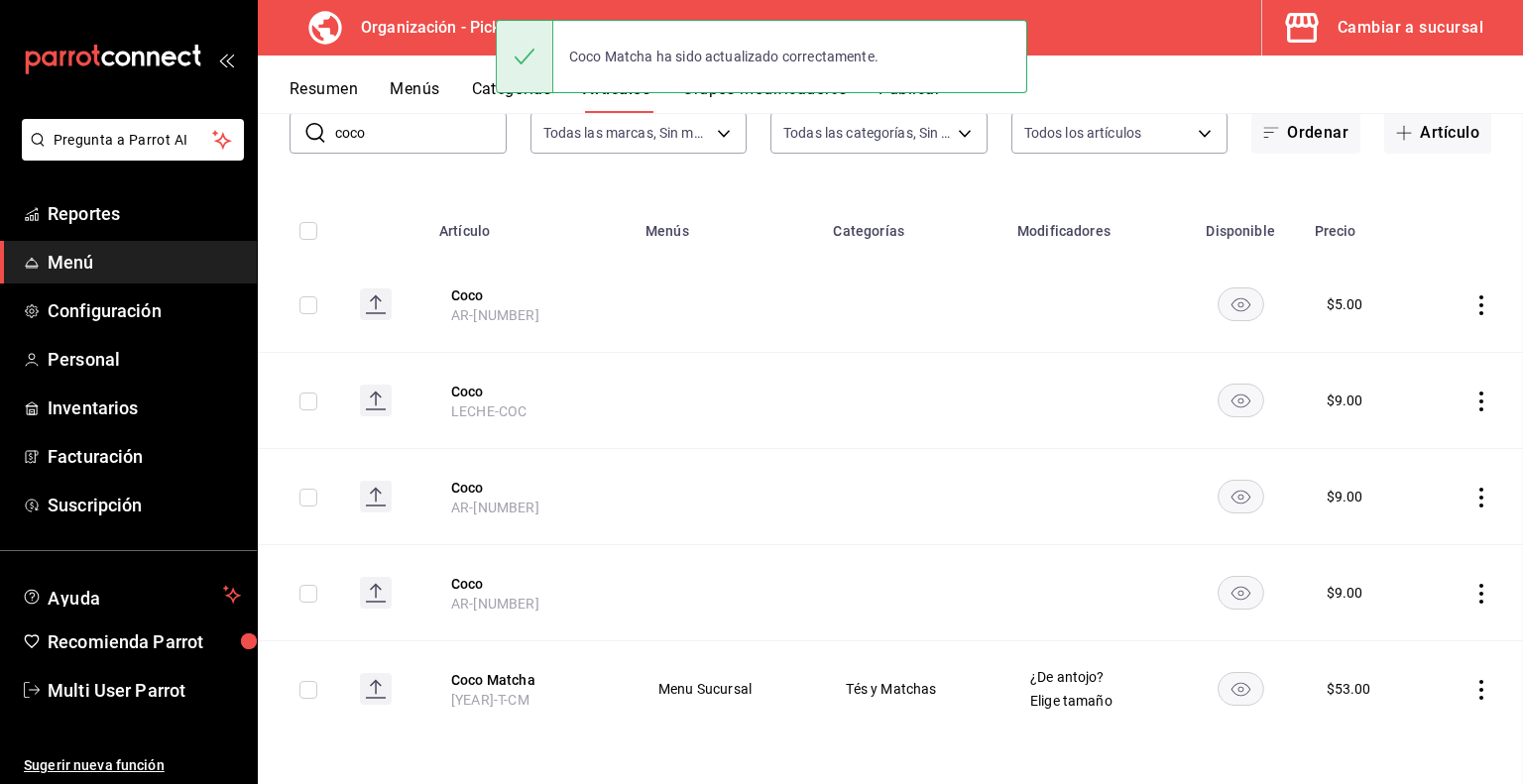 scroll, scrollTop: 0, scrollLeft: 0, axis: both 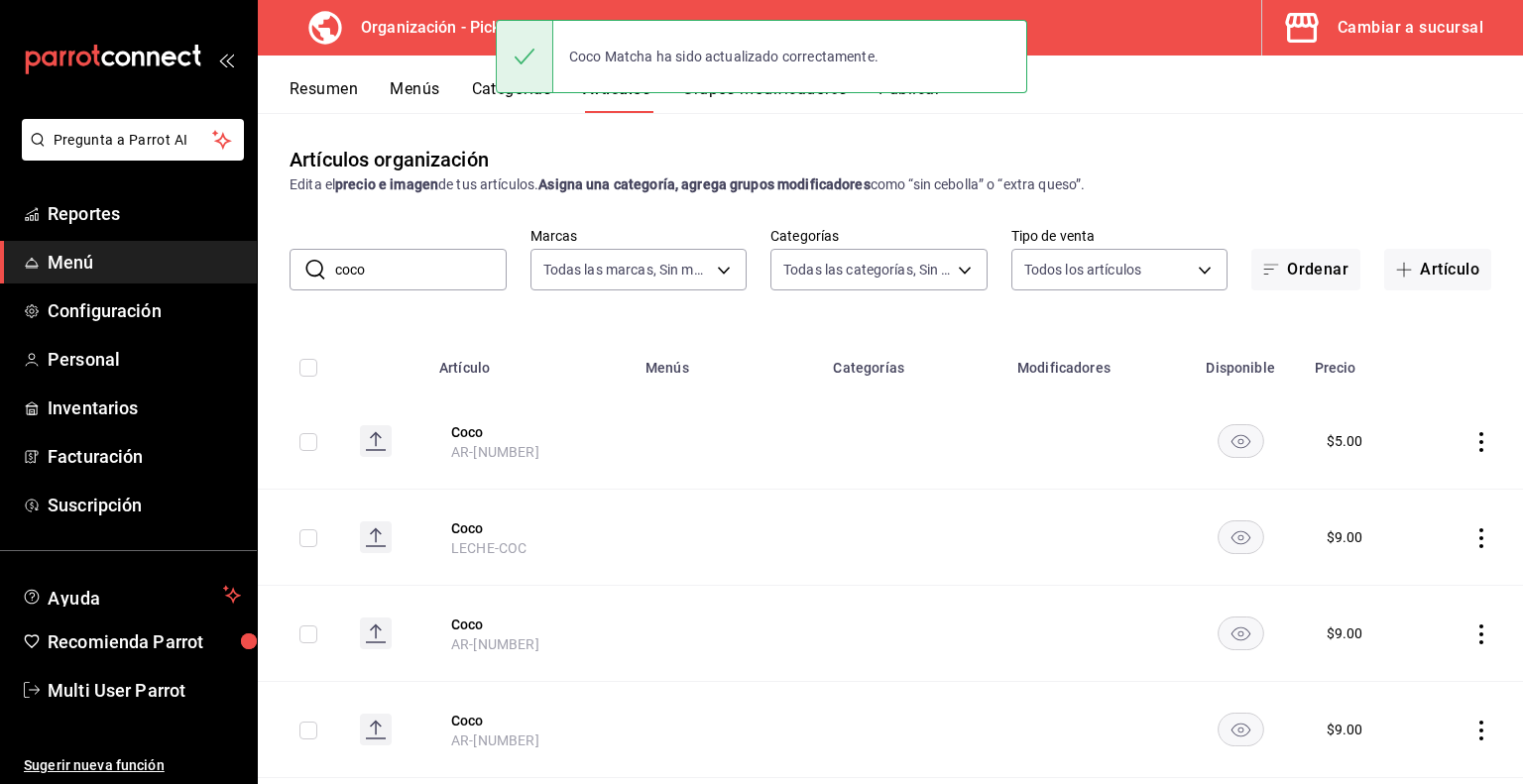 click on "Resumen" at bounding box center (323, 96) 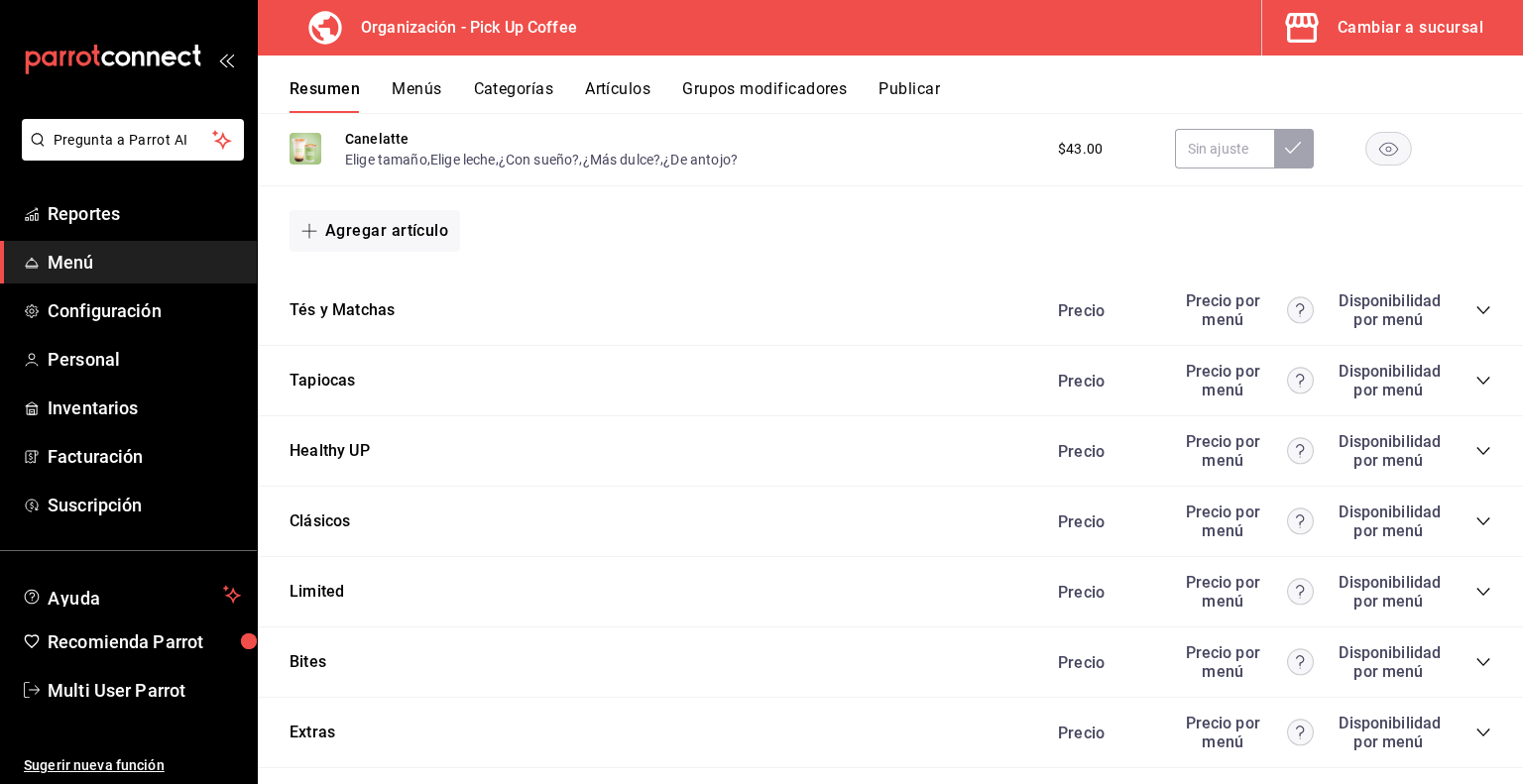 scroll, scrollTop: 1479, scrollLeft: 0, axis: vertical 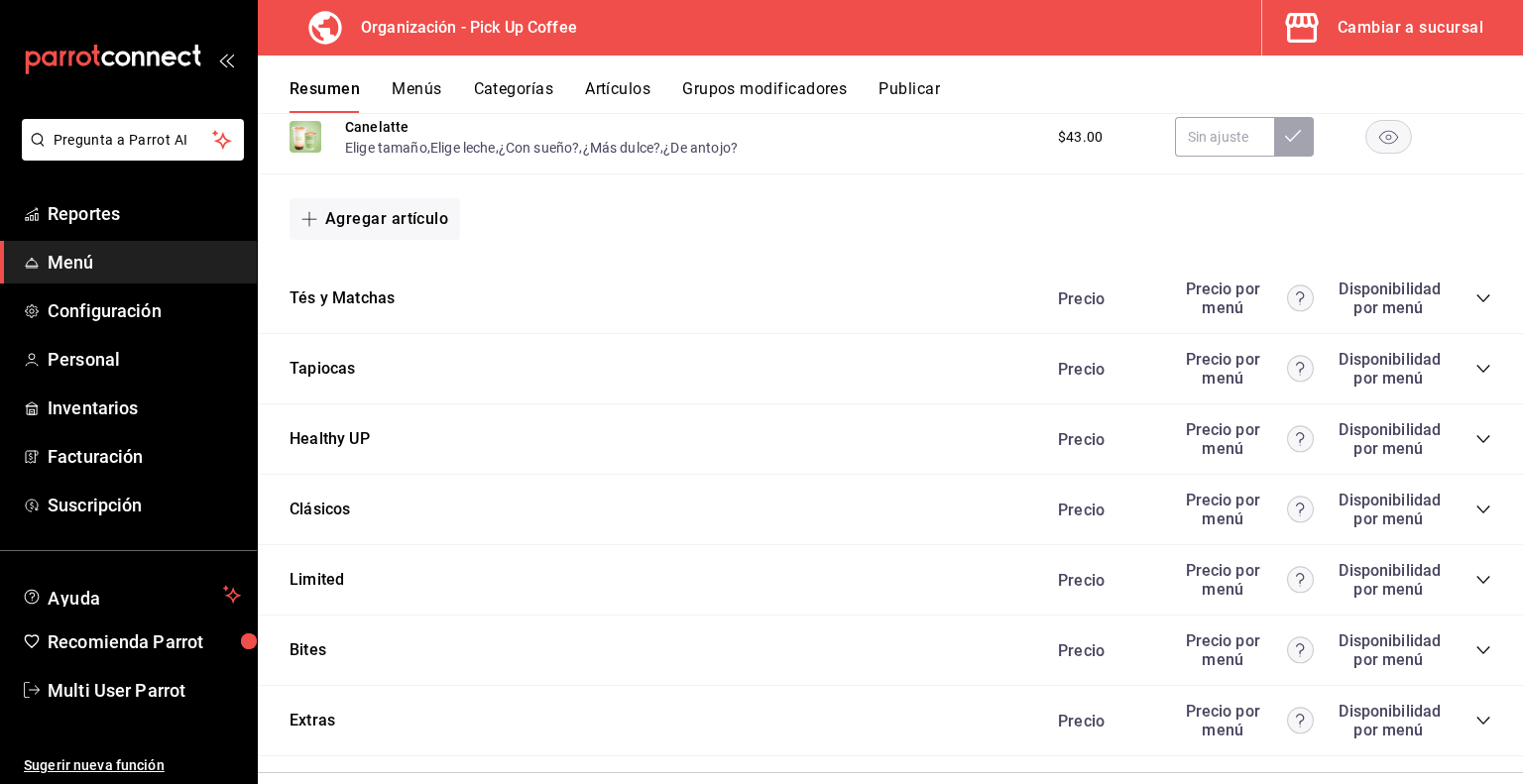 click 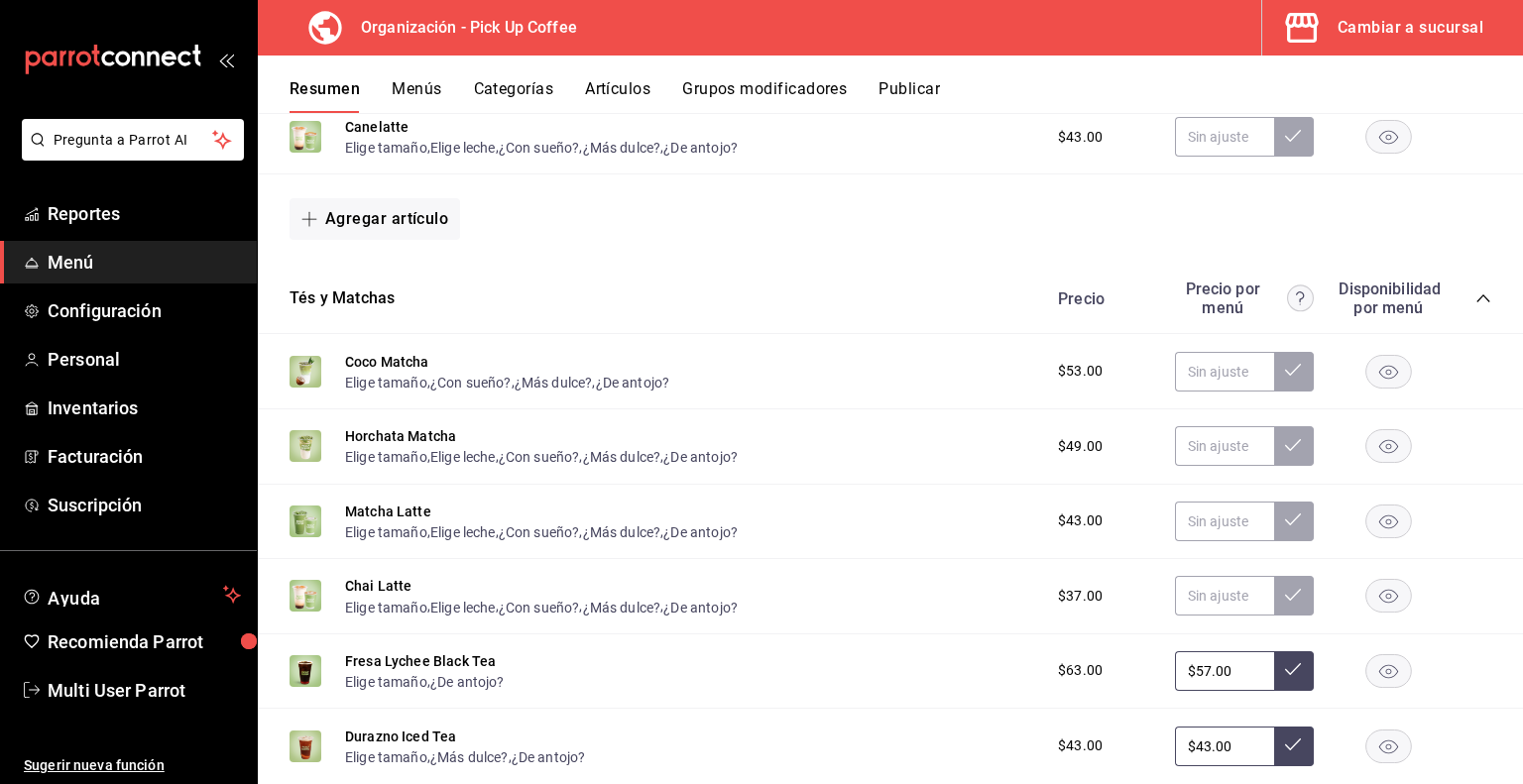 scroll, scrollTop: 1517, scrollLeft: 0, axis: vertical 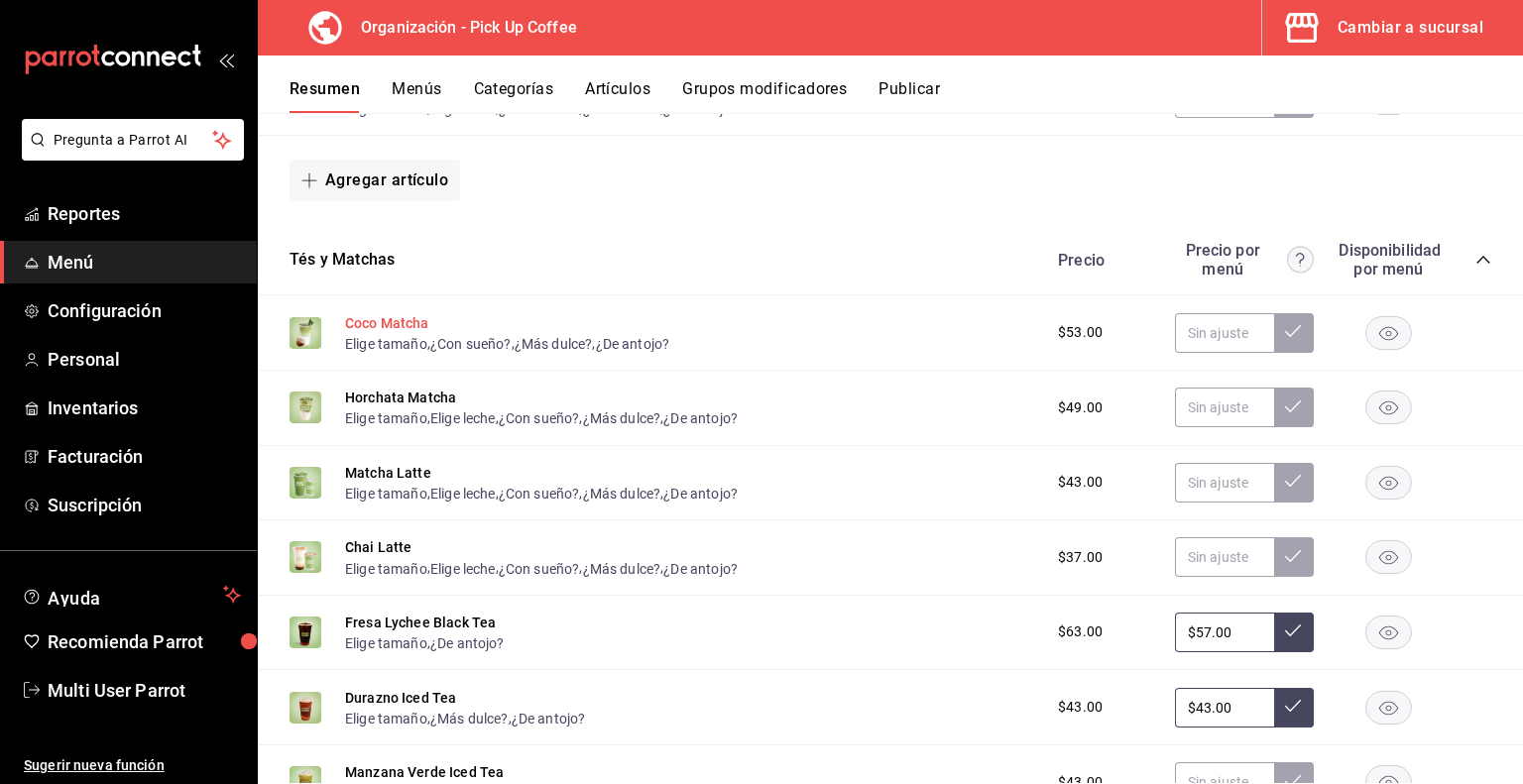 click on "Coco Matcha" at bounding box center [387, 323] 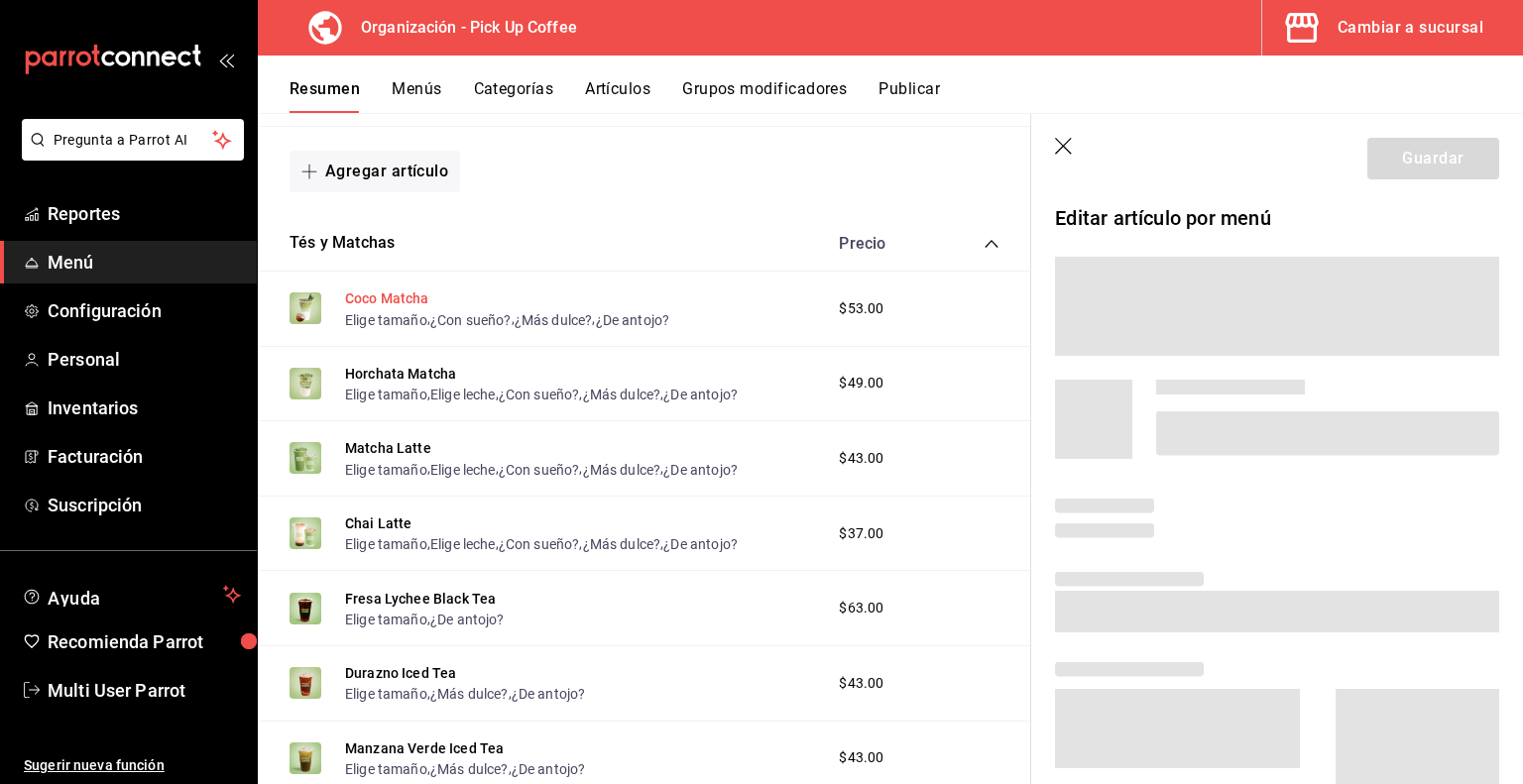 scroll, scrollTop: 1487, scrollLeft: 0, axis: vertical 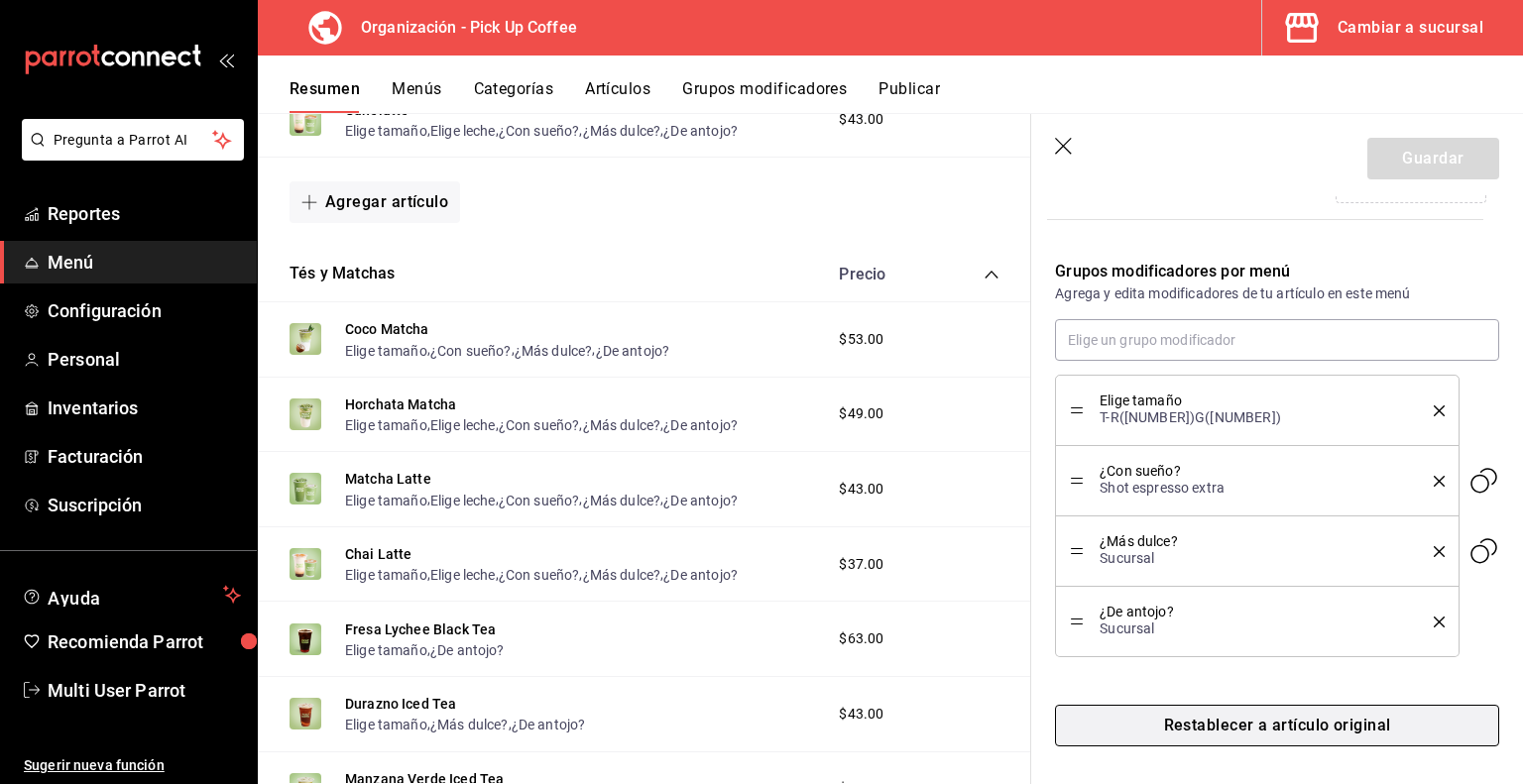 click on "Restablecer a artículo original" at bounding box center [1277, 726] 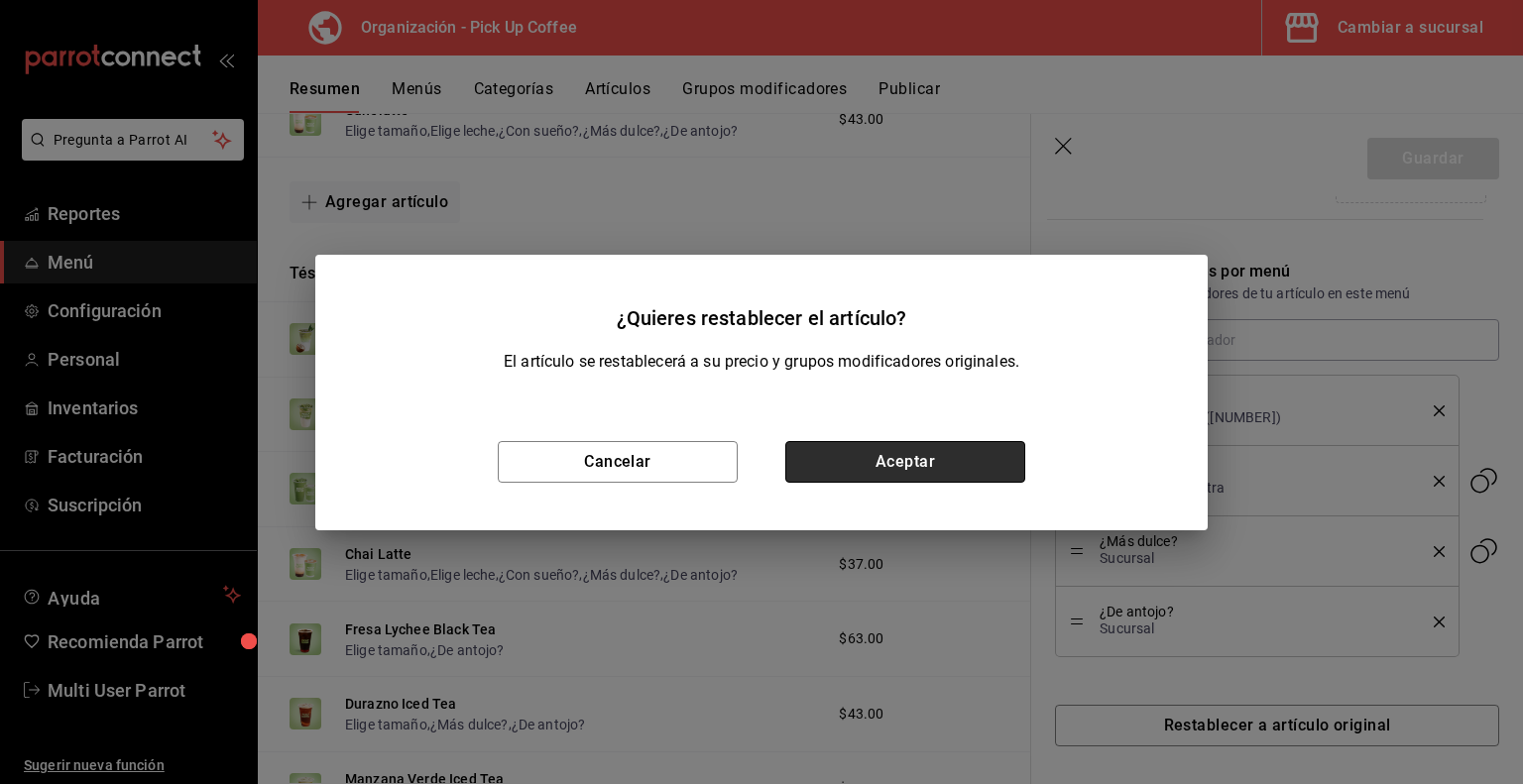 click on "Aceptar" at bounding box center [905, 462] 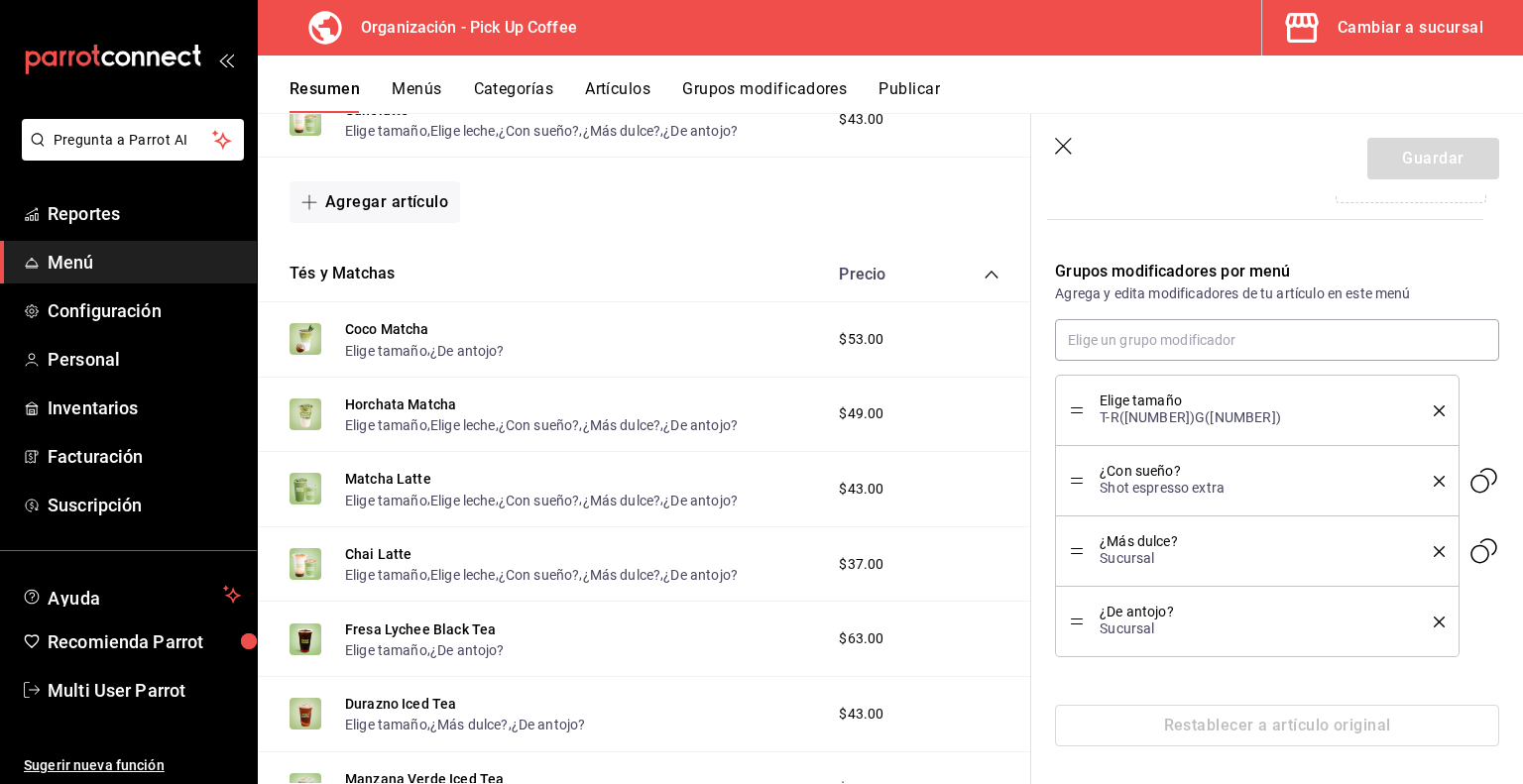 scroll, scrollTop: 445, scrollLeft: 0, axis: vertical 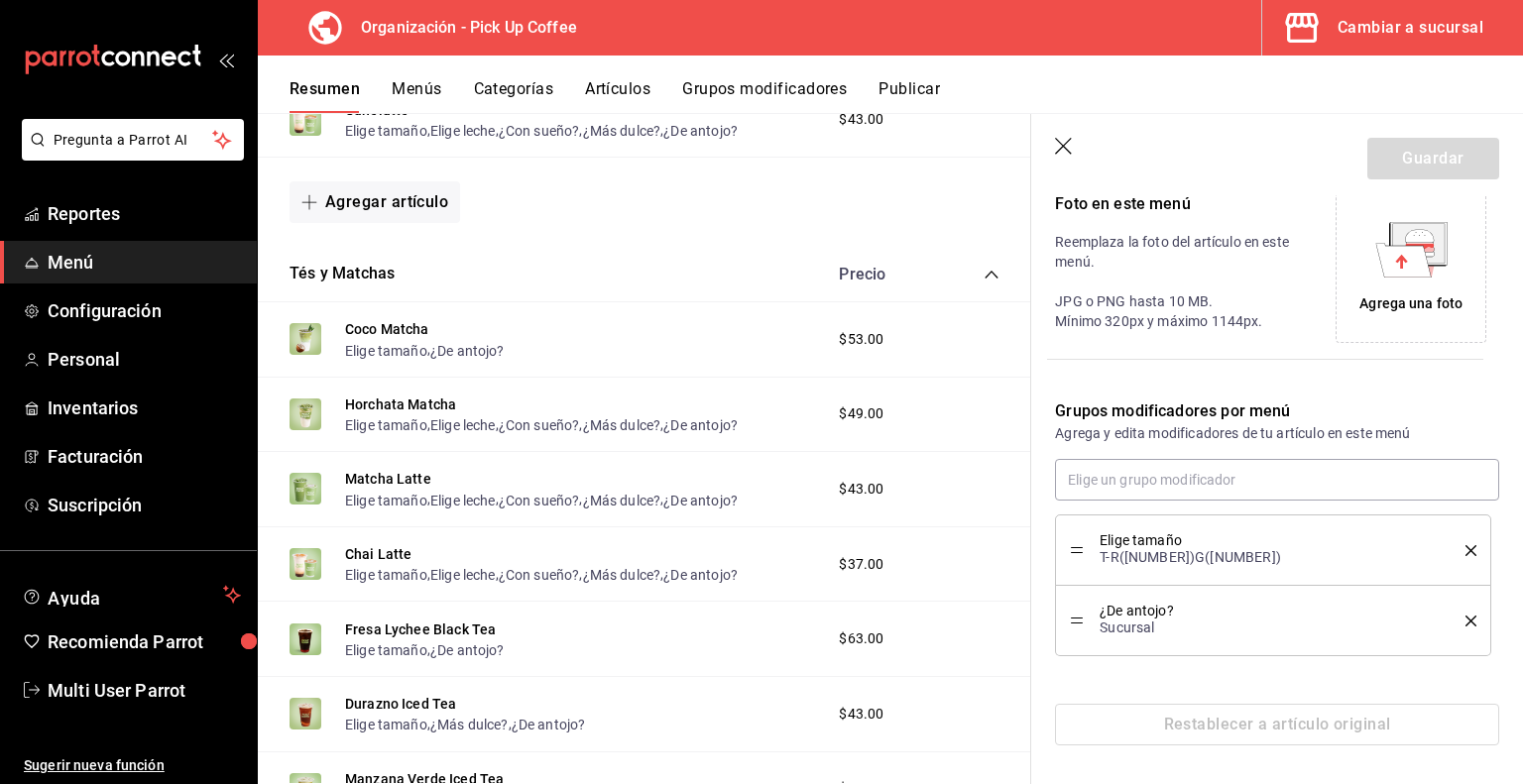 click 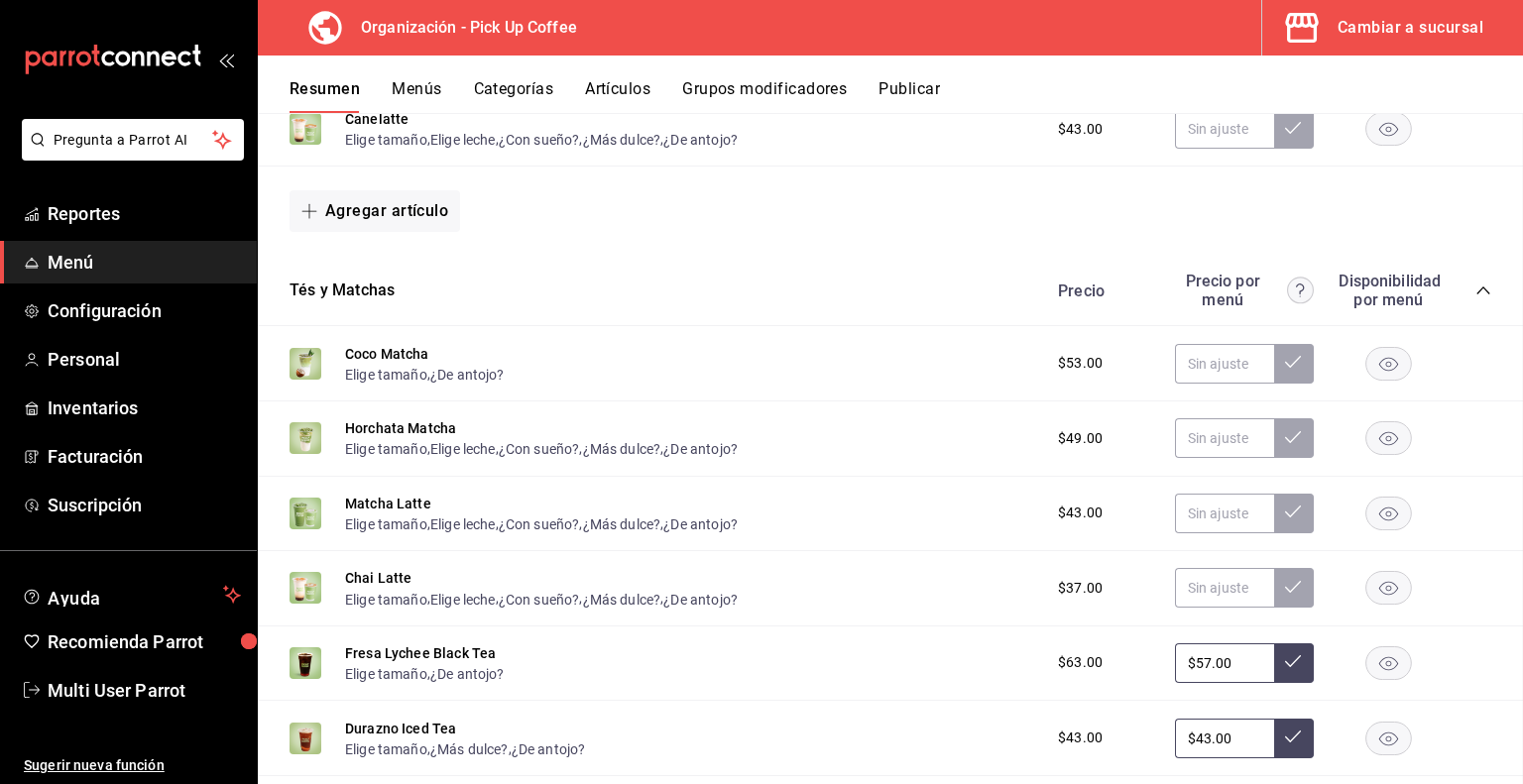scroll, scrollTop: 2050, scrollLeft: 0, axis: vertical 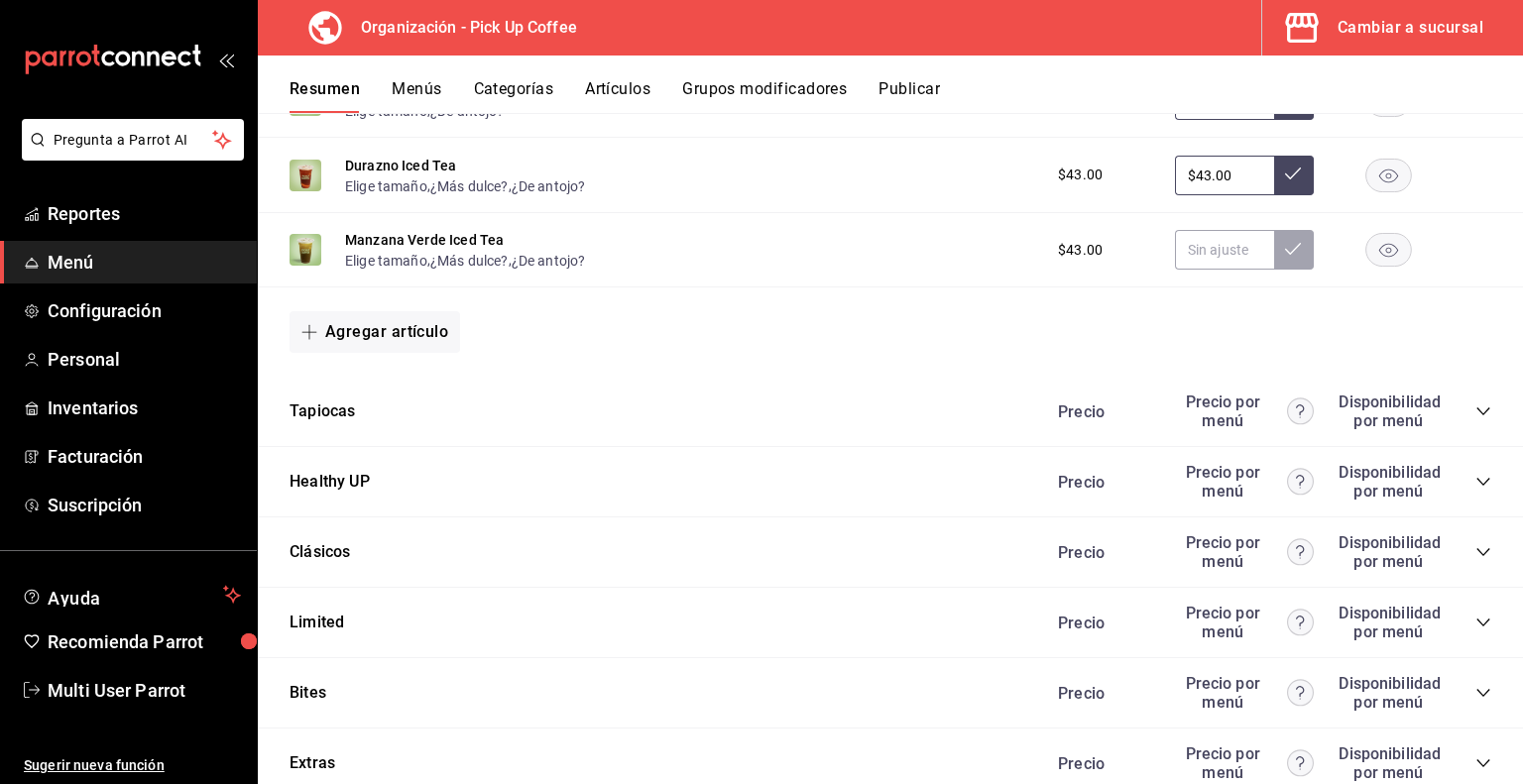 click on "Menús" at bounding box center [416, 96] 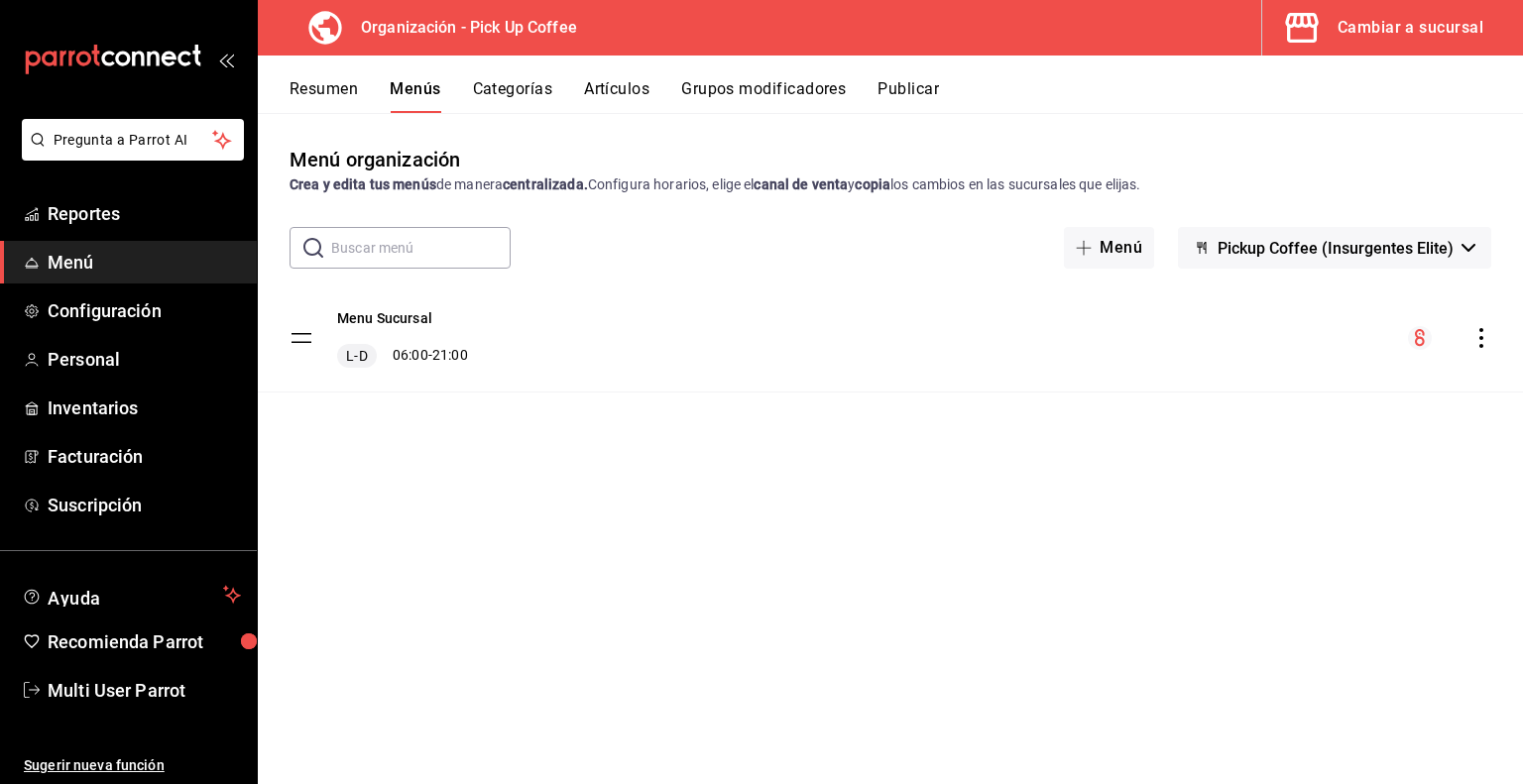 click 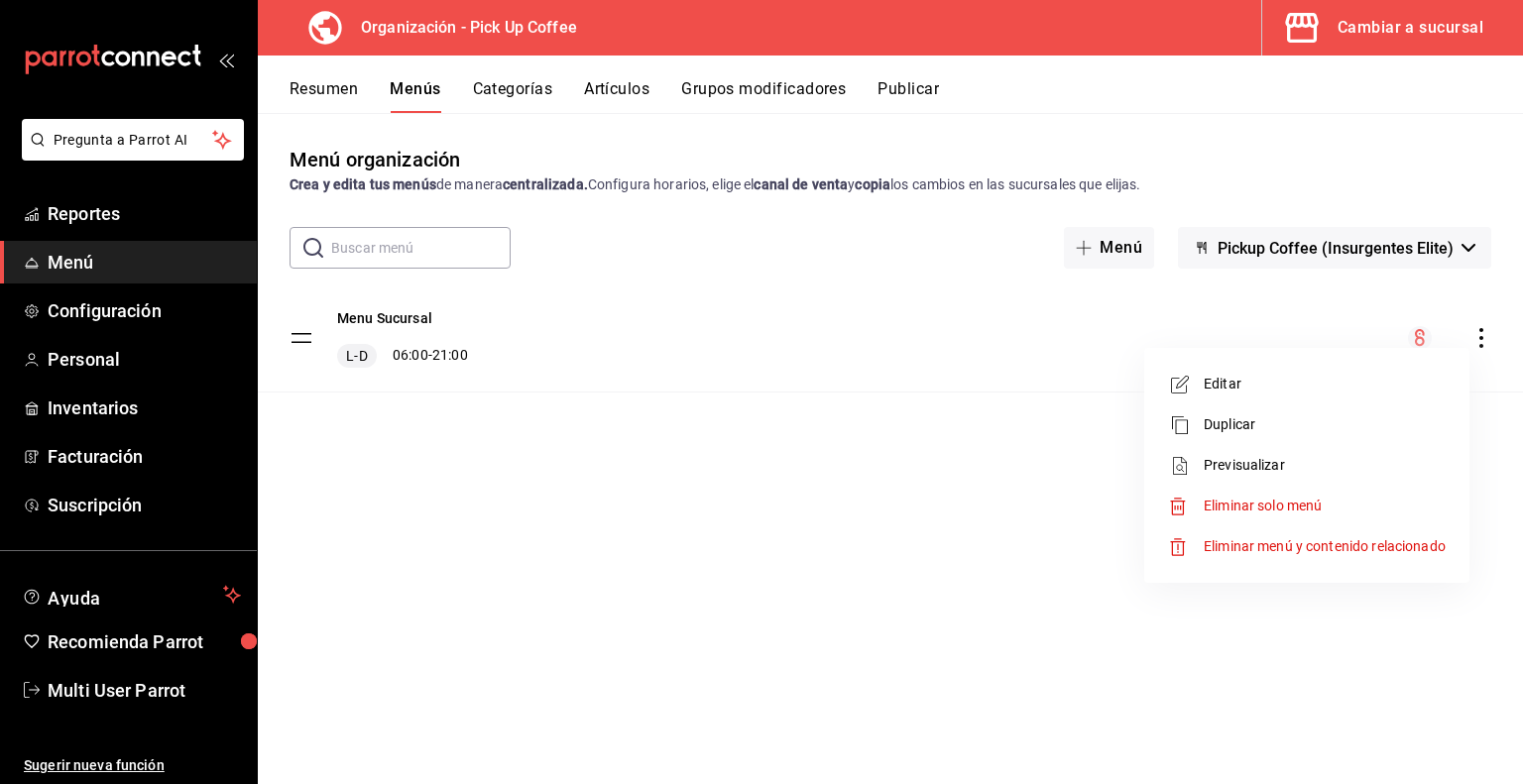click on "Previsualizar" at bounding box center (1325, 465) 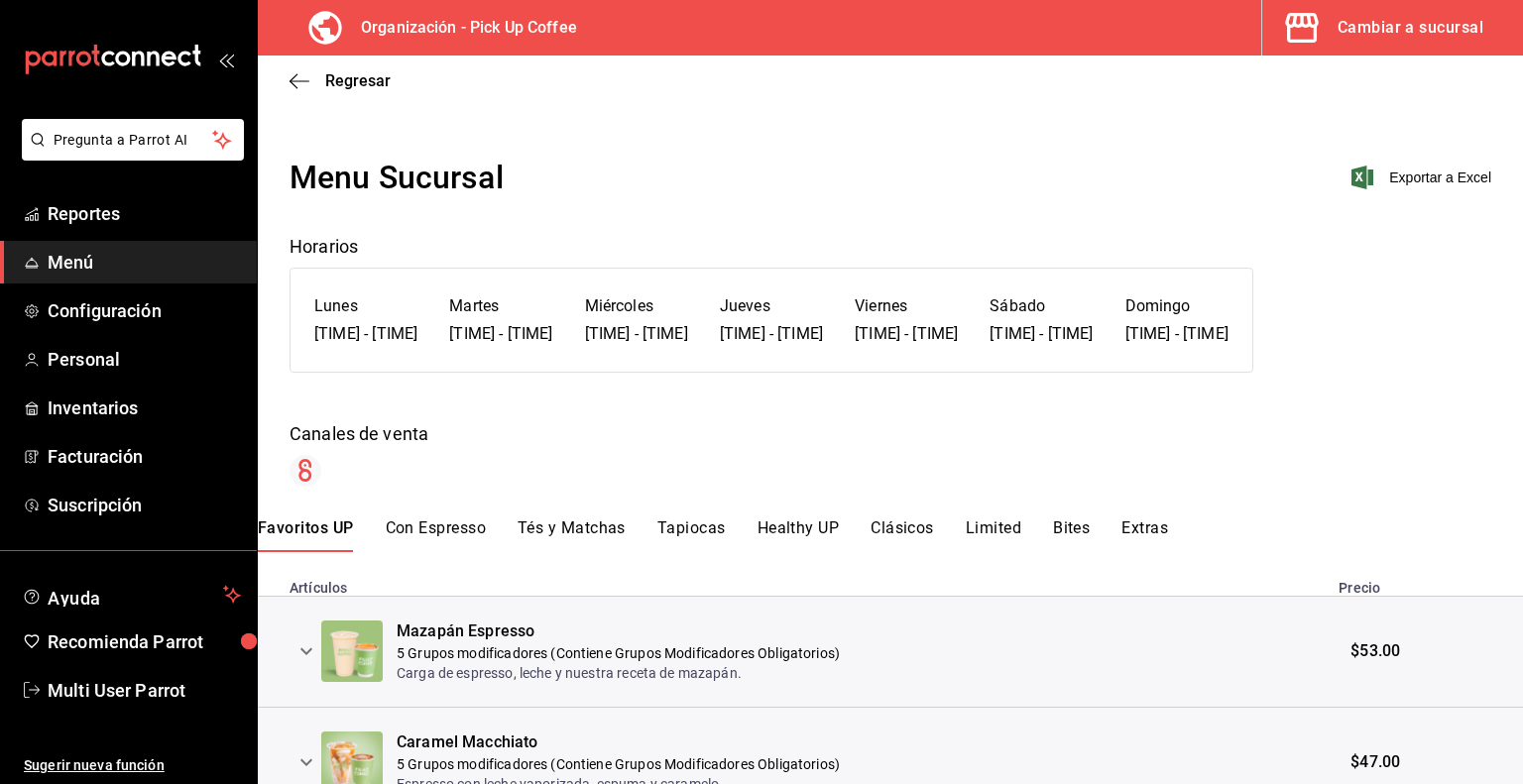 click on "Tés y Matchas" at bounding box center [571, 535] 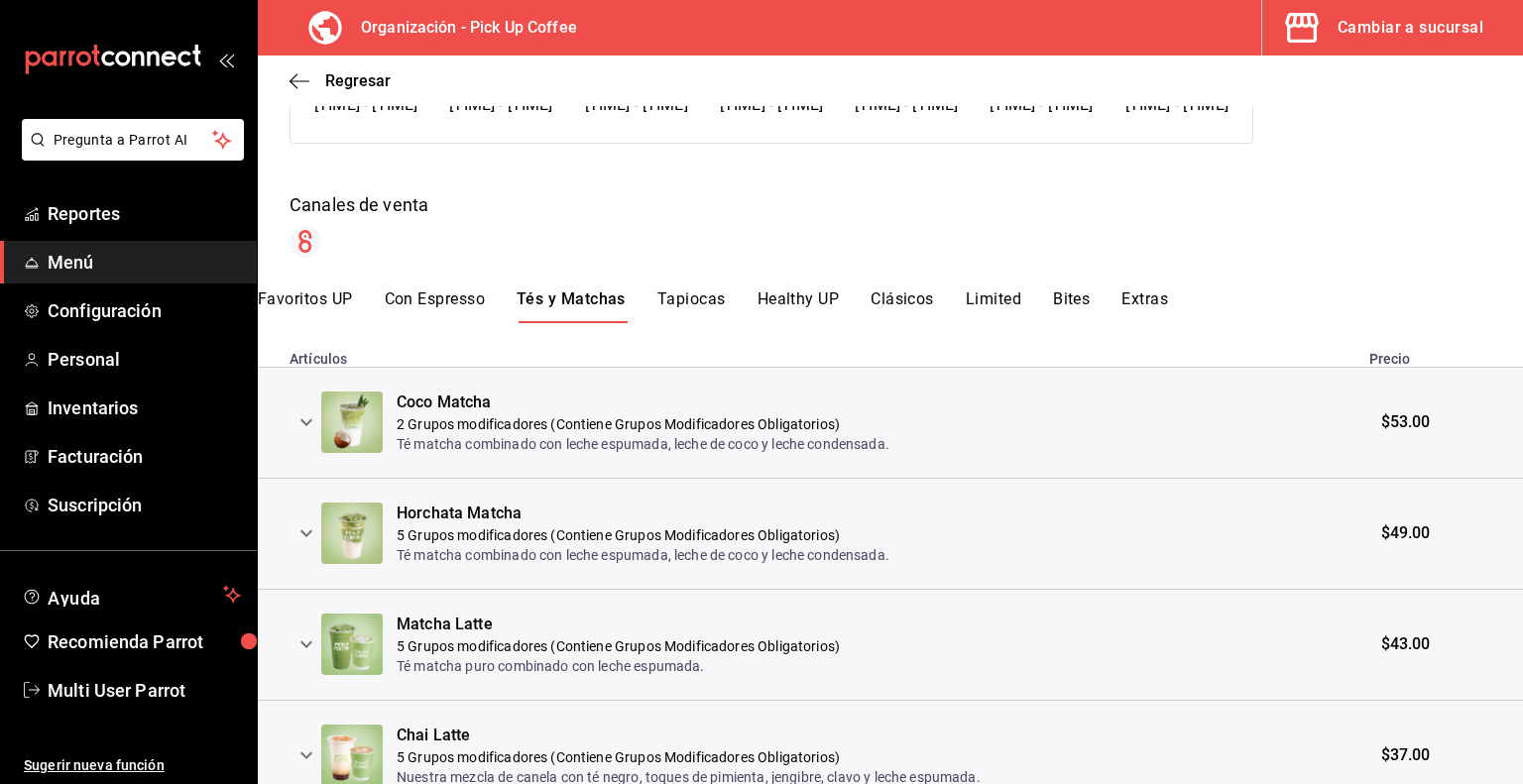 scroll, scrollTop: 230, scrollLeft: 0, axis: vertical 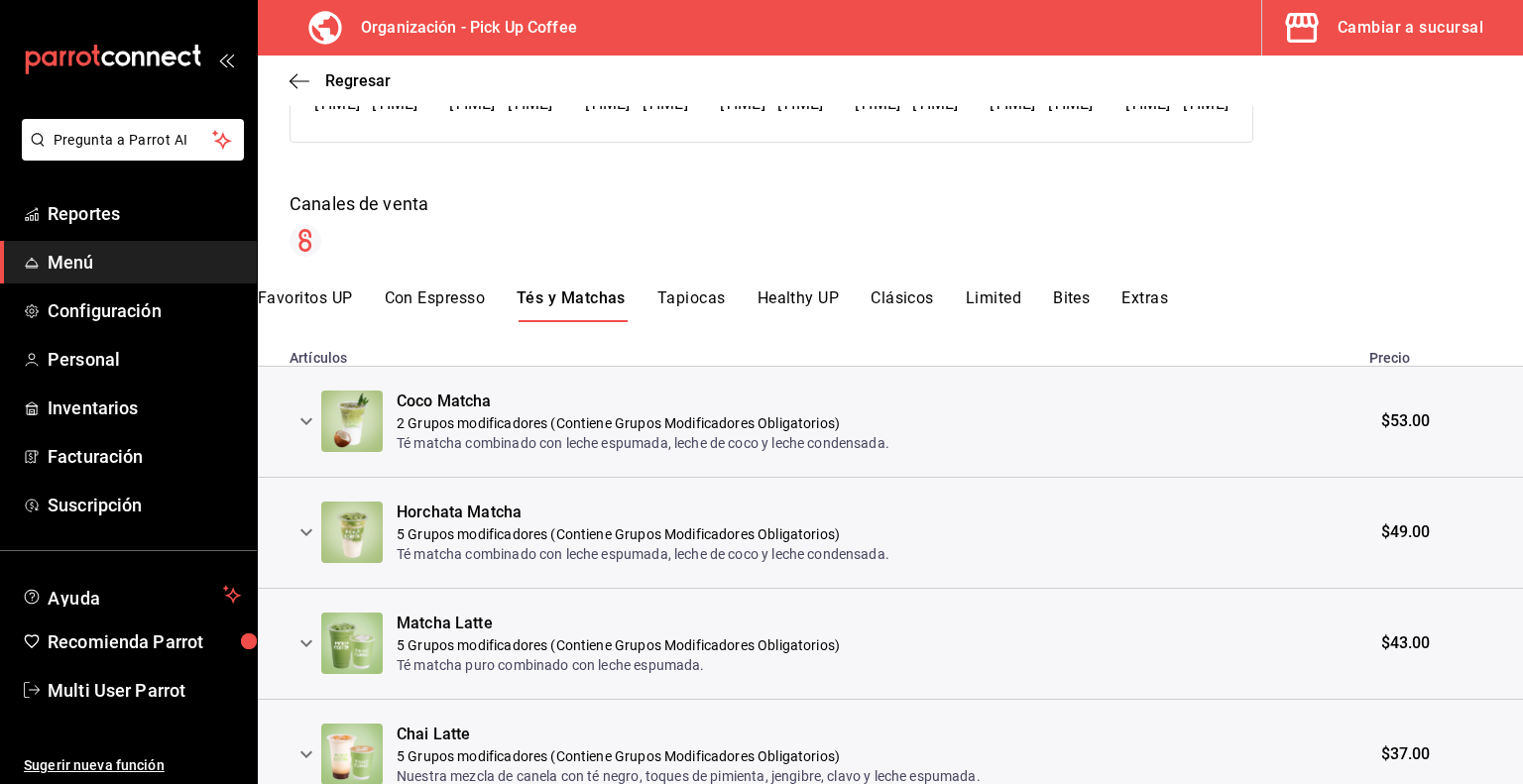 click 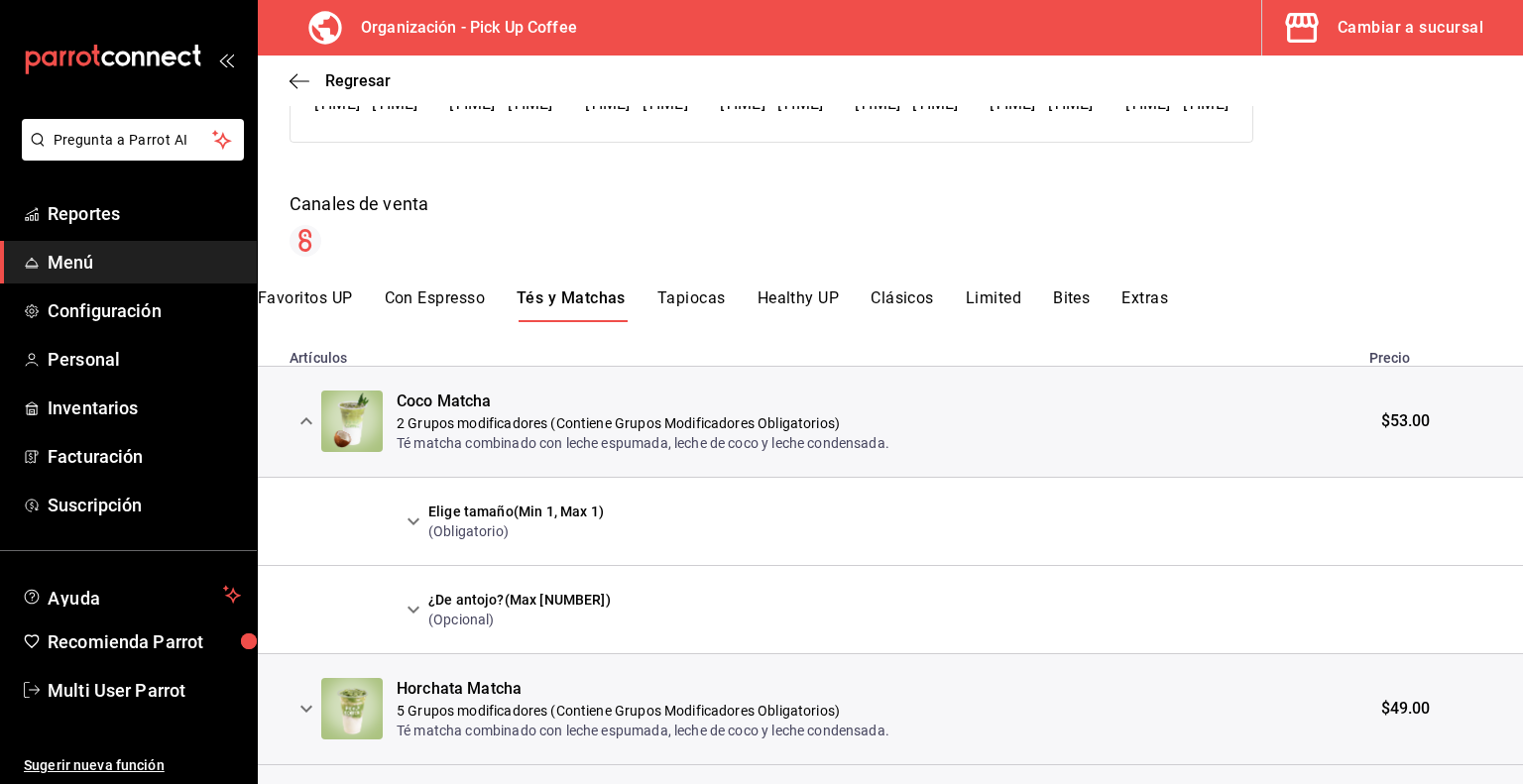 click 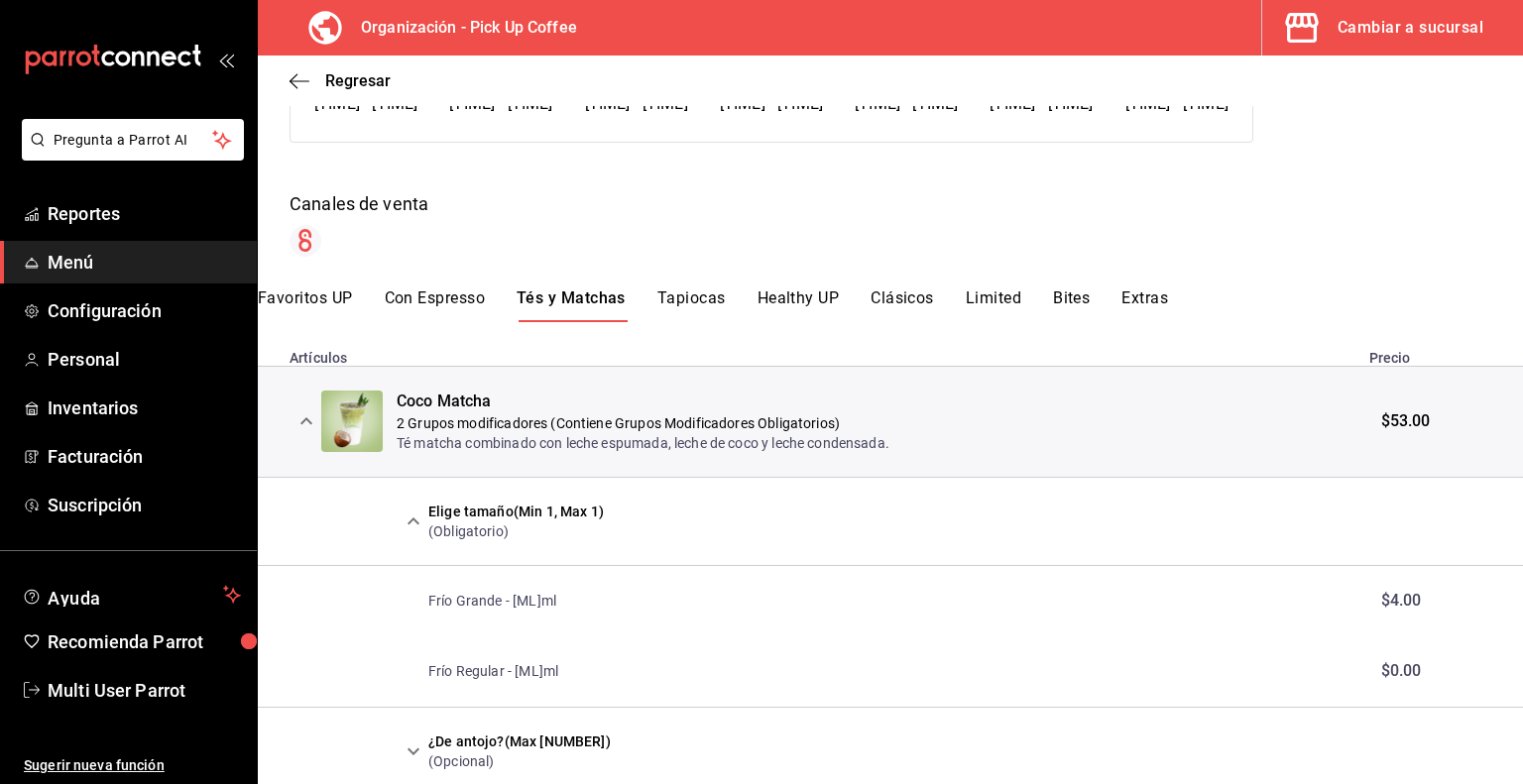 type 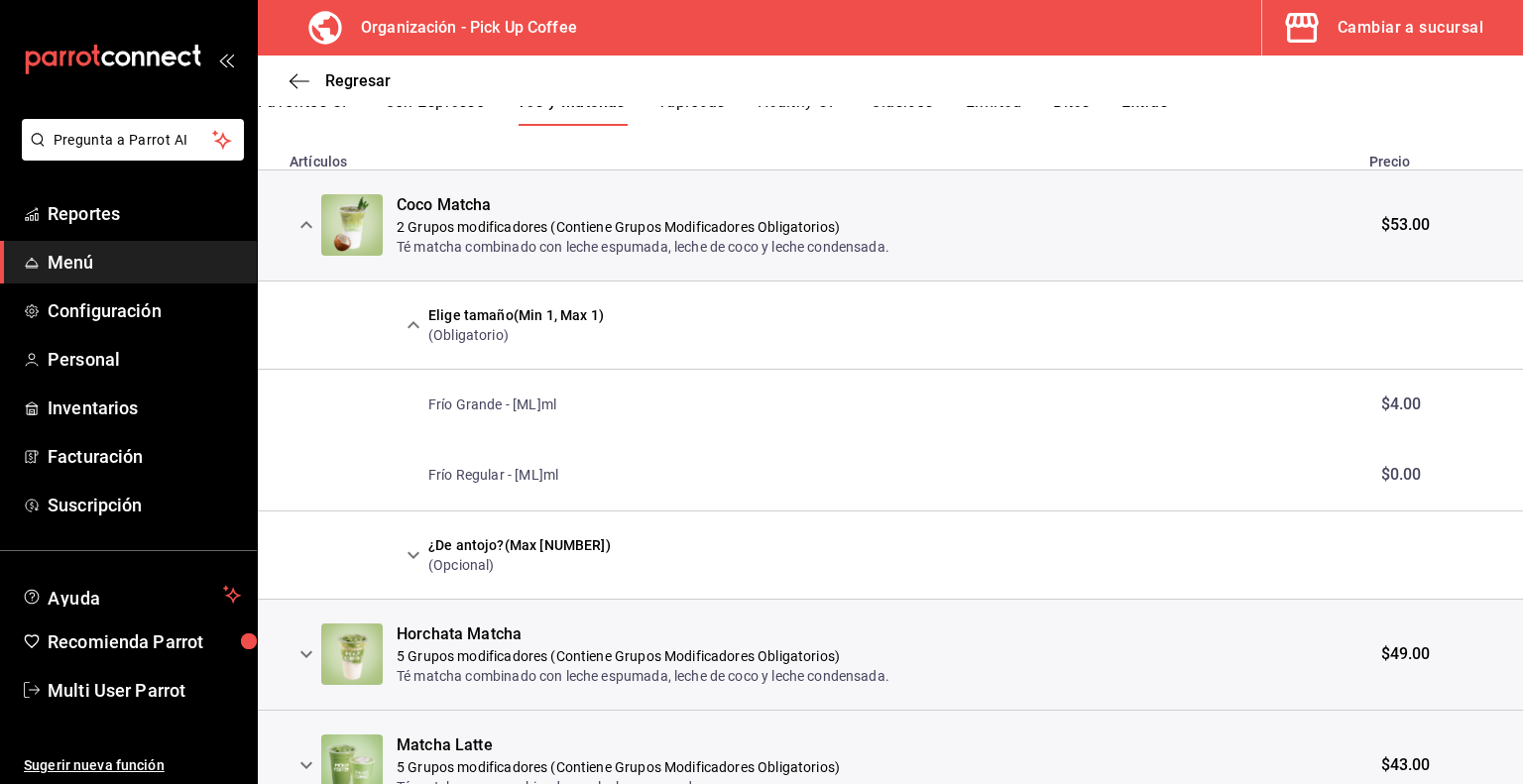 scroll, scrollTop: 427, scrollLeft: 0, axis: vertical 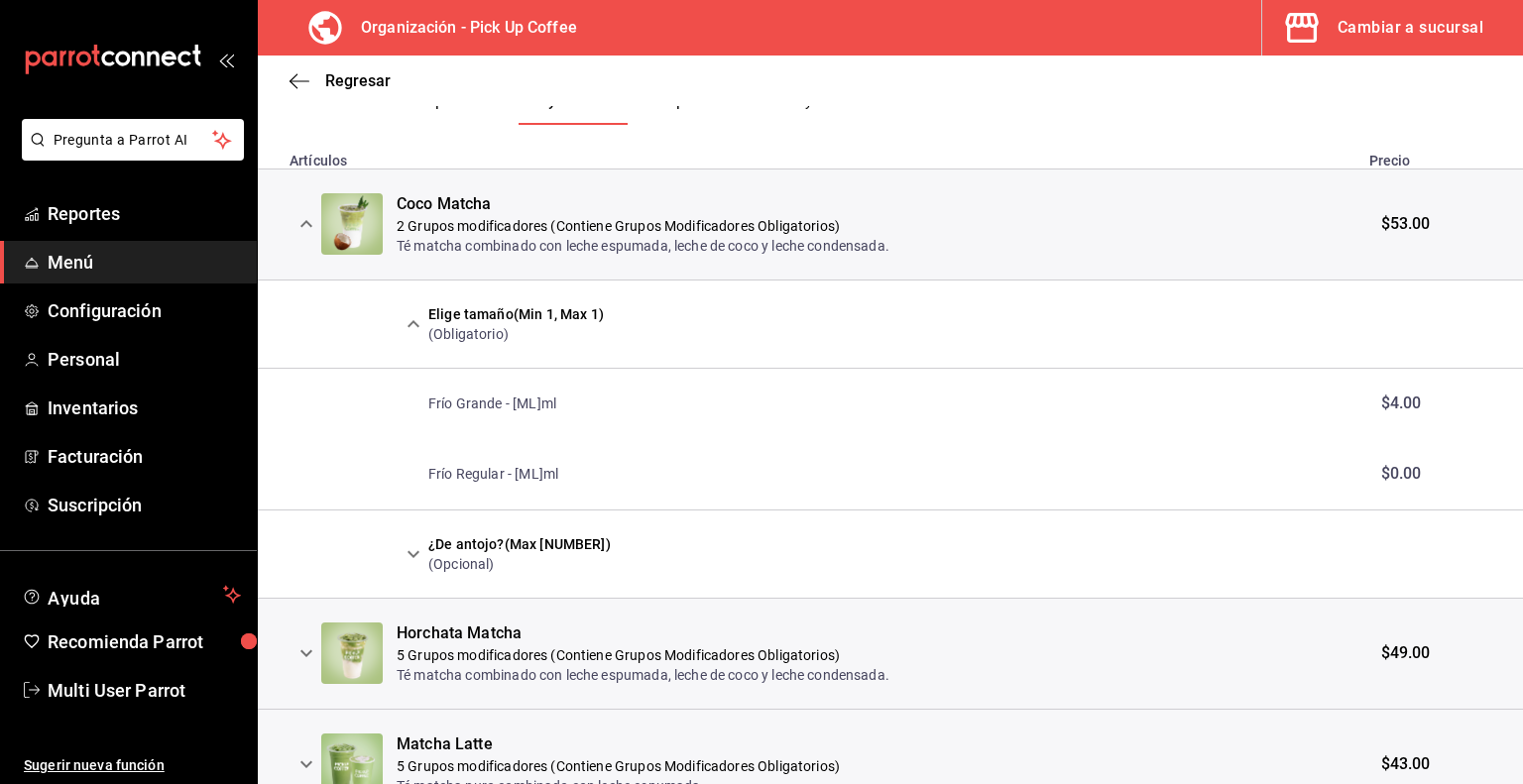 click 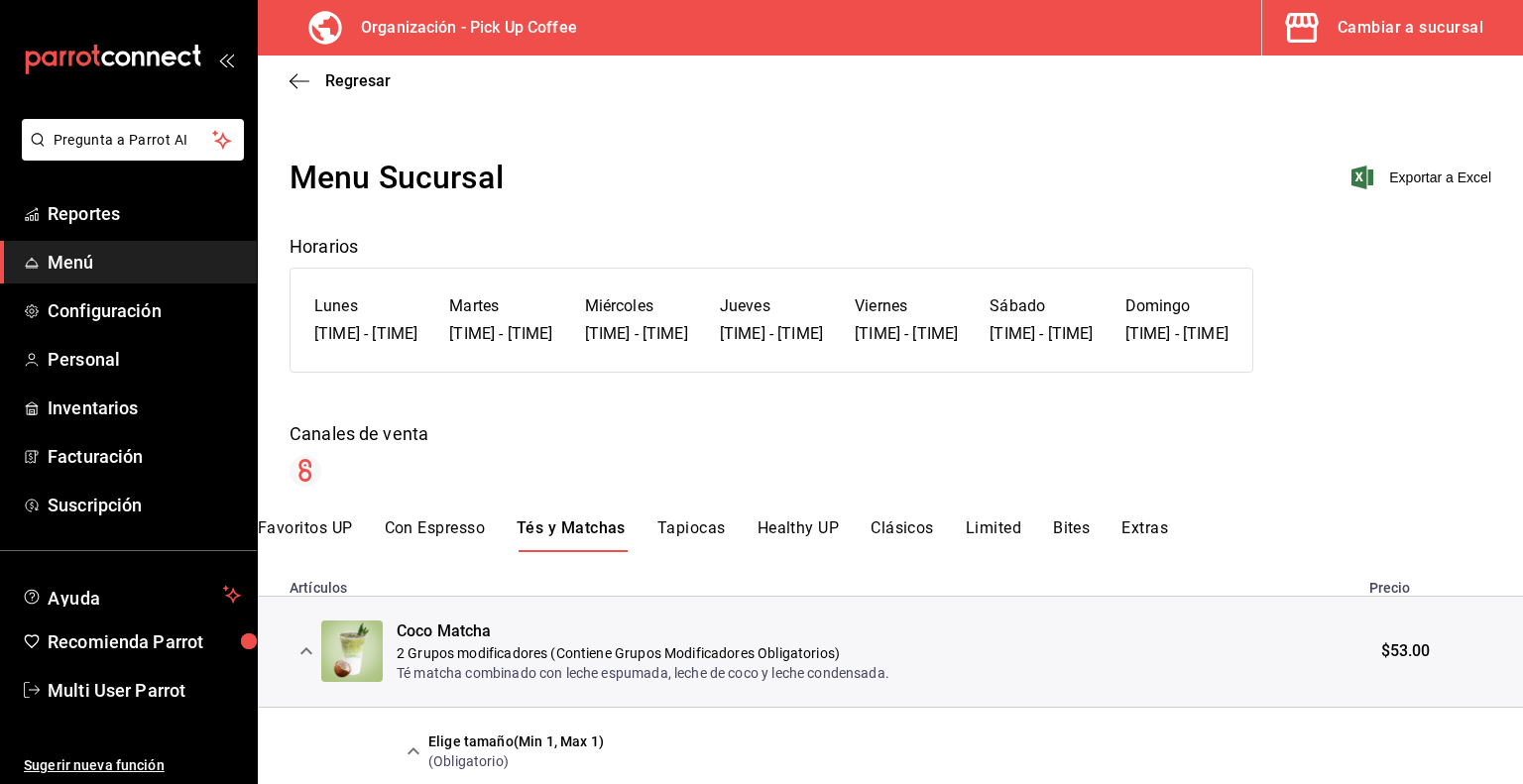 scroll, scrollTop: 0, scrollLeft: 0, axis: both 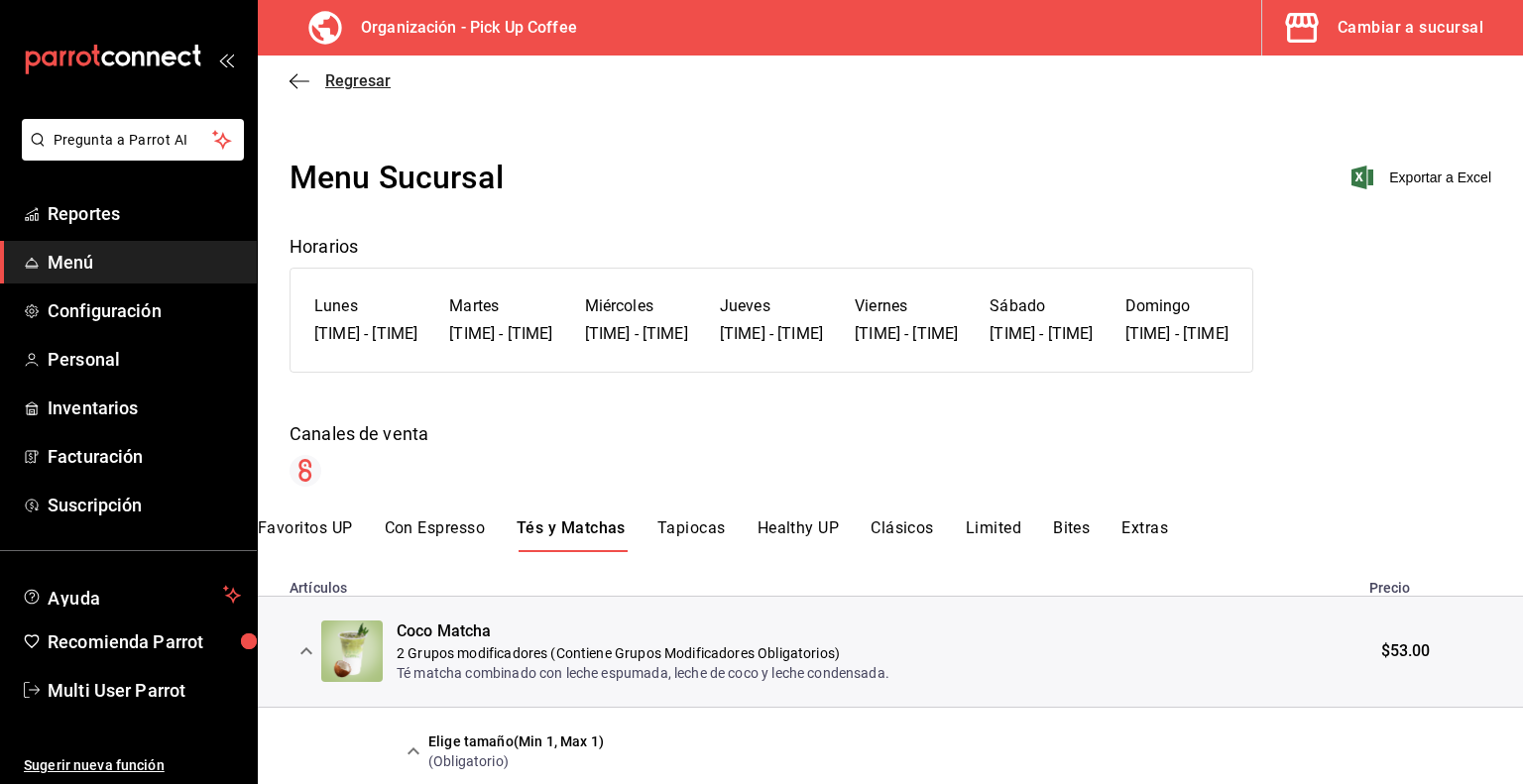 click on "Regresar" at bounding box center [340, 80] 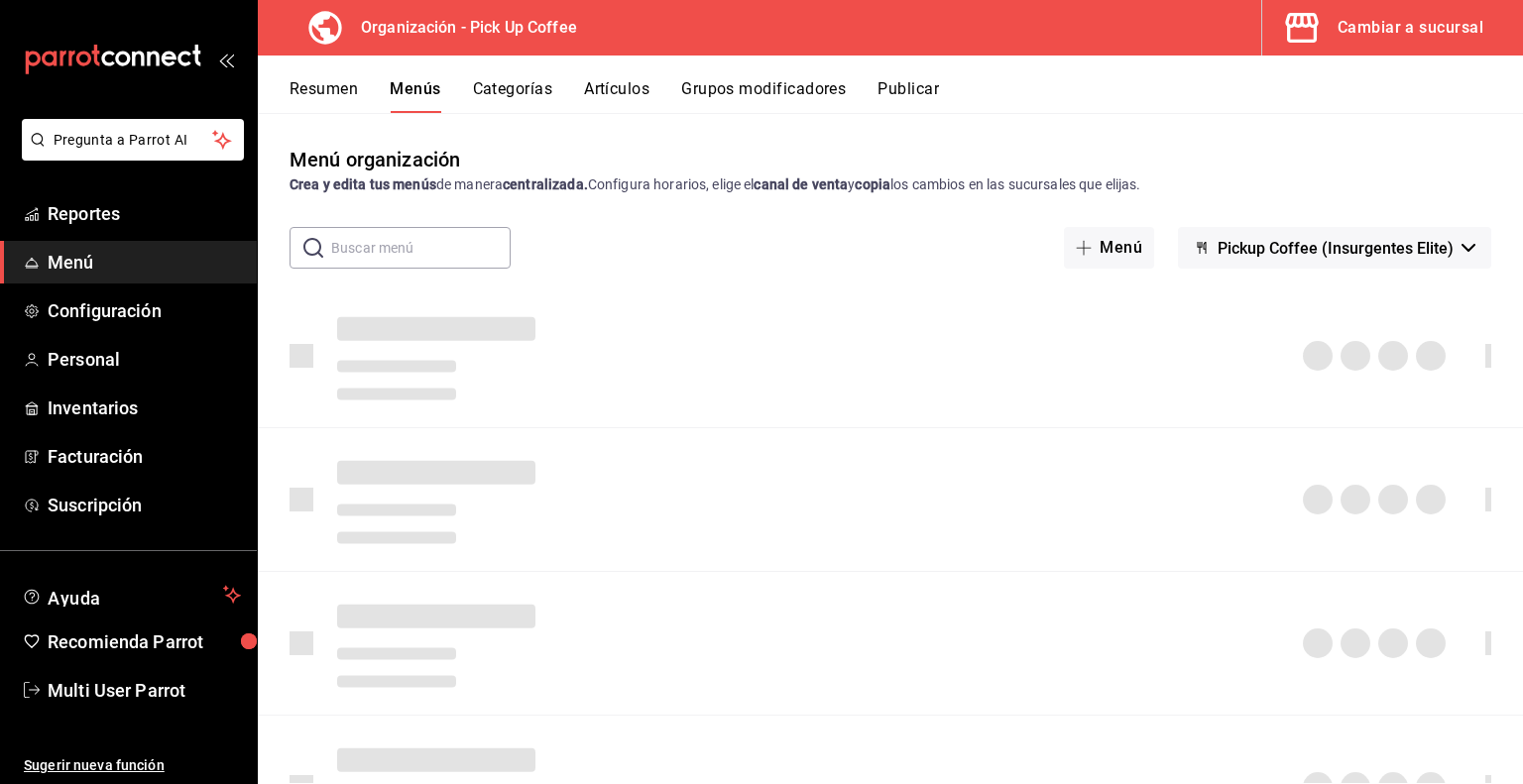 click at bounding box center (890, 356) 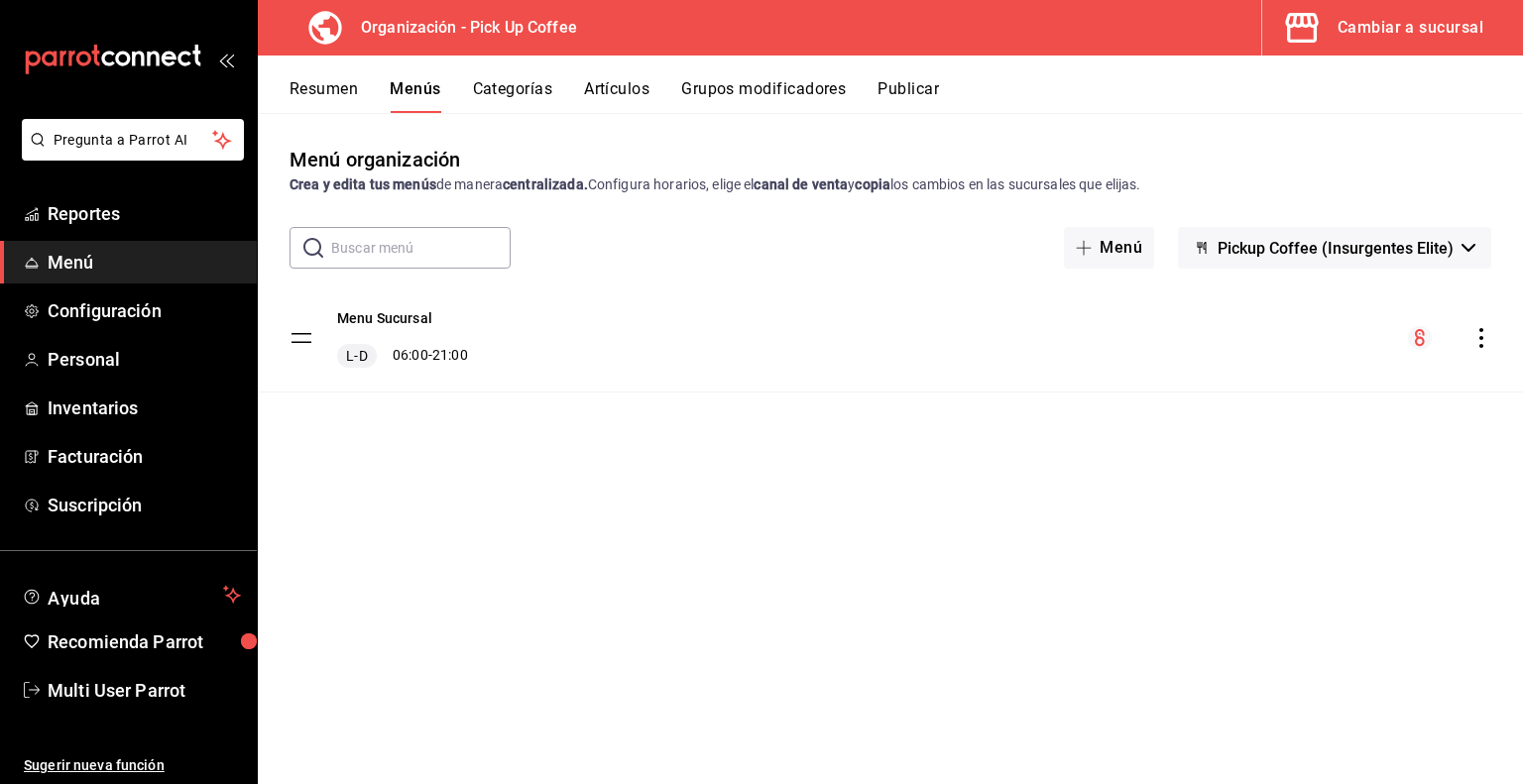 click on "Artículos" at bounding box center [617, 96] 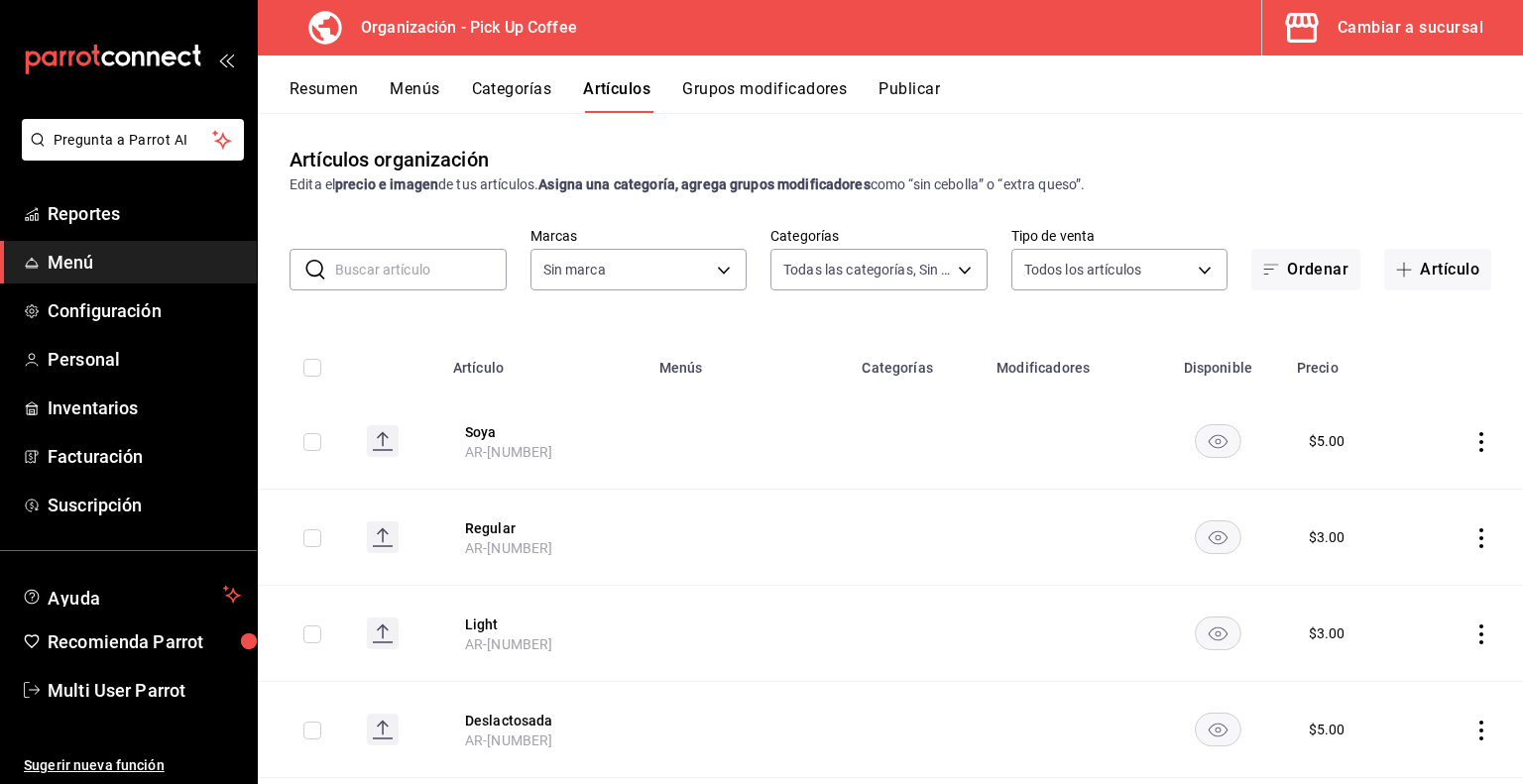 type on "[UUID],[UUID],[UUID],[UUID],[UUID],[UUID],[UUID],[UUID],[UUID],[UUID],[UUID],[UUID],[UUID],[UUID],[UUID]" 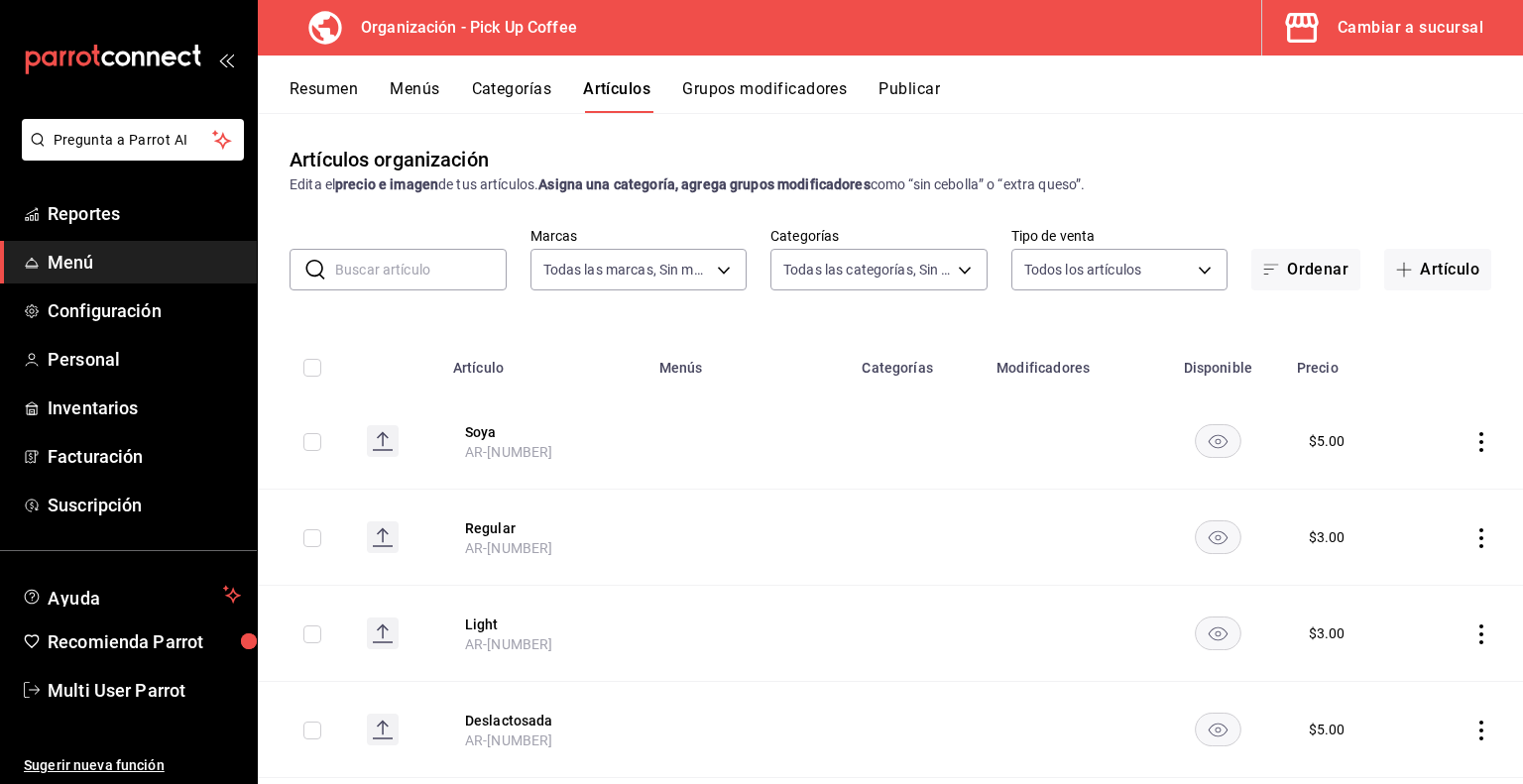 click at bounding box center [420, 270] 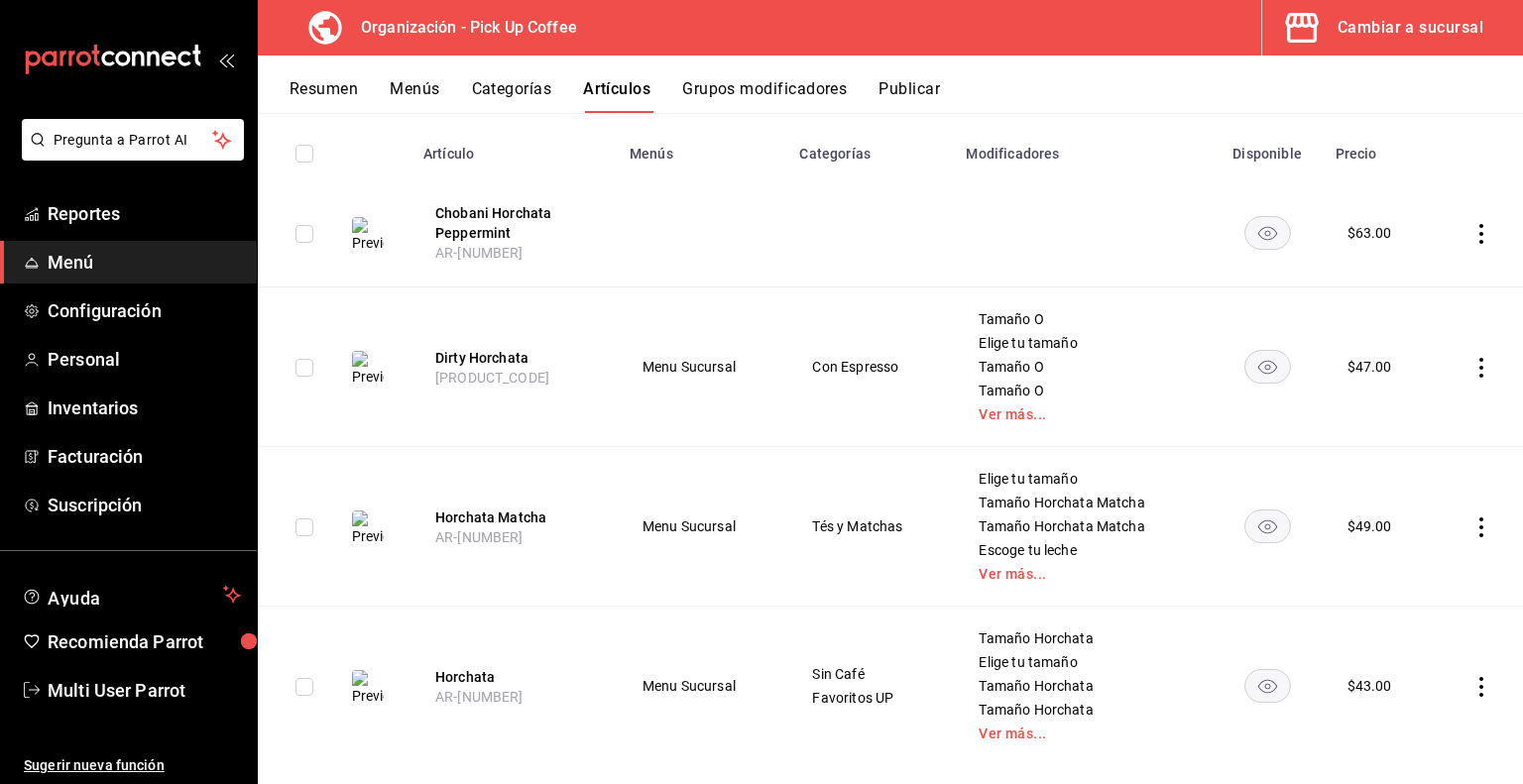 scroll, scrollTop: 242, scrollLeft: 0, axis: vertical 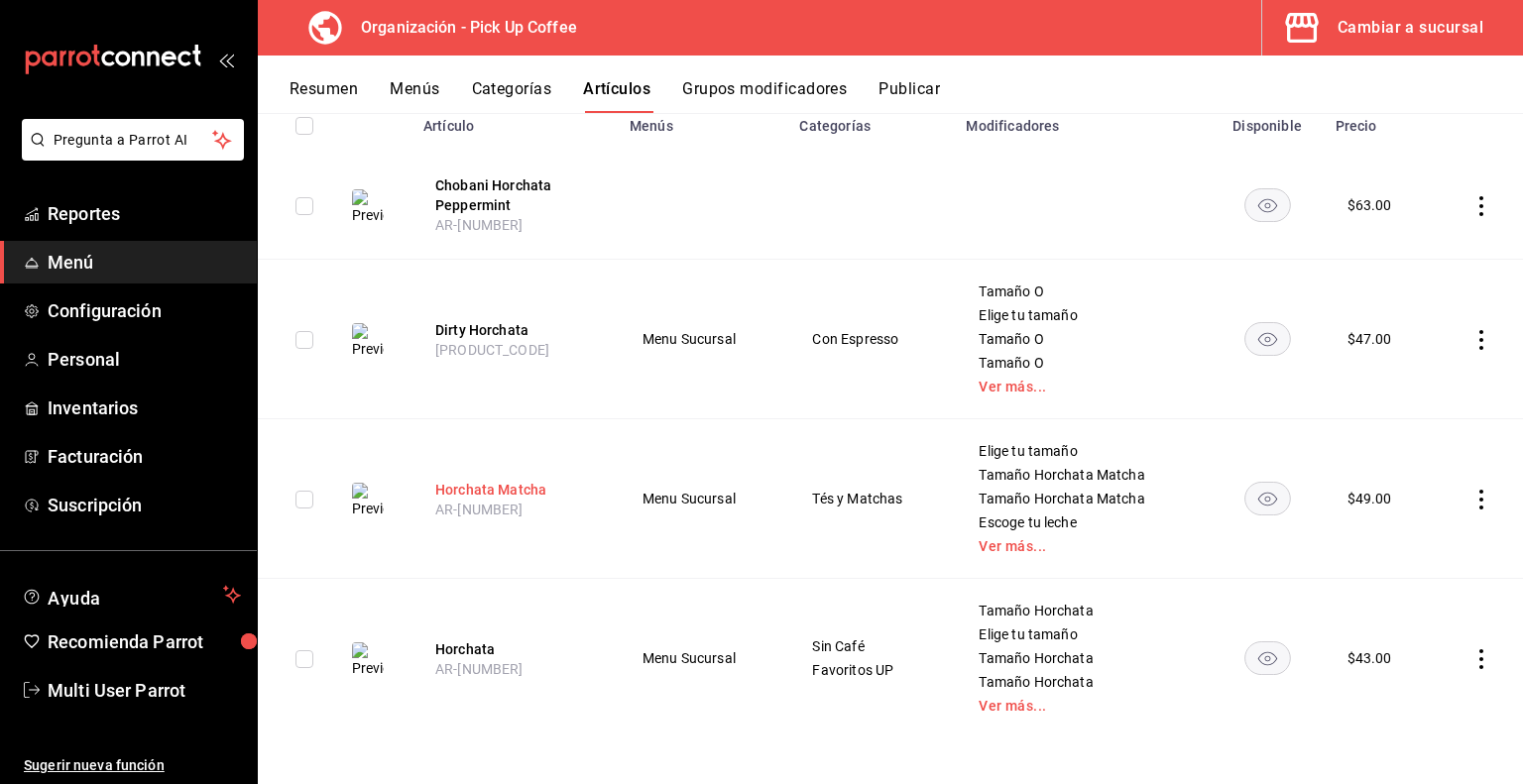 type on "HORCHATA" 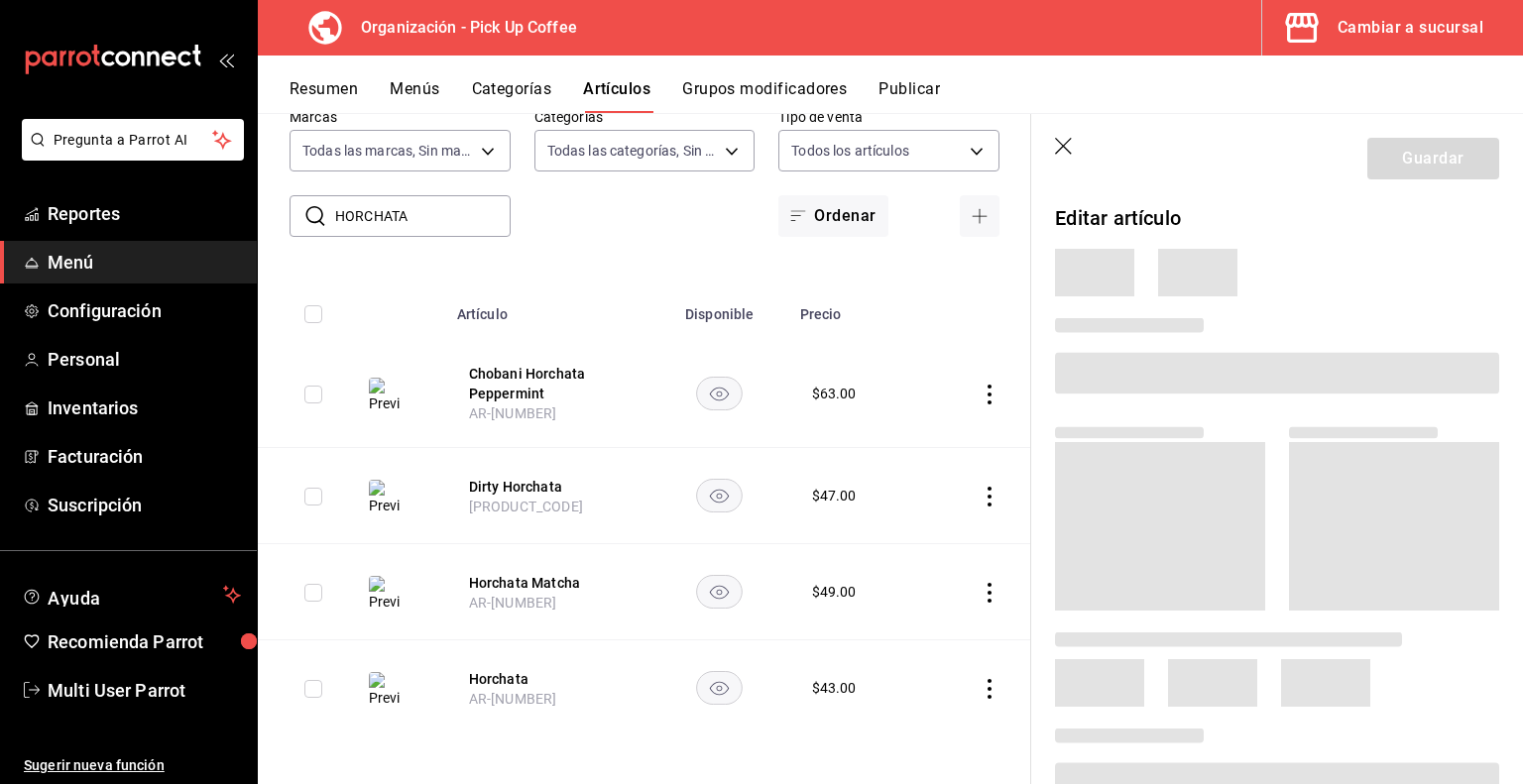 scroll, scrollTop: 53, scrollLeft: 0, axis: vertical 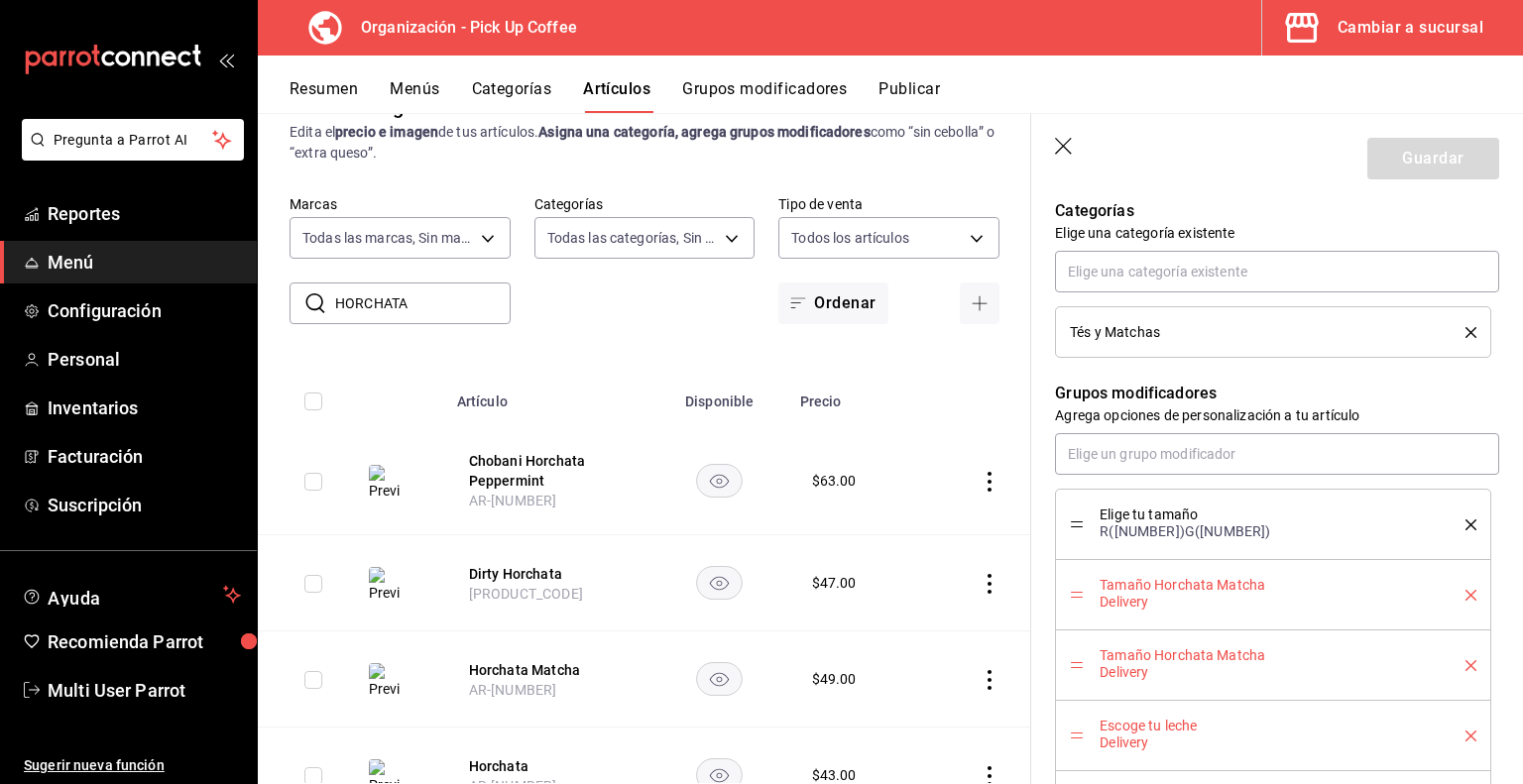 click 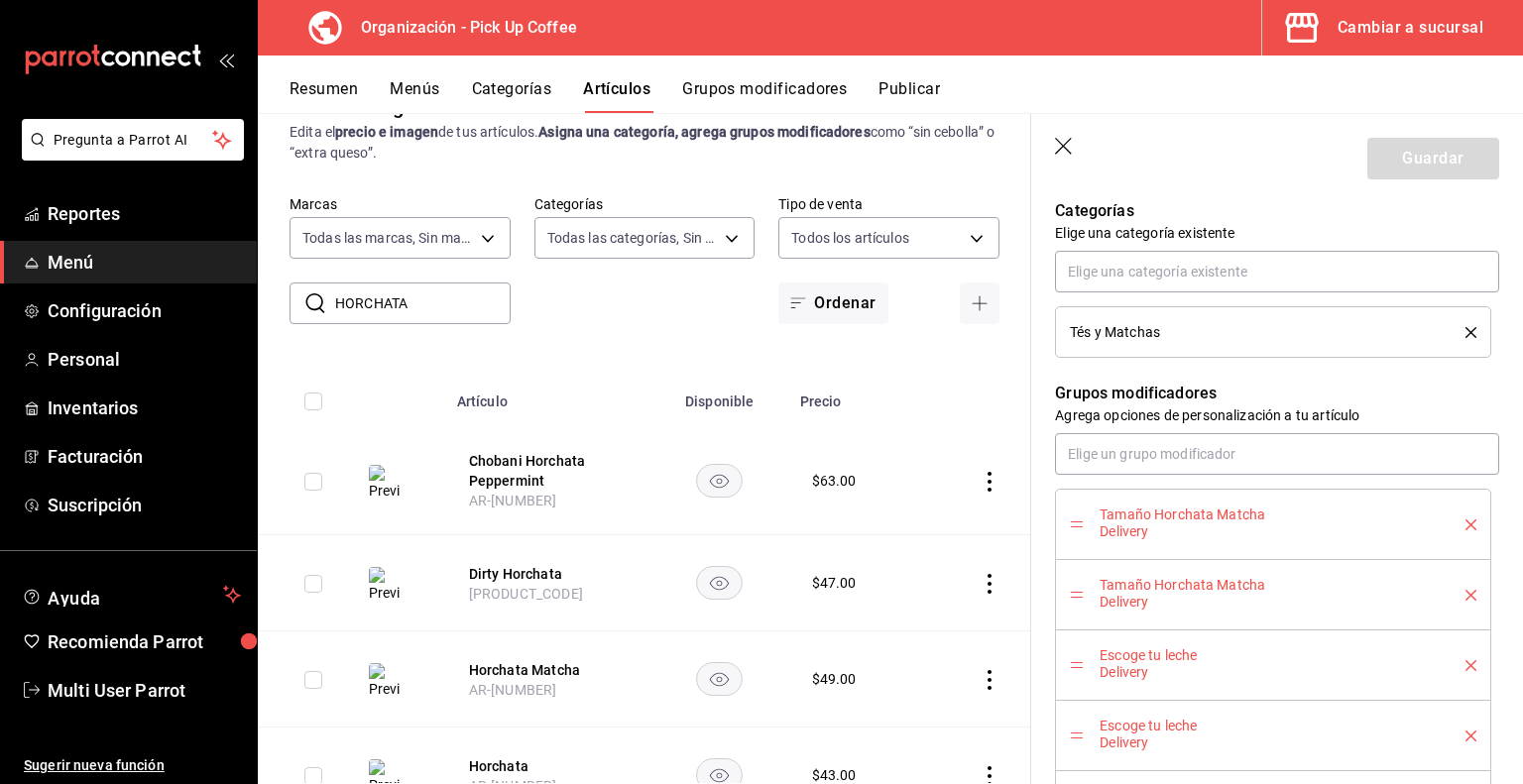 click 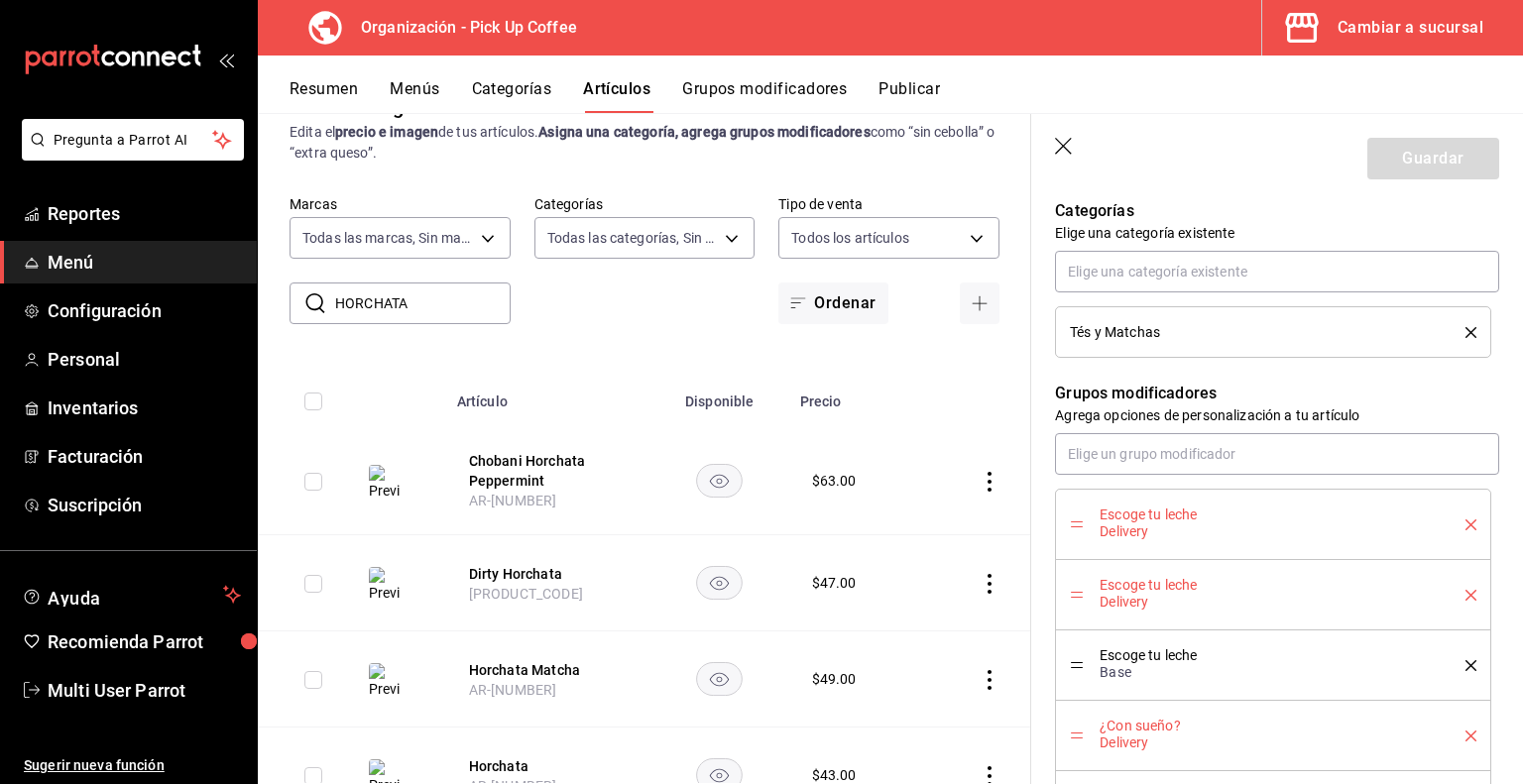 click 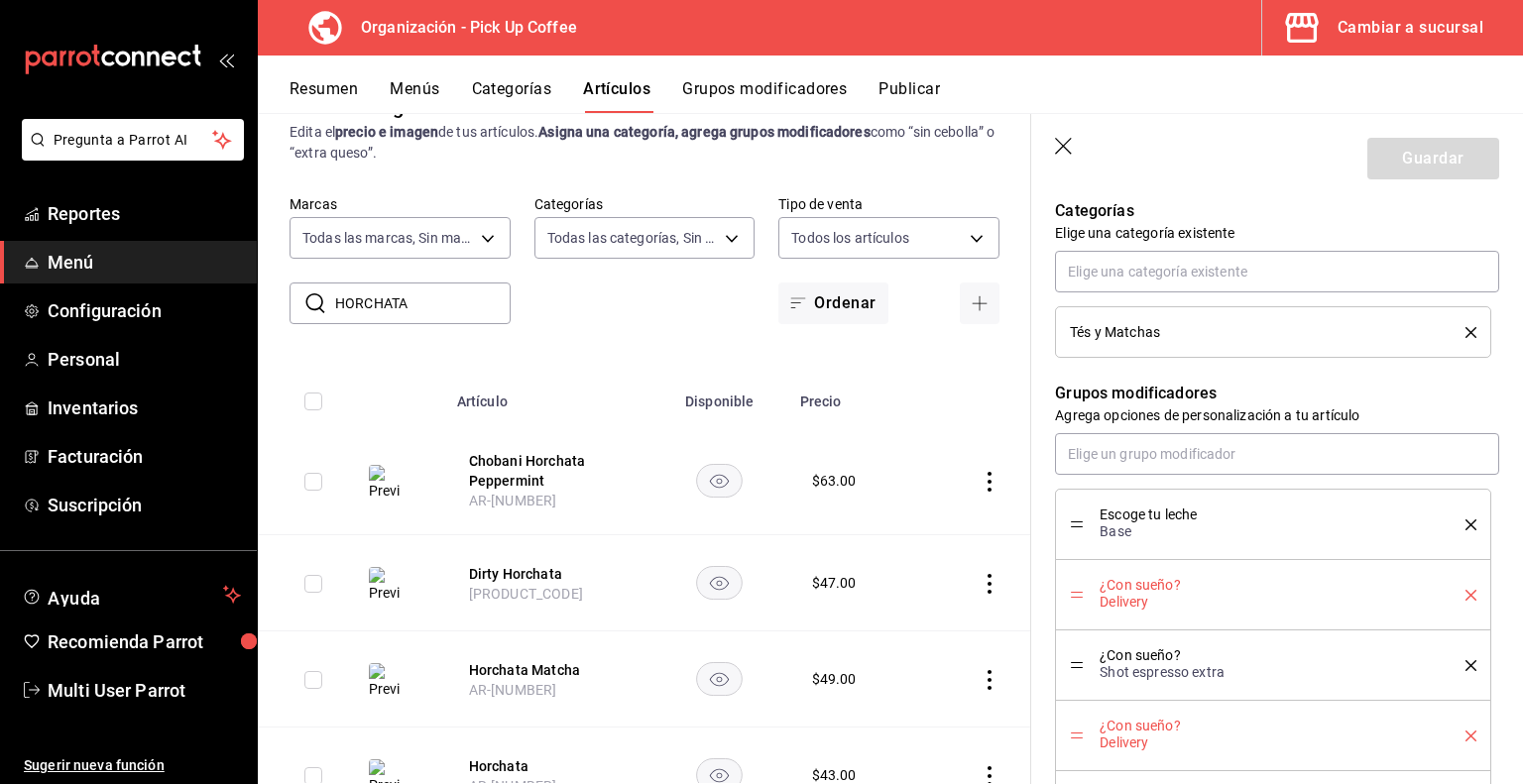 click 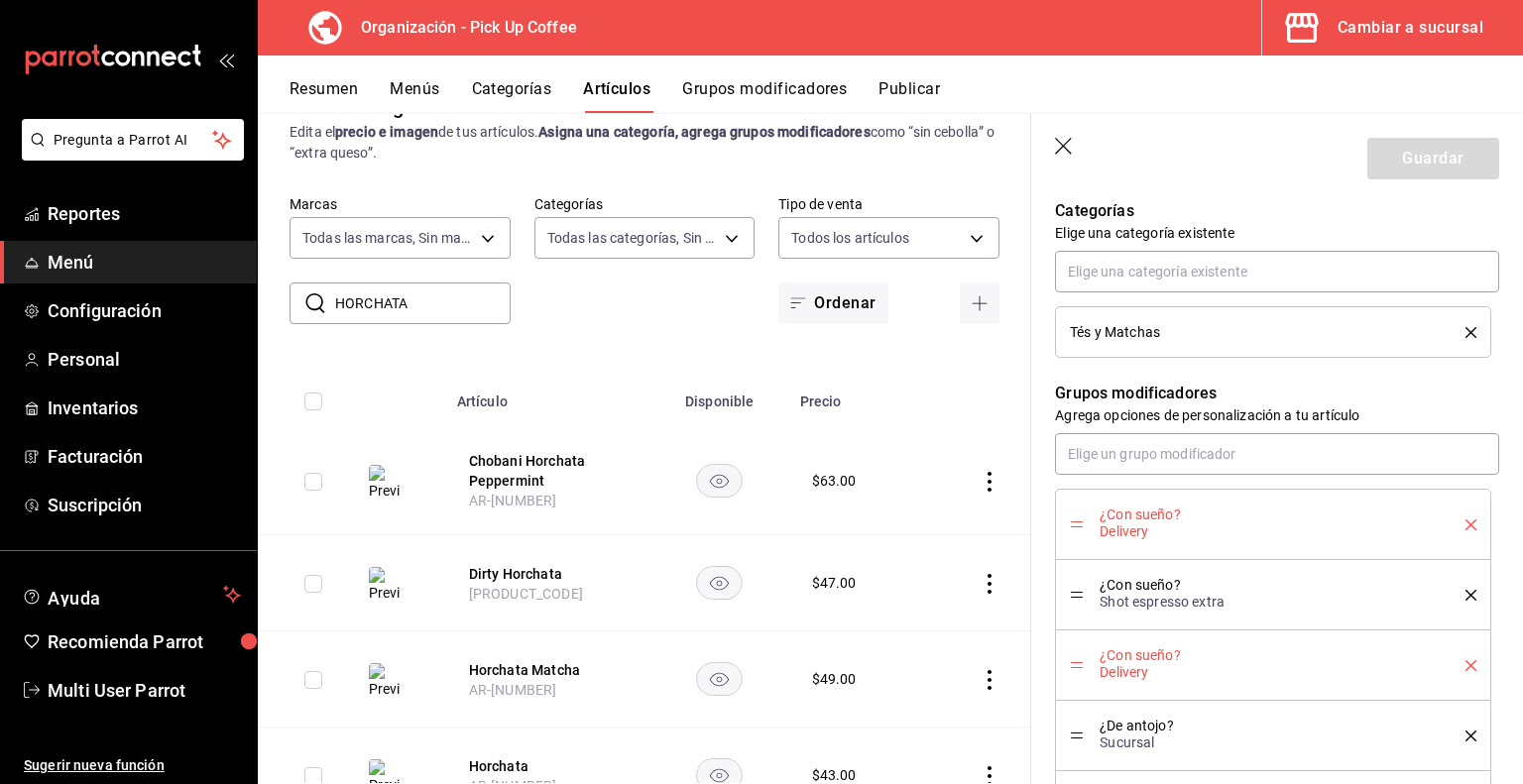 click 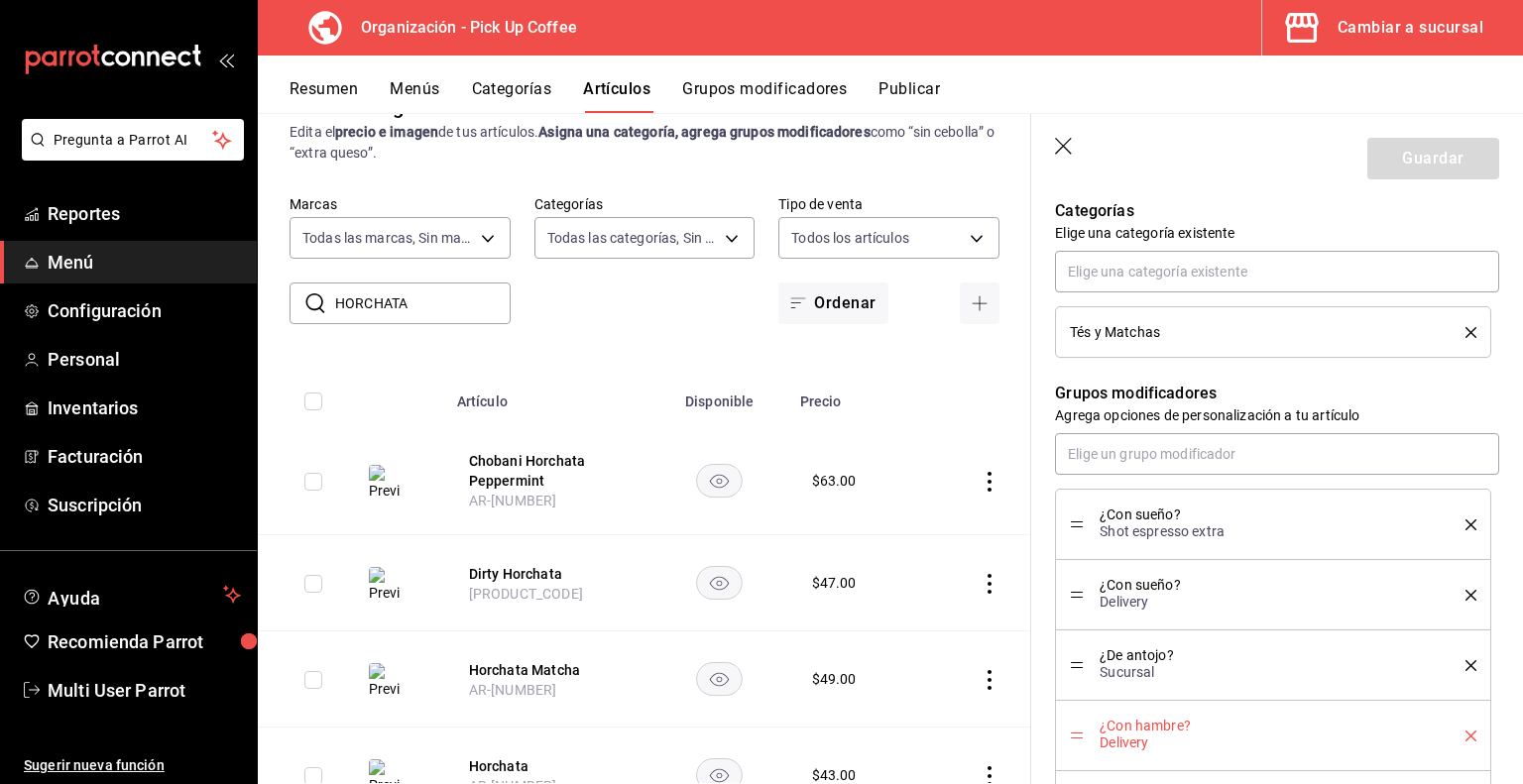 click 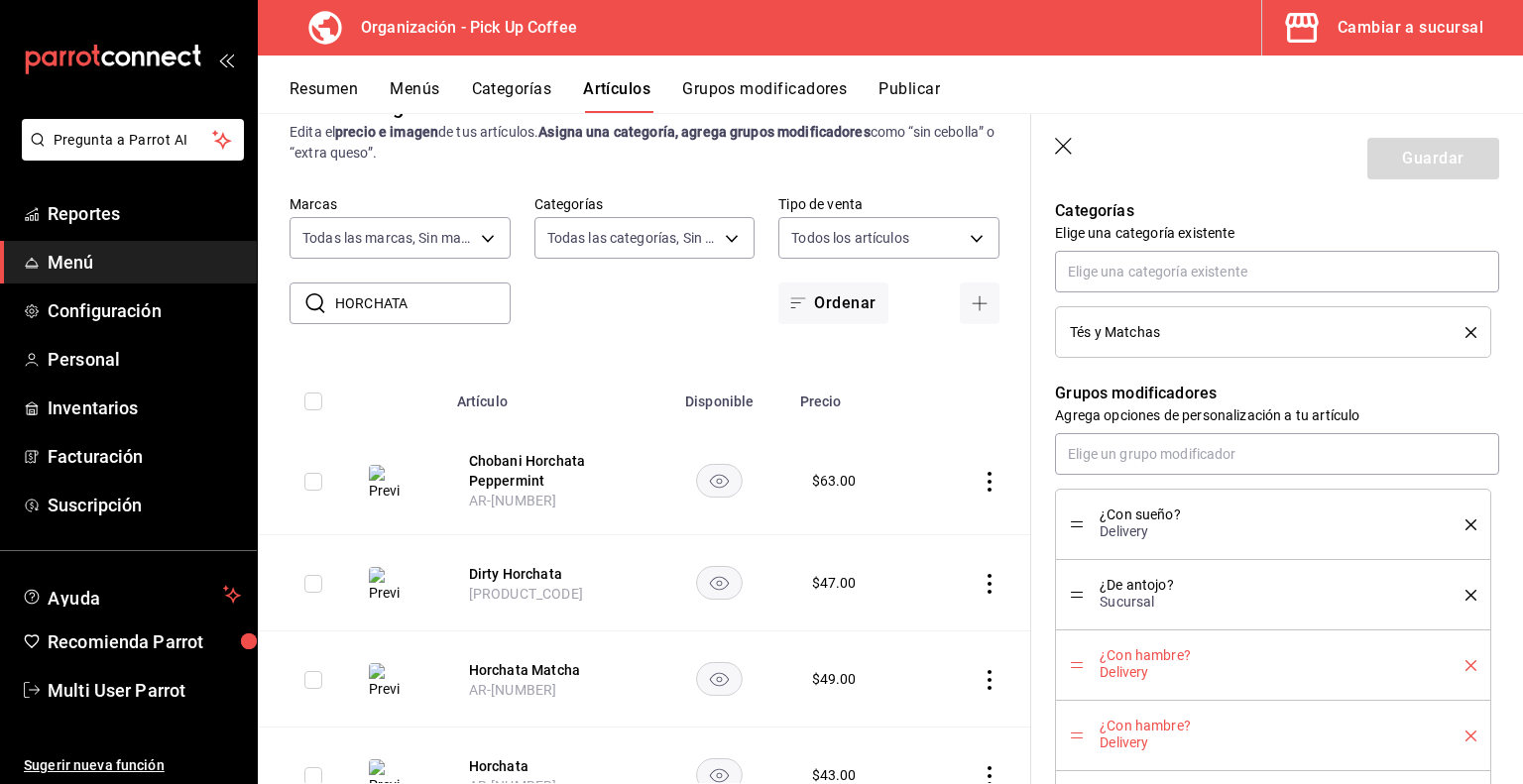 click 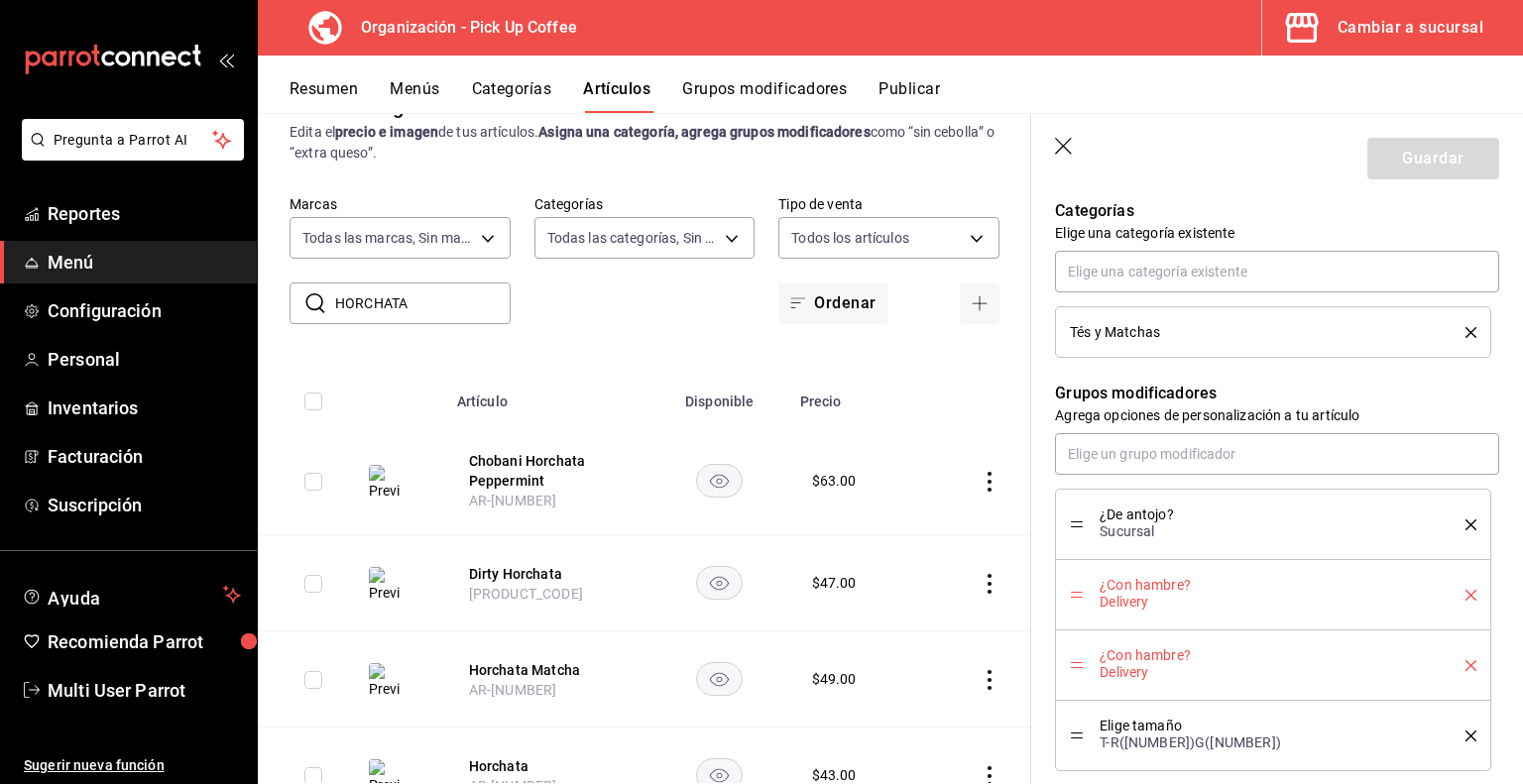 click 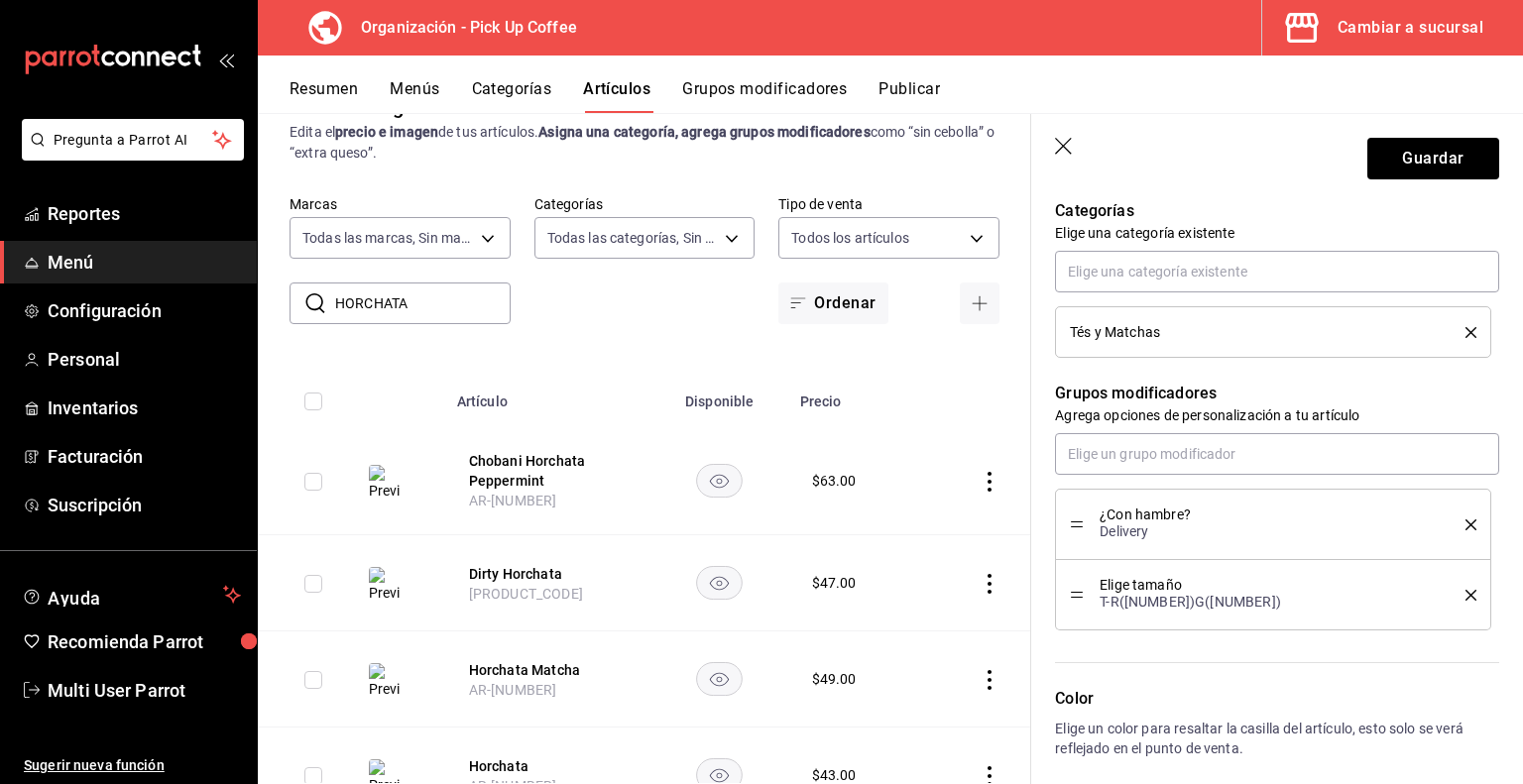 click 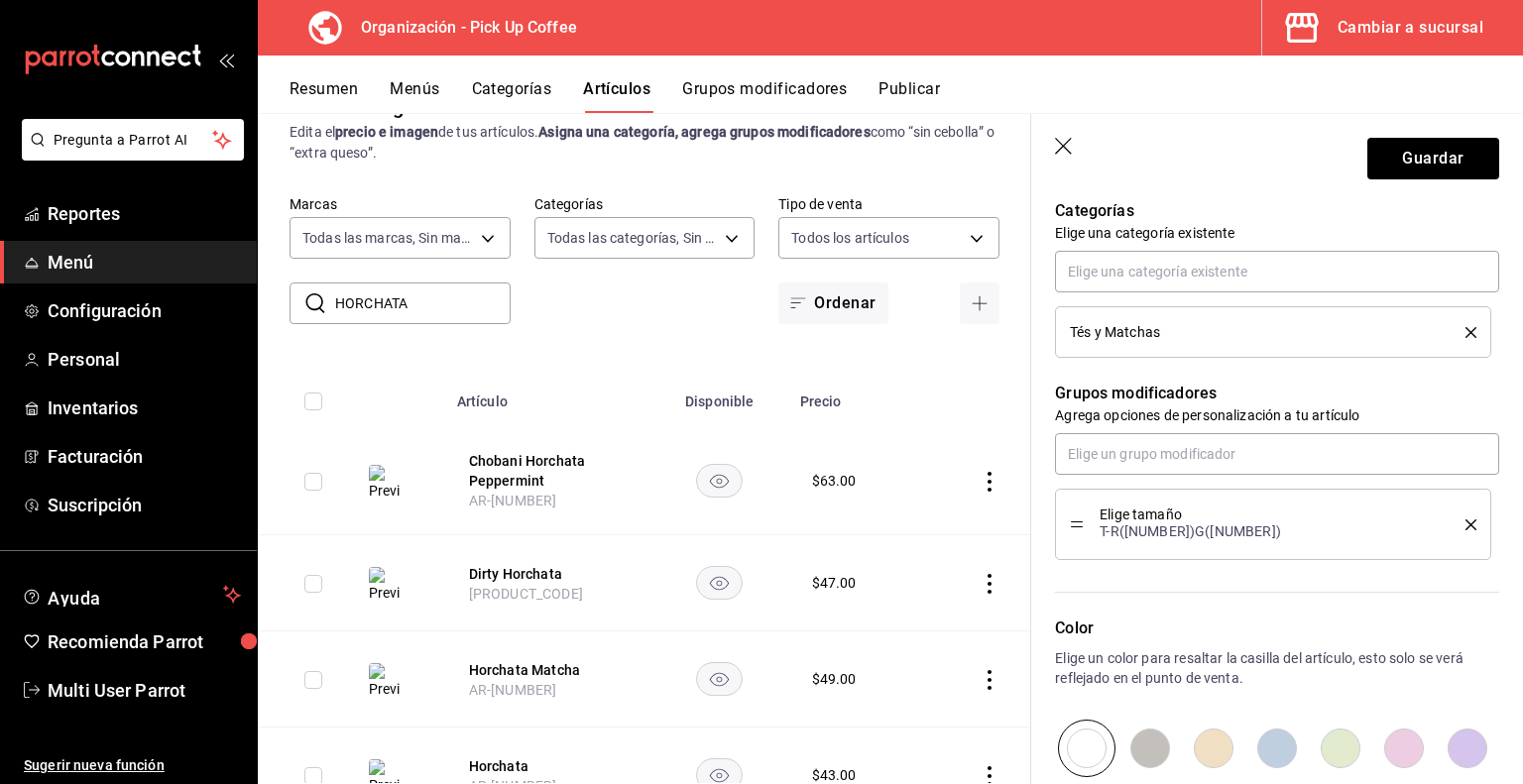 click 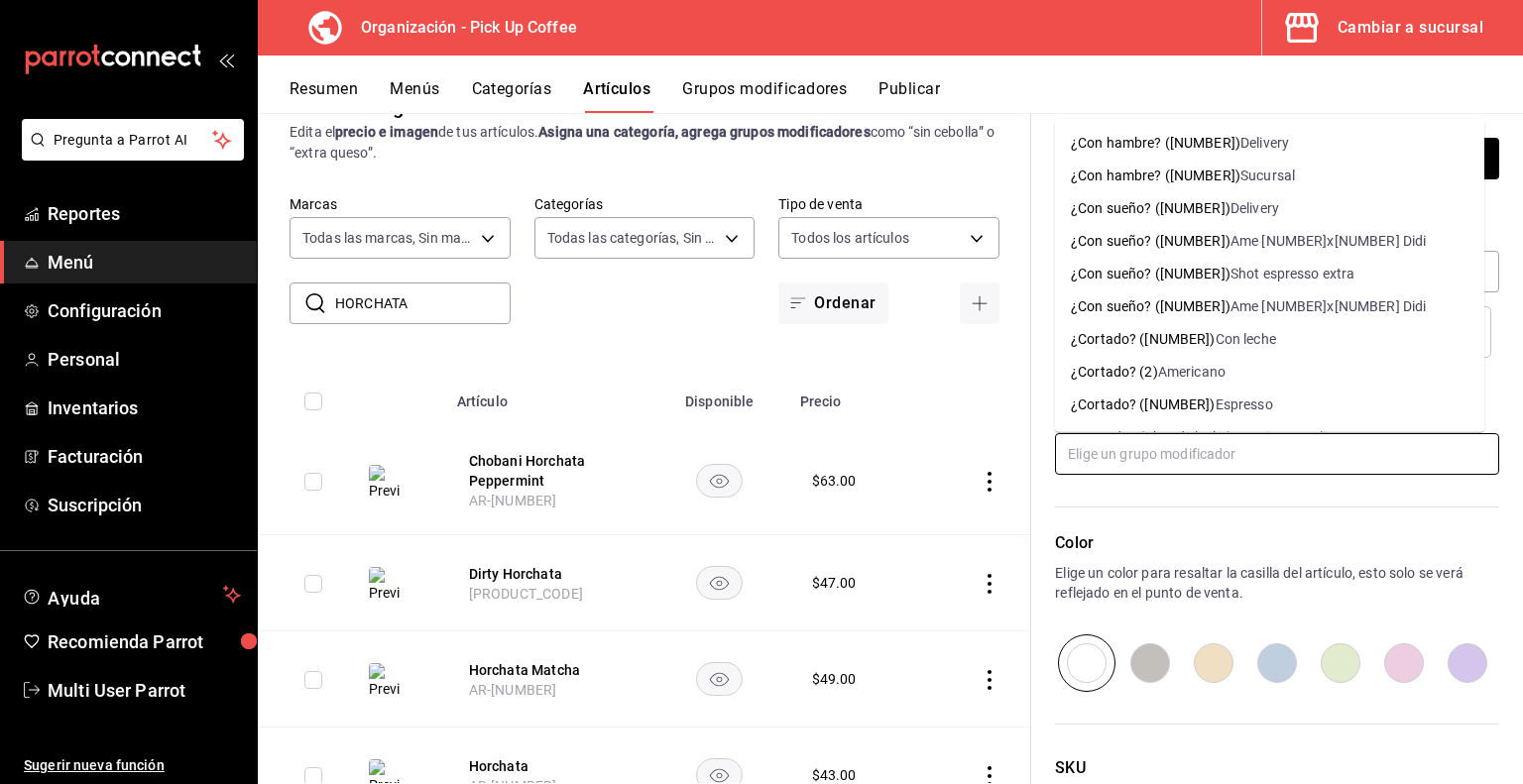 click at bounding box center (1277, 454) 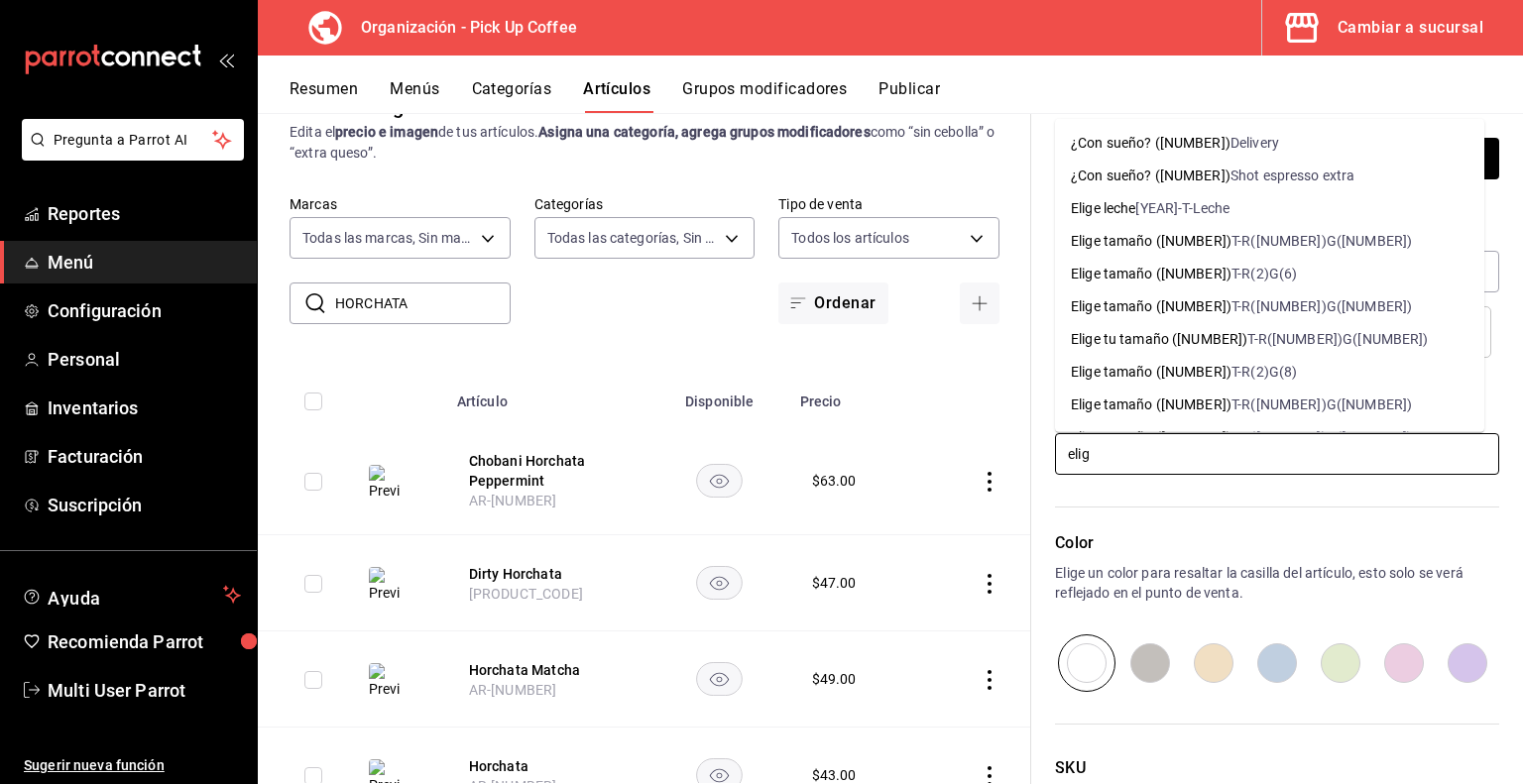 type on "elige" 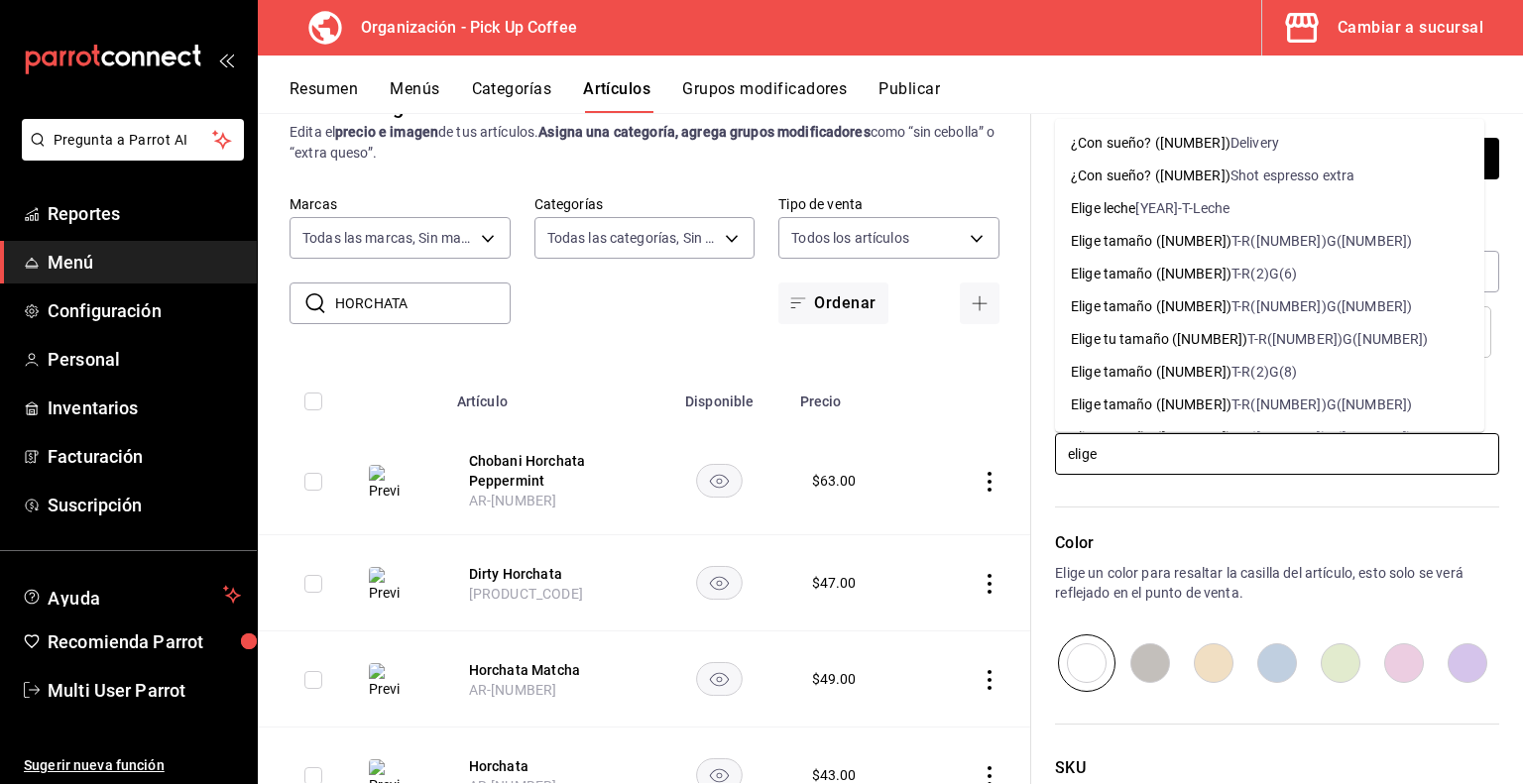 click on "T-R([NUMBER])G([NUMBER])" at bounding box center [1338, 338] 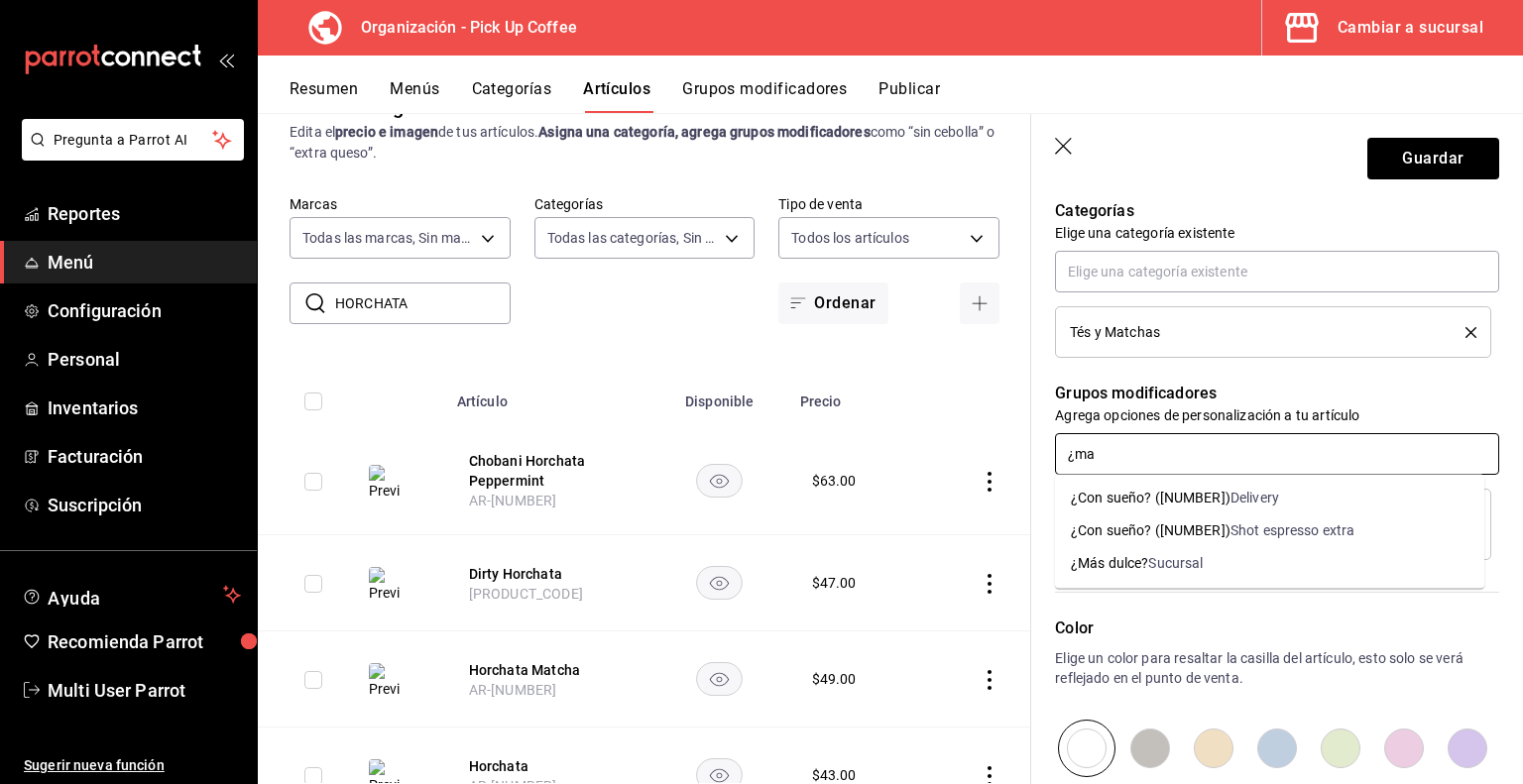 type on "¿mas" 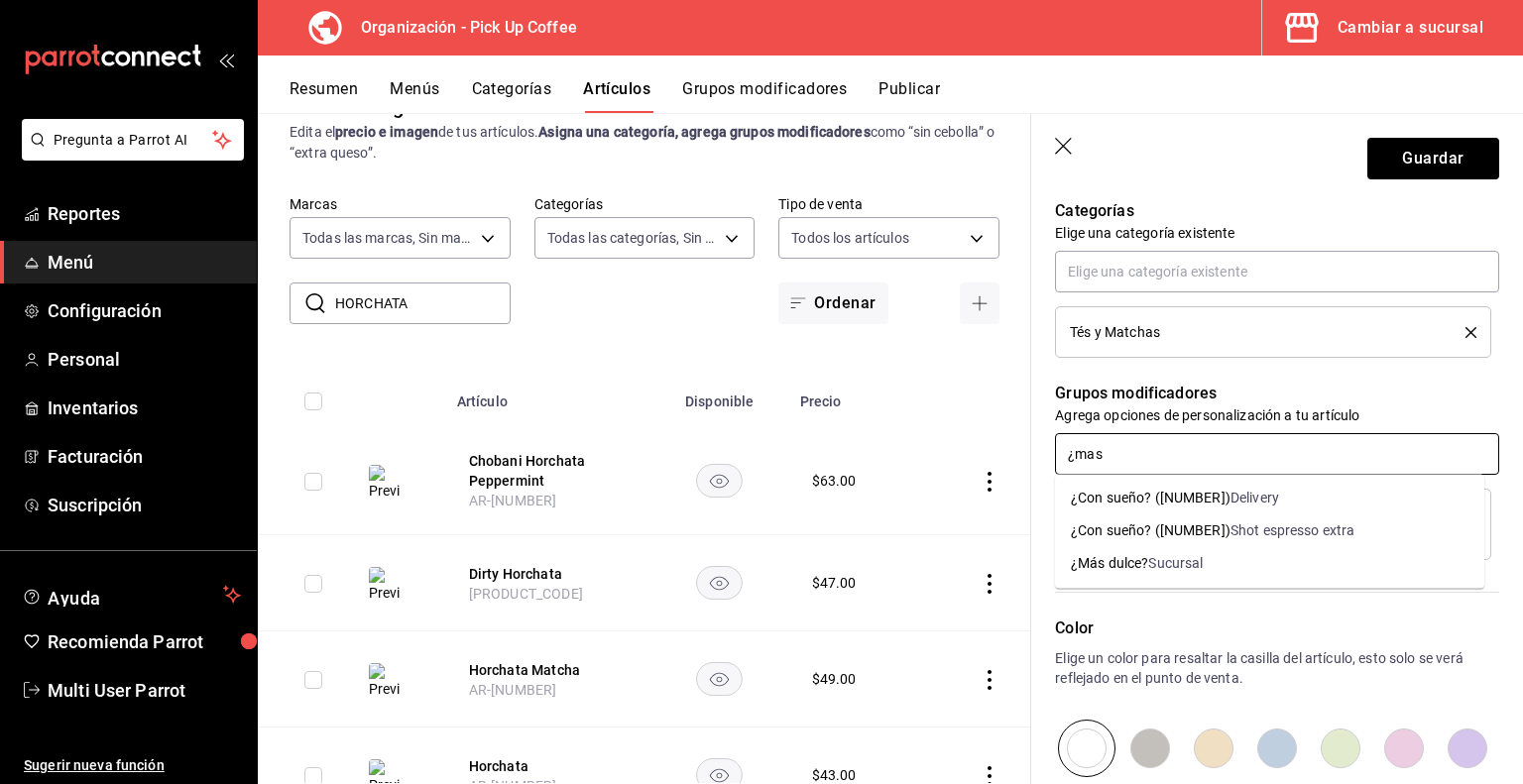 click on "Sucursal" at bounding box center [1175, 563] 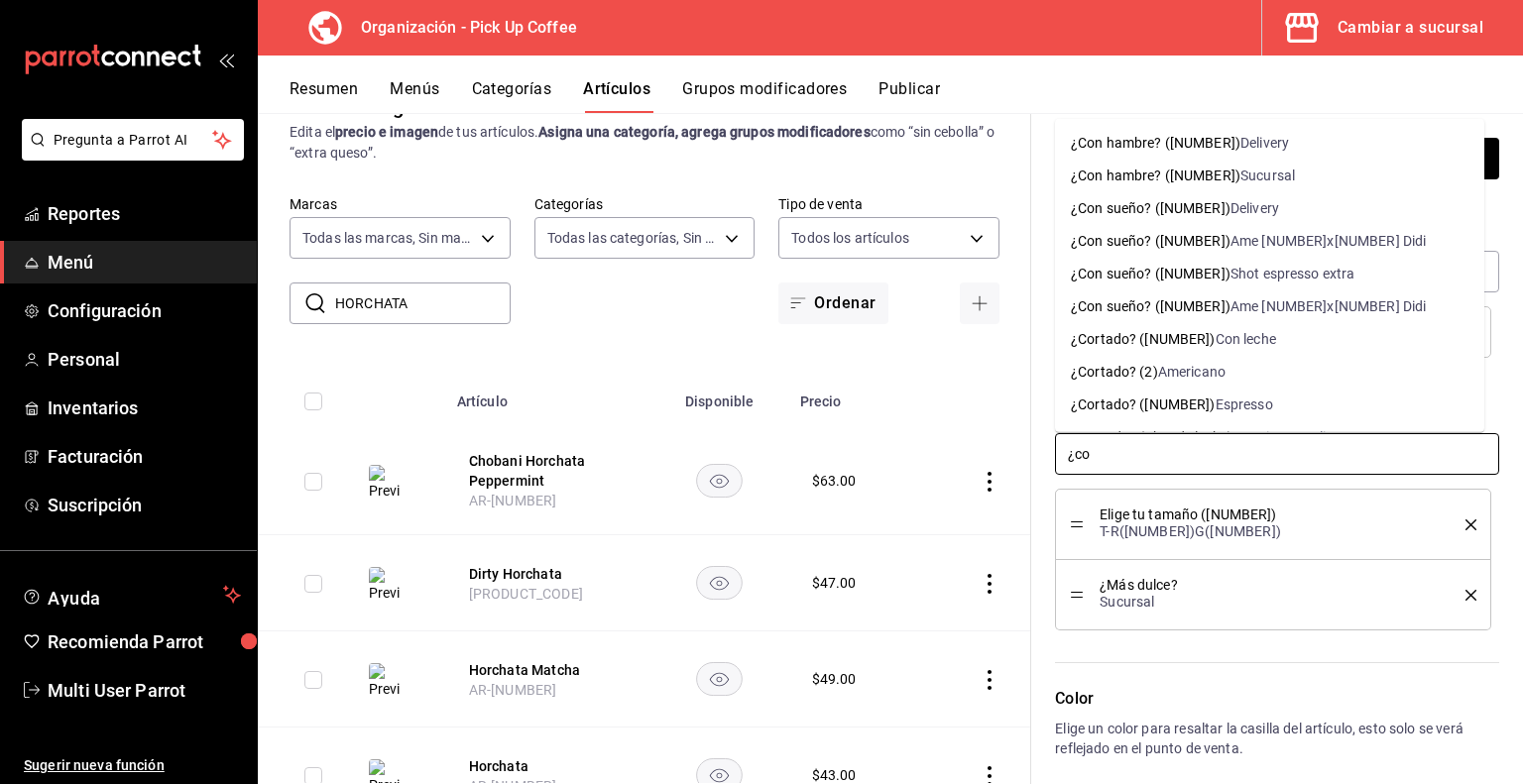 type on "¿con" 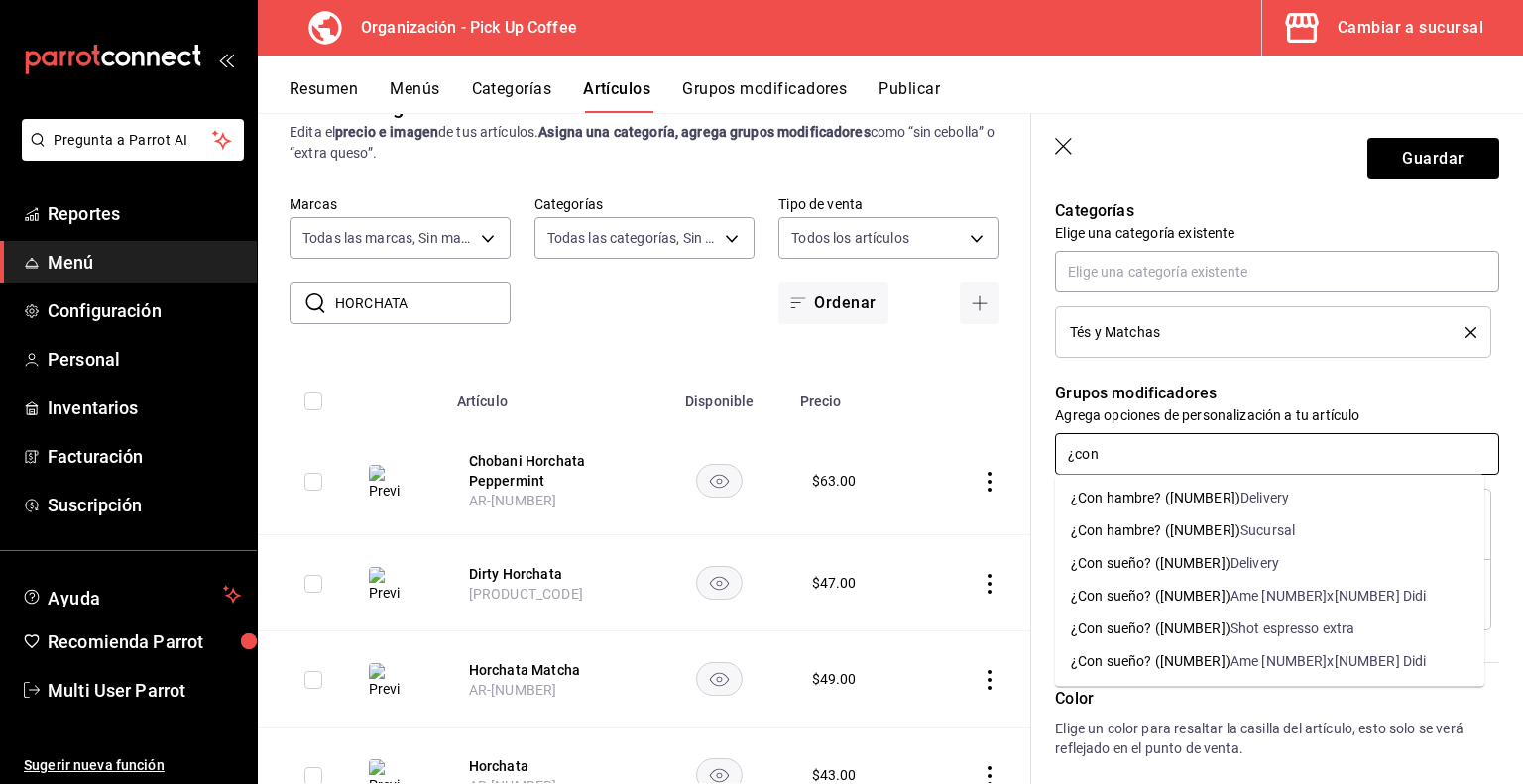 click on "¿Con sueño? ([NUMBER])" at bounding box center (1150, 628) 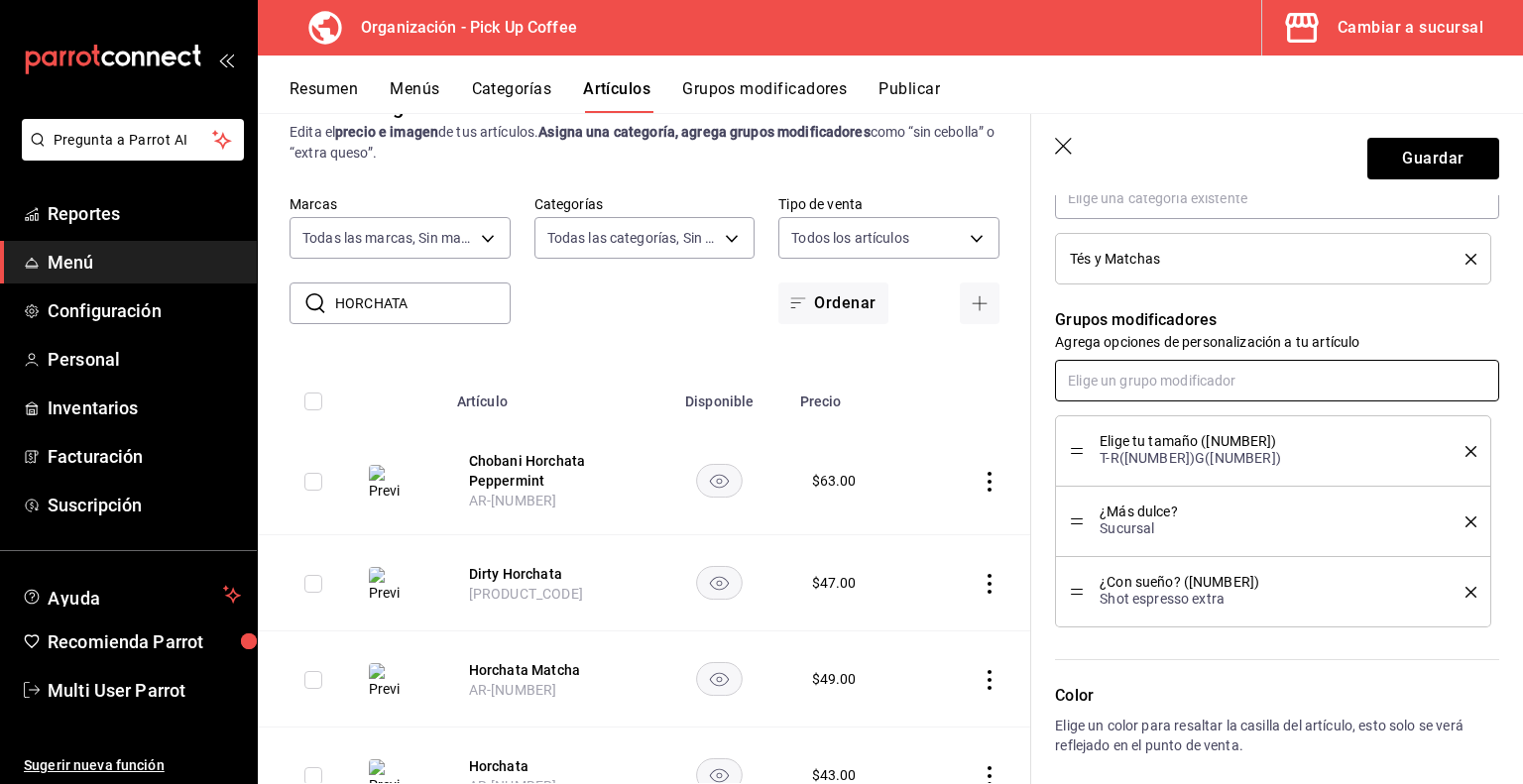 scroll, scrollTop: 922, scrollLeft: 0, axis: vertical 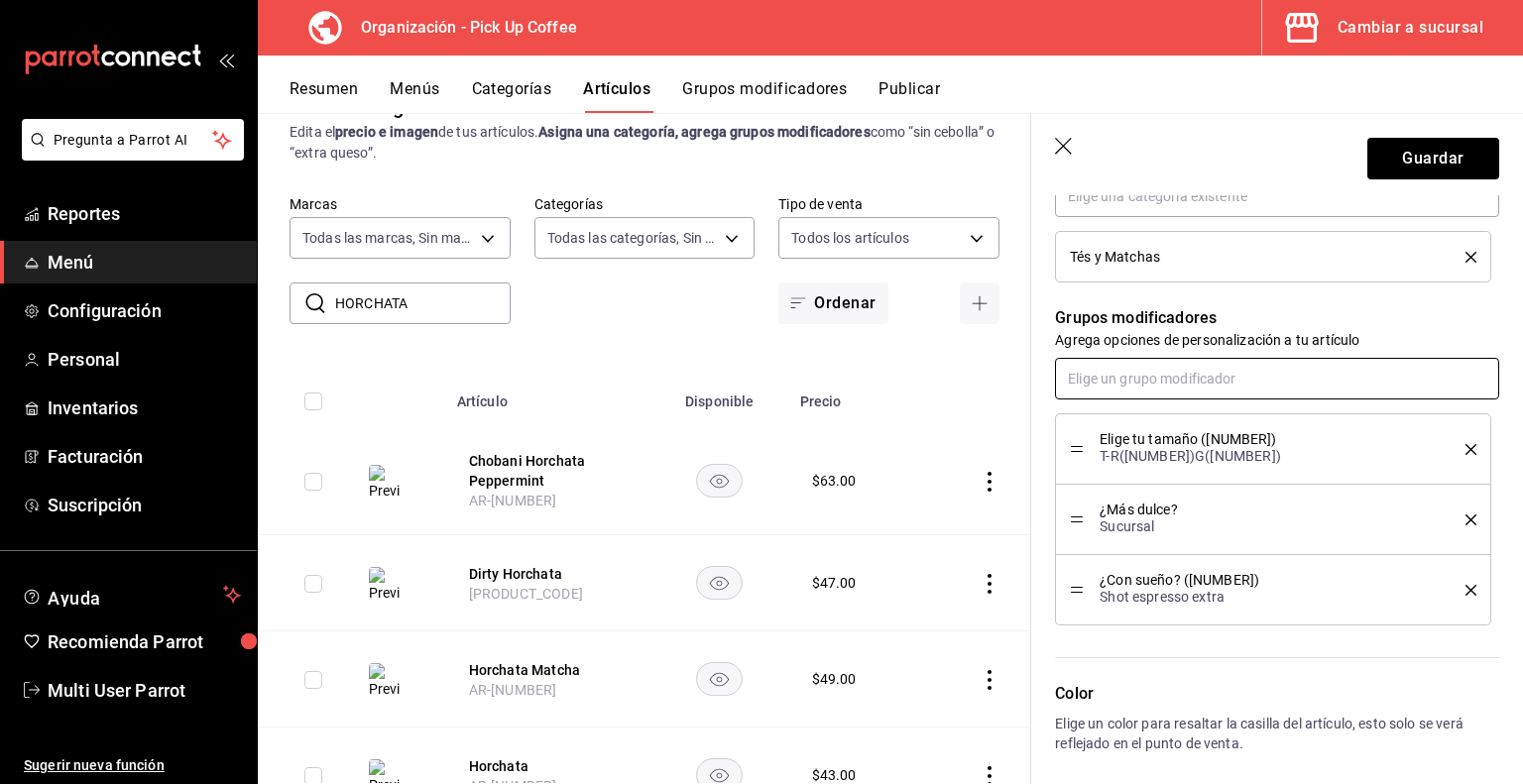 type on "'" 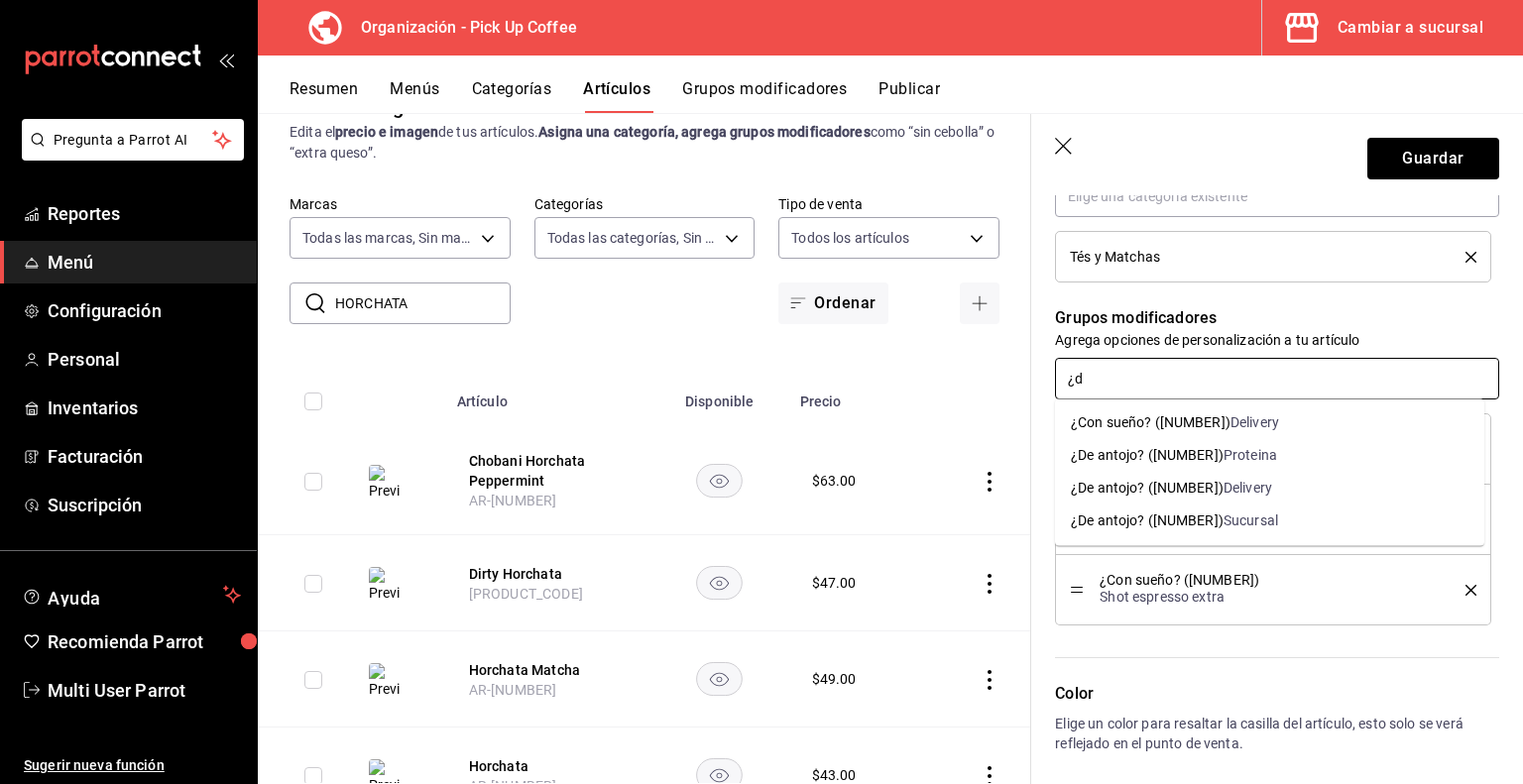 type on "¿de" 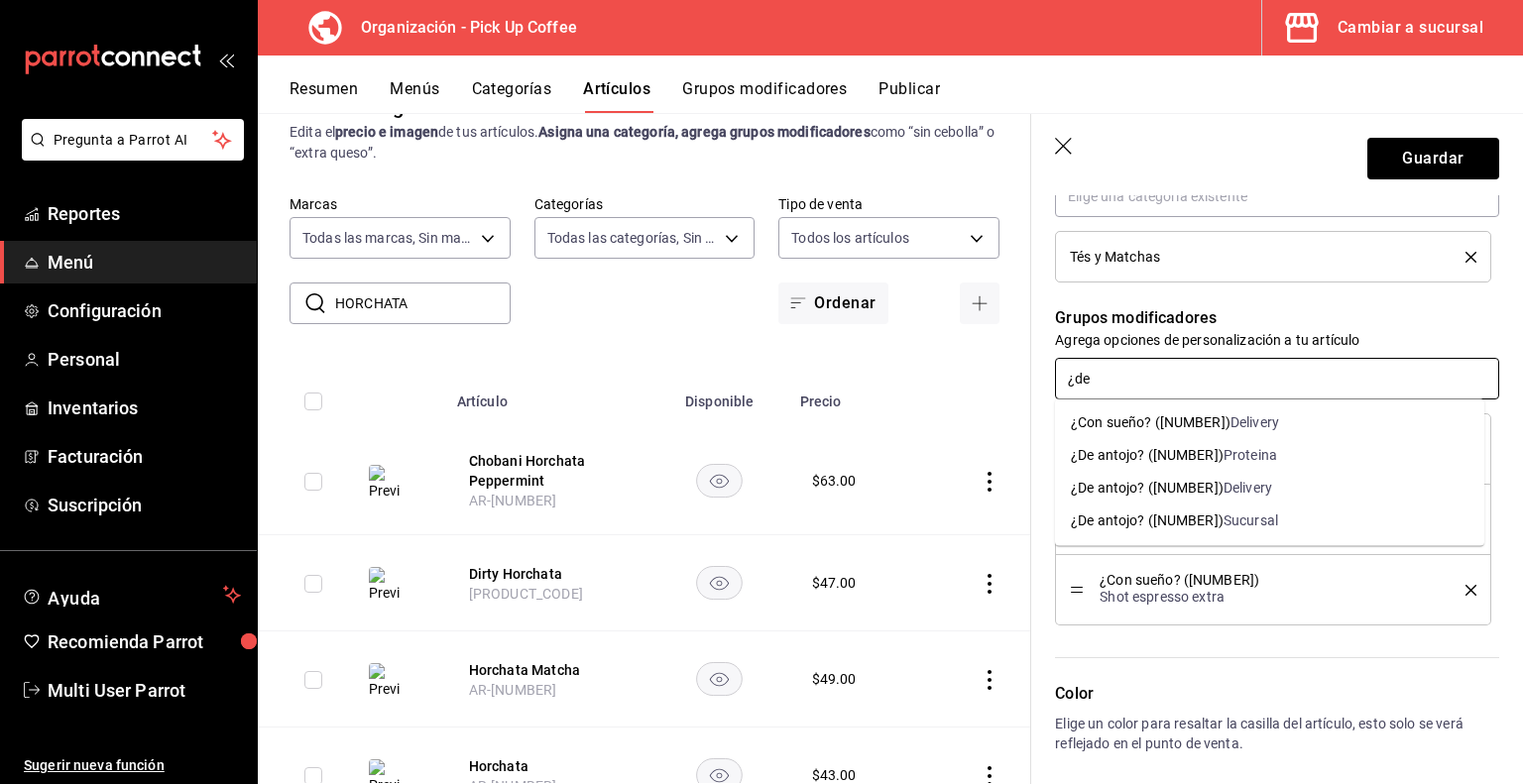 click on "¿De antojo? ([NUMBER])" at bounding box center (1147, 520) 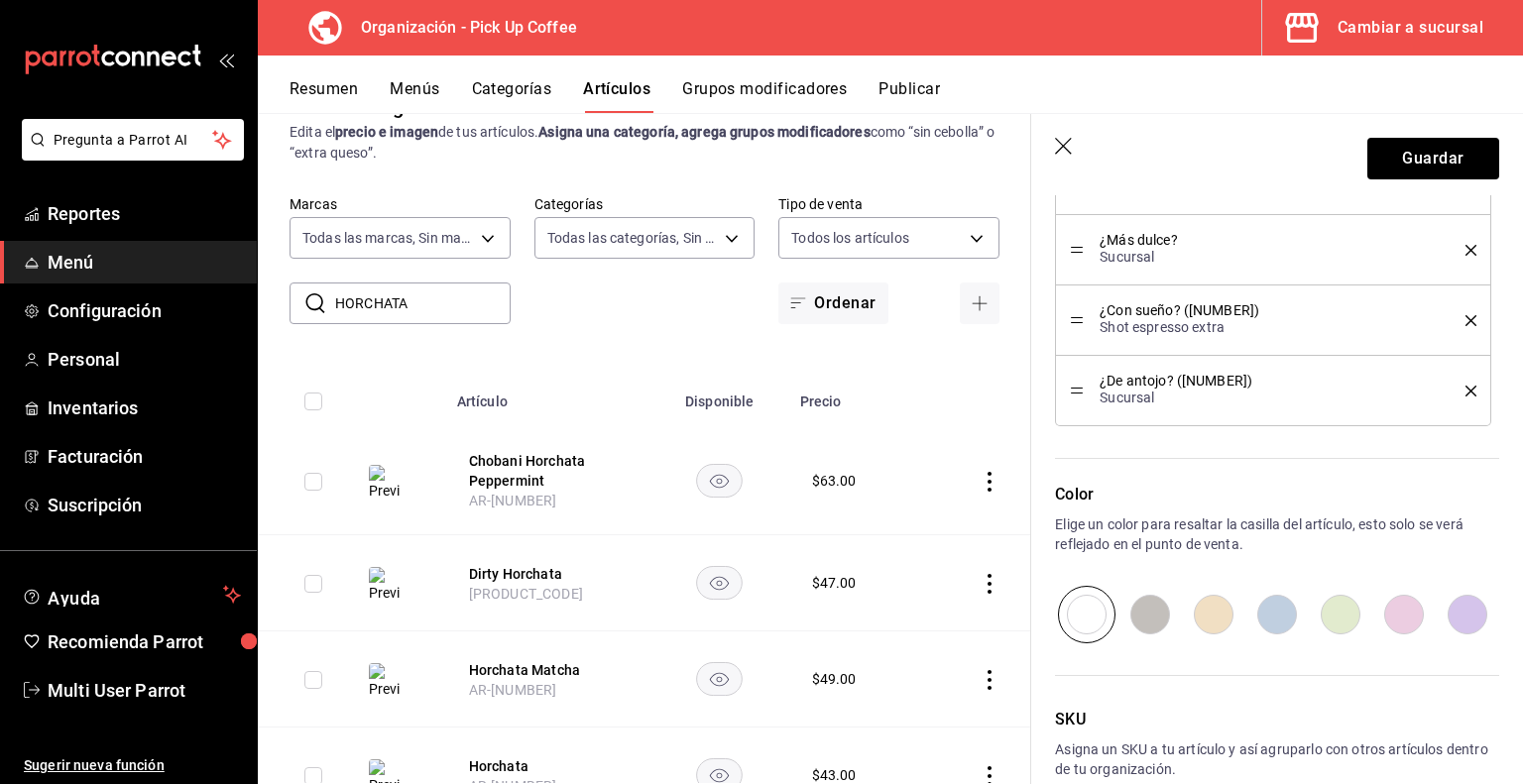 scroll, scrollTop: 1296, scrollLeft: 0, axis: vertical 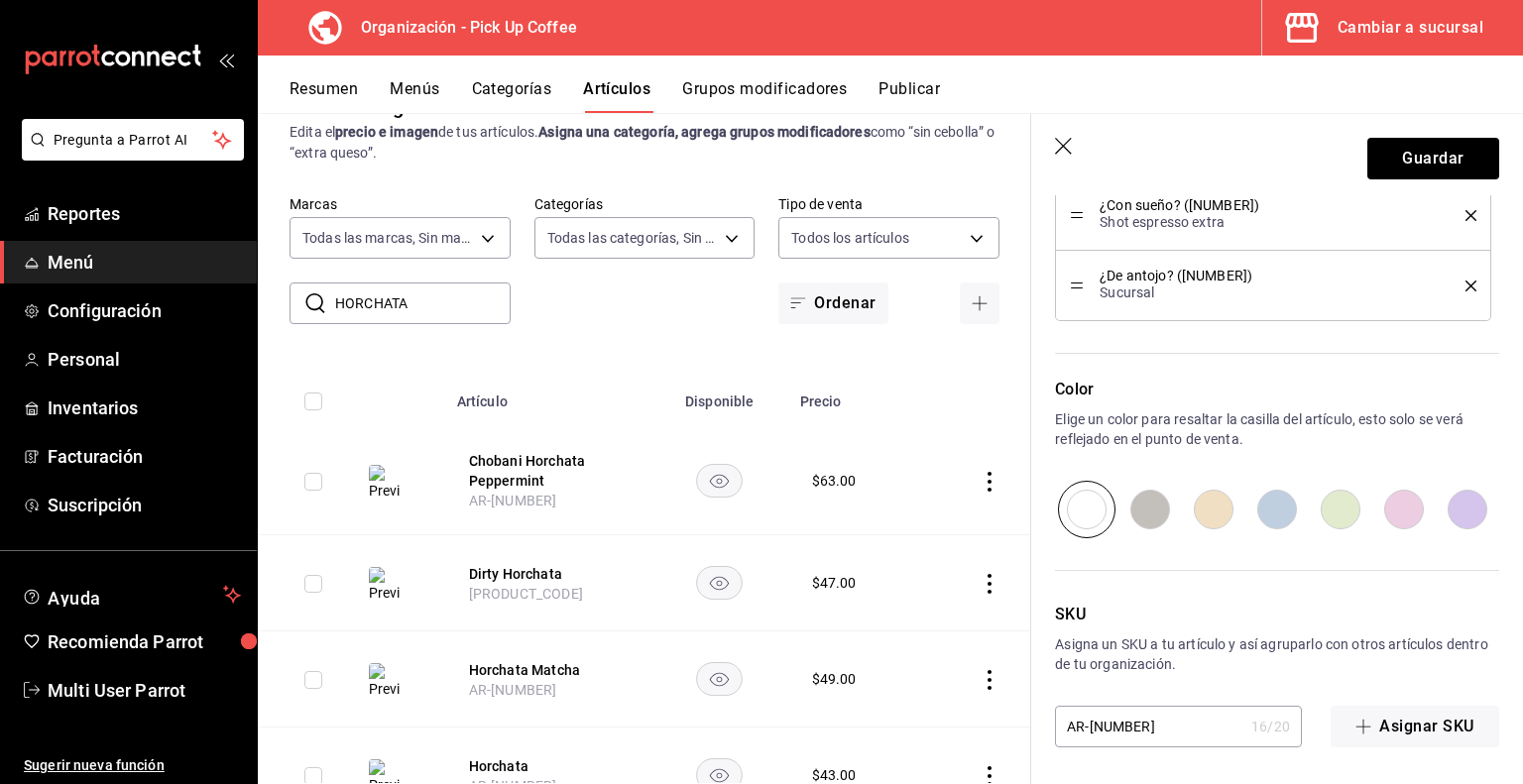 click on "AR-[NUMBER]" at bounding box center (1149, 727) 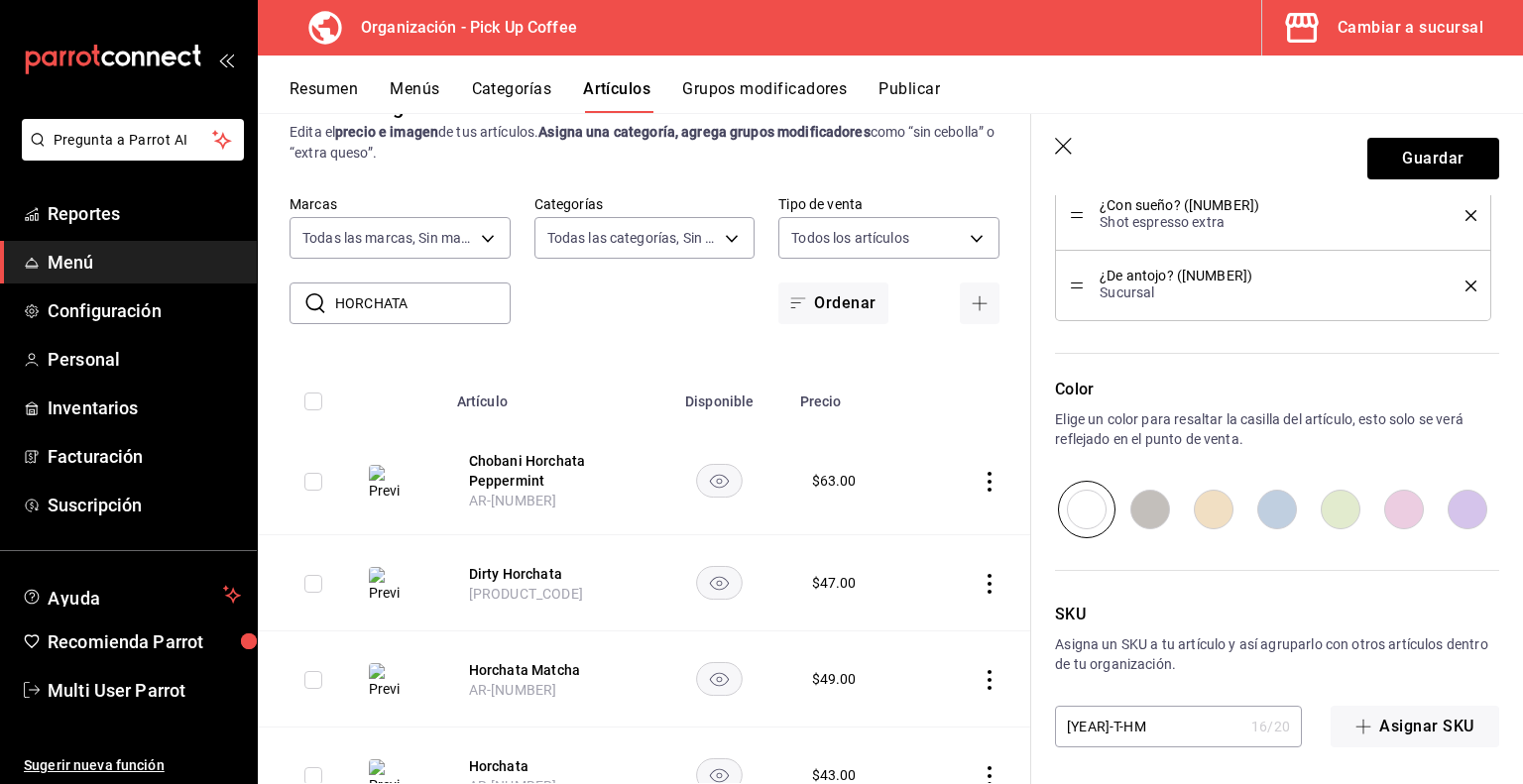 type on "x" 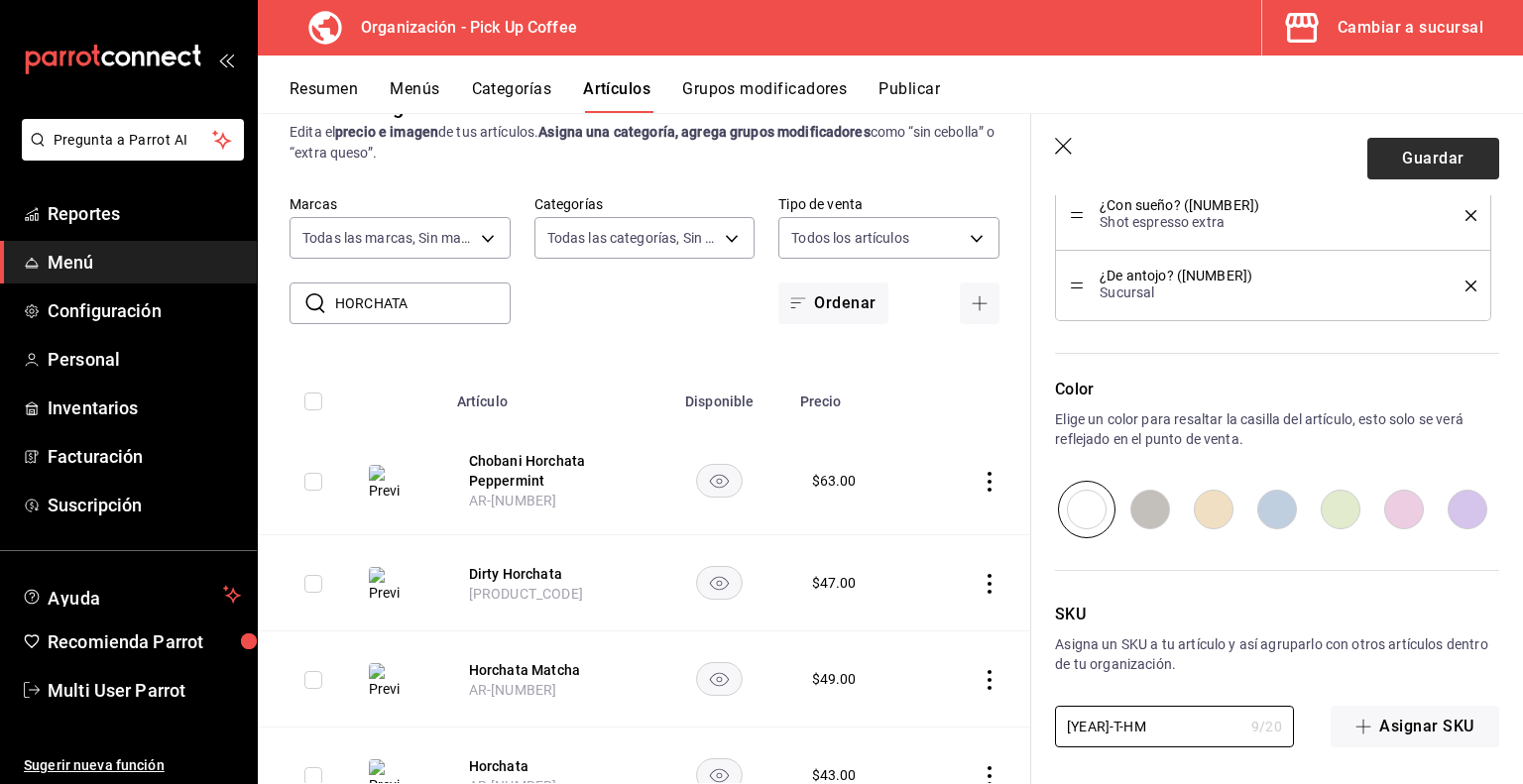 type on "[YEAR]-T-HM" 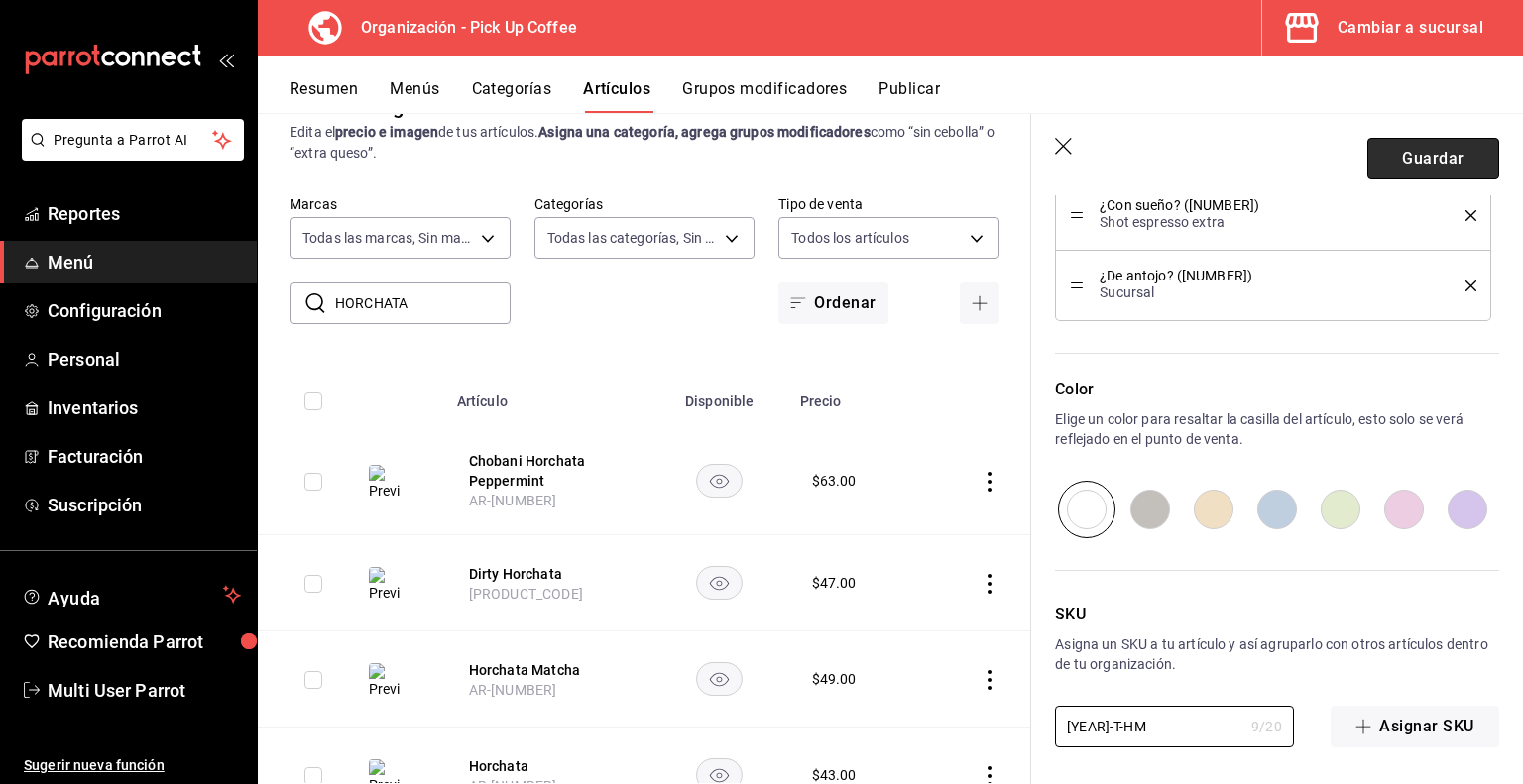 click on "Guardar" at bounding box center (1433, 159) 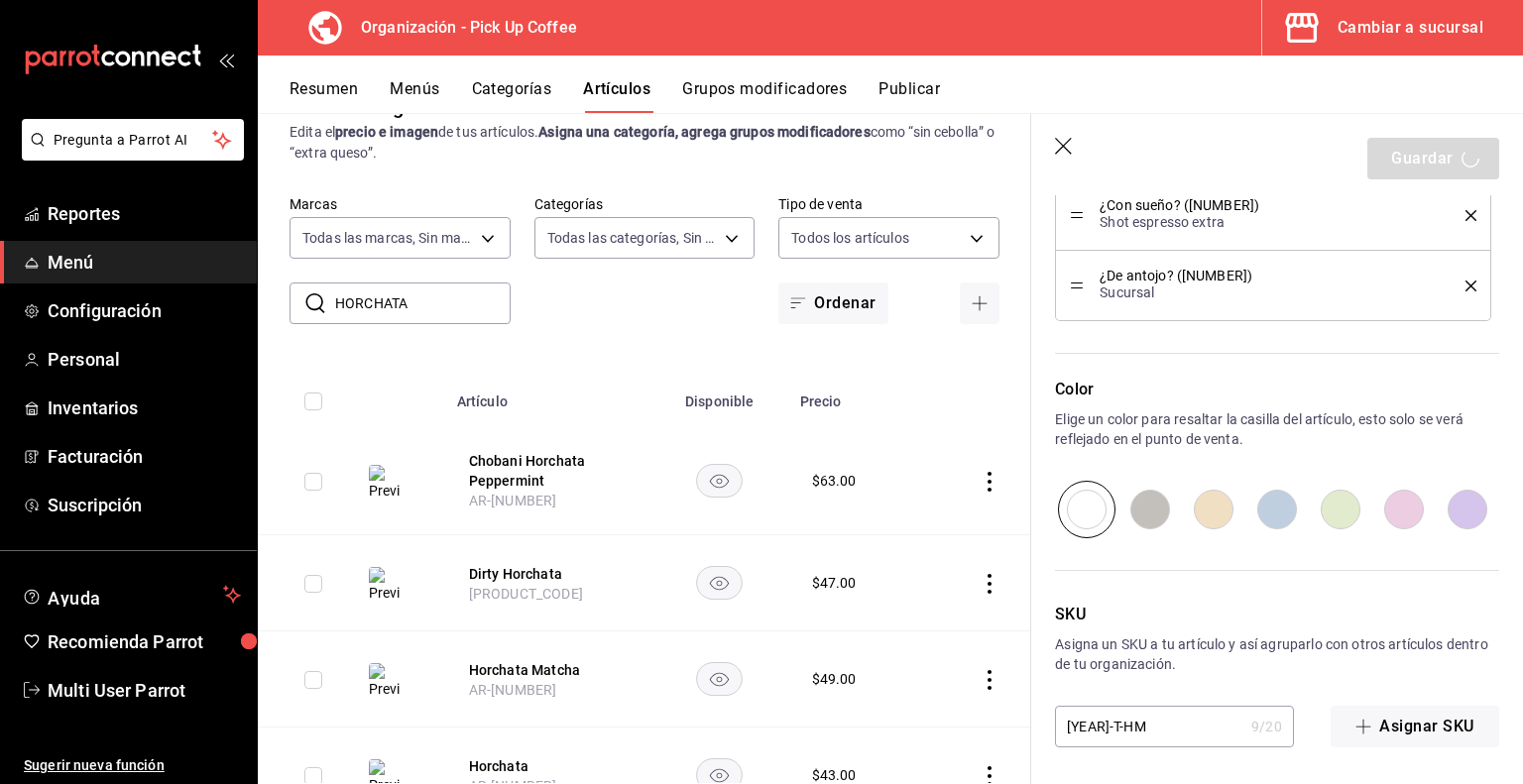 type on "x" 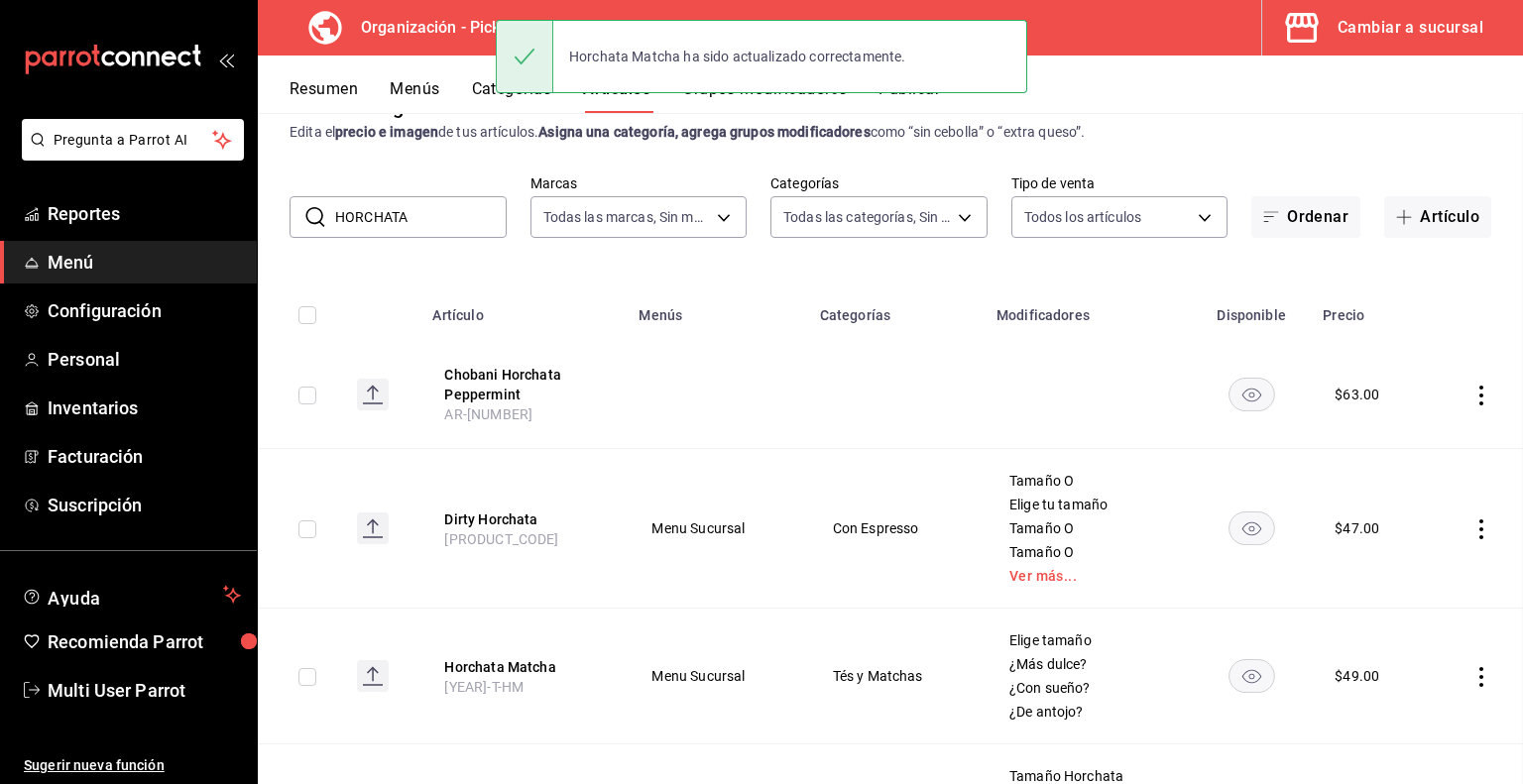 scroll, scrollTop: 0, scrollLeft: 0, axis: both 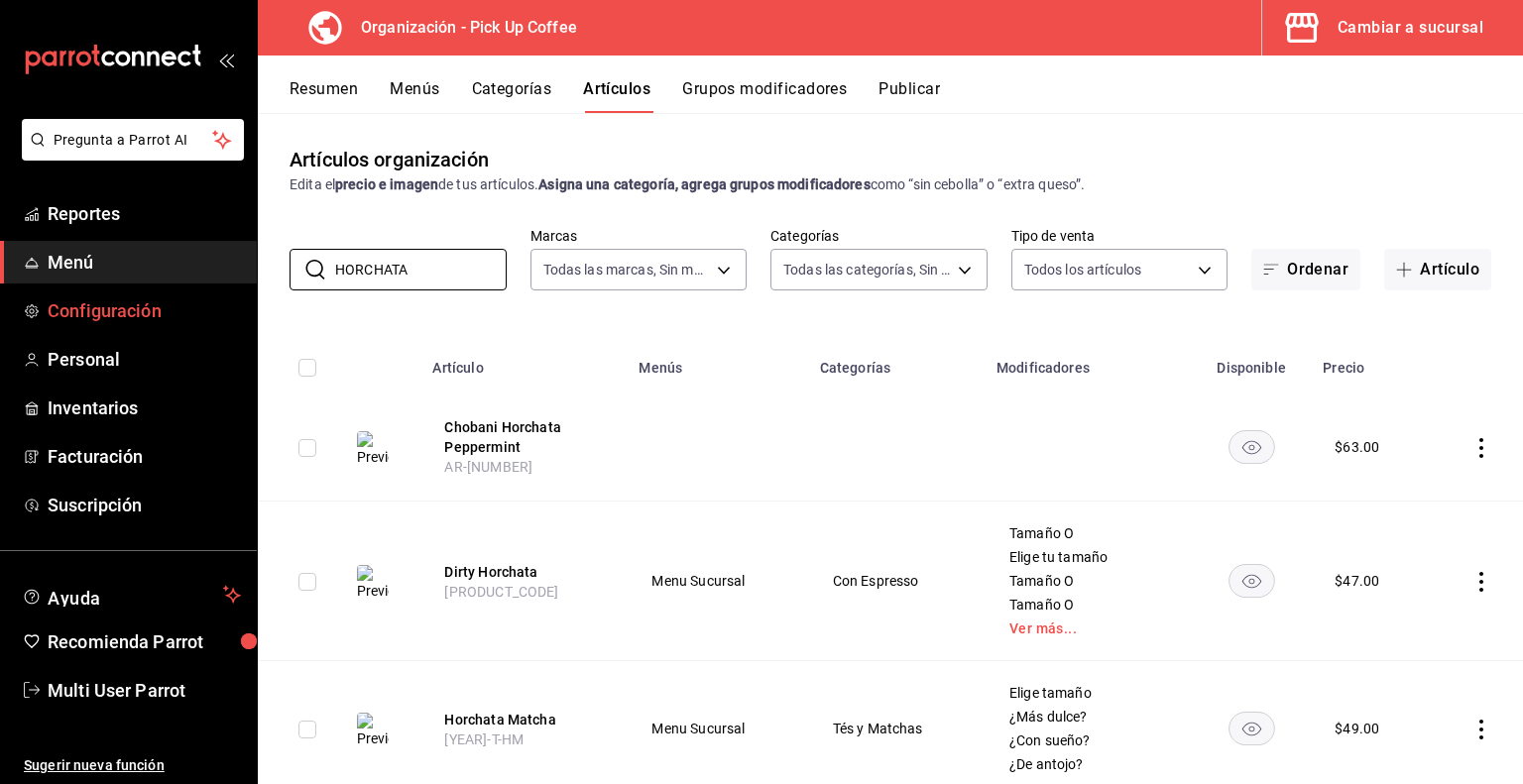 drag, startPoint x: 452, startPoint y: 278, endPoint x: 56, endPoint y: 306, distance: 396.98866 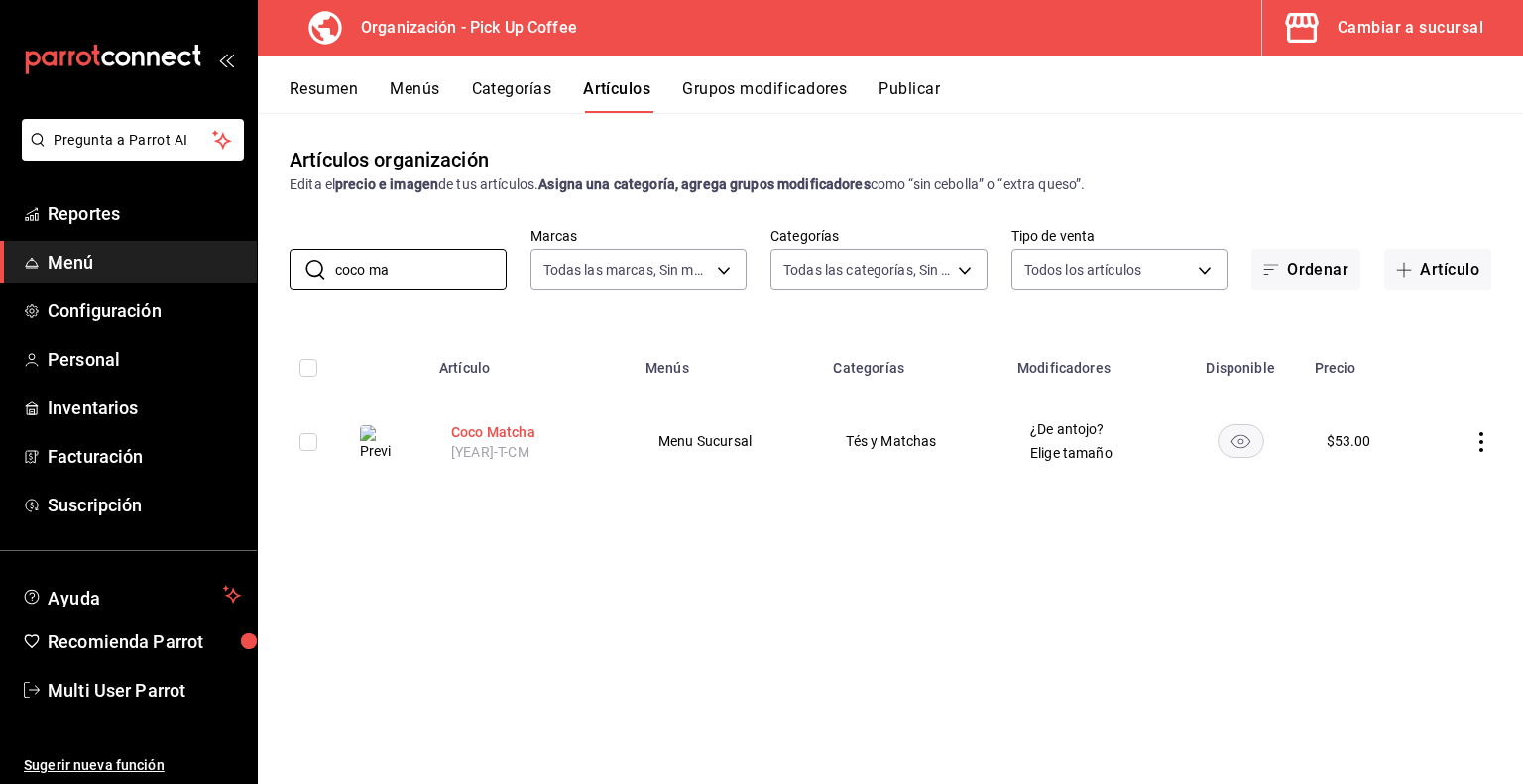 type on "coco ma" 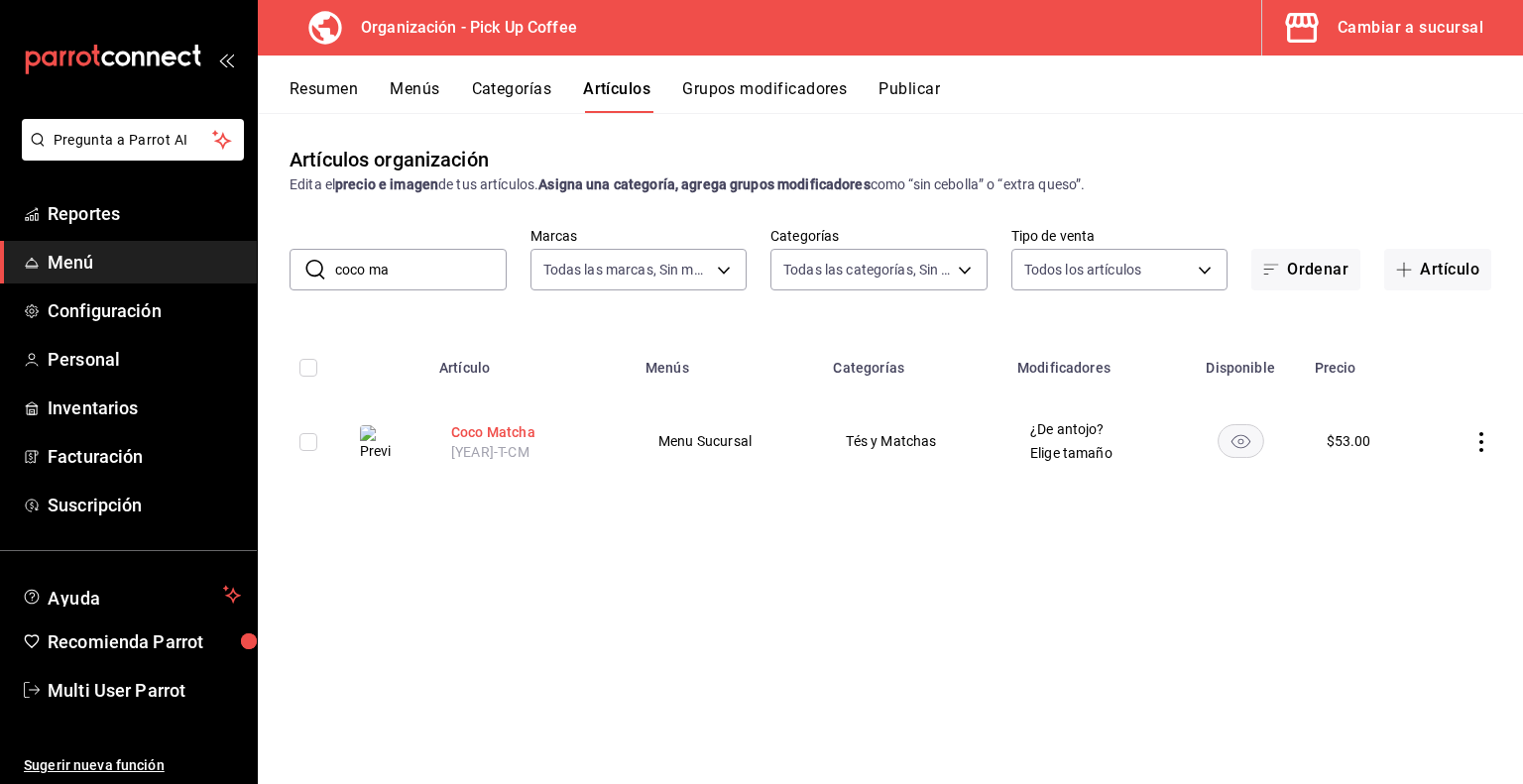 click on "Coco Matcha" at bounding box center [530, 432] 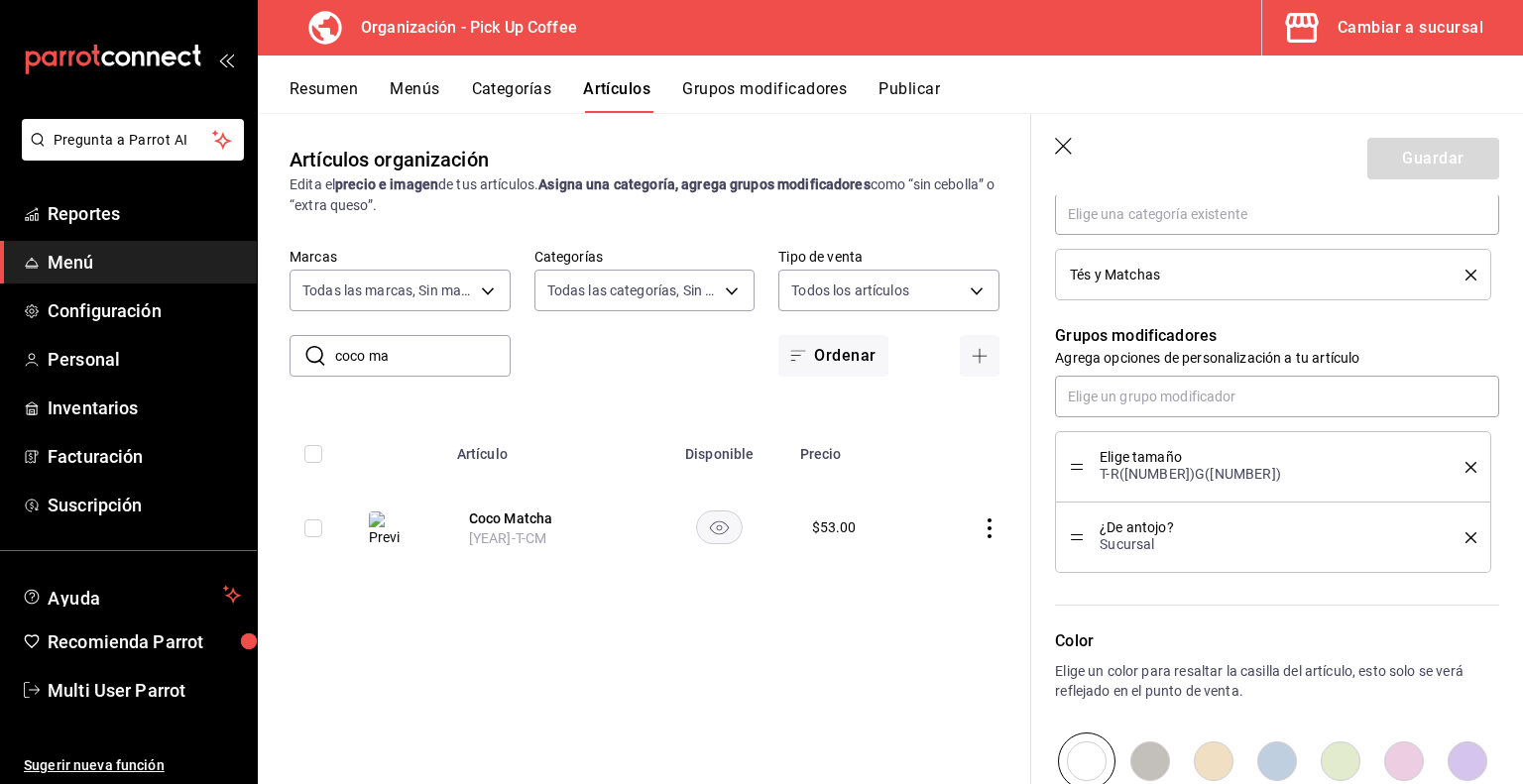 scroll, scrollTop: 908, scrollLeft: 0, axis: vertical 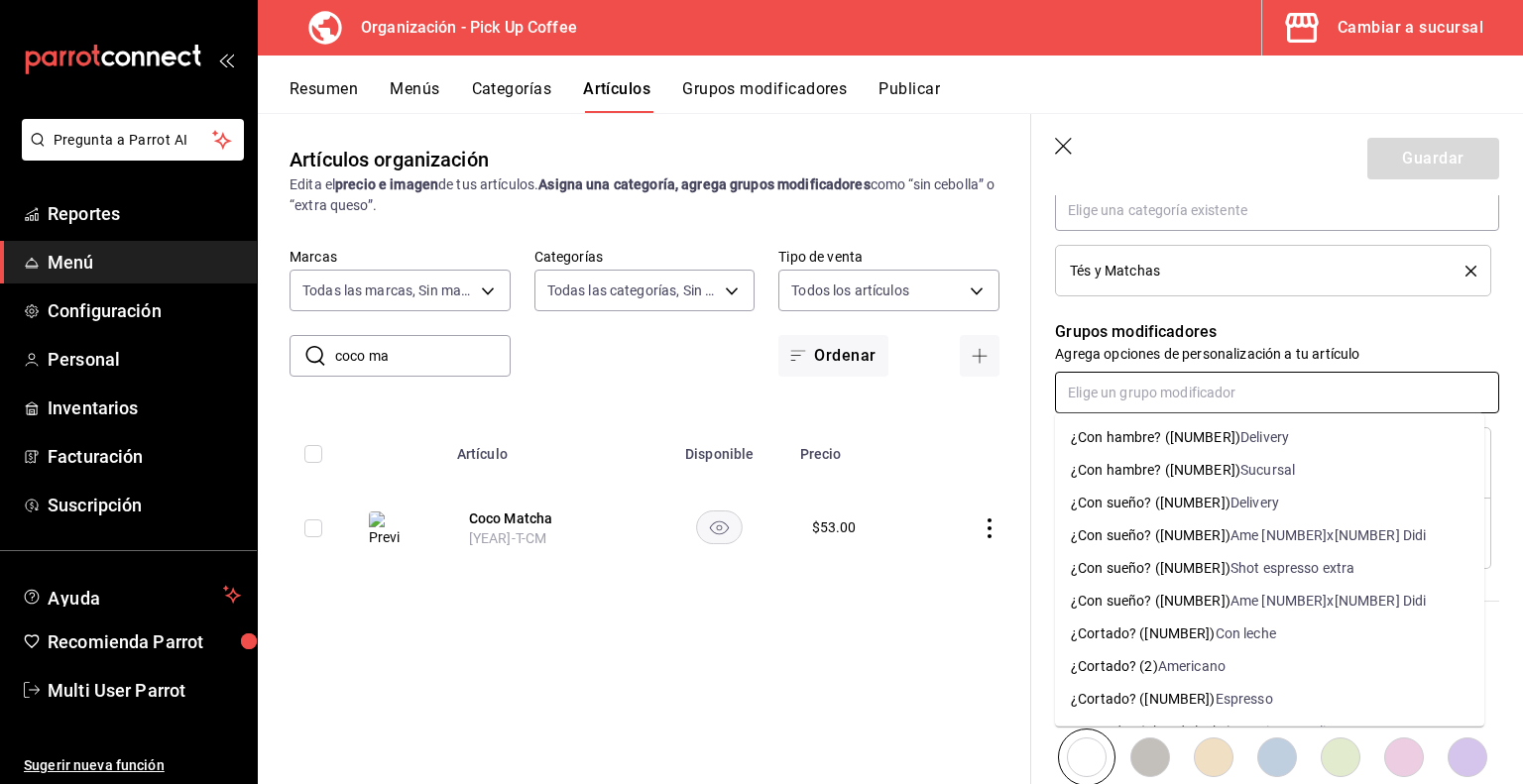 click at bounding box center [1277, 392] 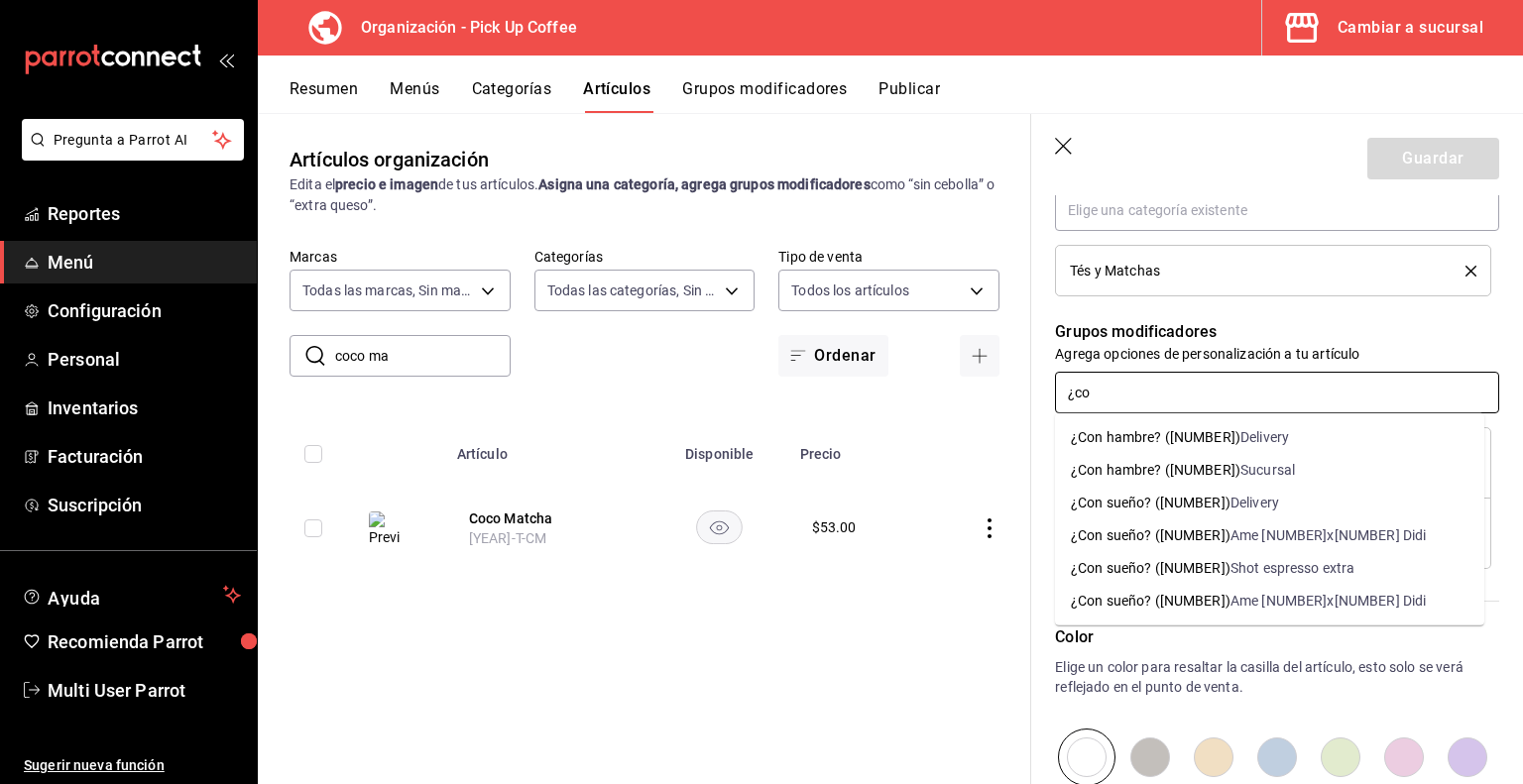 type on "¿con" 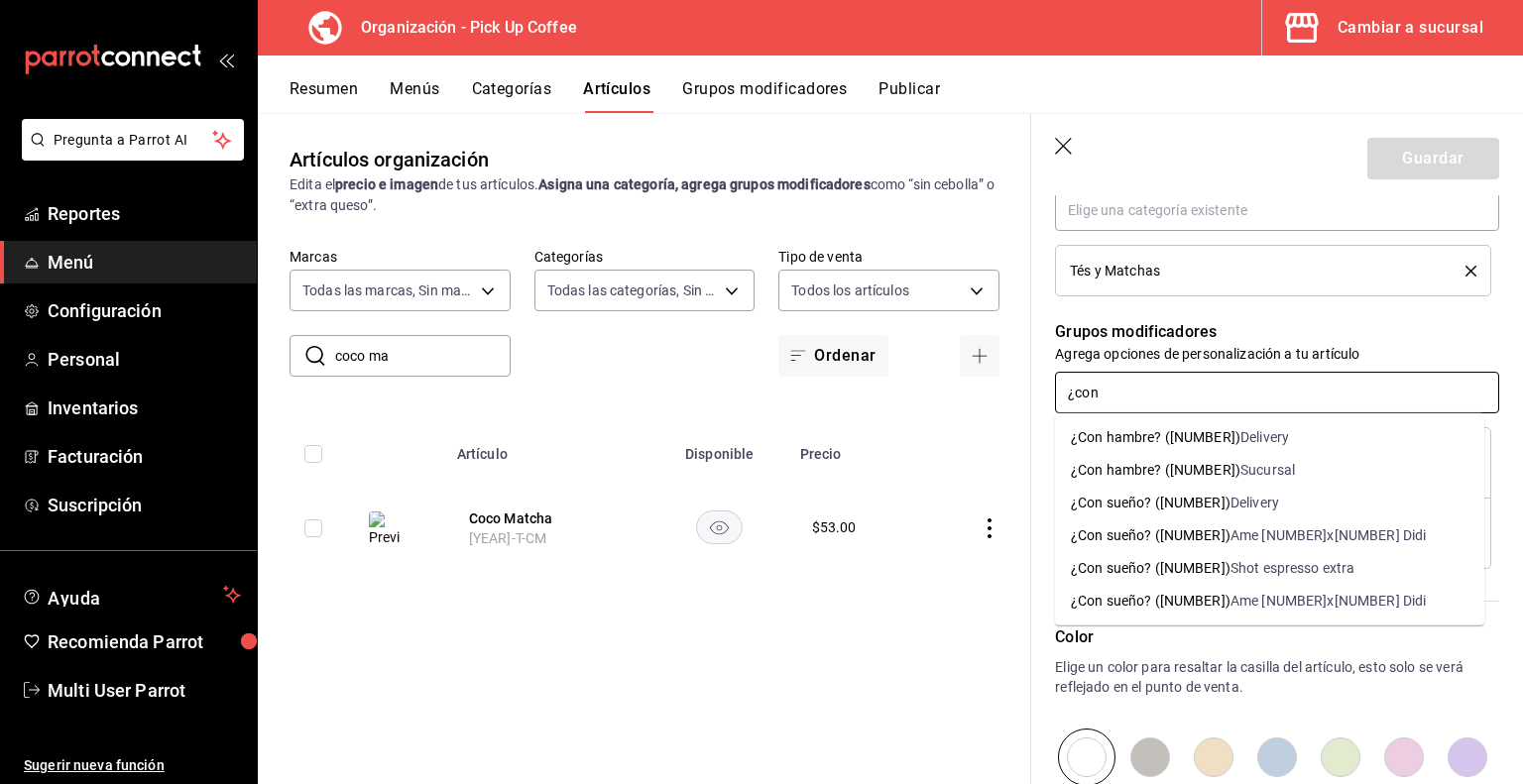 click on "¿Con sueño? ([NUMBER])" at bounding box center [1150, 568] 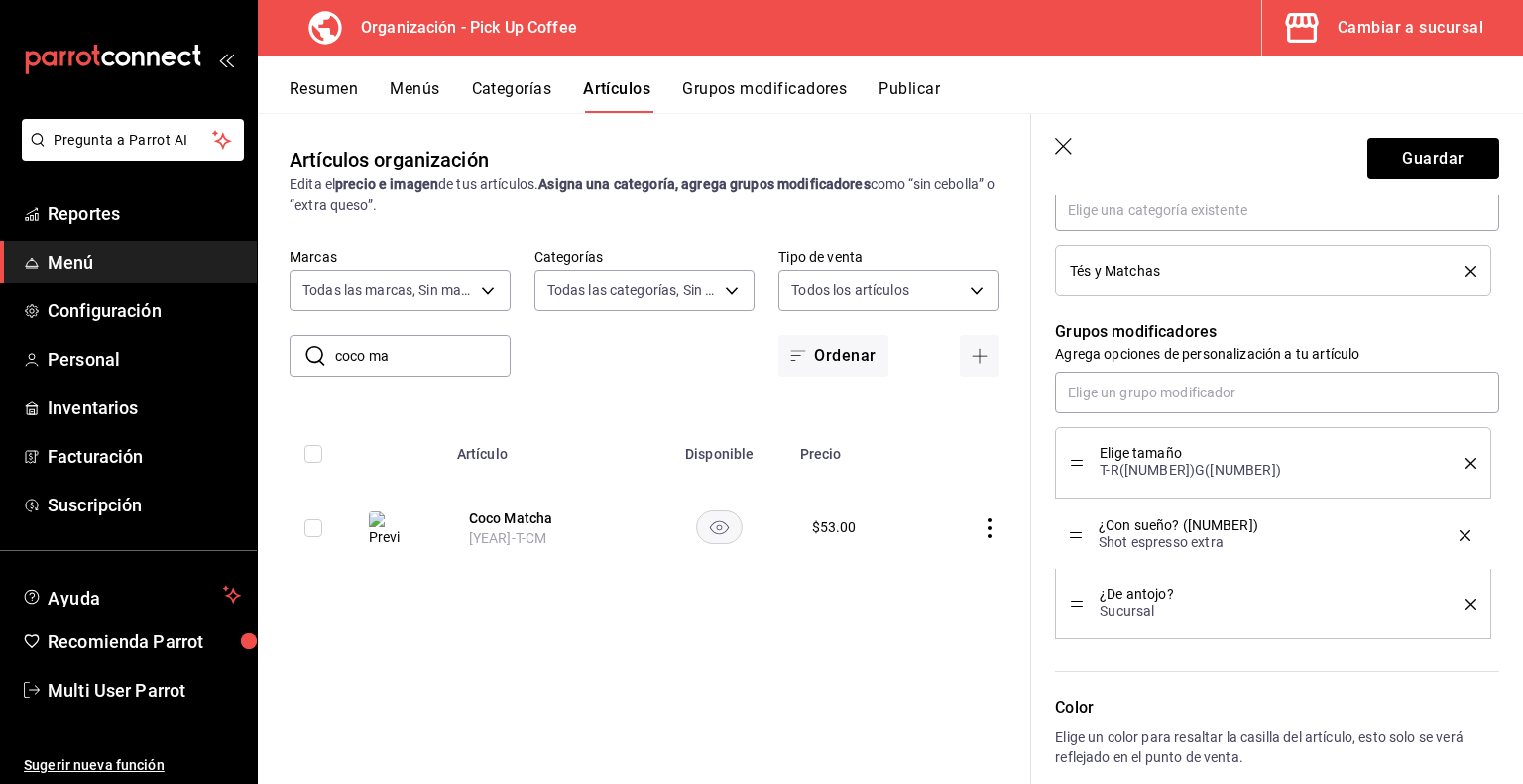 drag, startPoint x: 1079, startPoint y: 604, endPoint x: 1091, endPoint y: 536, distance: 69.050706 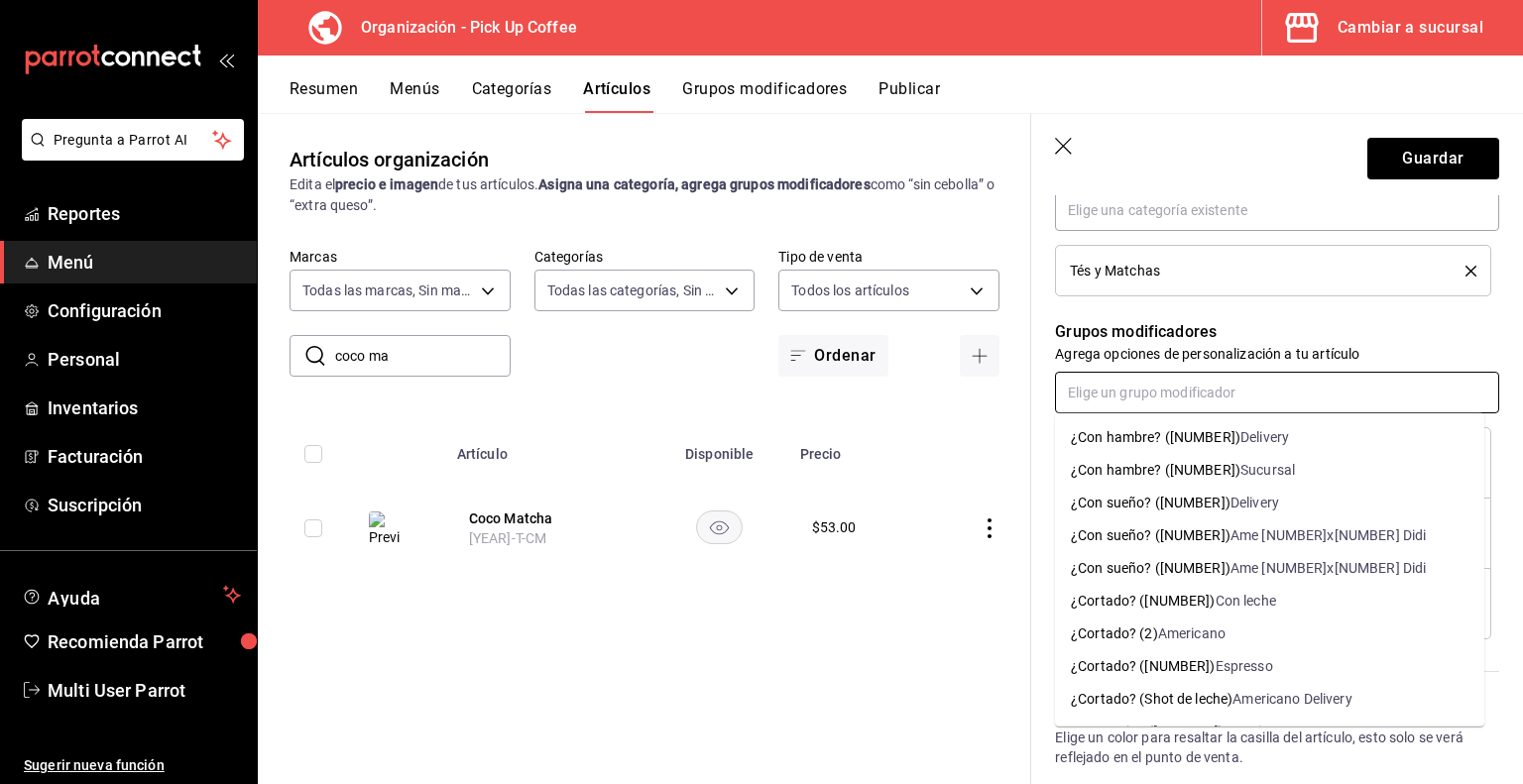 click at bounding box center (1277, 392) 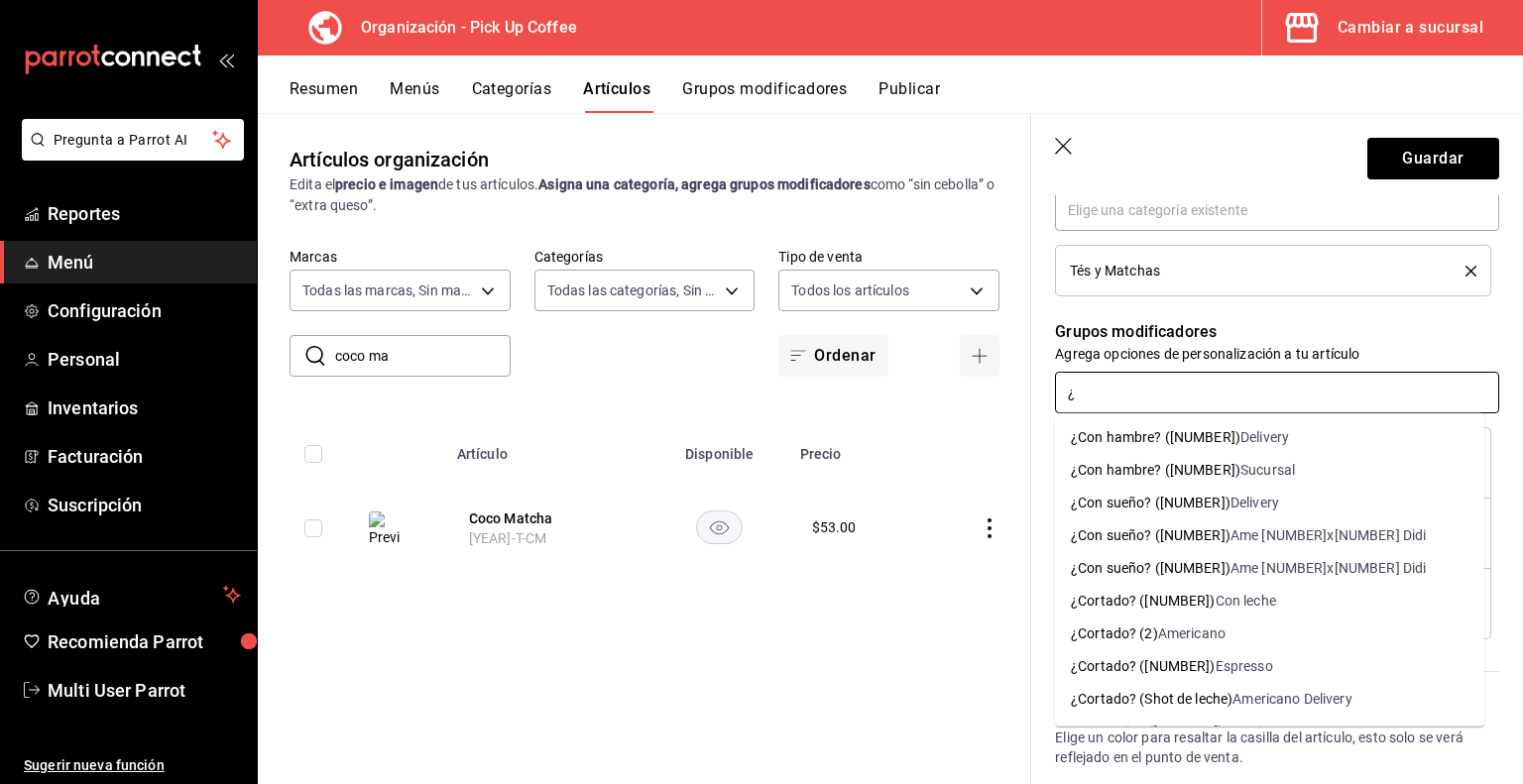 type on "¿m" 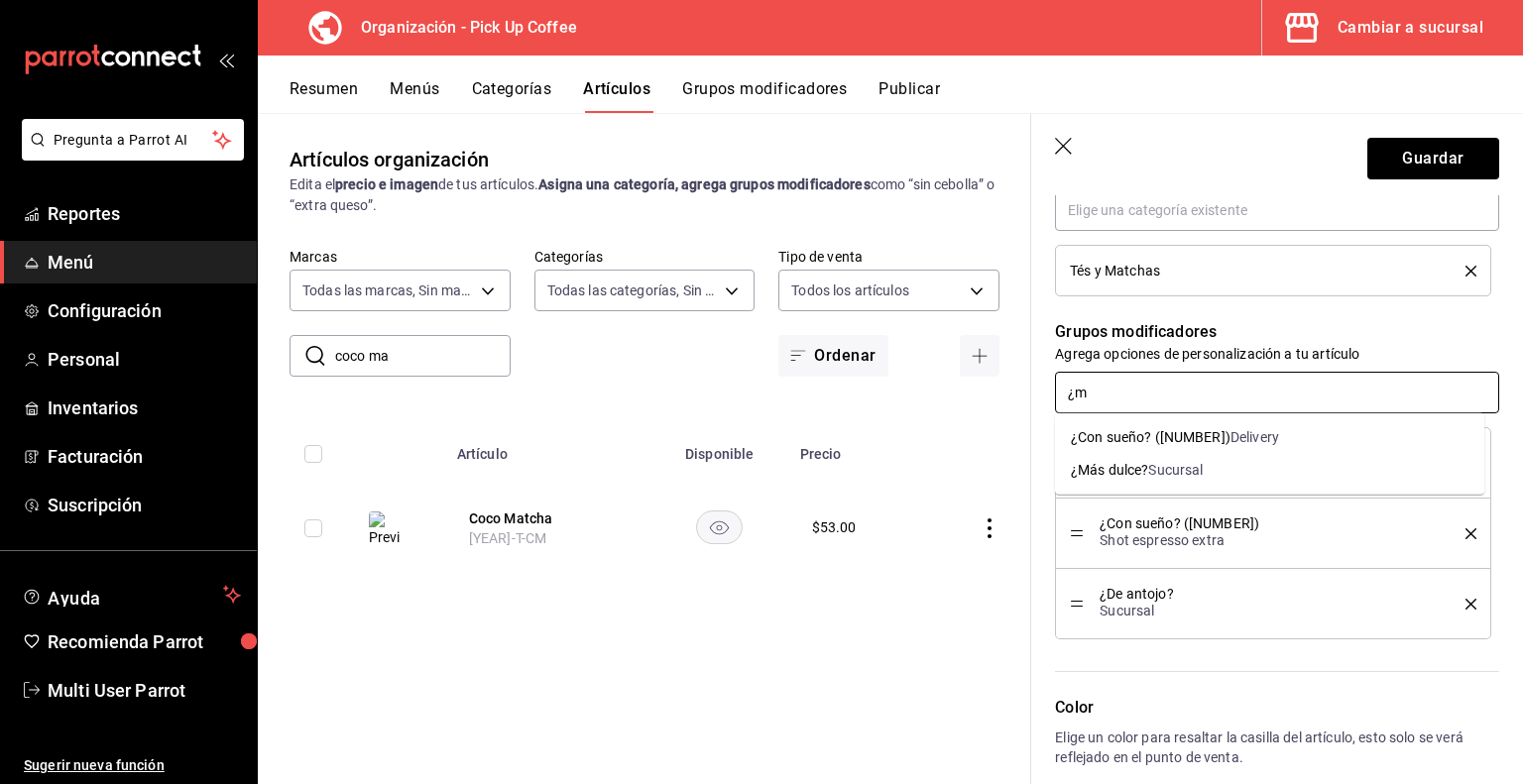 click on "¿Más dulce?" at bounding box center [1110, 470] 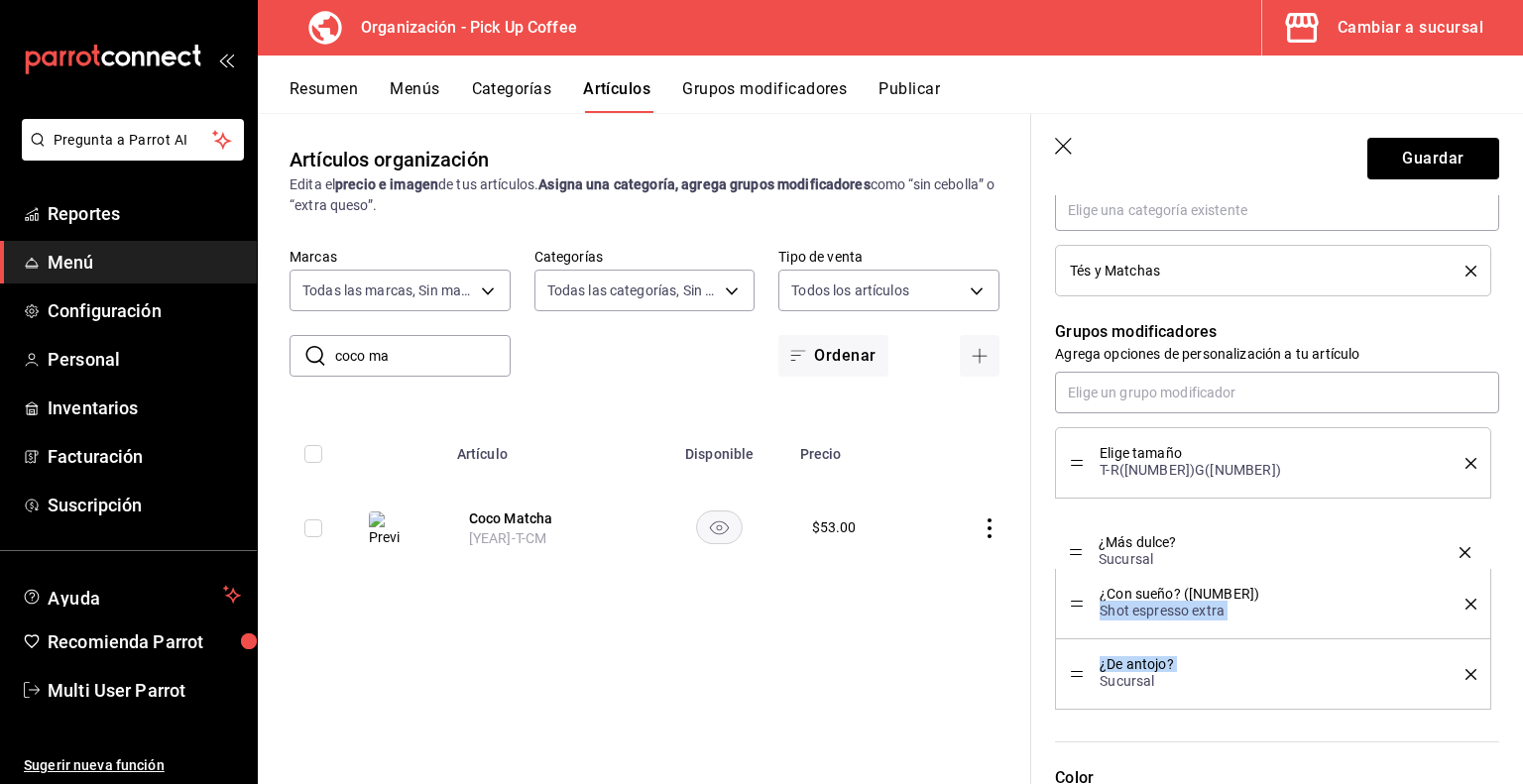 drag, startPoint x: 1079, startPoint y: 670, endPoint x: 1092, endPoint y: 548, distance: 122.69067 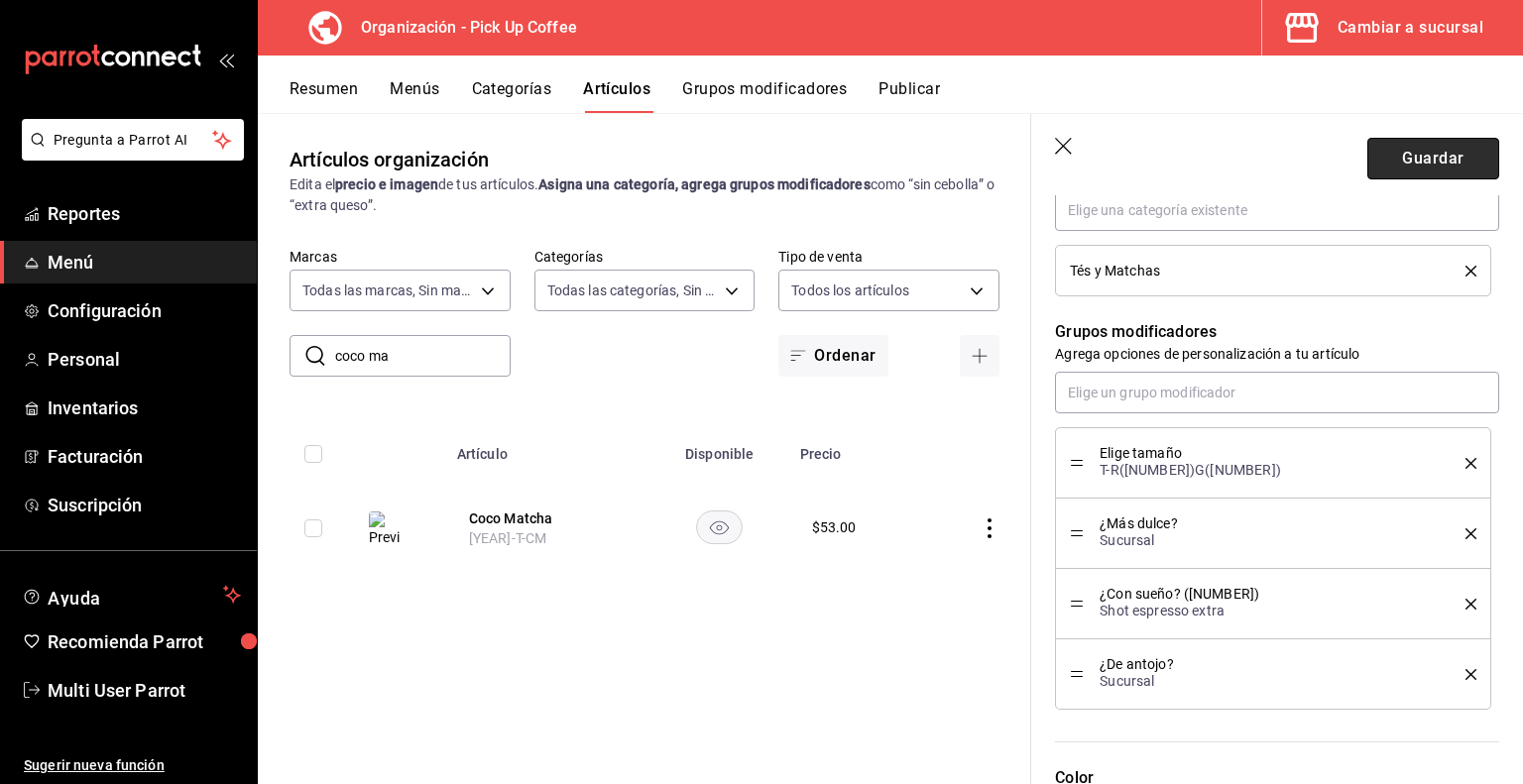 click on "Guardar" at bounding box center [1433, 159] 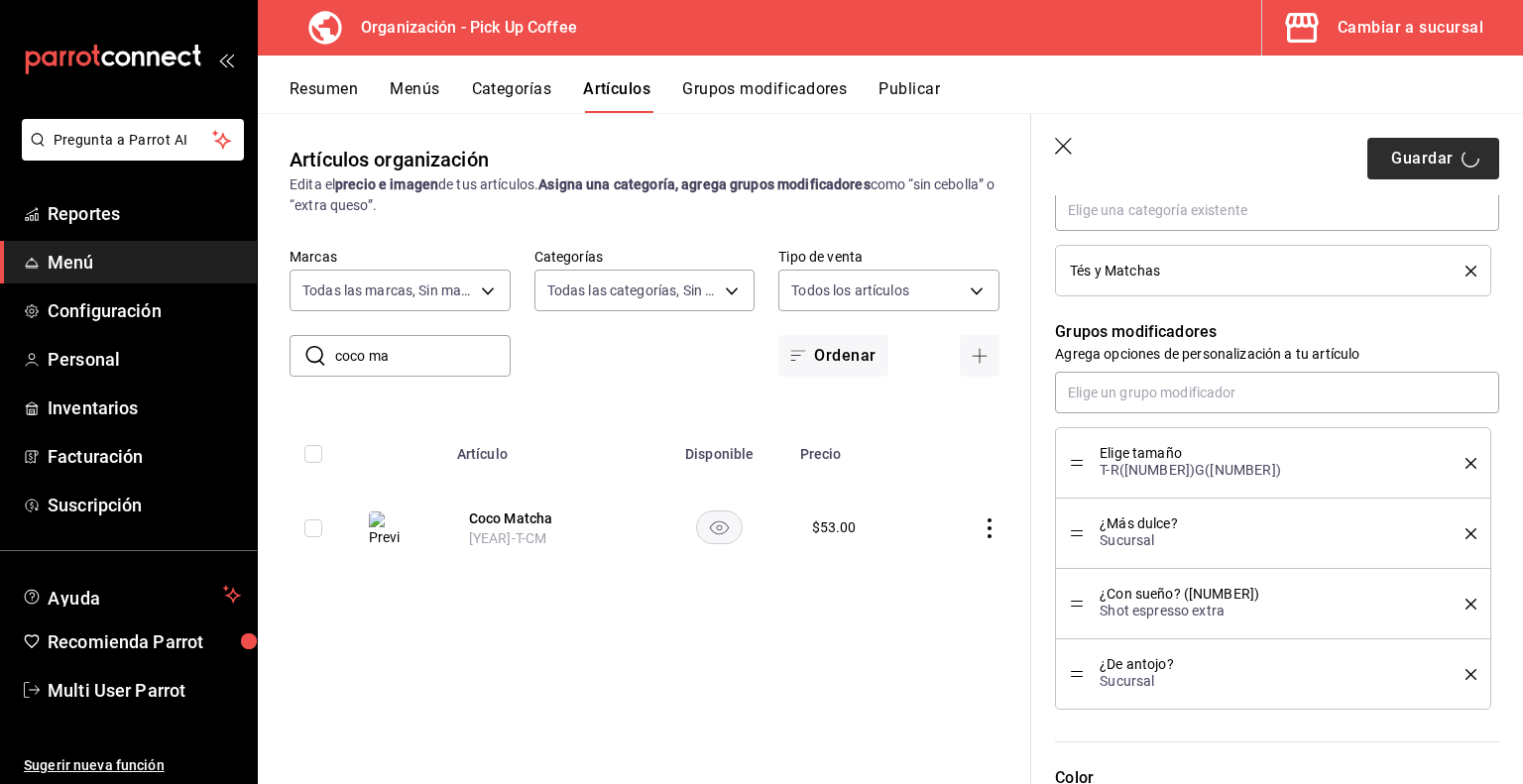 type on "x" 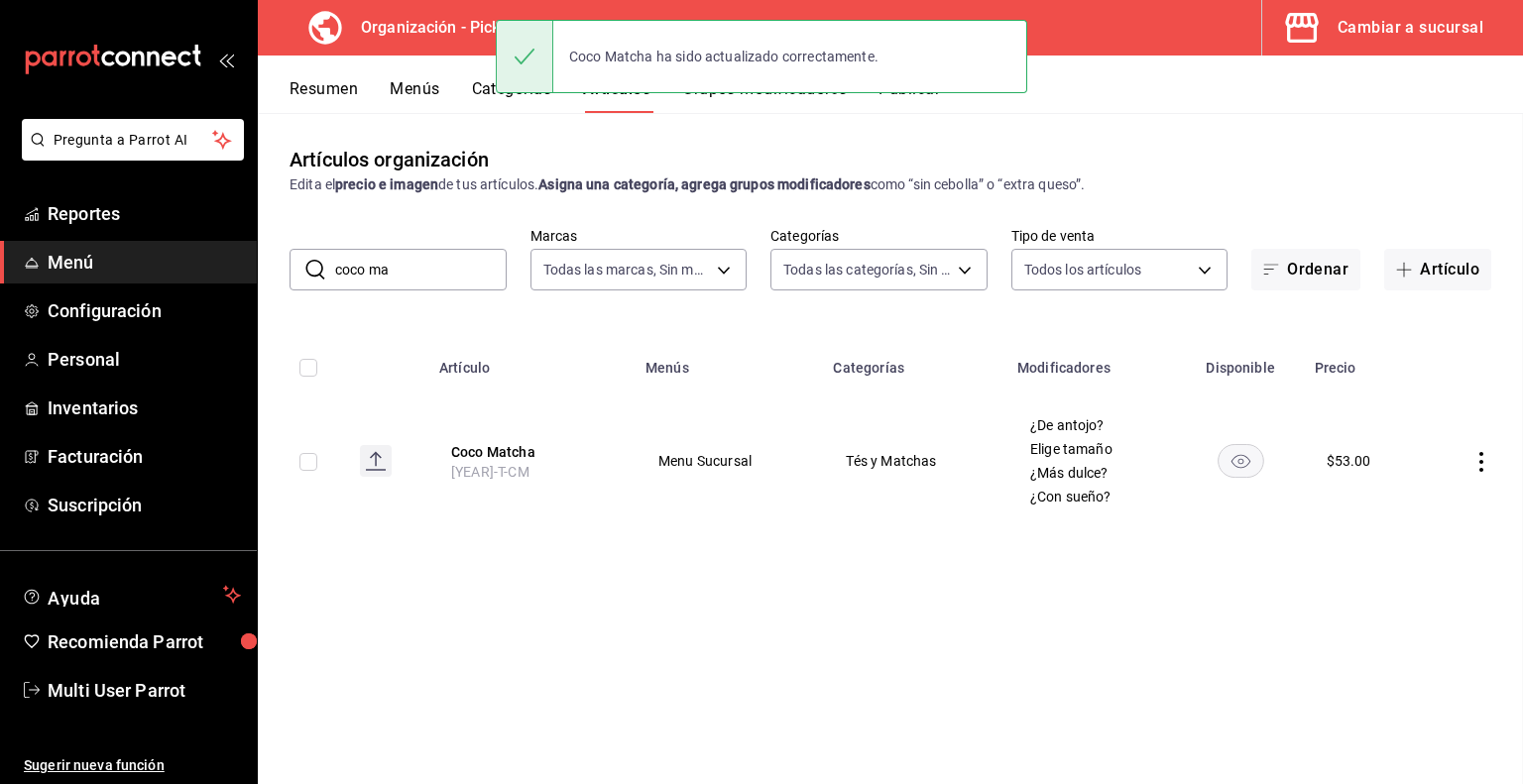 scroll, scrollTop: 0, scrollLeft: 0, axis: both 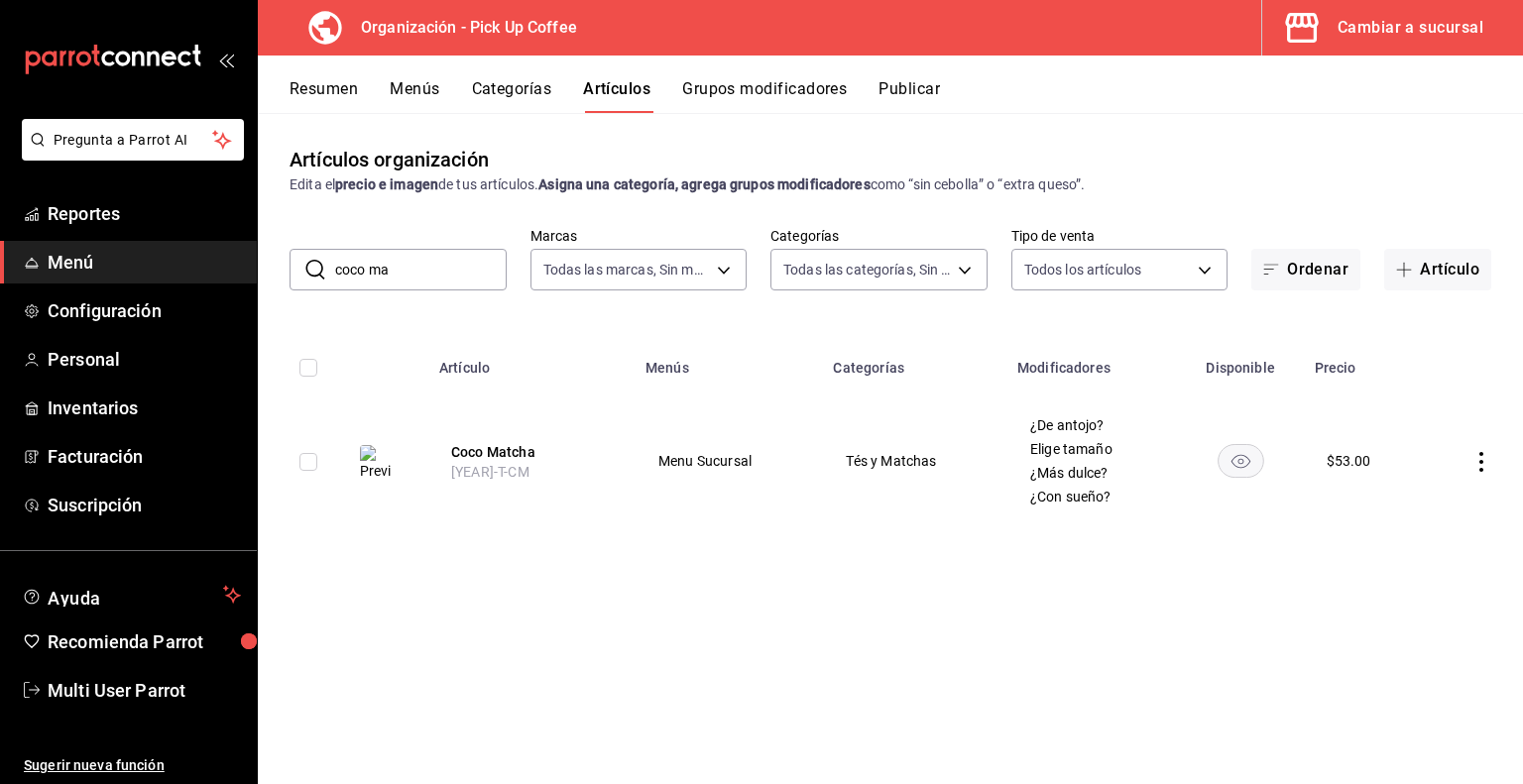 click on "coco ma" at bounding box center (420, 270) 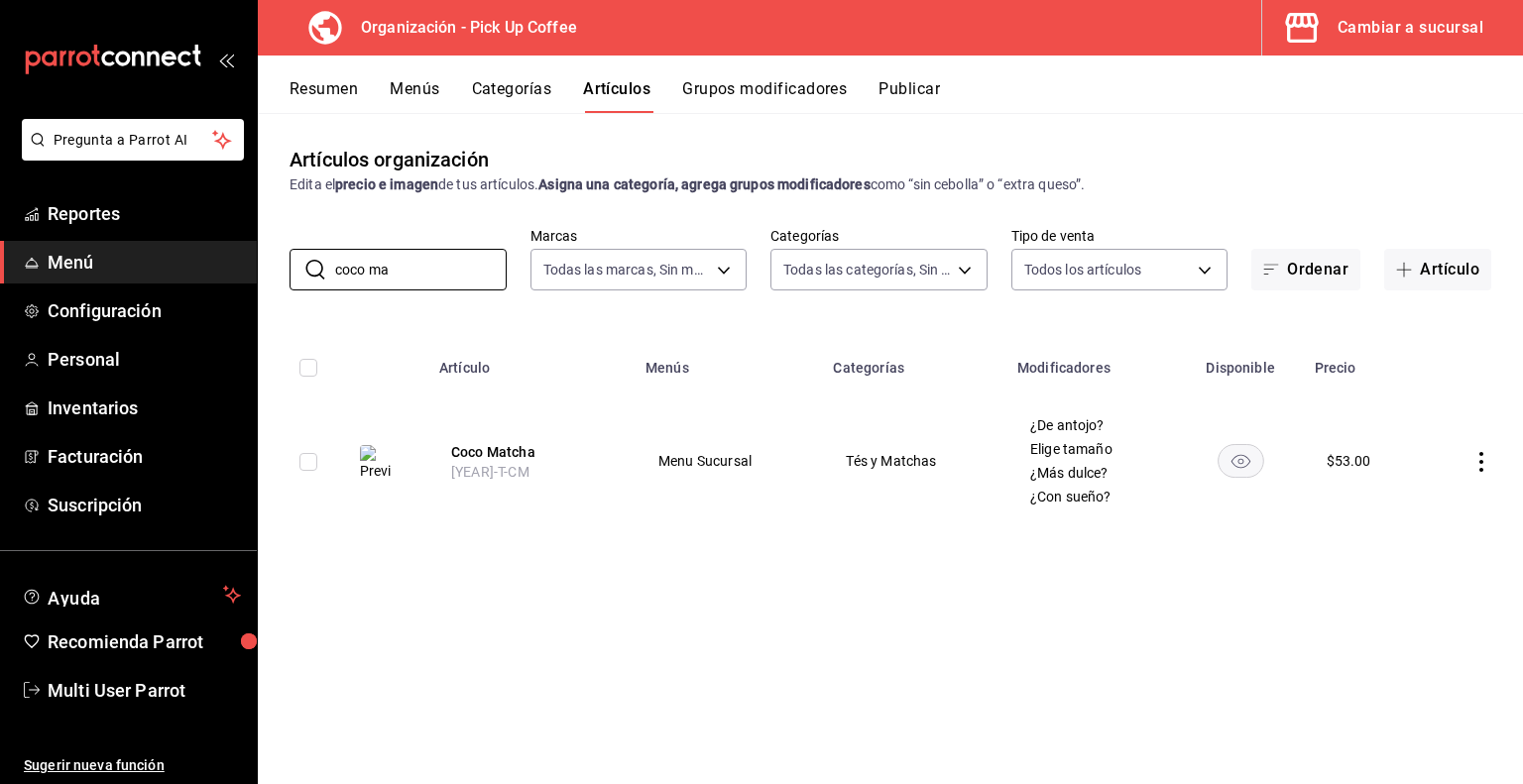 drag, startPoint x: 409, startPoint y: 276, endPoint x: 234, endPoint y: 276, distance: 175 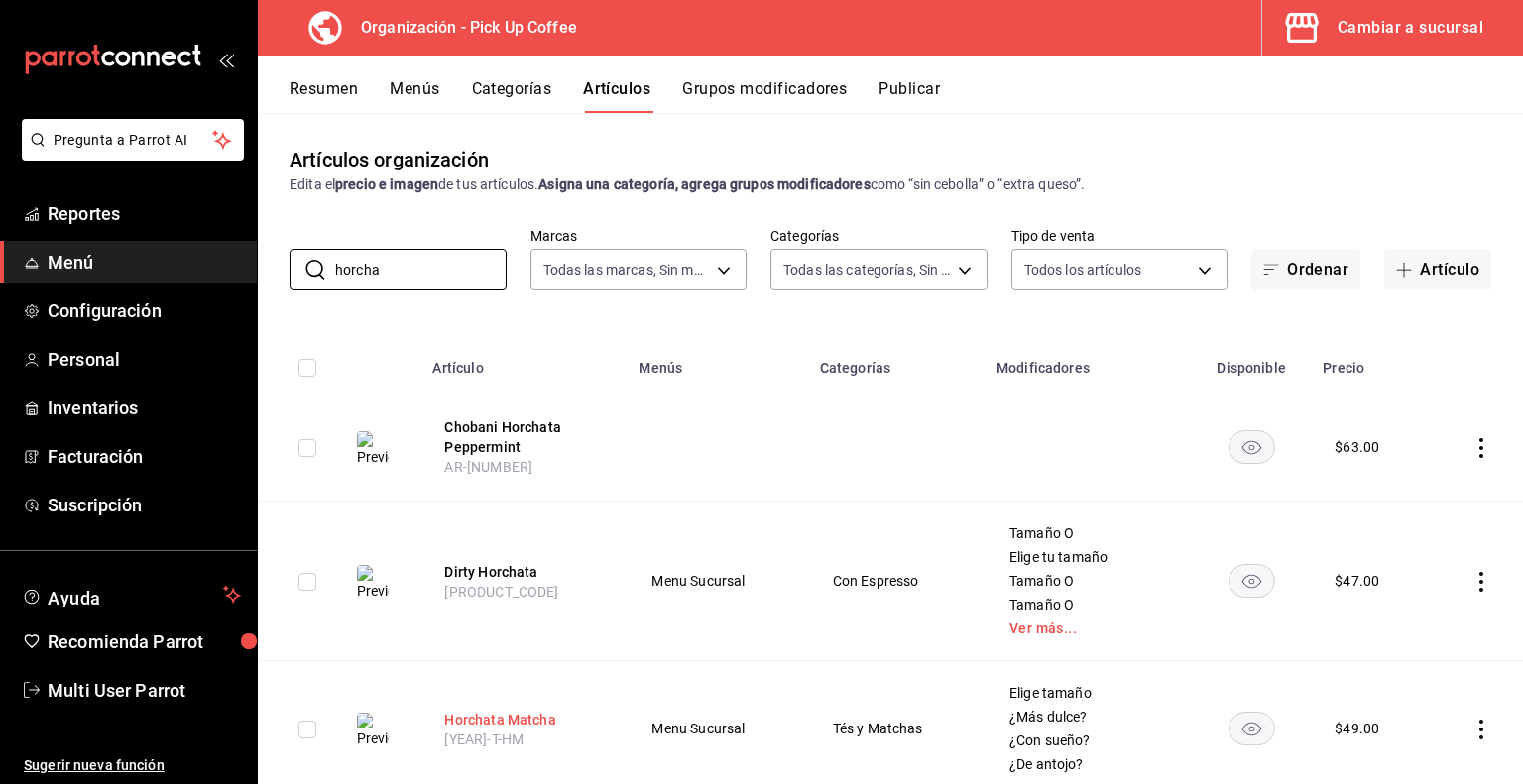 type on "horcha" 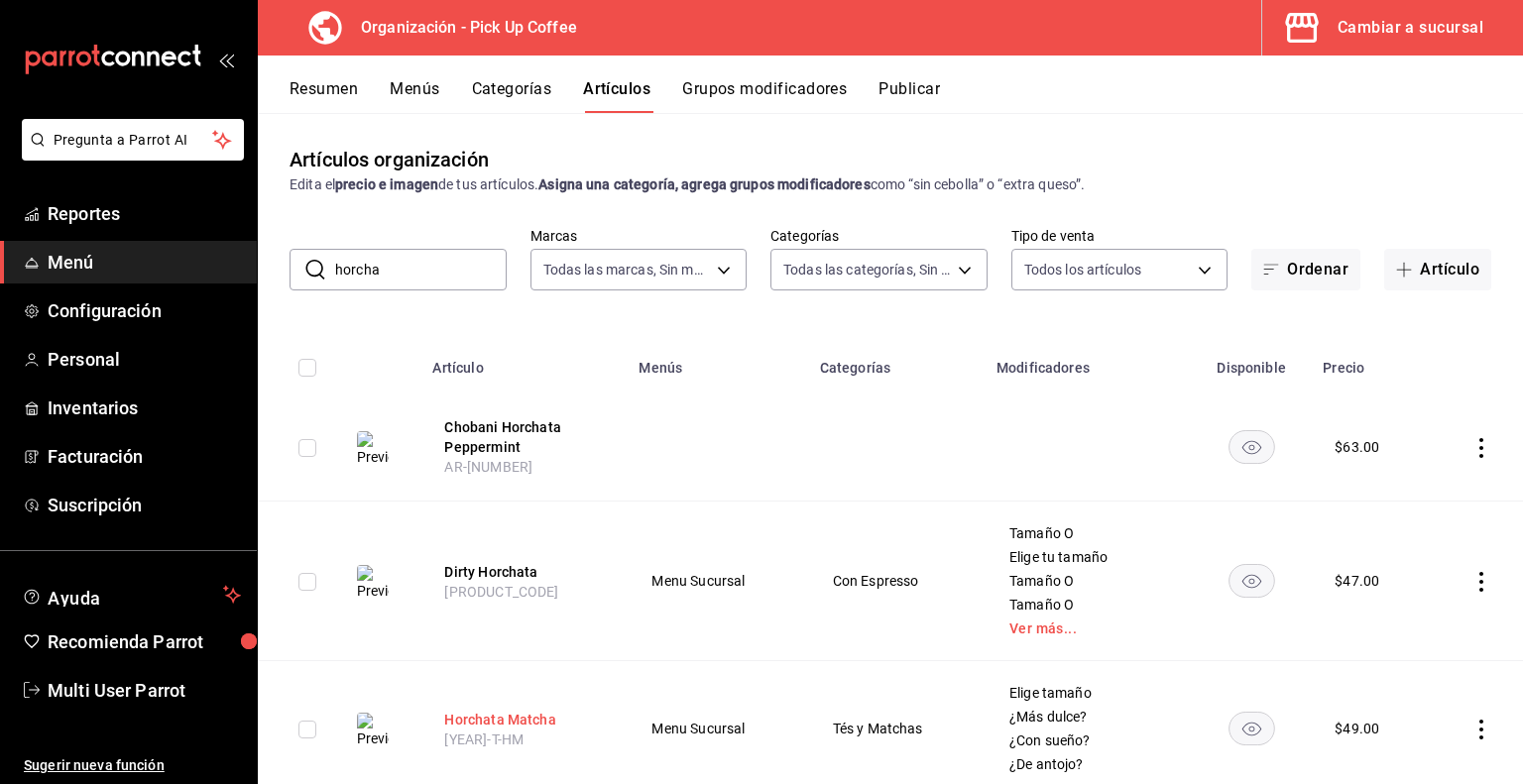 click on "Horchata Matcha" at bounding box center [524, 720] 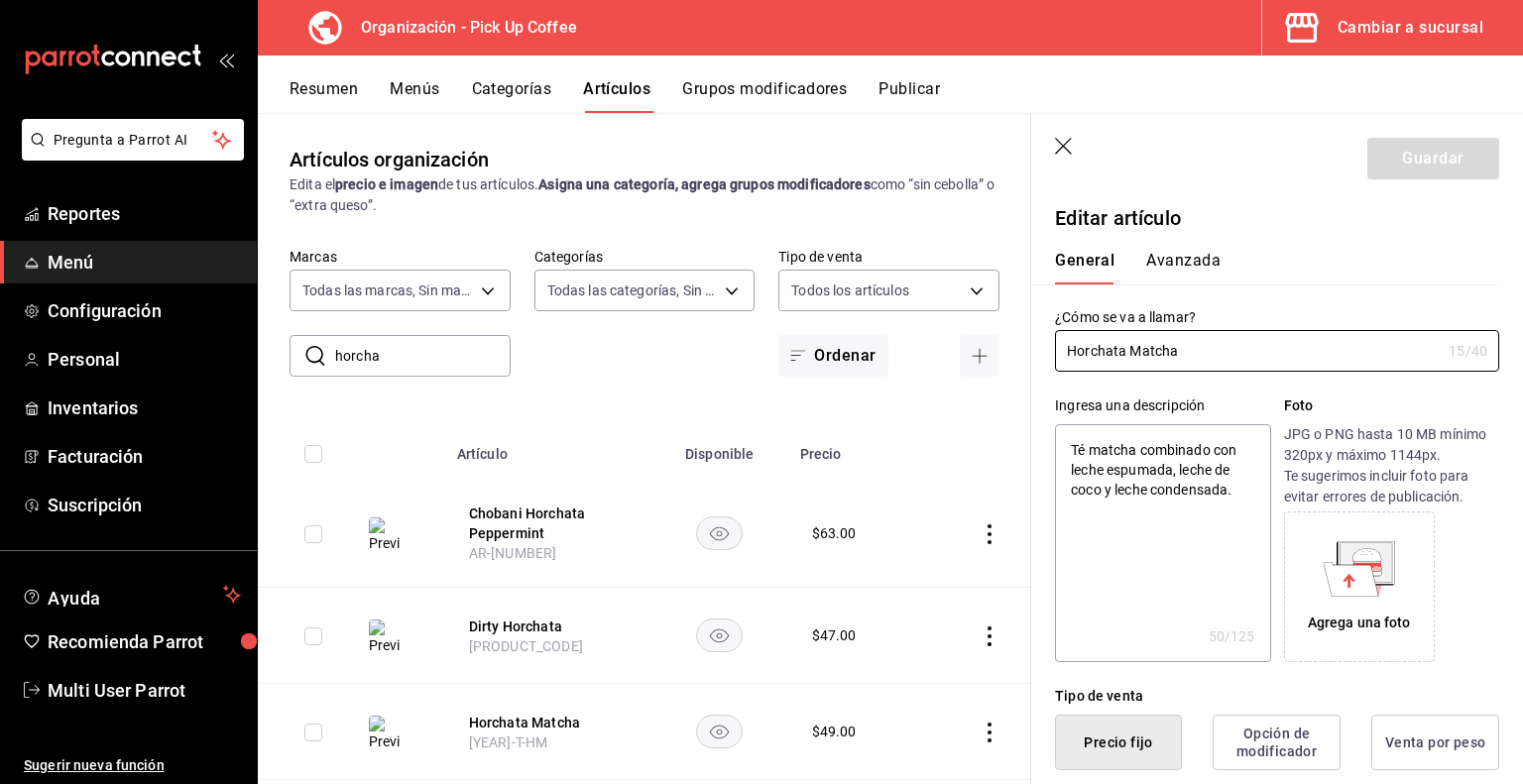 type on "x" 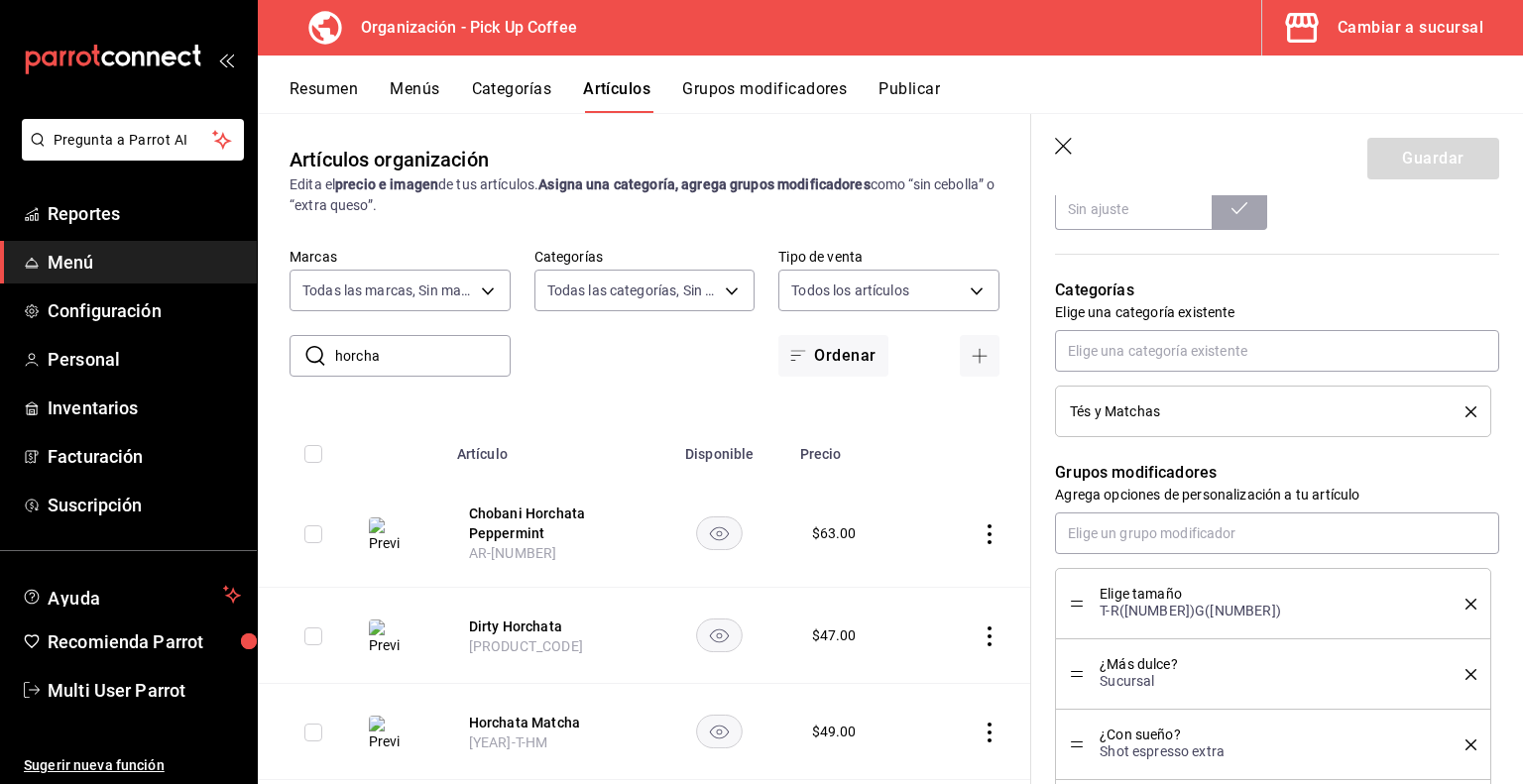 scroll, scrollTop: 880, scrollLeft: 0, axis: vertical 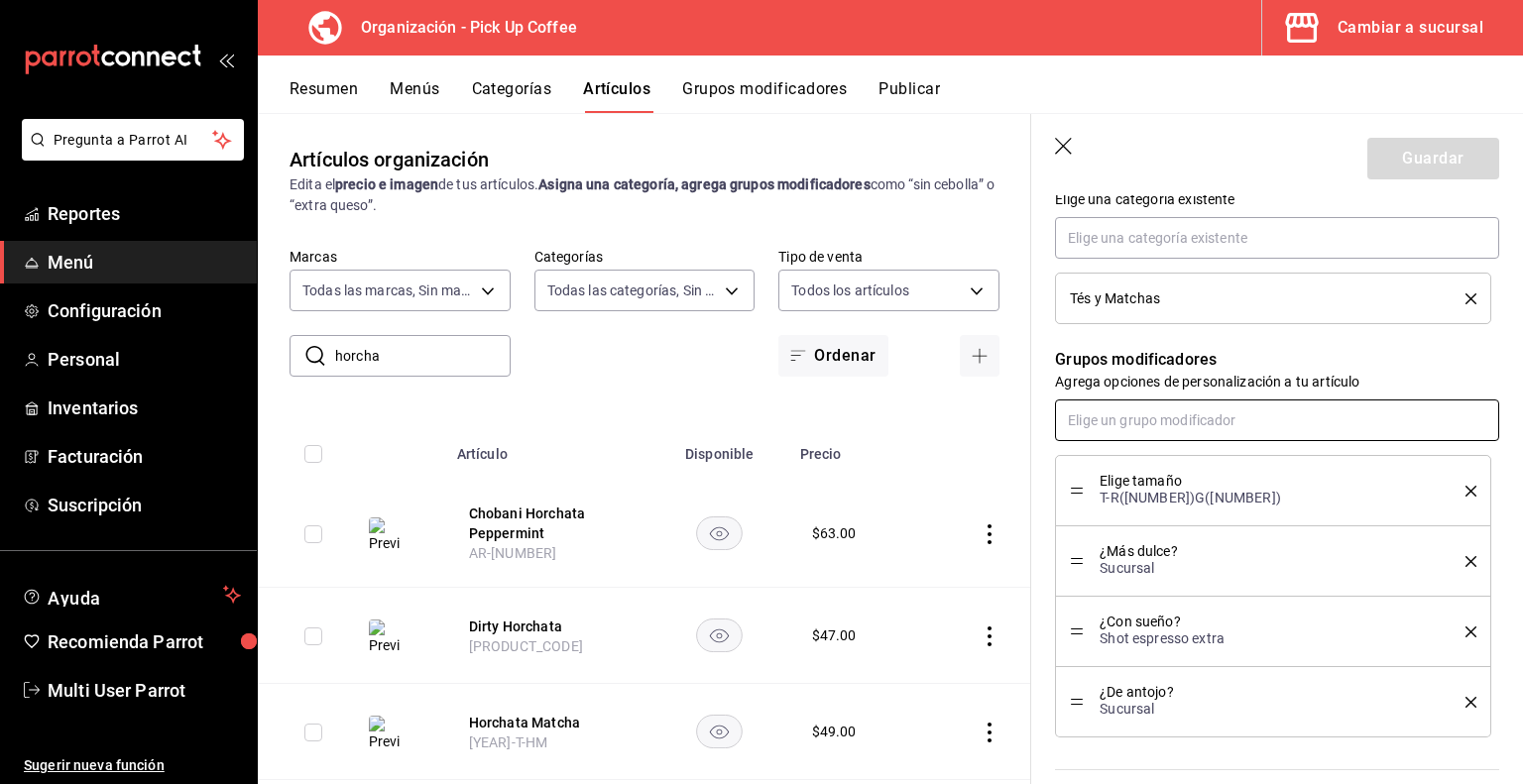 click at bounding box center [1277, 420] 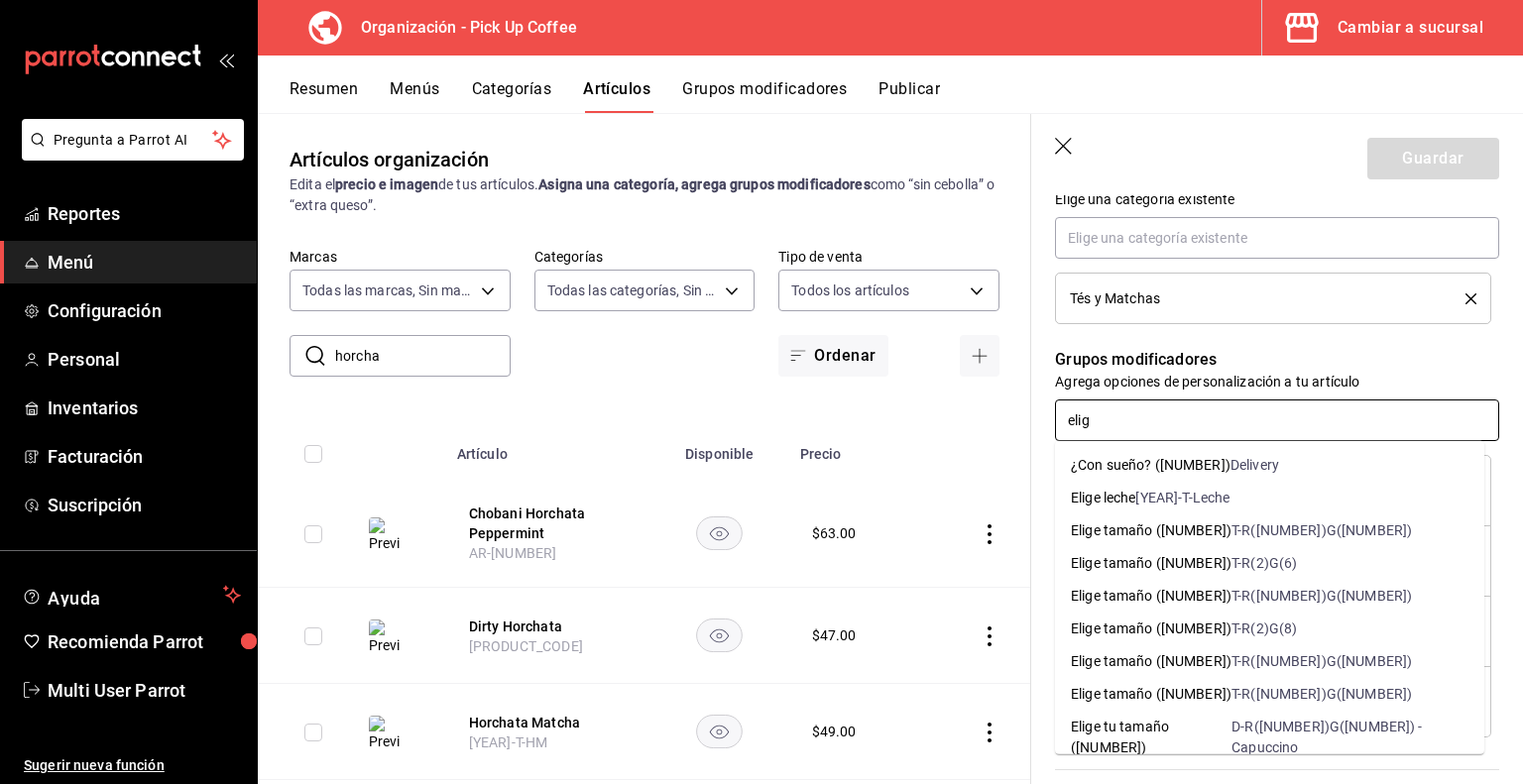 type on "elige" 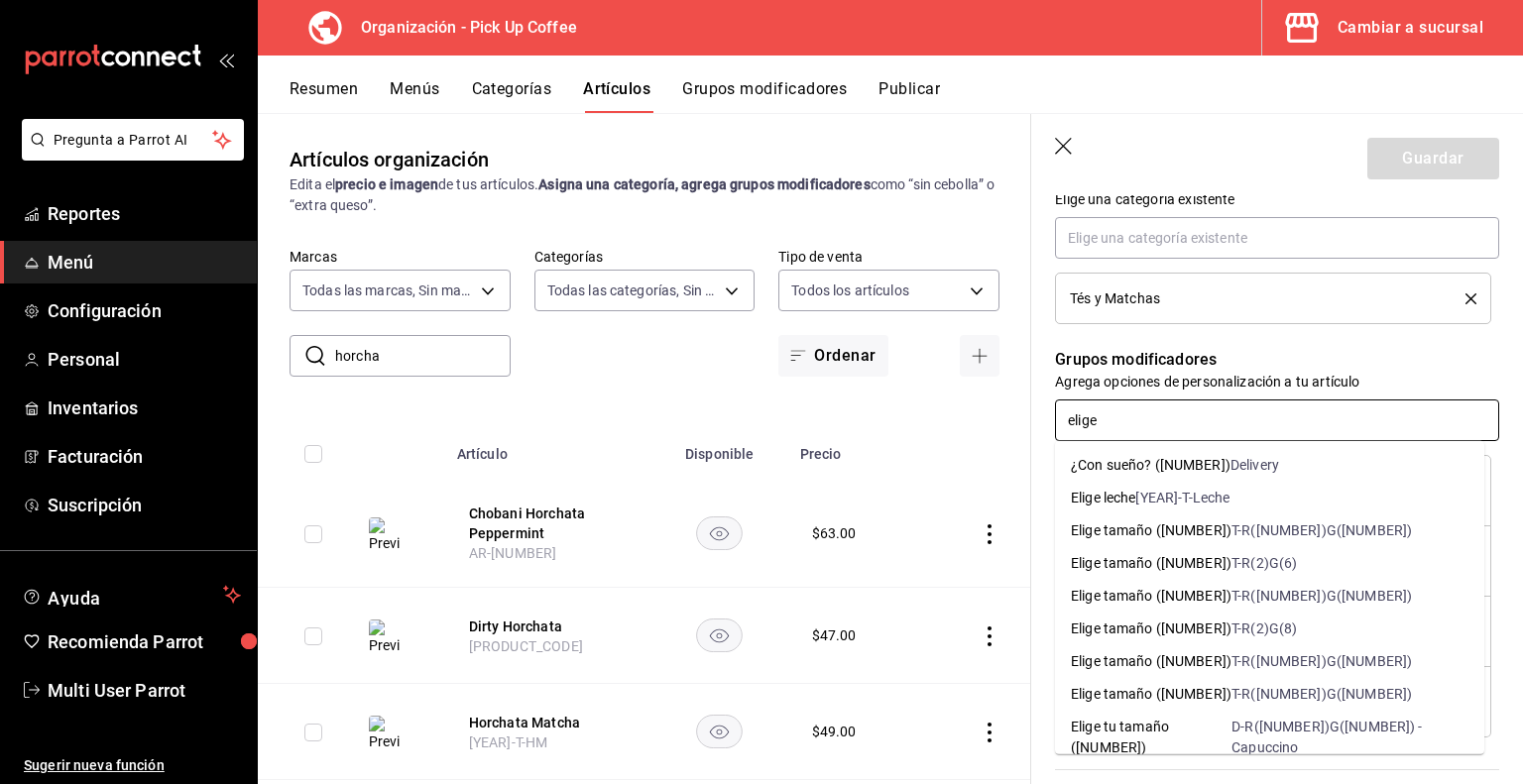click on "[YEAR]-T-Leche" at bounding box center (1182, 498) 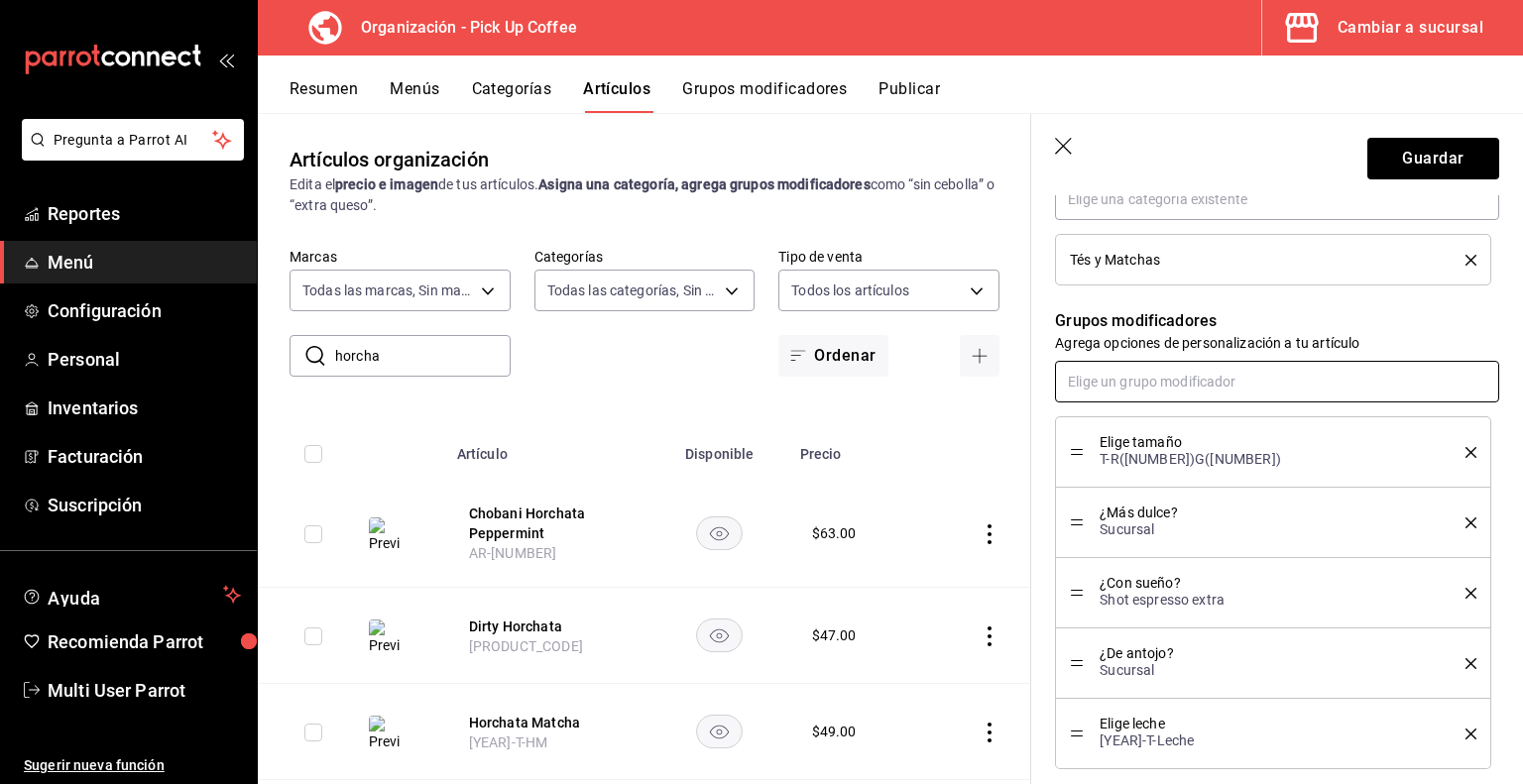 scroll, scrollTop: 920, scrollLeft: 0, axis: vertical 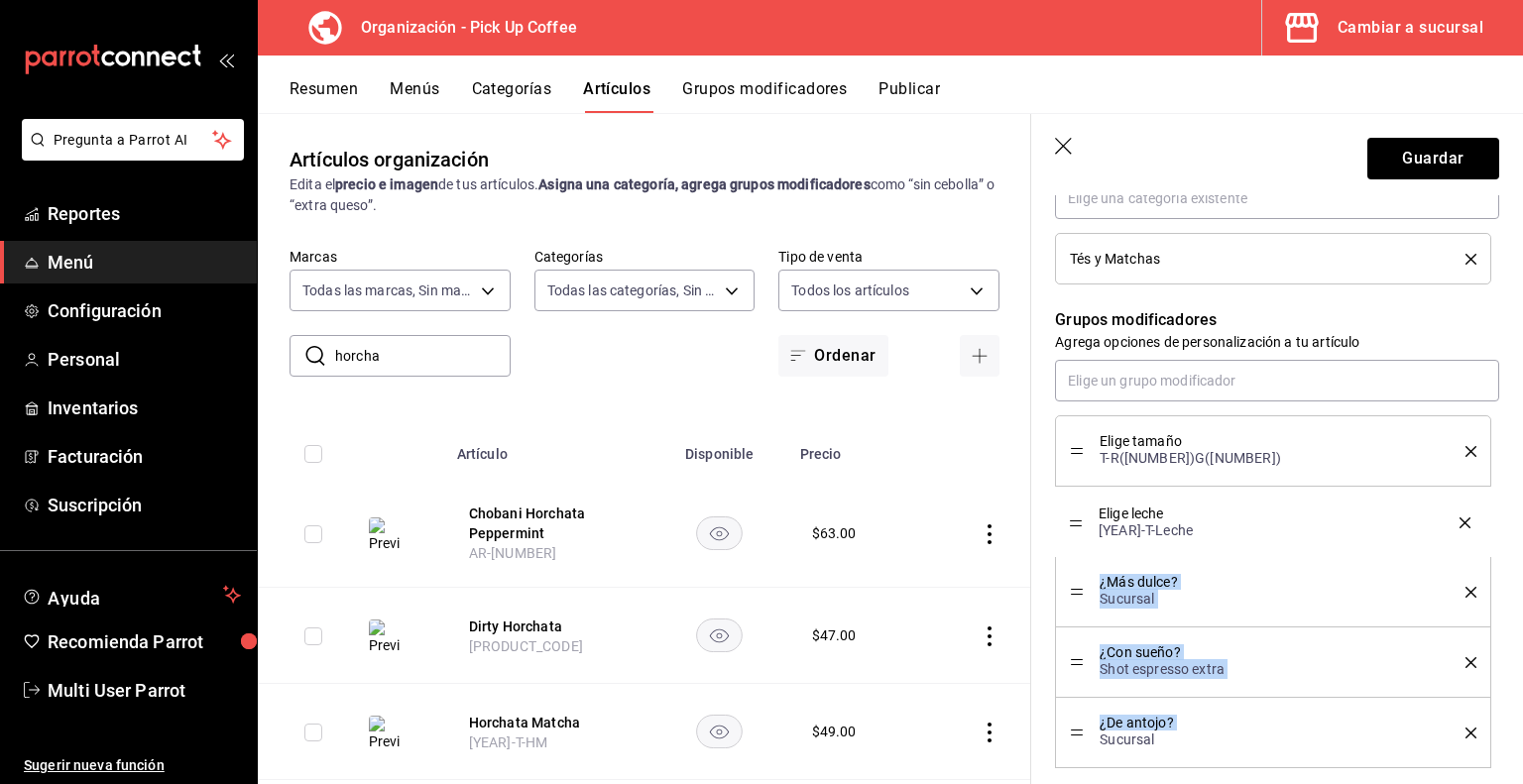 drag, startPoint x: 1074, startPoint y: 732, endPoint x: 1086, endPoint y: 523, distance: 209.34421 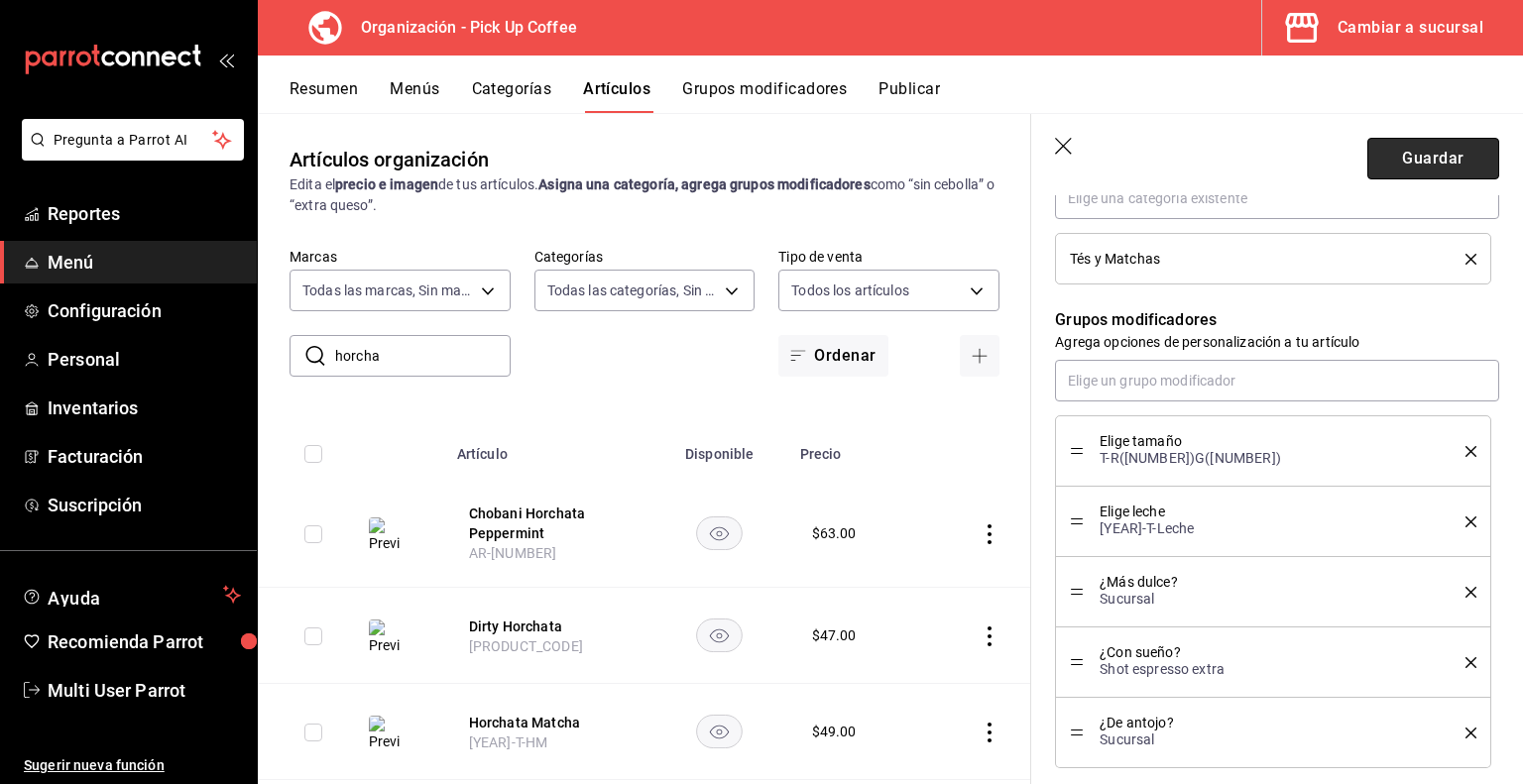 click on "Guardar" at bounding box center (1433, 159) 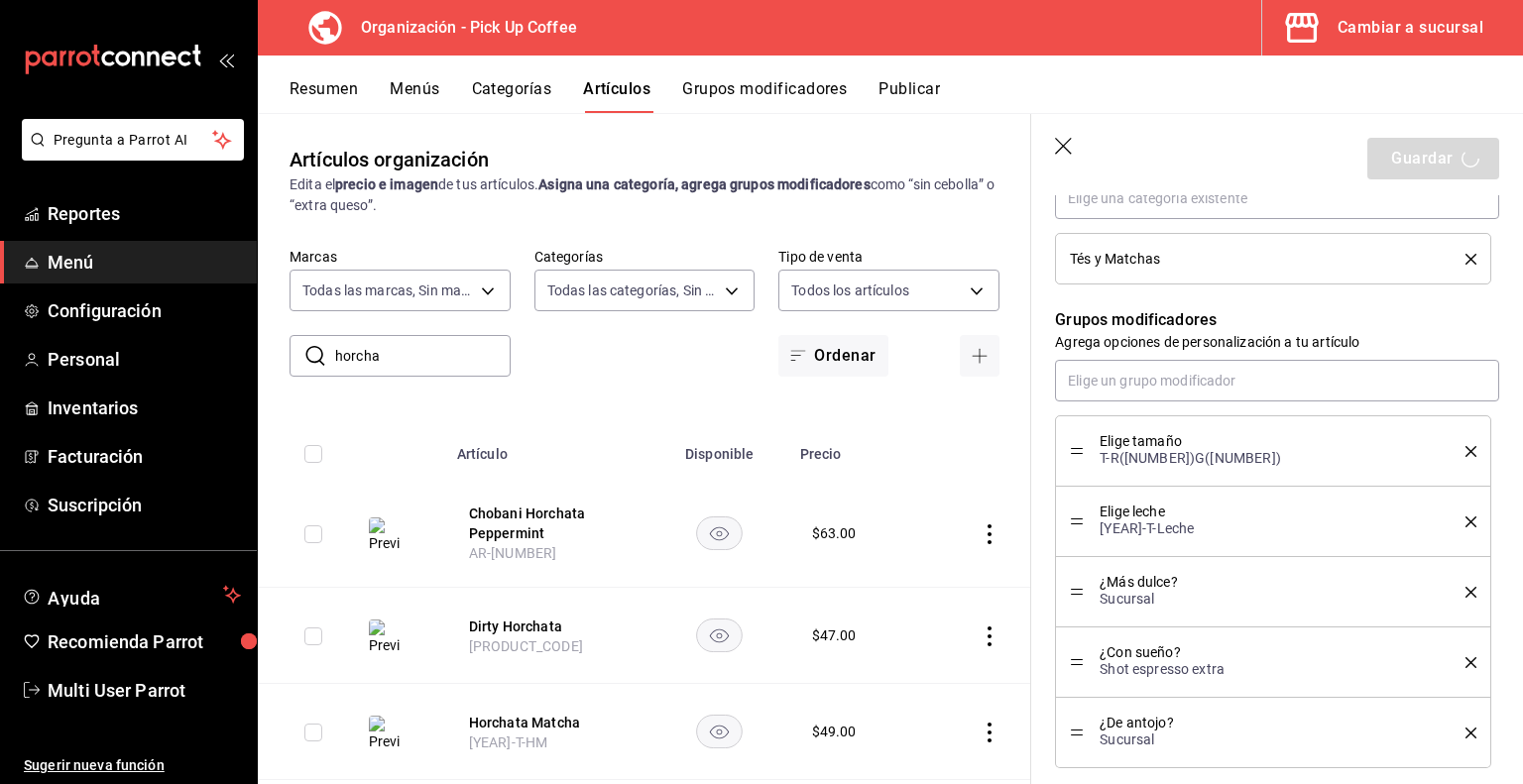 type on "x" 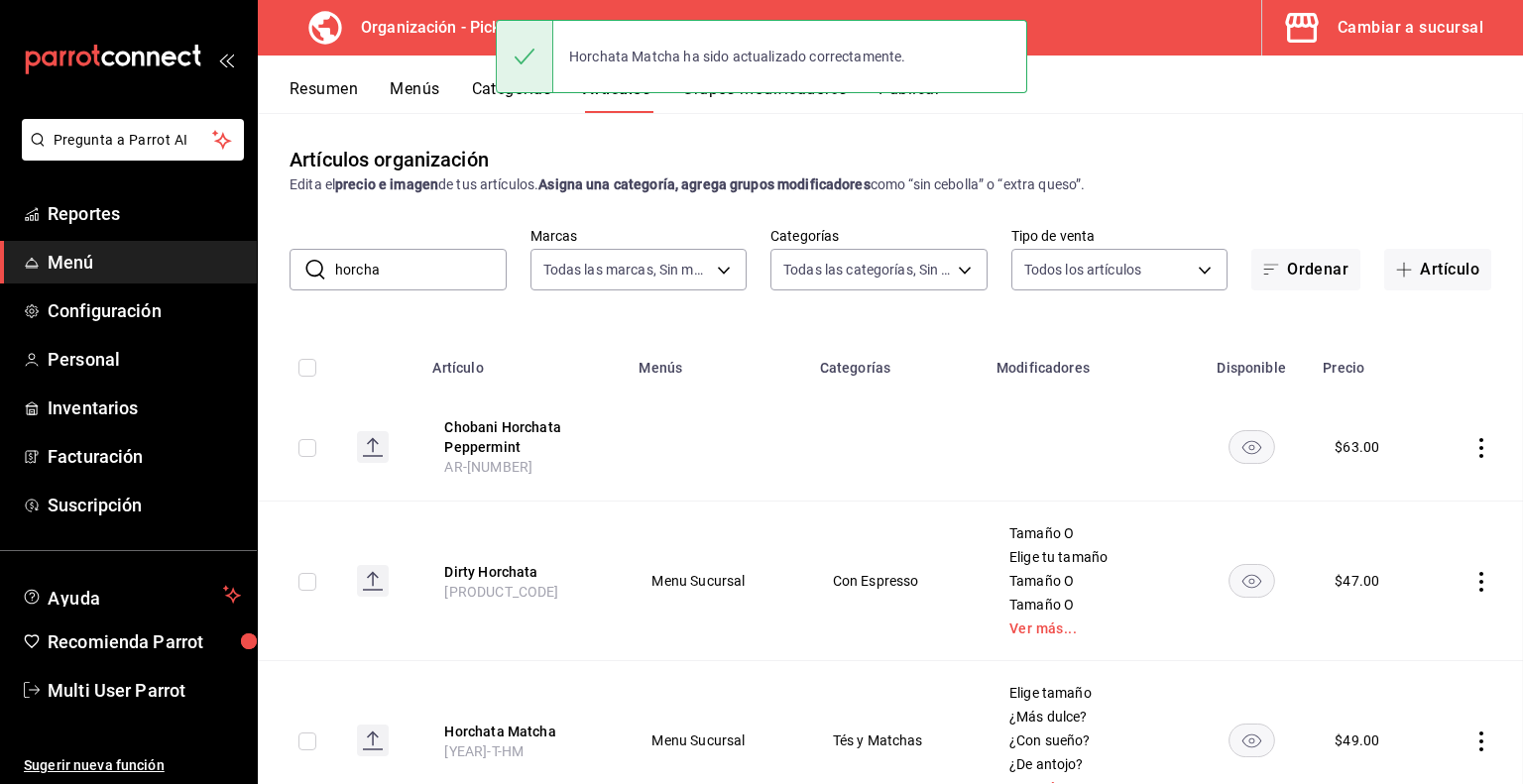 scroll, scrollTop: 0, scrollLeft: 0, axis: both 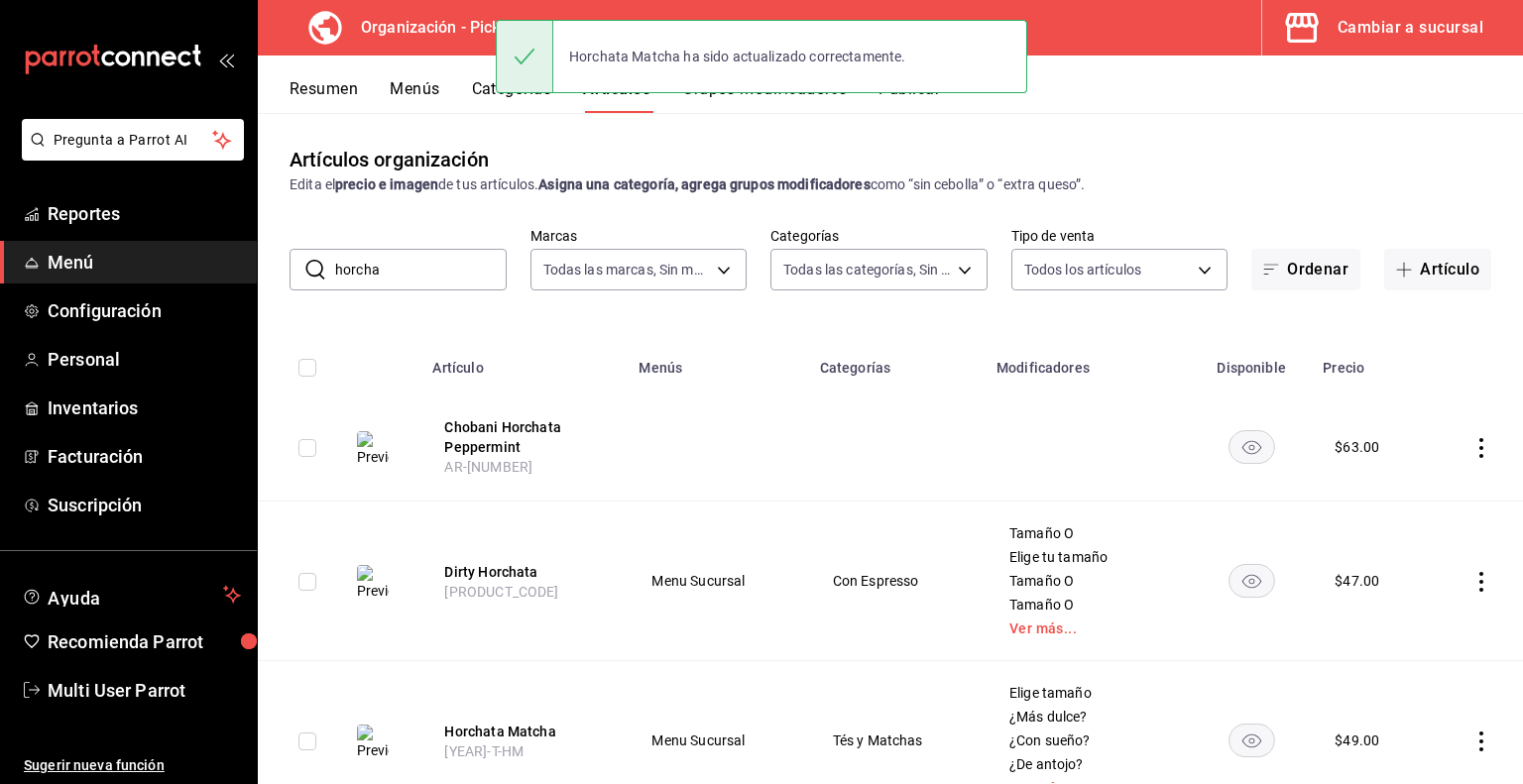 click on "Resumen" at bounding box center [323, 96] 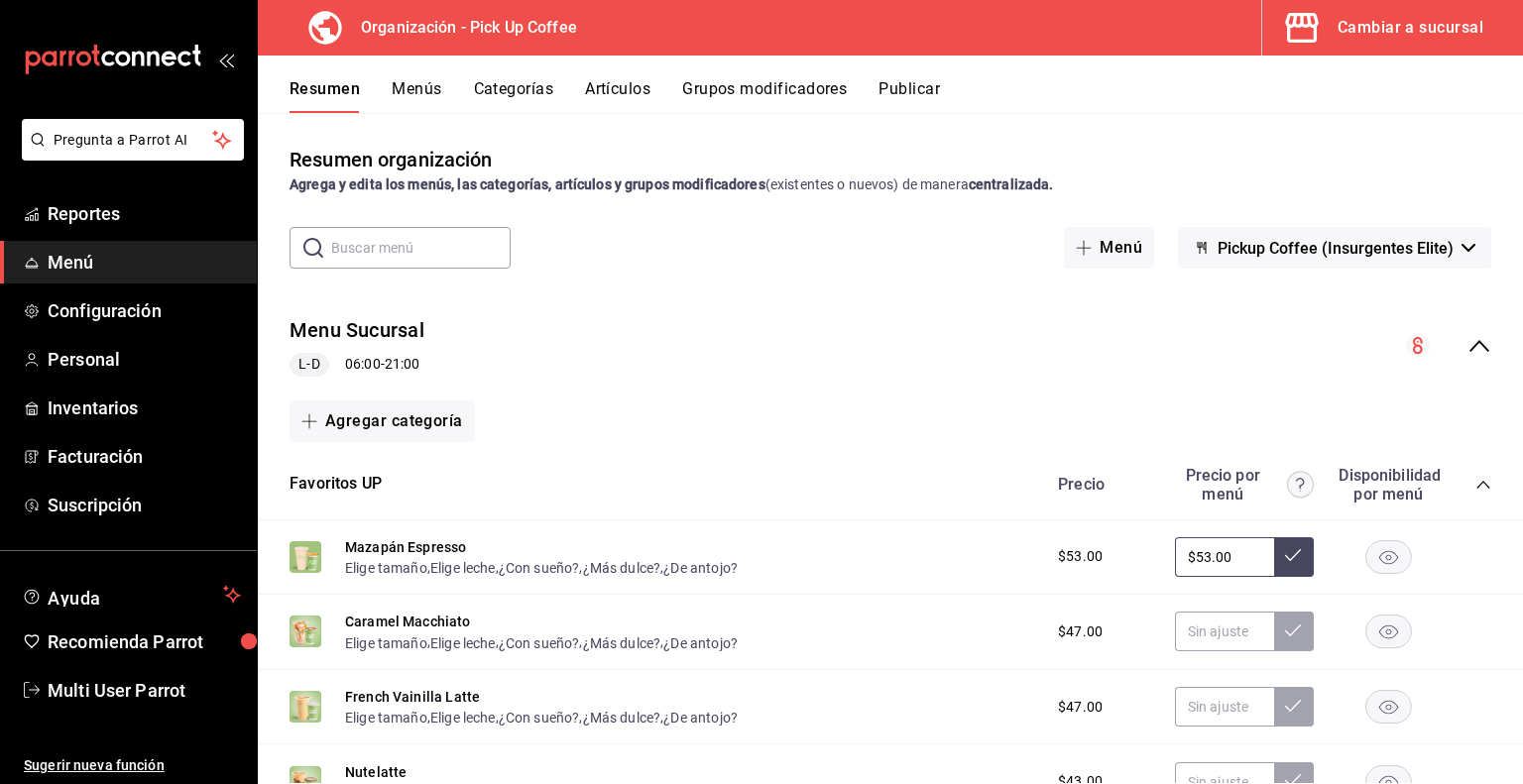 click 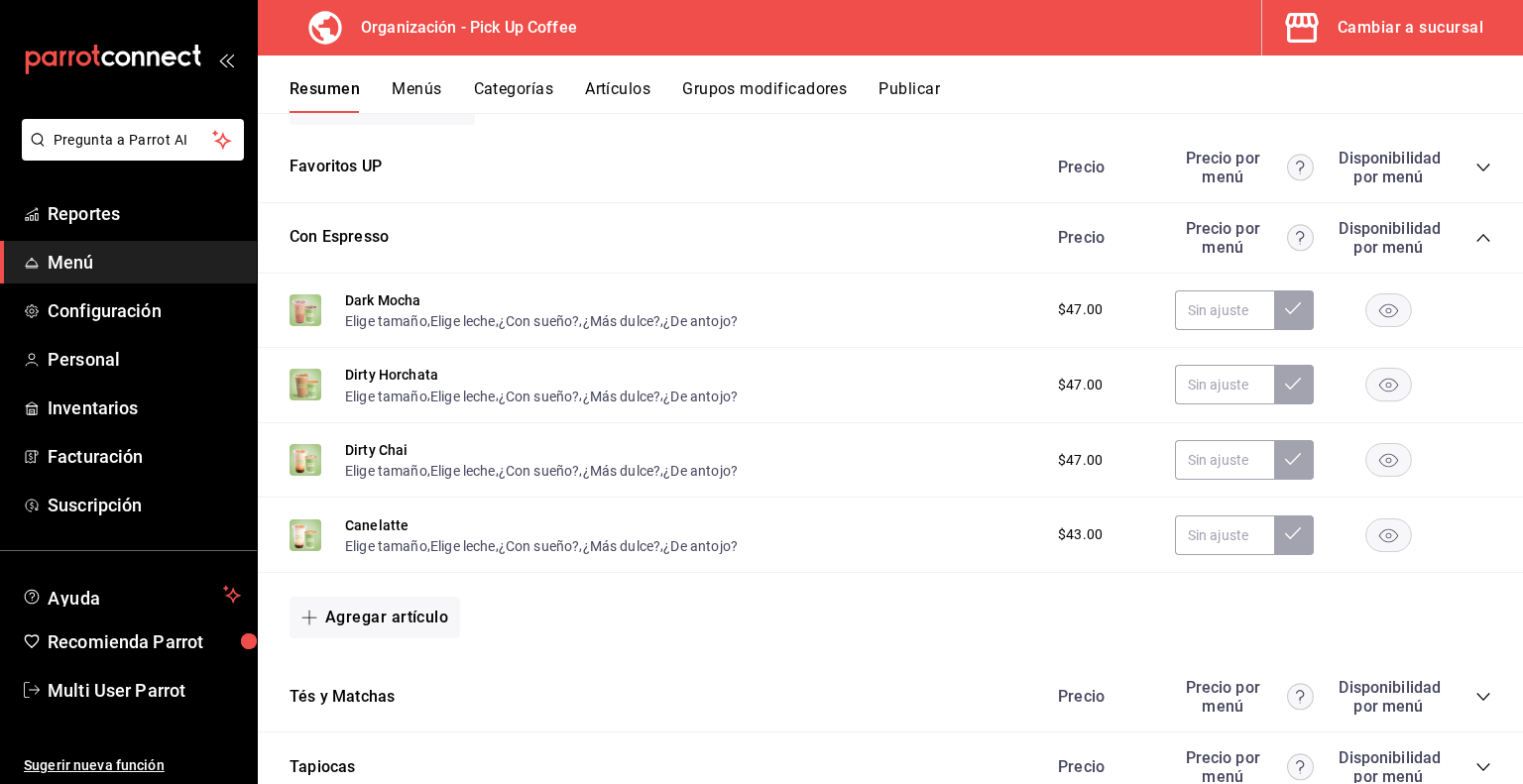 scroll, scrollTop: 319, scrollLeft: 0, axis: vertical 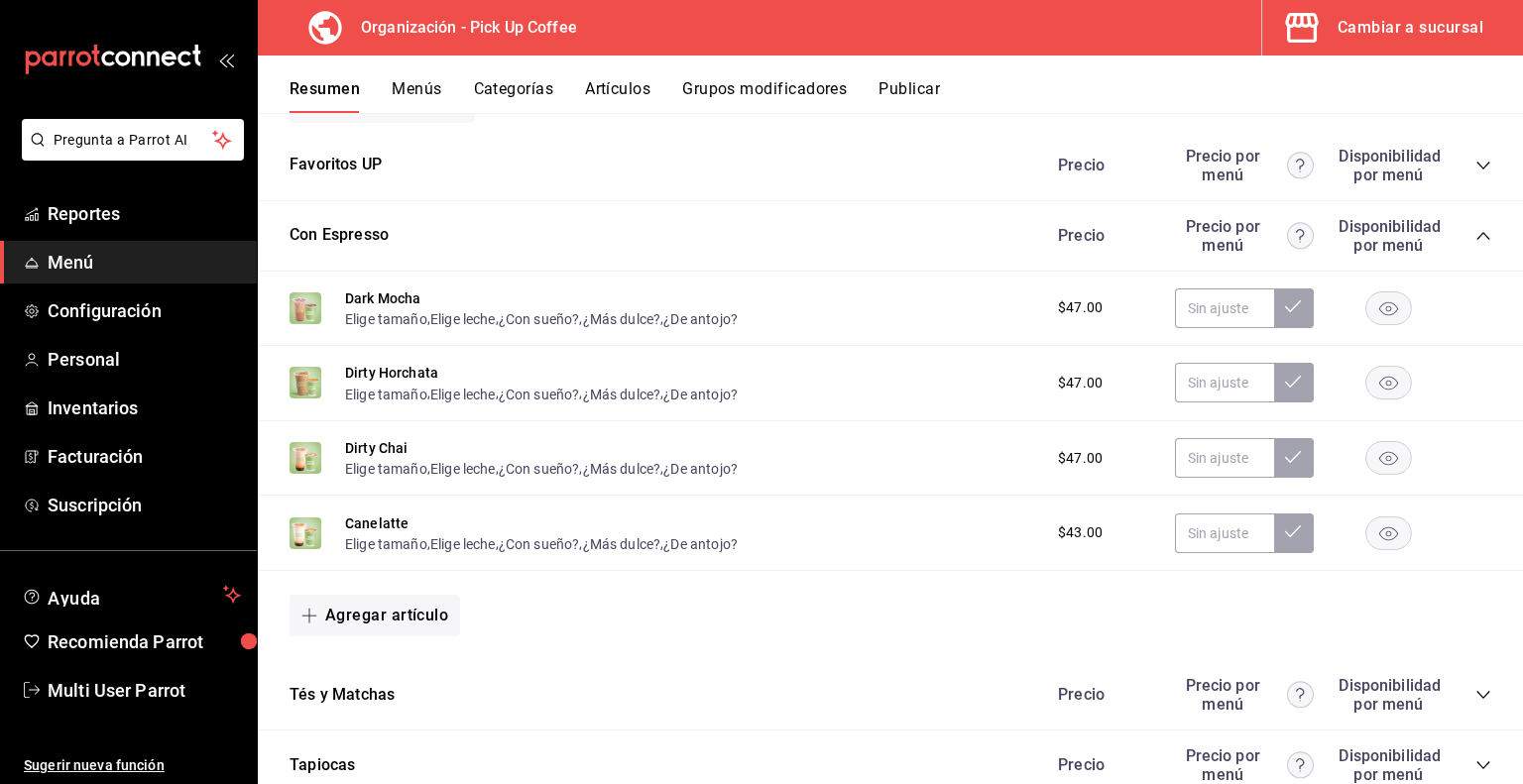 click 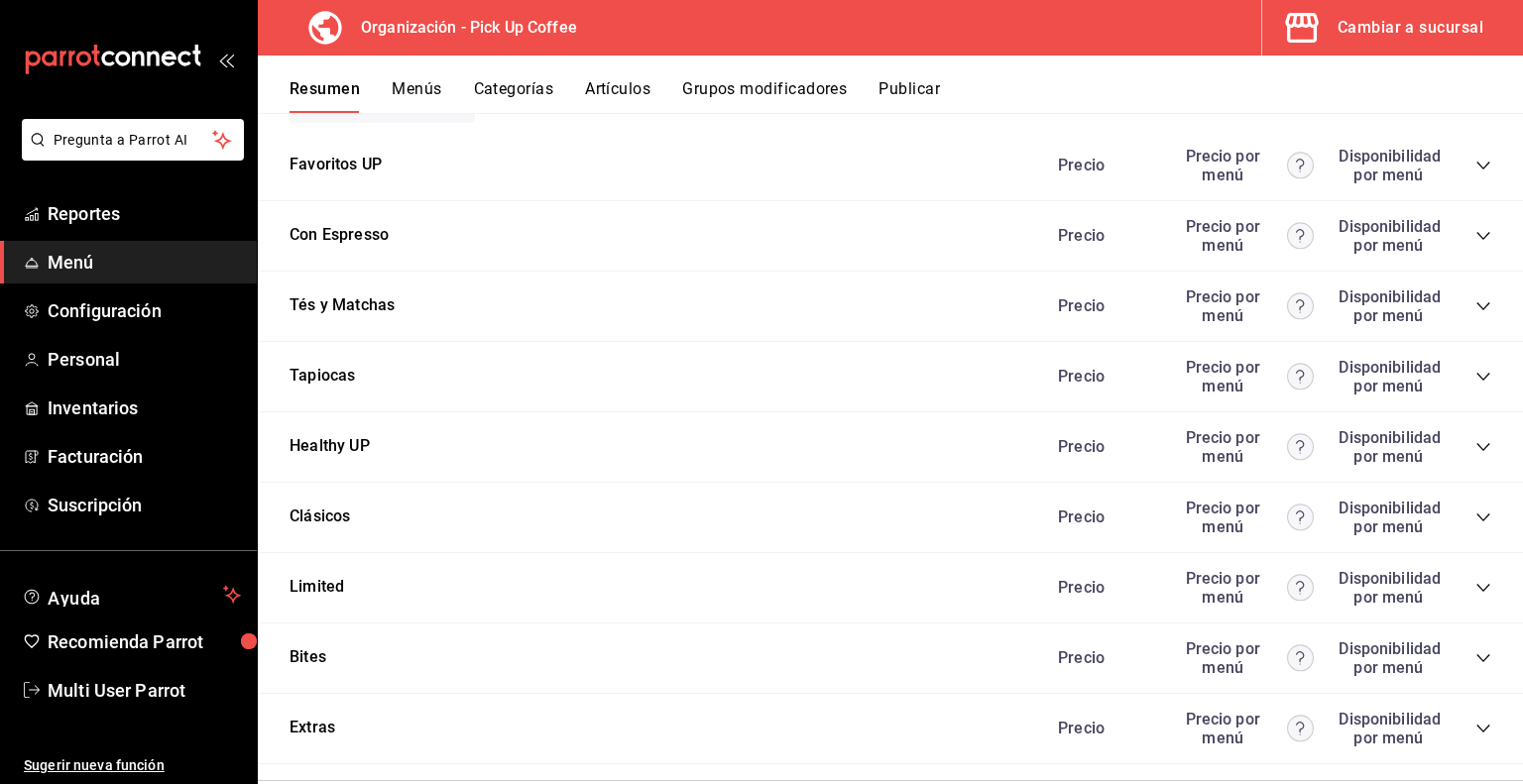 scroll, scrollTop: 333, scrollLeft: 0, axis: vertical 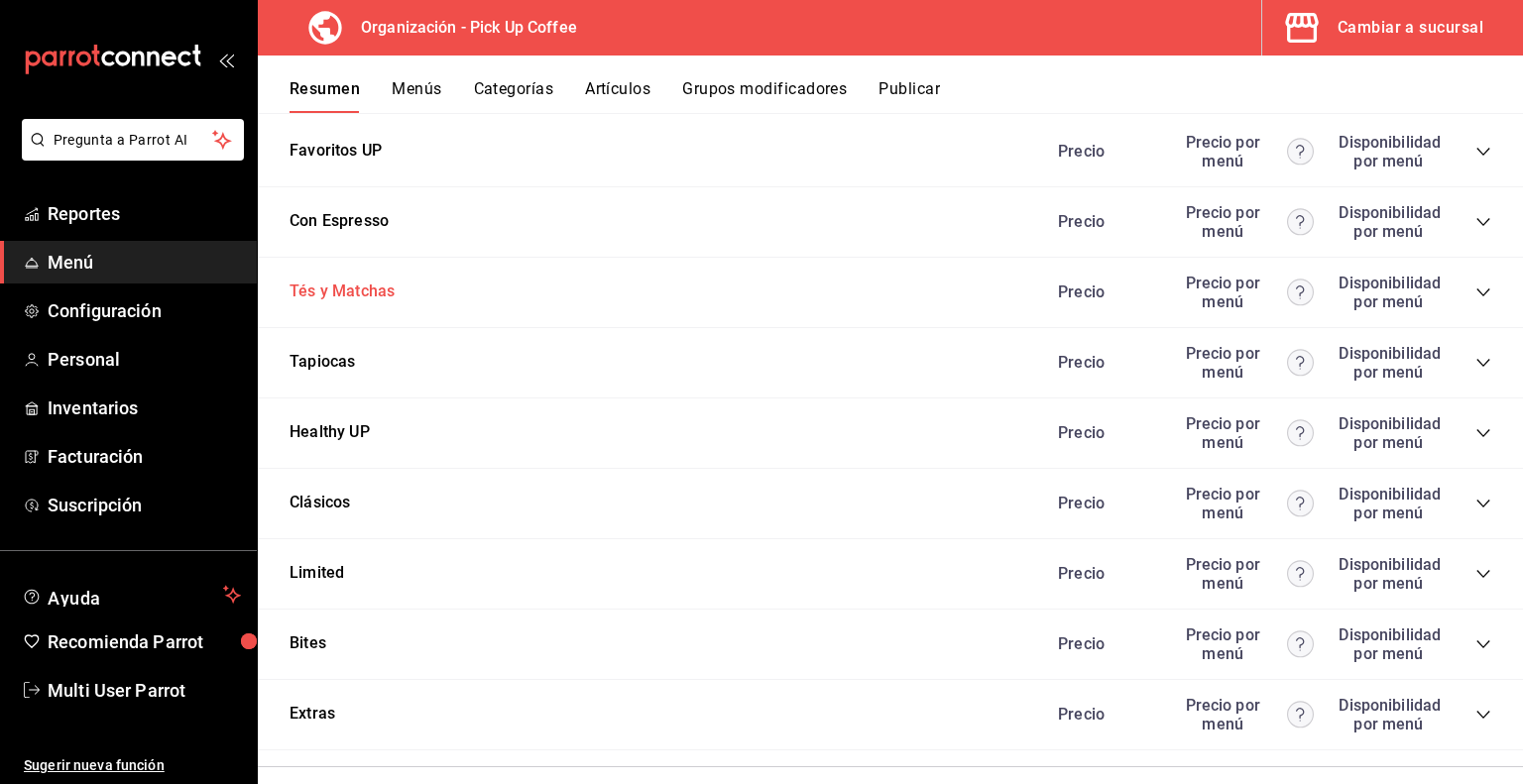 click on "Tés y Matchas" at bounding box center [342, 291] 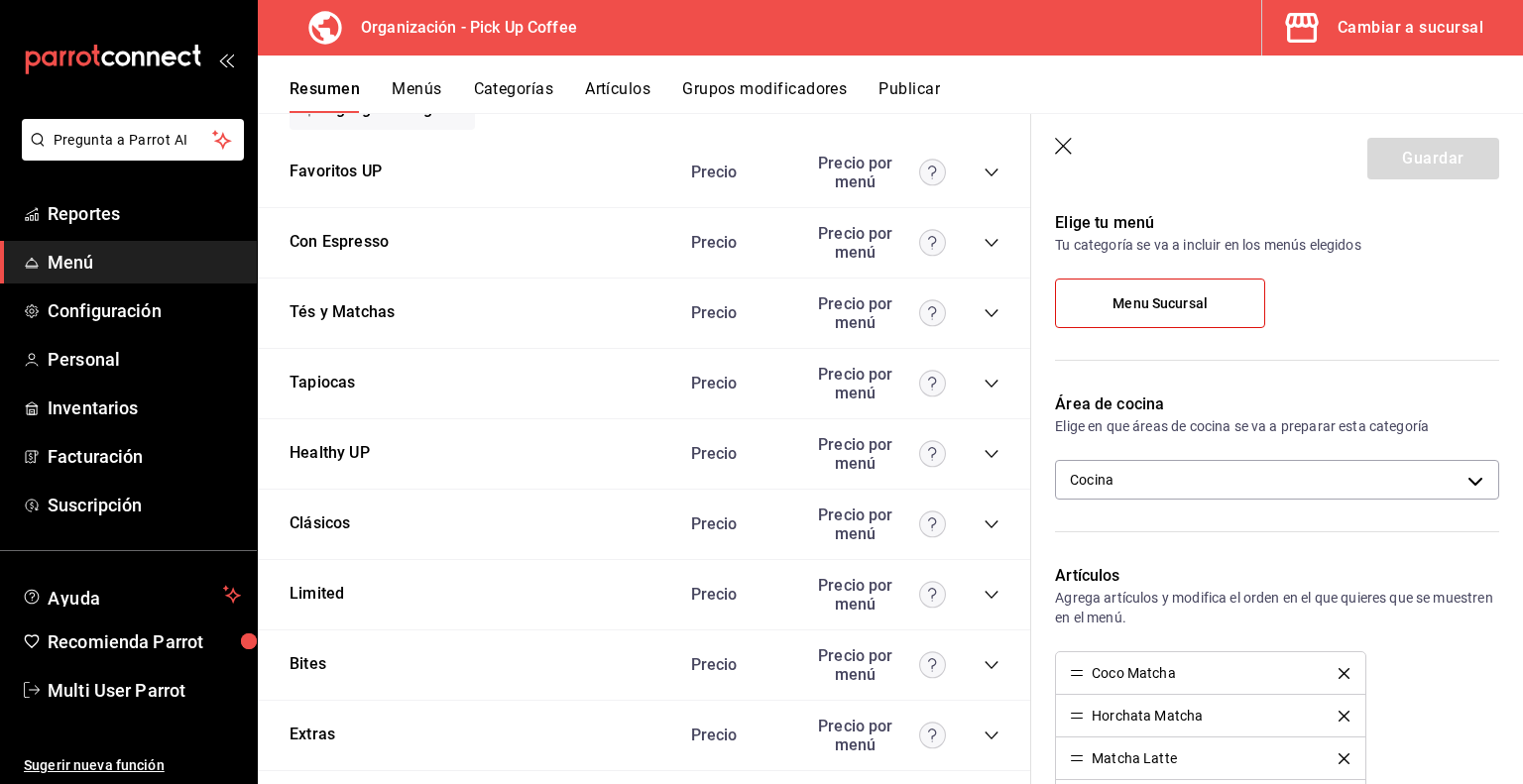 scroll, scrollTop: 312, scrollLeft: 0, axis: vertical 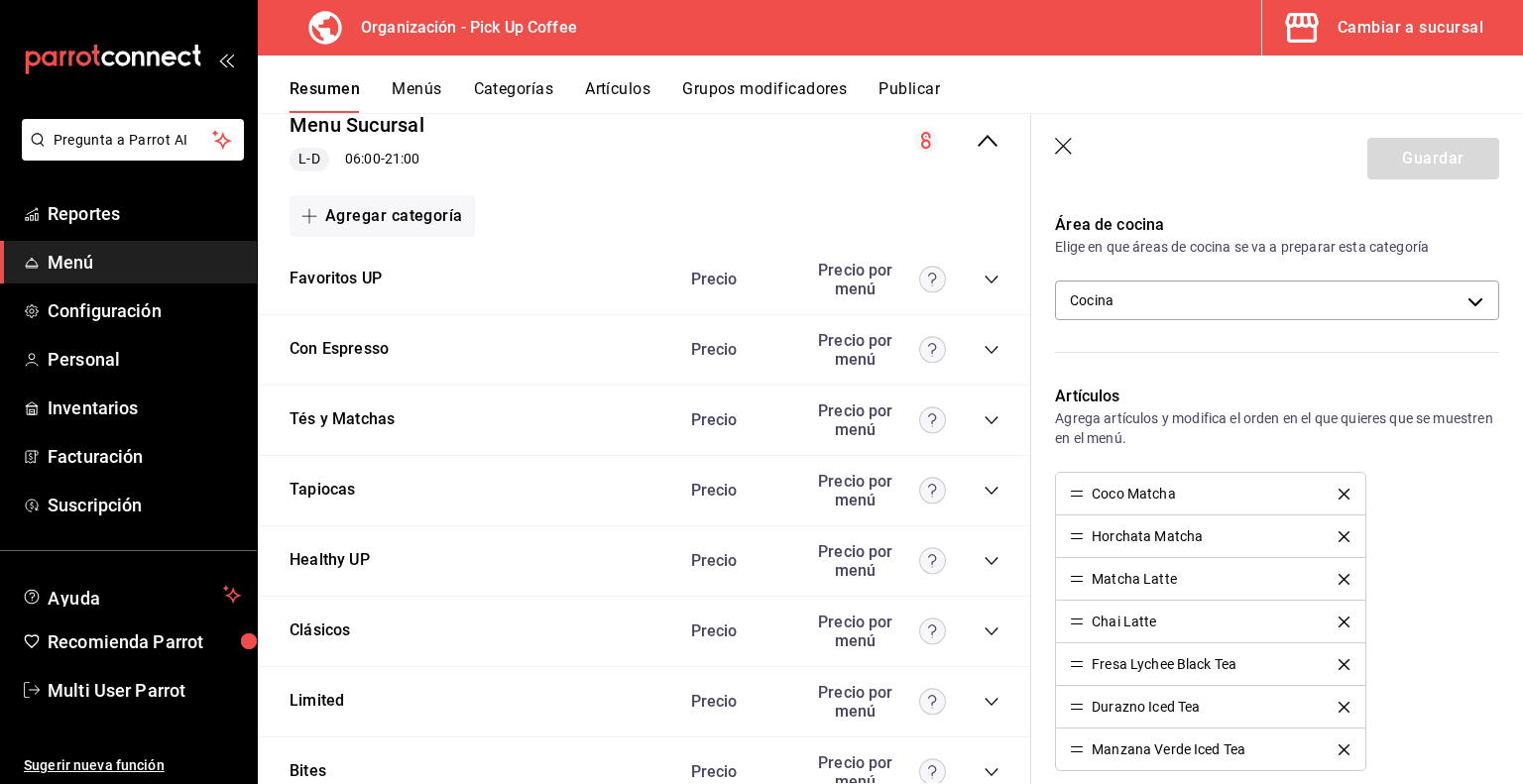 click 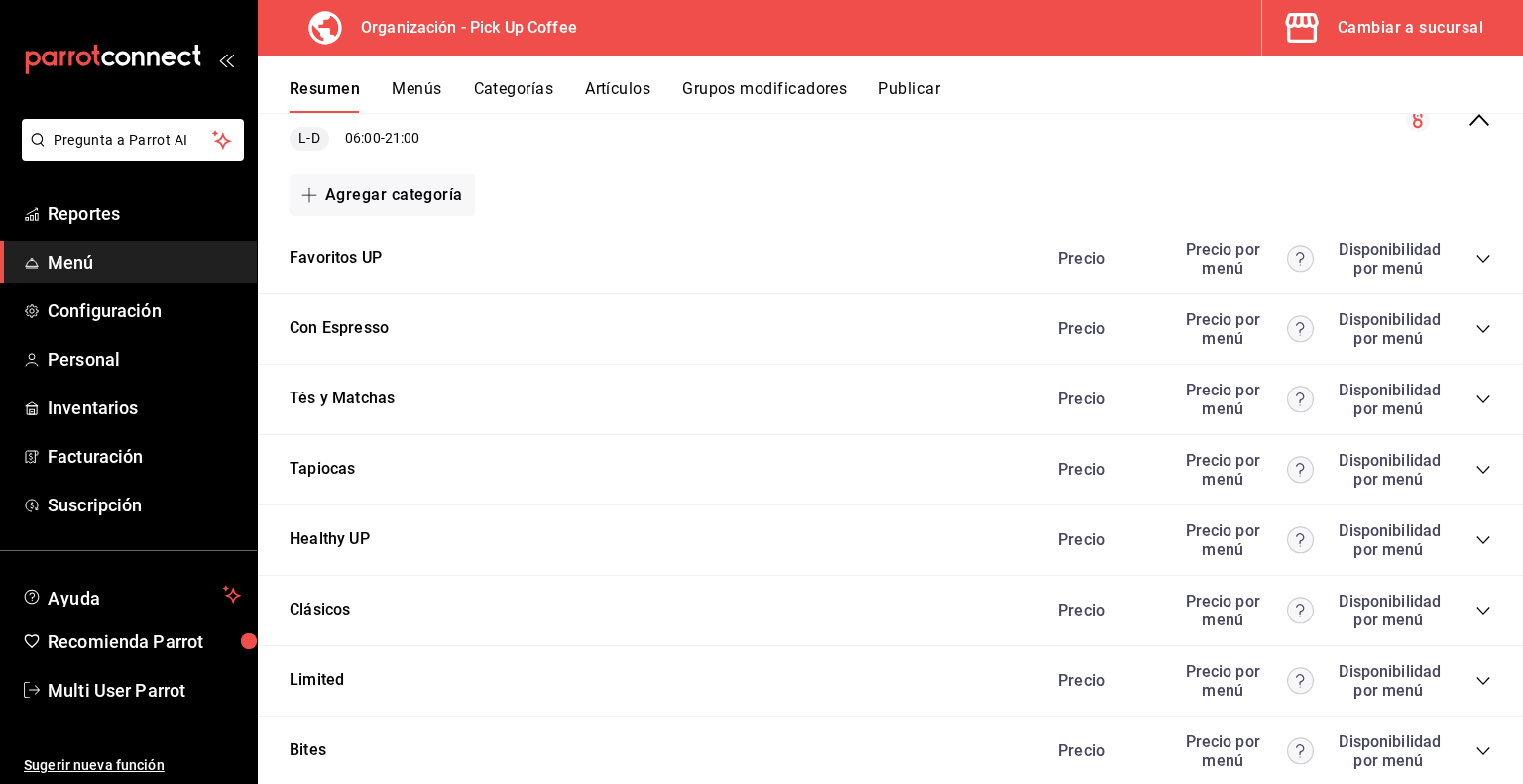 scroll, scrollTop: 0, scrollLeft: 0, axis: both 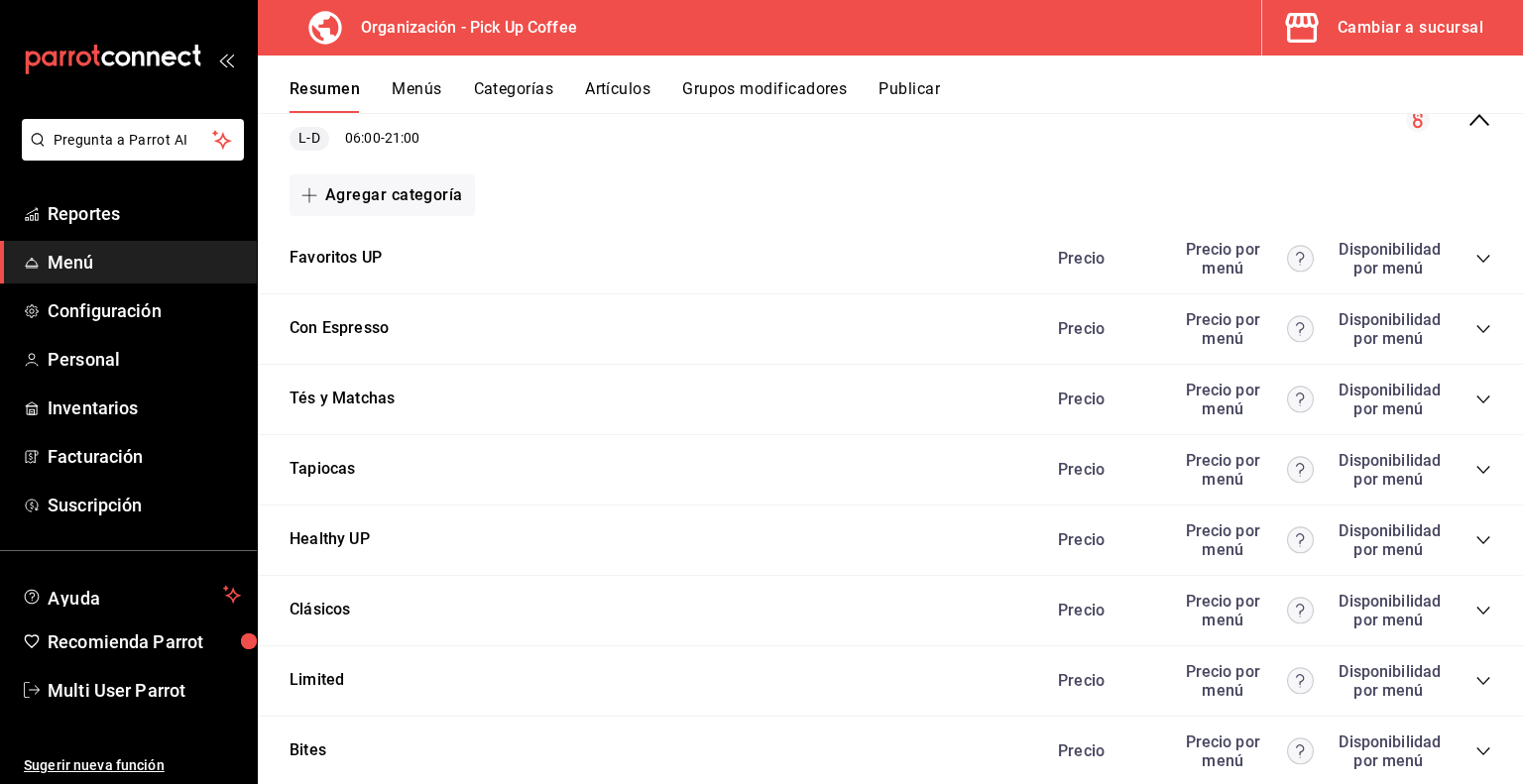 click 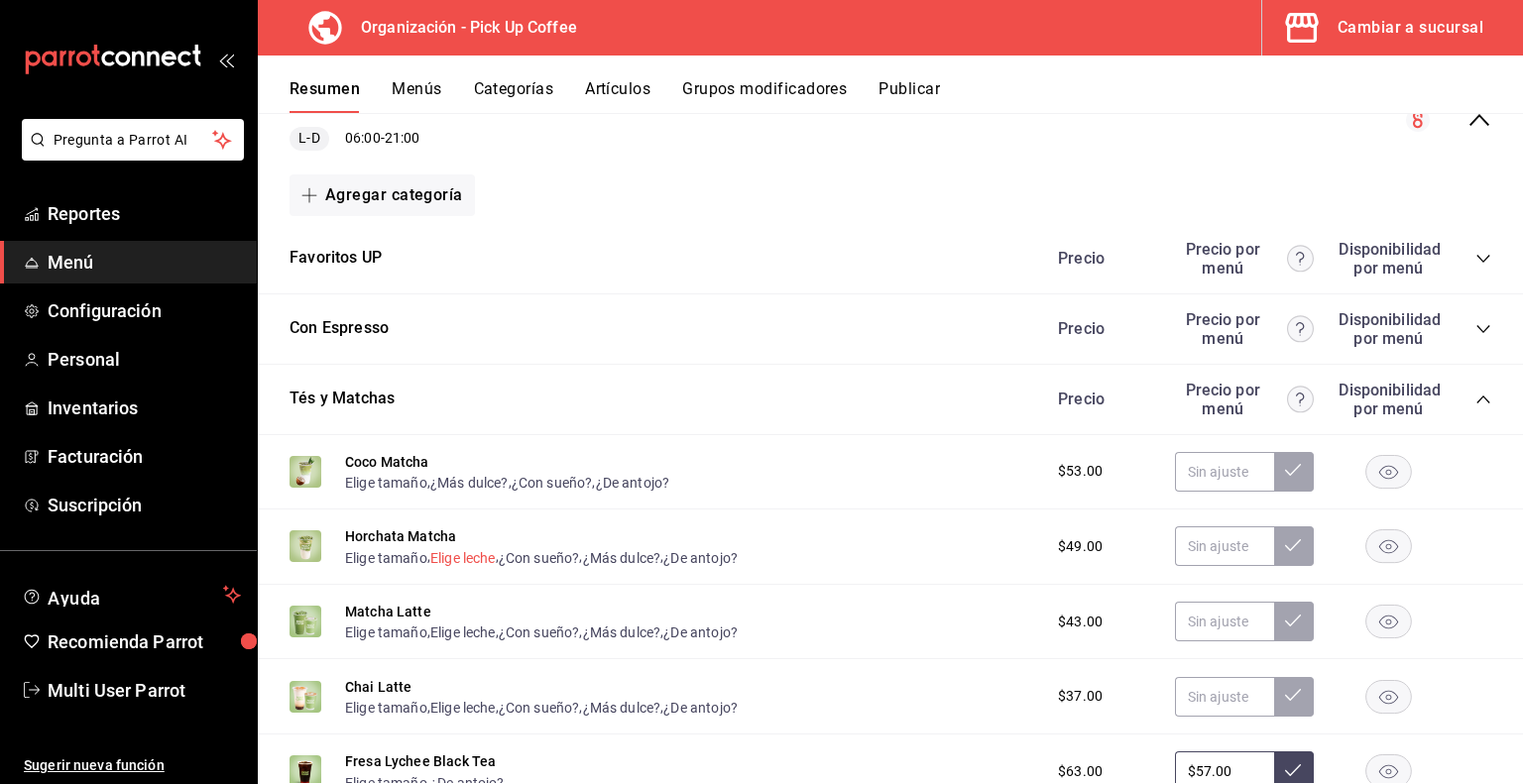 scroll, scrollTop: 317, scrollLeft: 0, axis: vertical 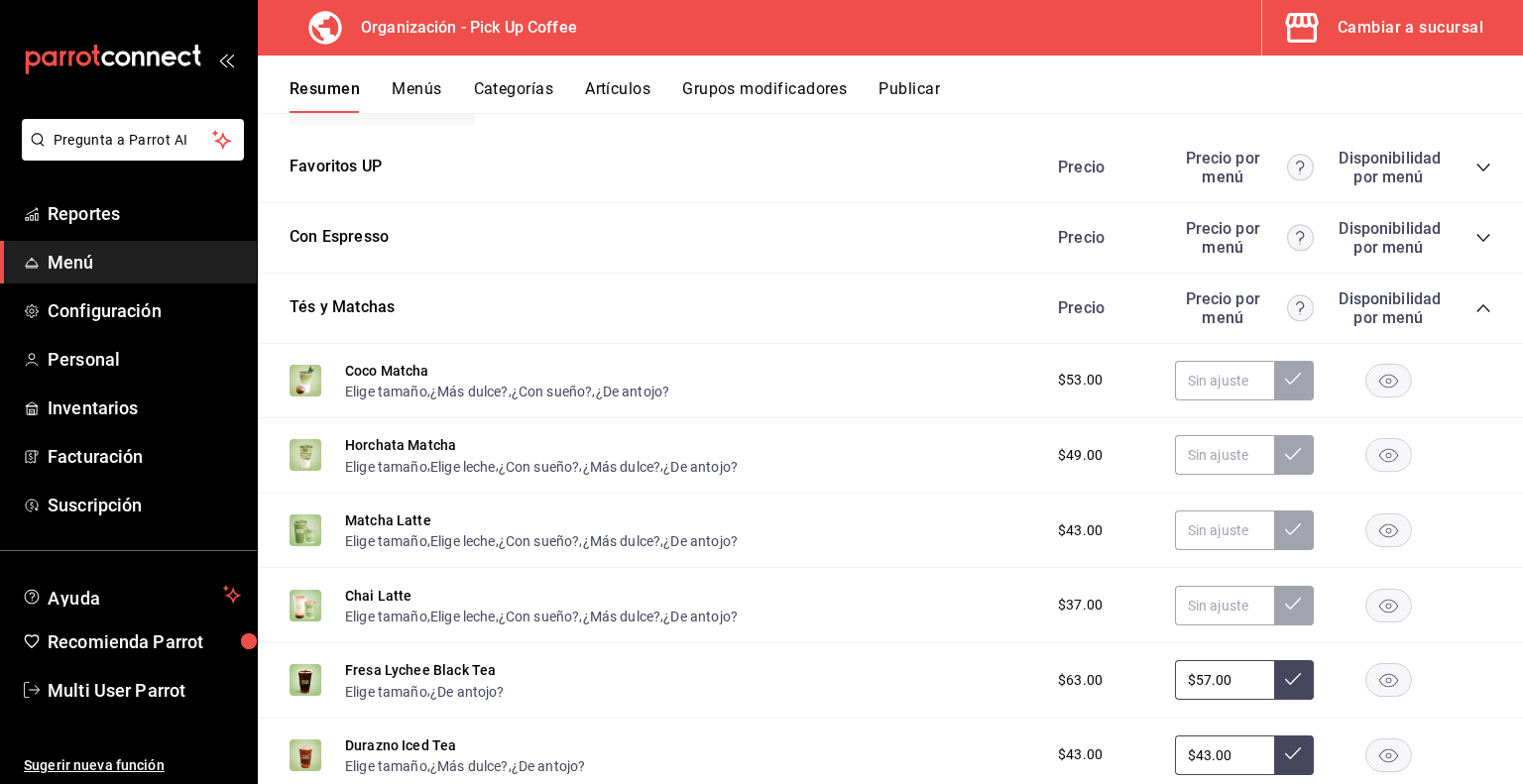 click on "Artículos" at bounding box center (618, 96) 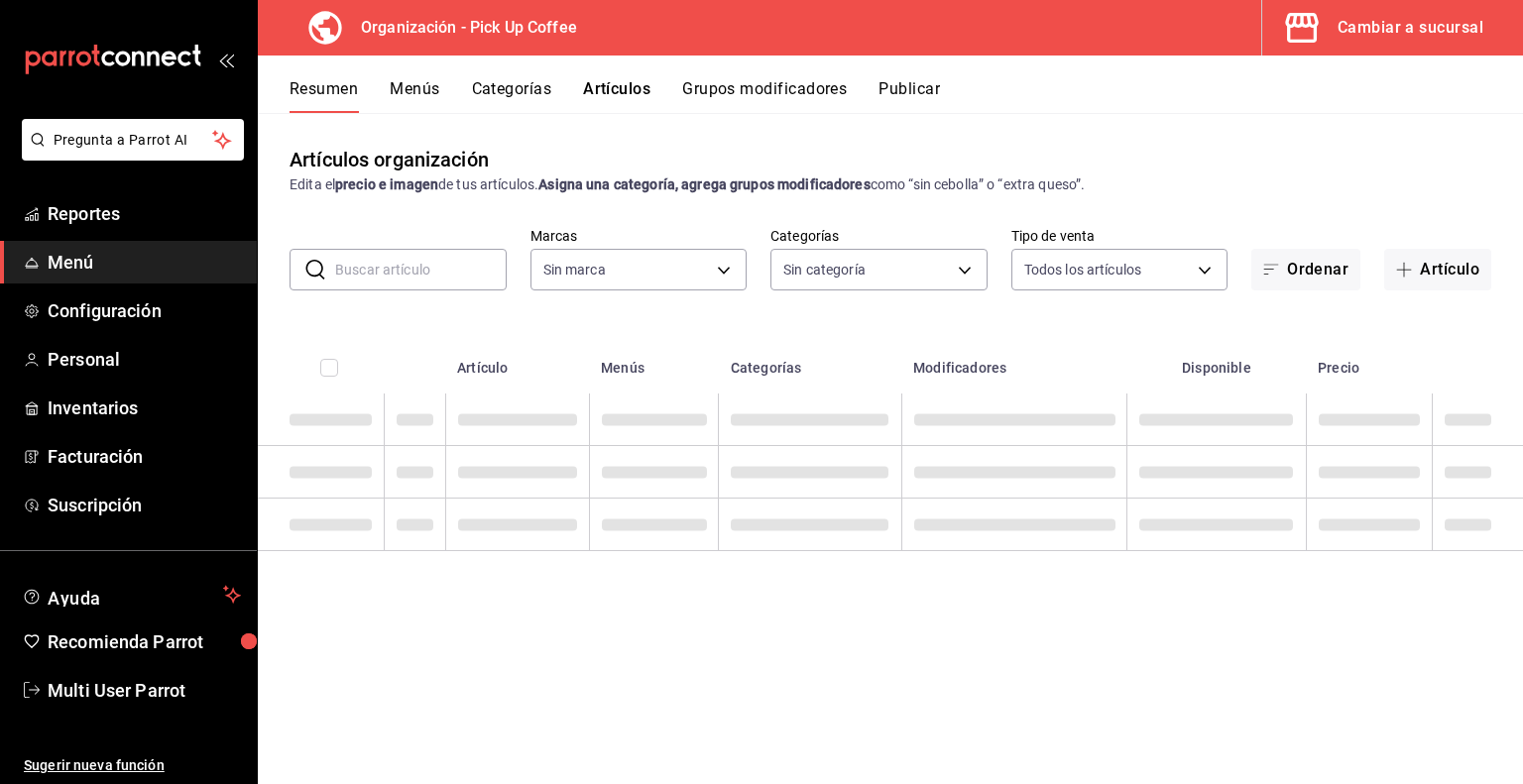 click at bounding box center (420, 270) 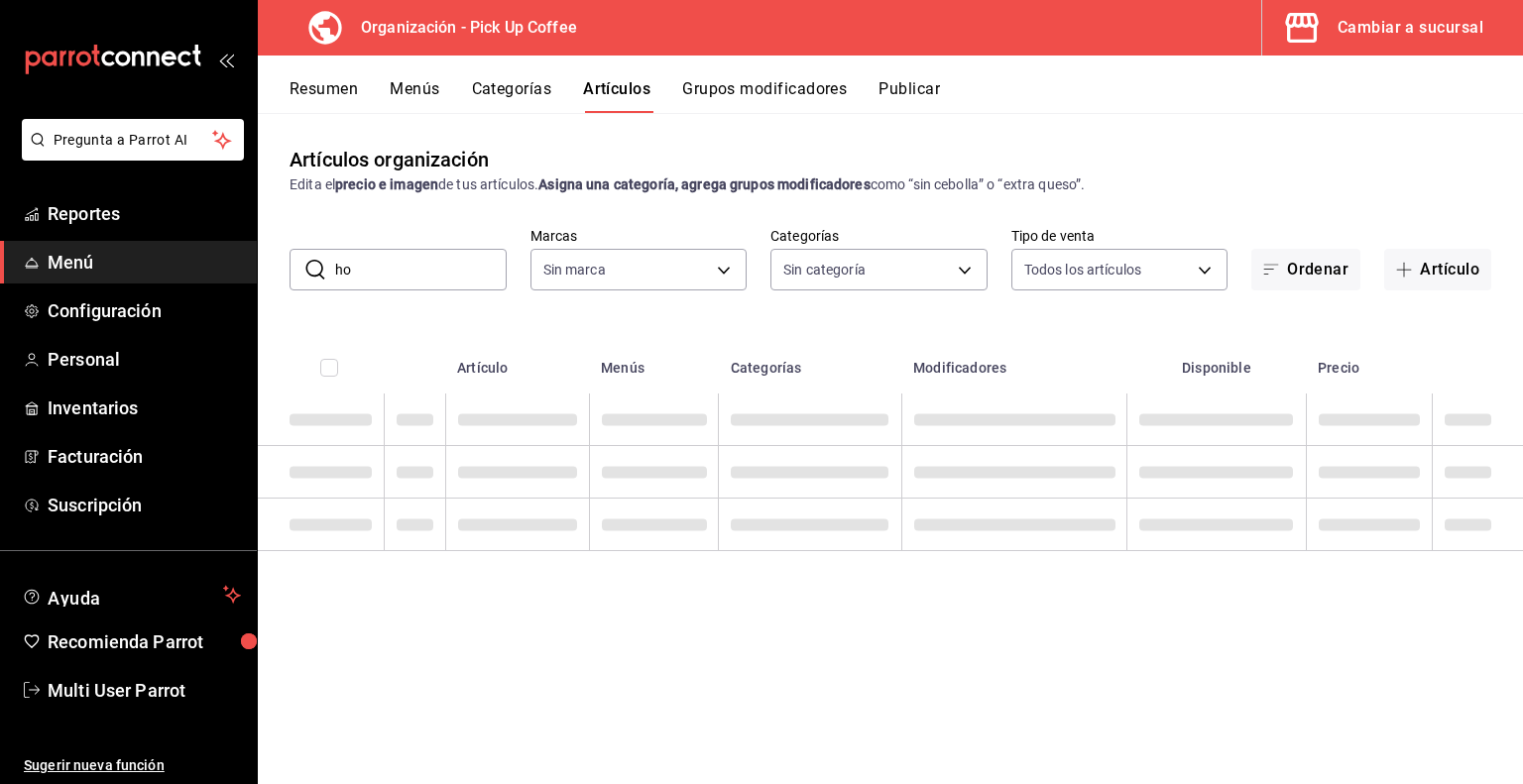 type on "hor" 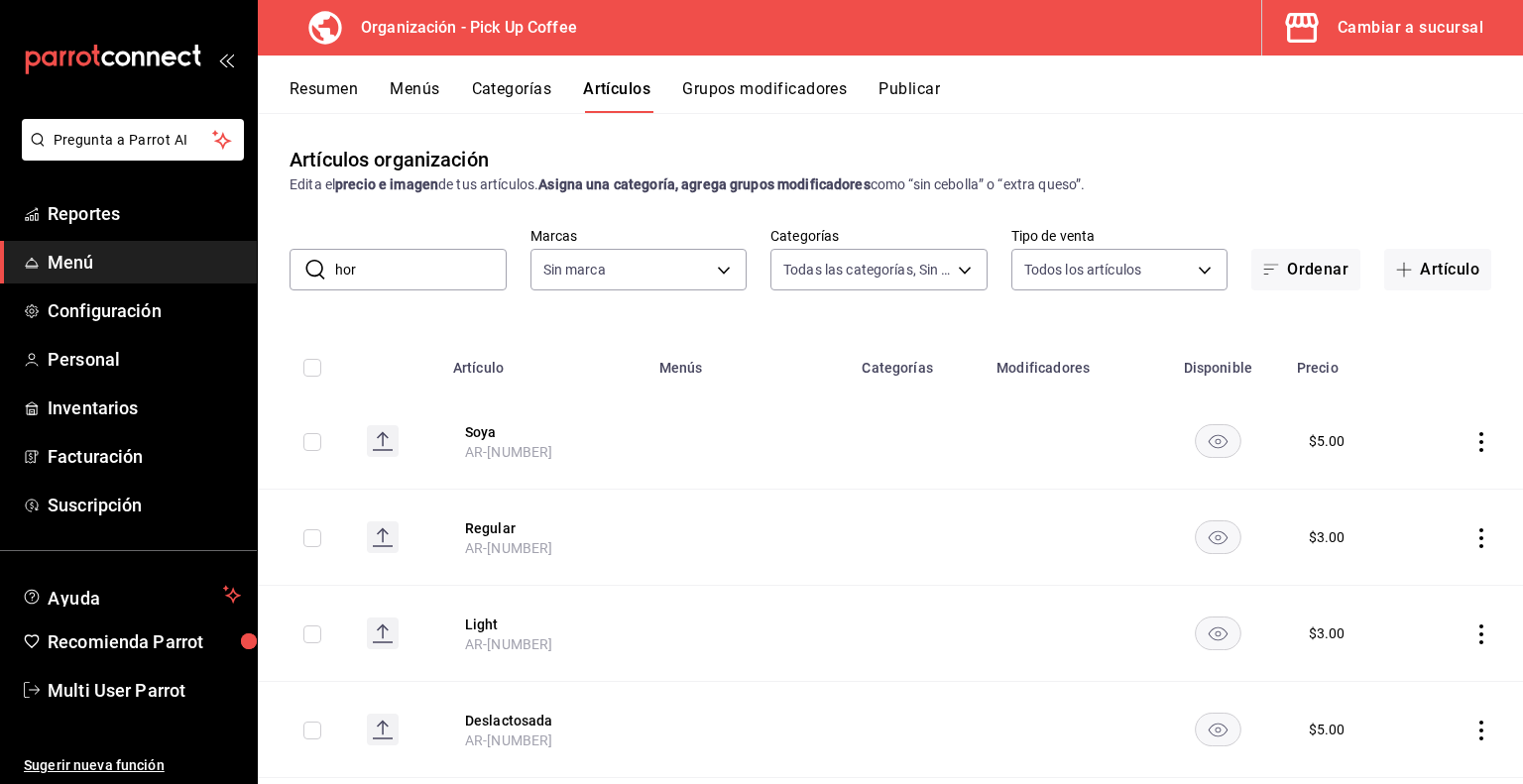 type on "[UUID],[UUID],[UUID],[UUID],[UUID],[UUID],[UUID],[UUID],[UUID],[UUID],[UUID],[UUID],[UUID],[UUID],[UUID]" 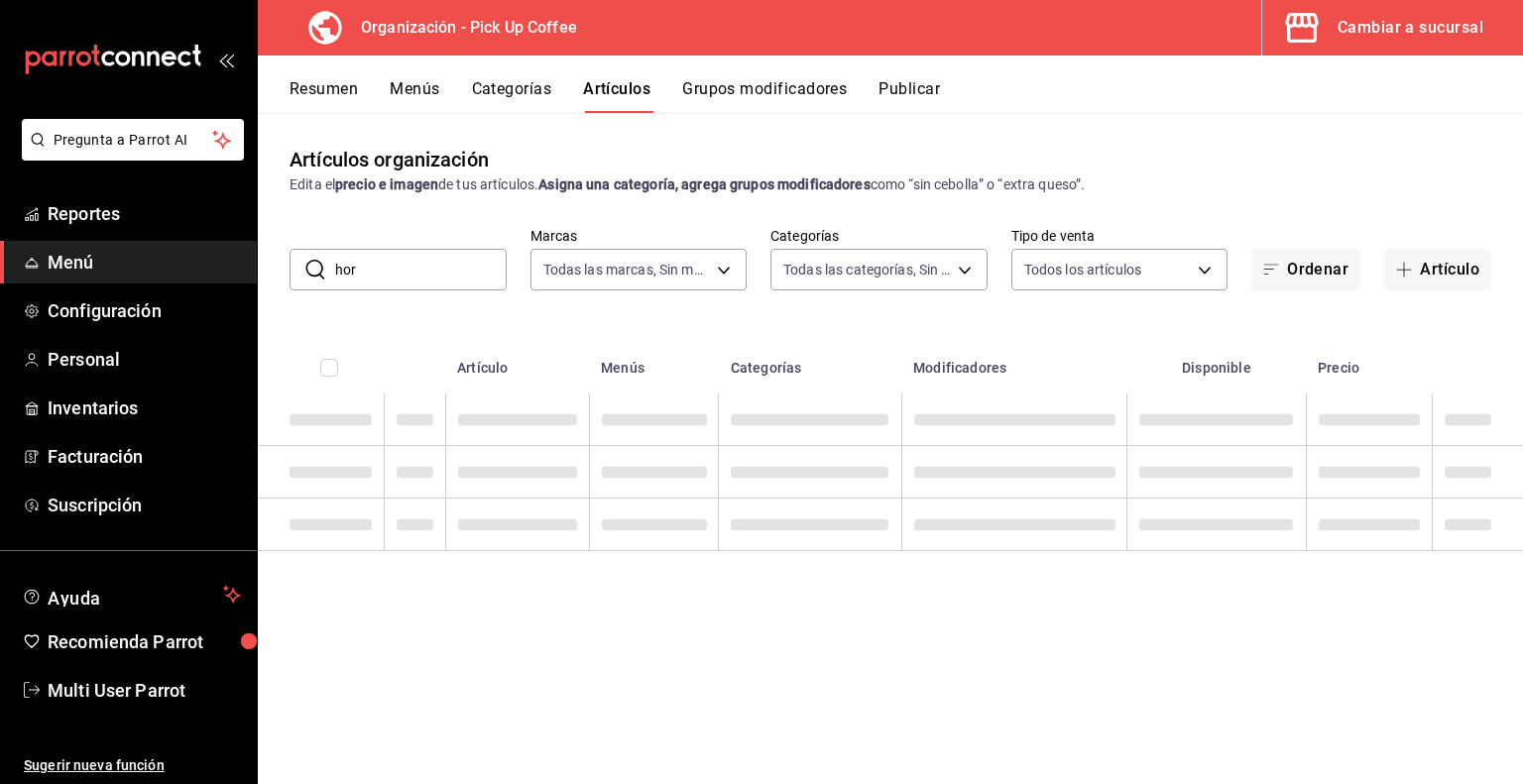 type on "HORCHATA" 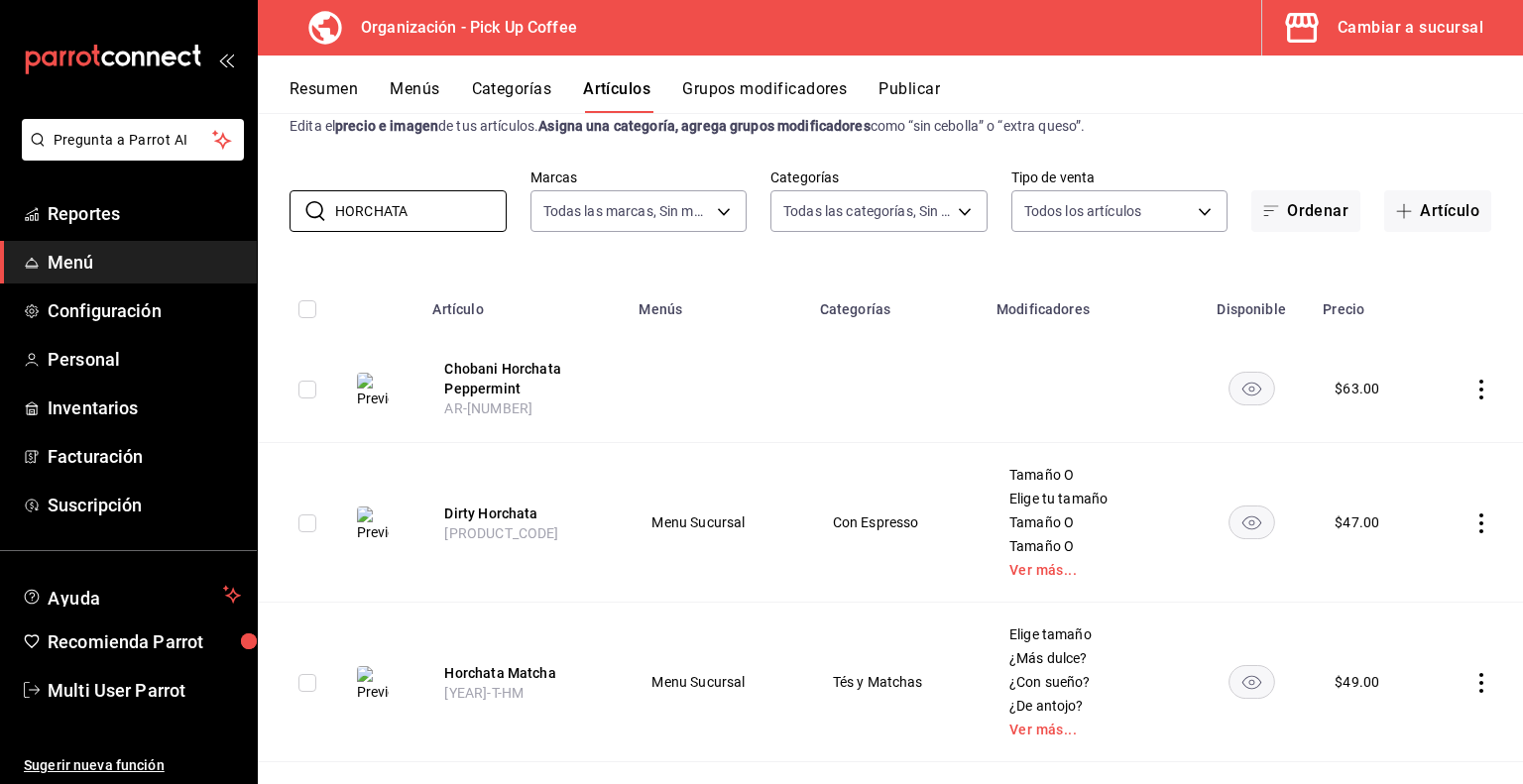 scroll, scrollTop: 59, scrollLeft: 0, axis: vertical 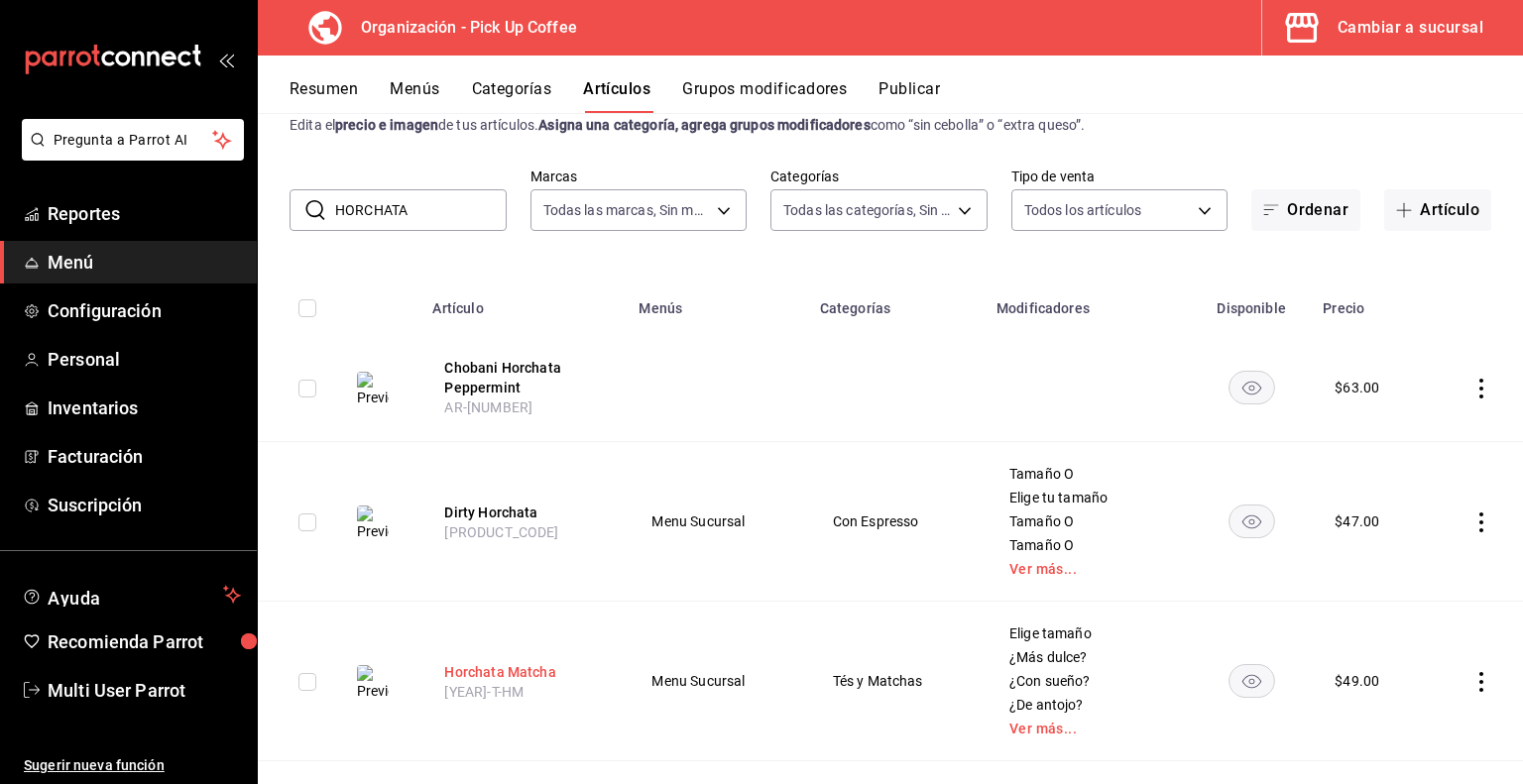 click on "Horchata Matcha" at bounding box center [524, 672] 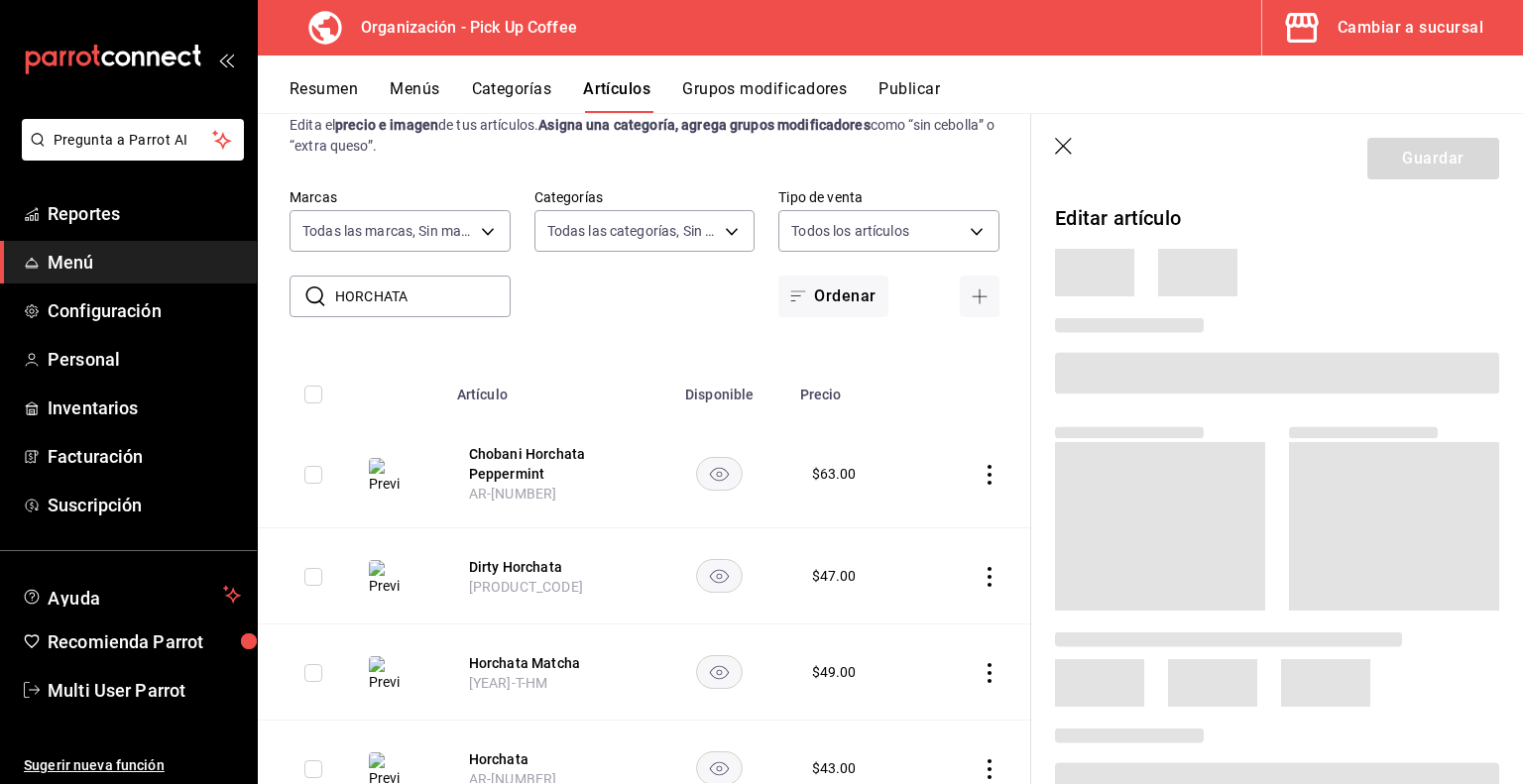 scroll, scrollTop: 53, scrollLeft: 0, axis: vertical 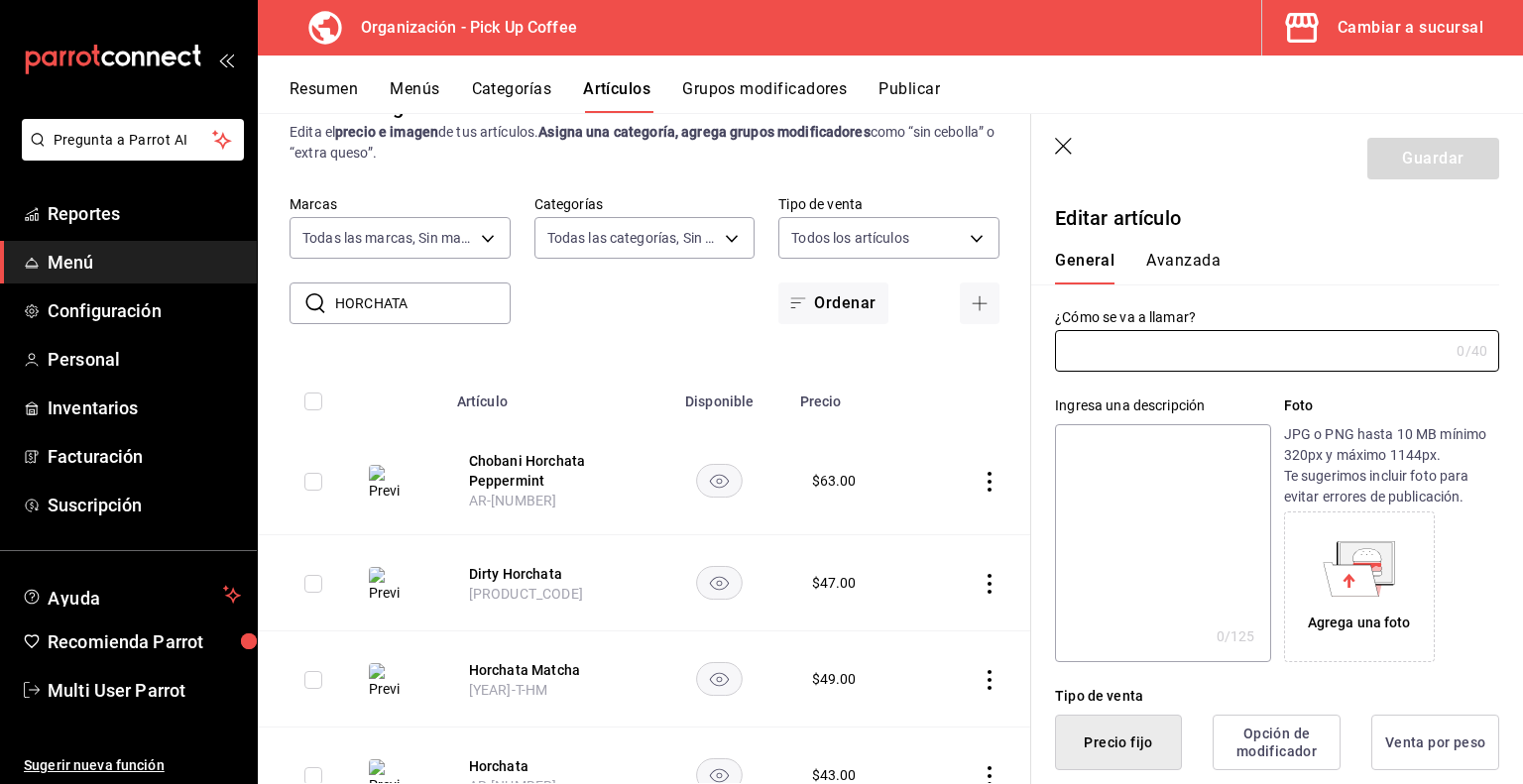 type on "Horchata Matcha" 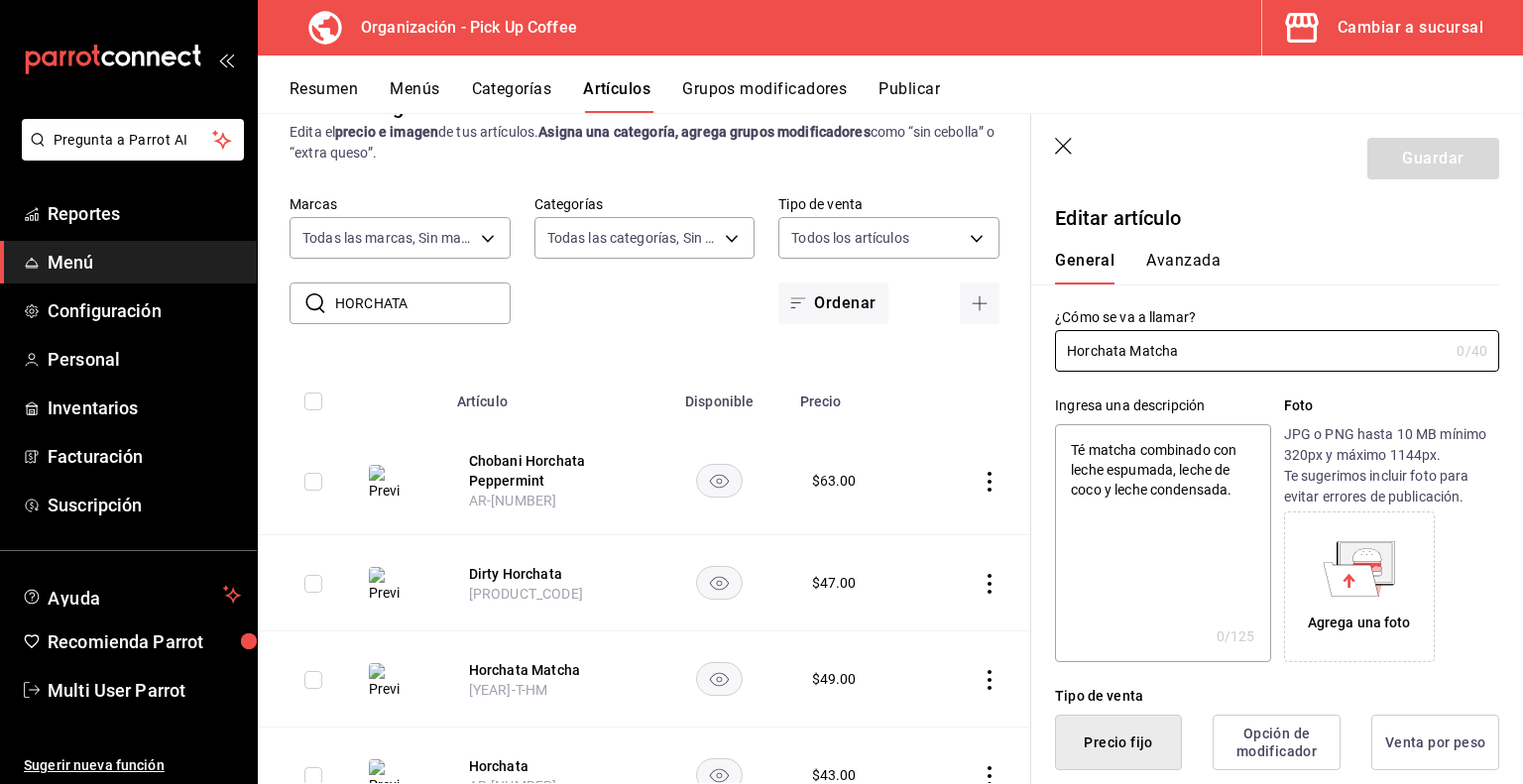 type on "x" 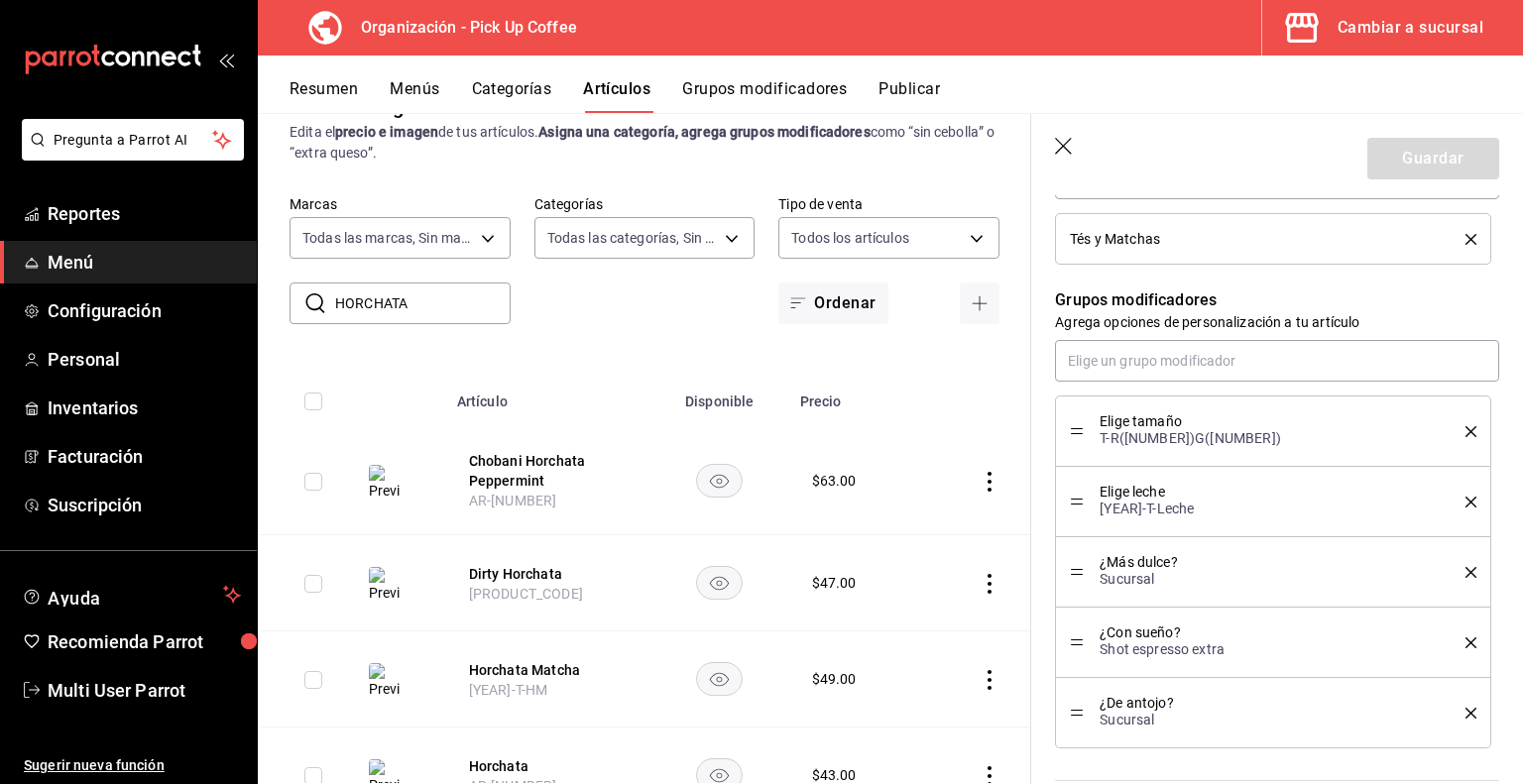 scroll, scrollTop: 963, scrollLeft: 0, axis: vertical 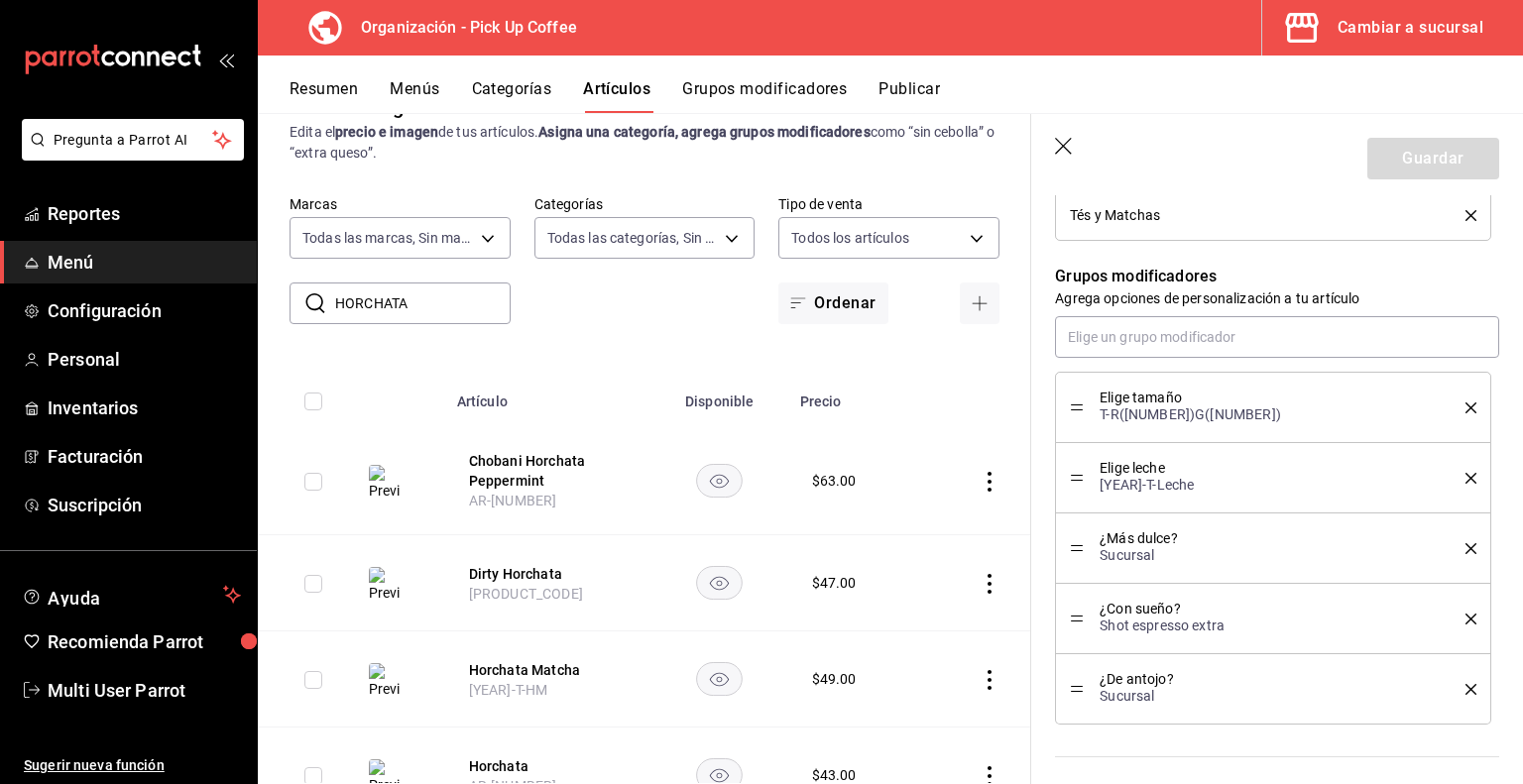 click on "Resumen" at bounding box center [323, 96] 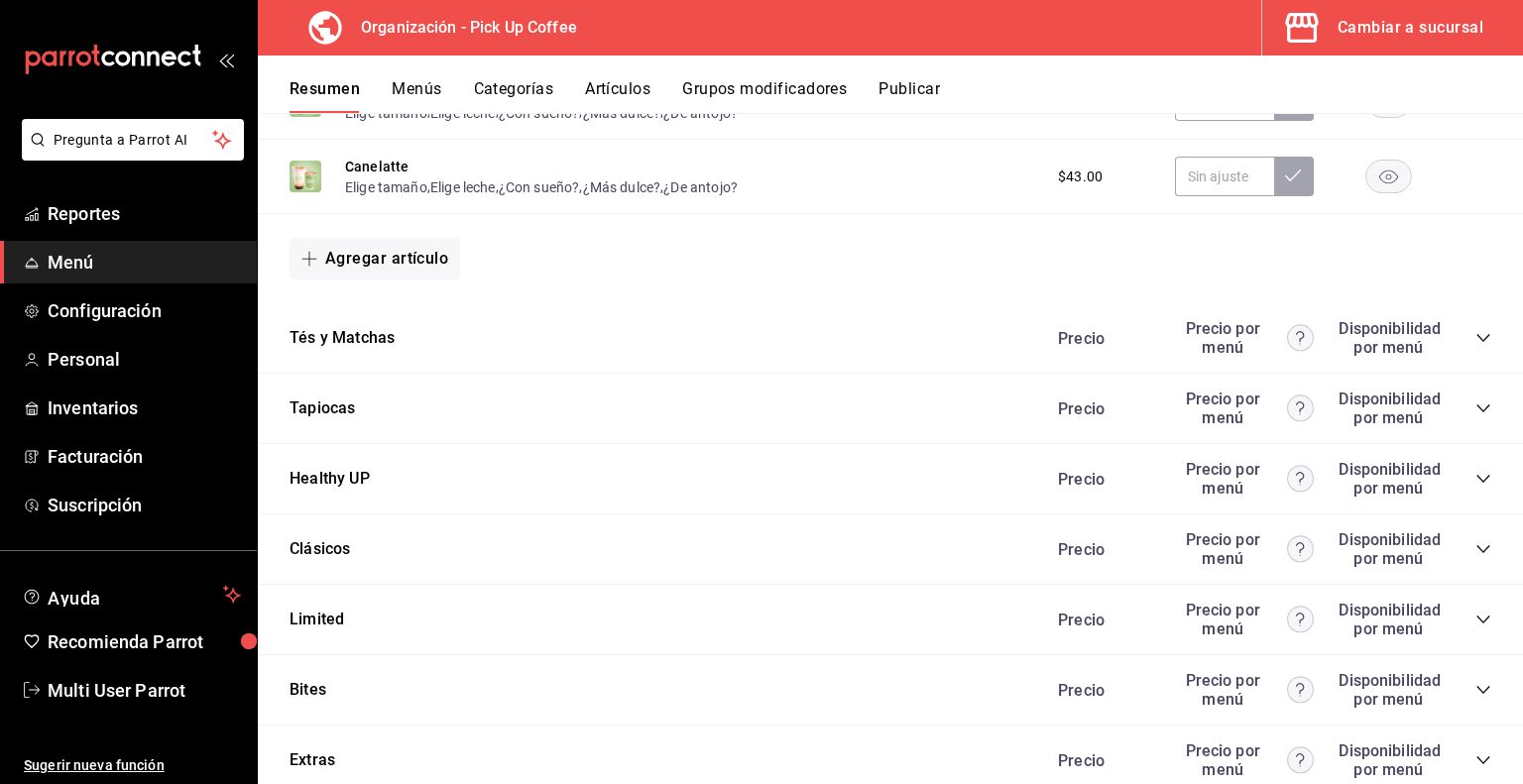 scroll, scrollTop: 1443, scrollLeft: 0, axis: vertical 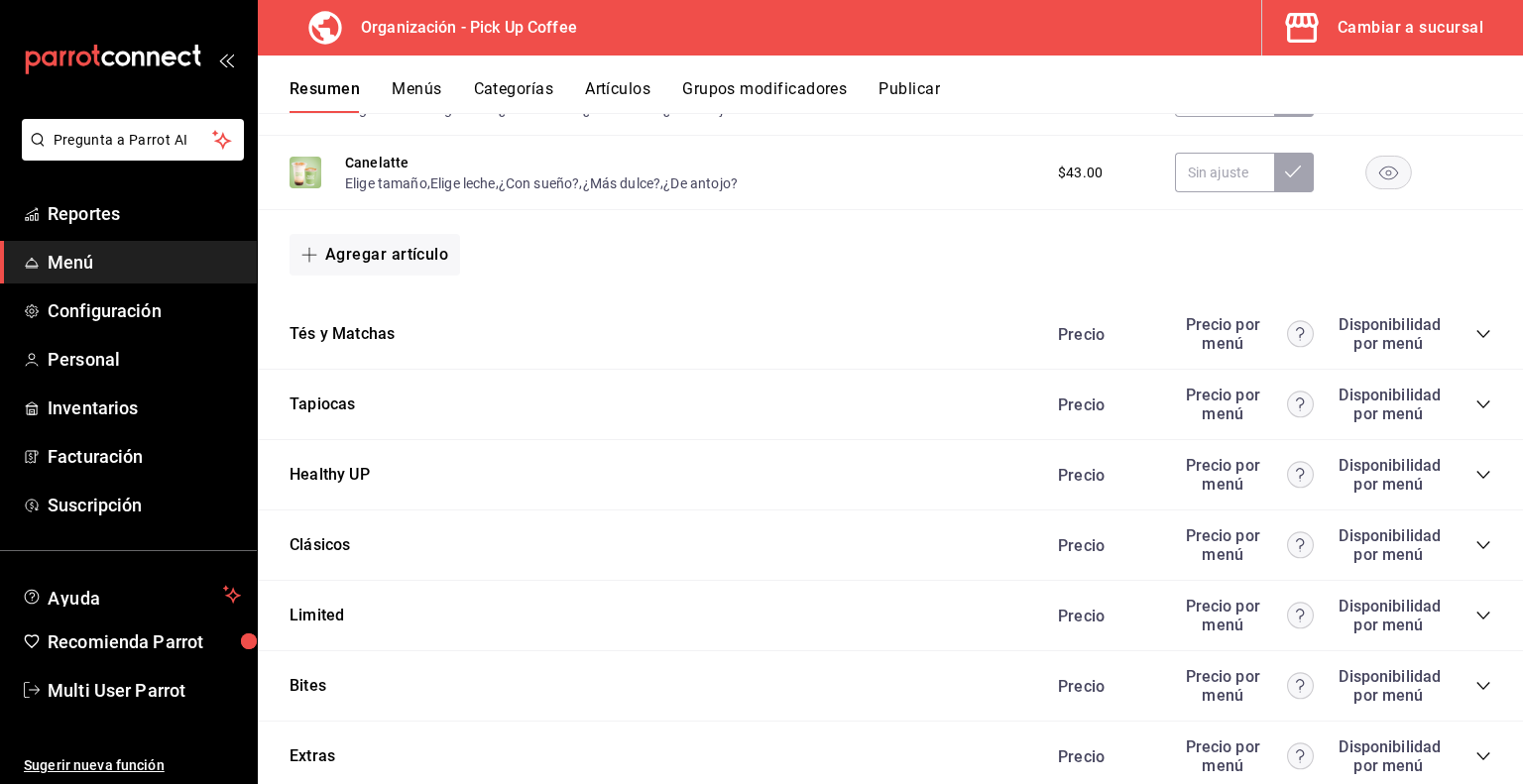 click 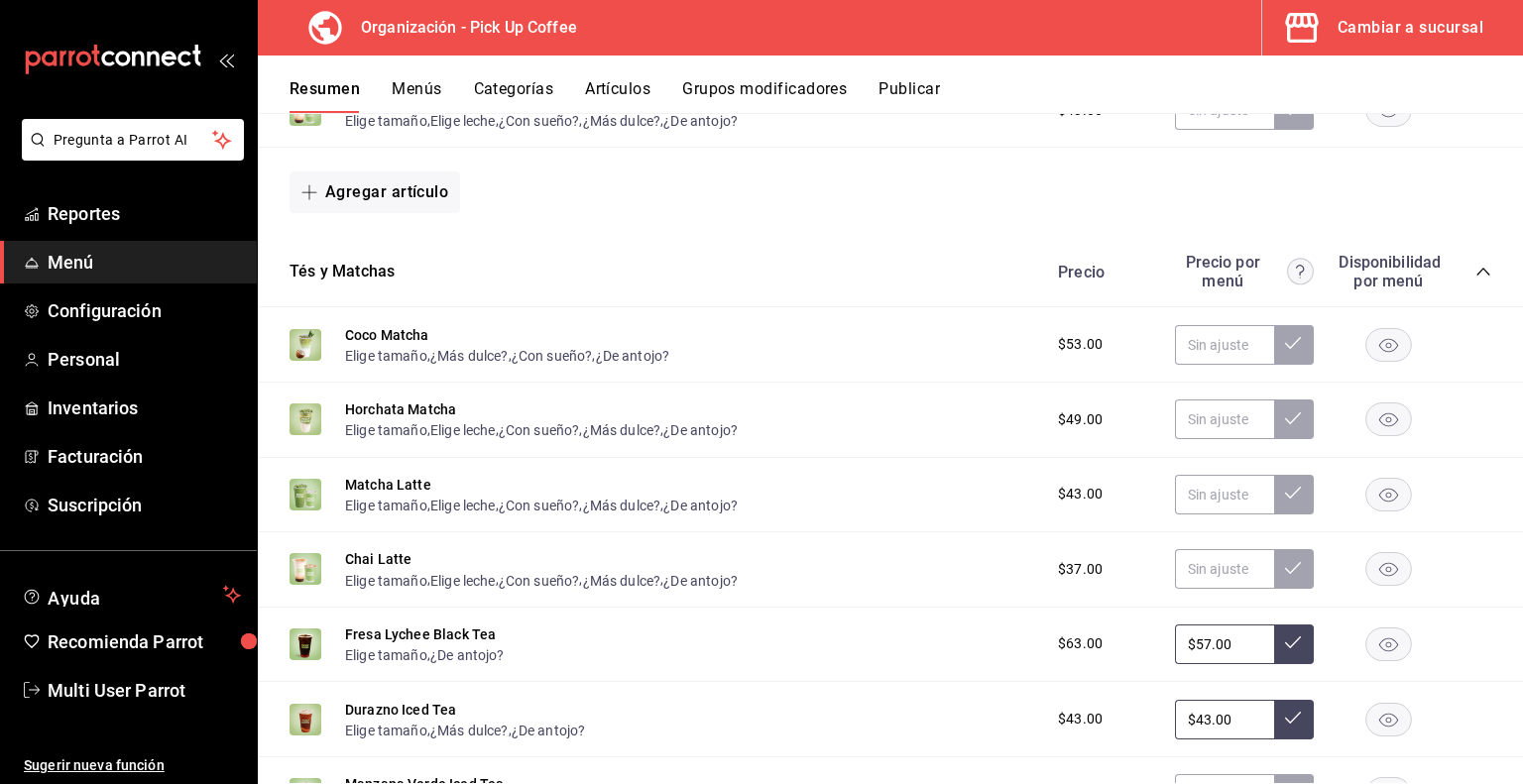 scroll, scrollTop: 1507, scrollLeft: 0, axis: vertical 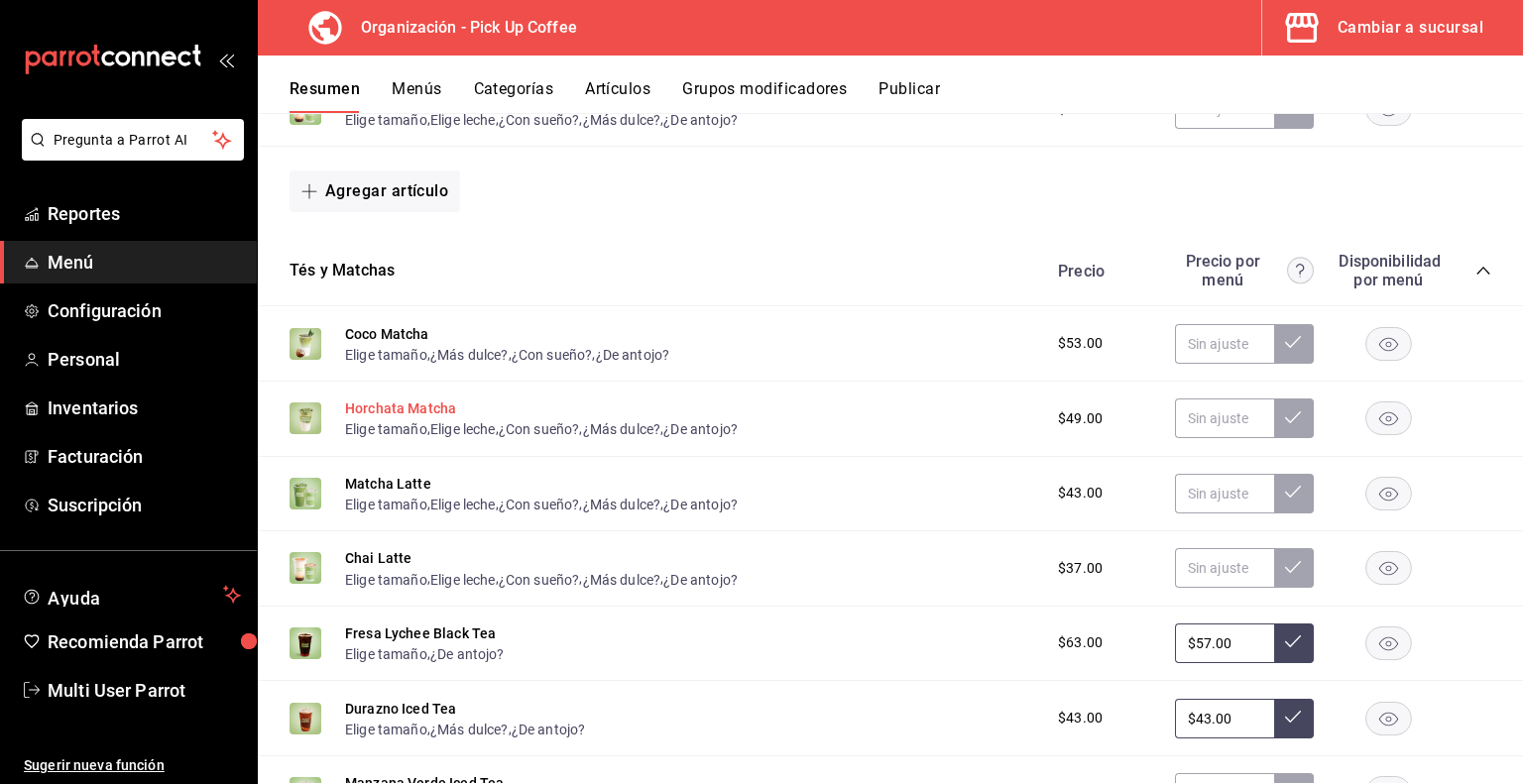 click on "Horchata Matcha" at bounding box center (401, 408) 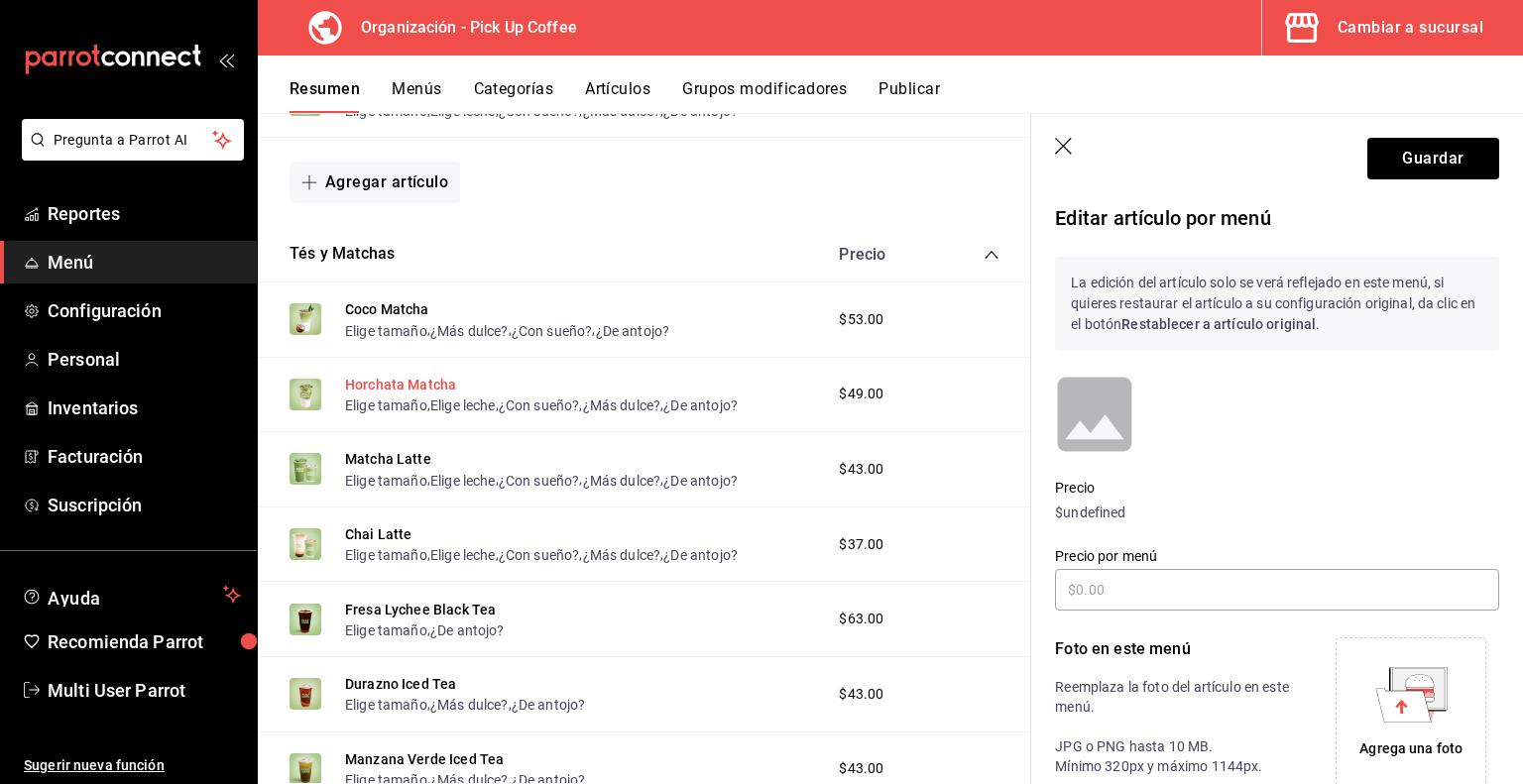 scroll, scrollTop: 1476, scrollLeft: 0, axis: vertical 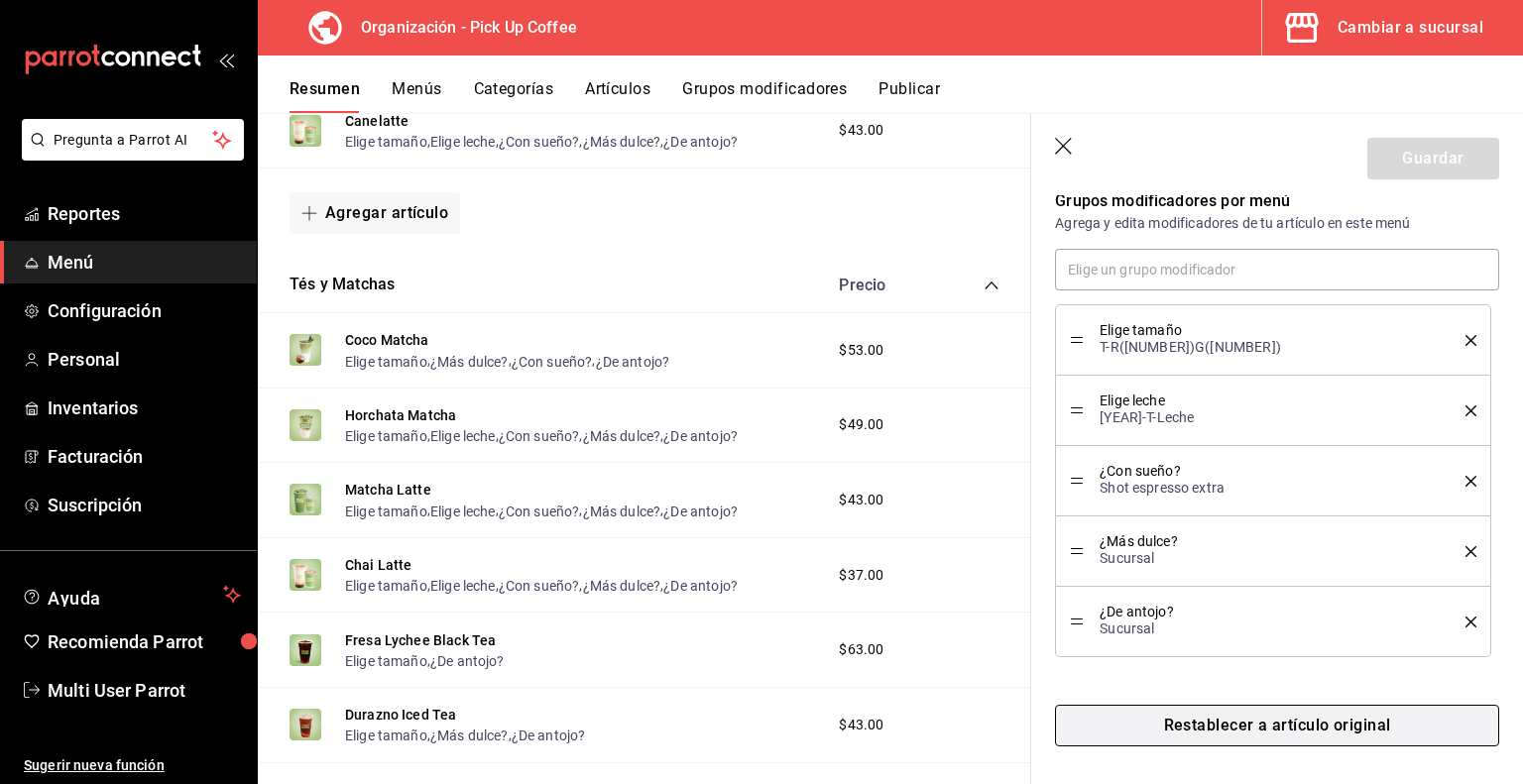 click on "Restablecer a artículo original" at bounding box center [1277, 726] 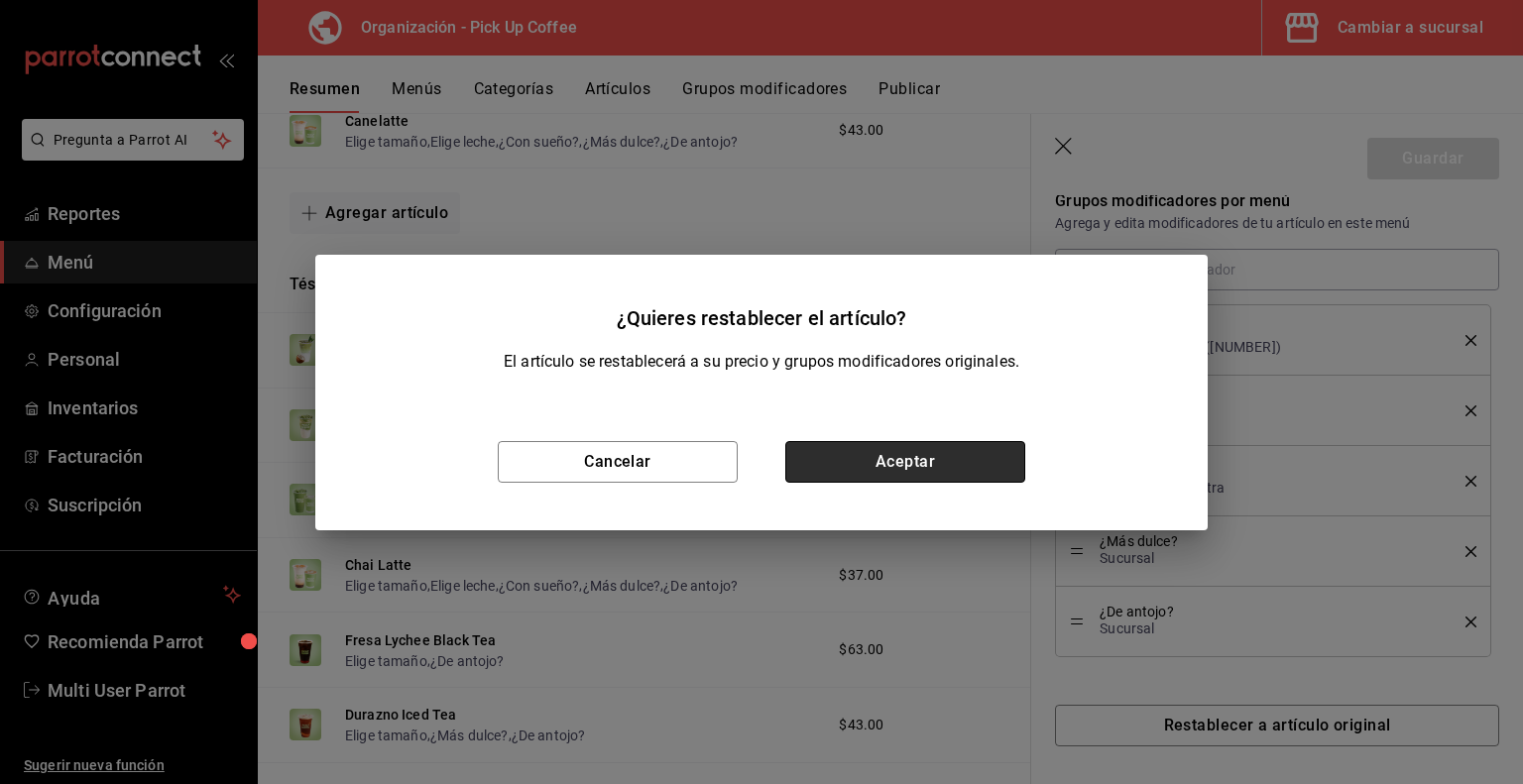 click on "Aceptar" at bounding box center (905, 462) 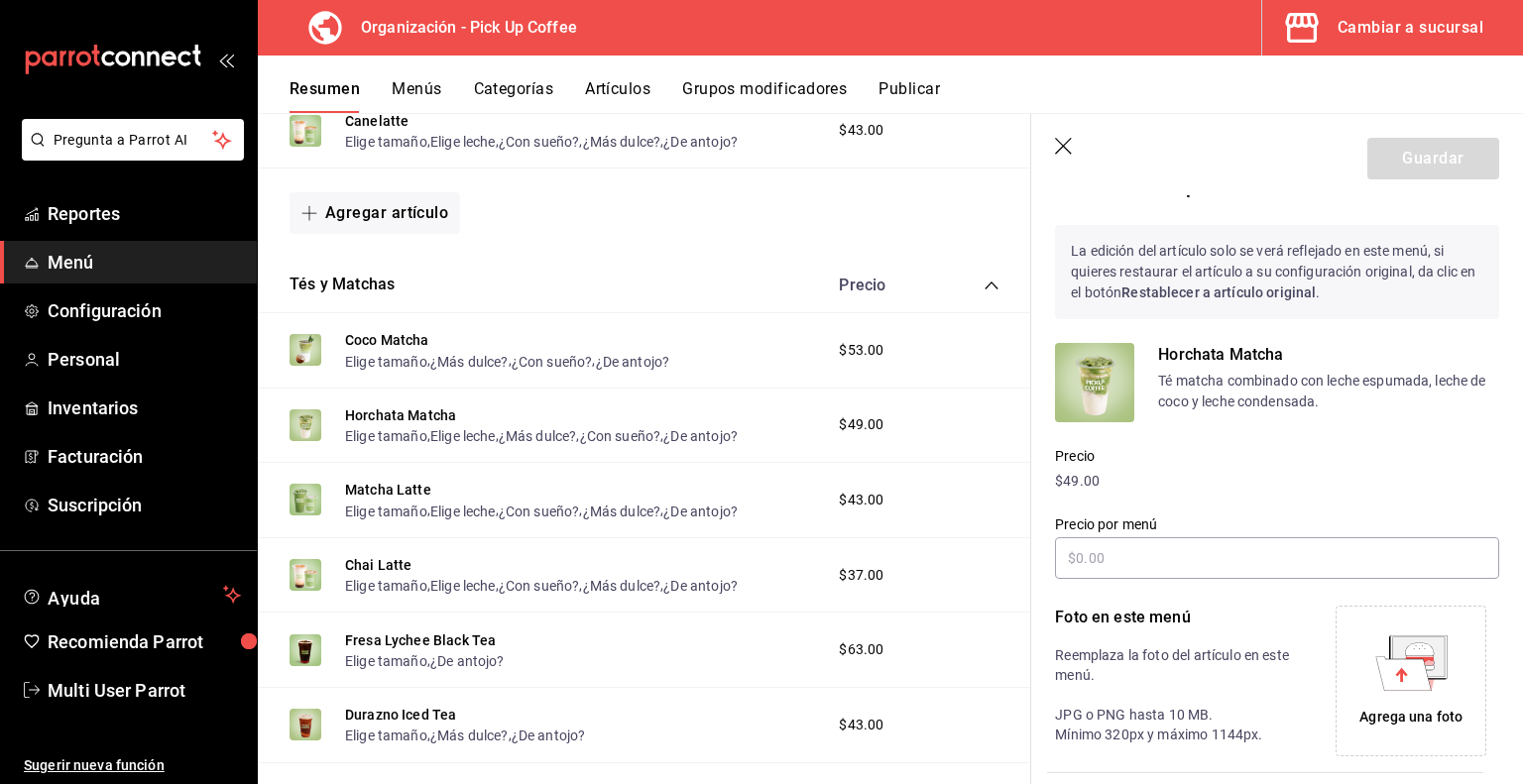 scroll, scrollTop: 0, scrollLeft: 0, axis: both 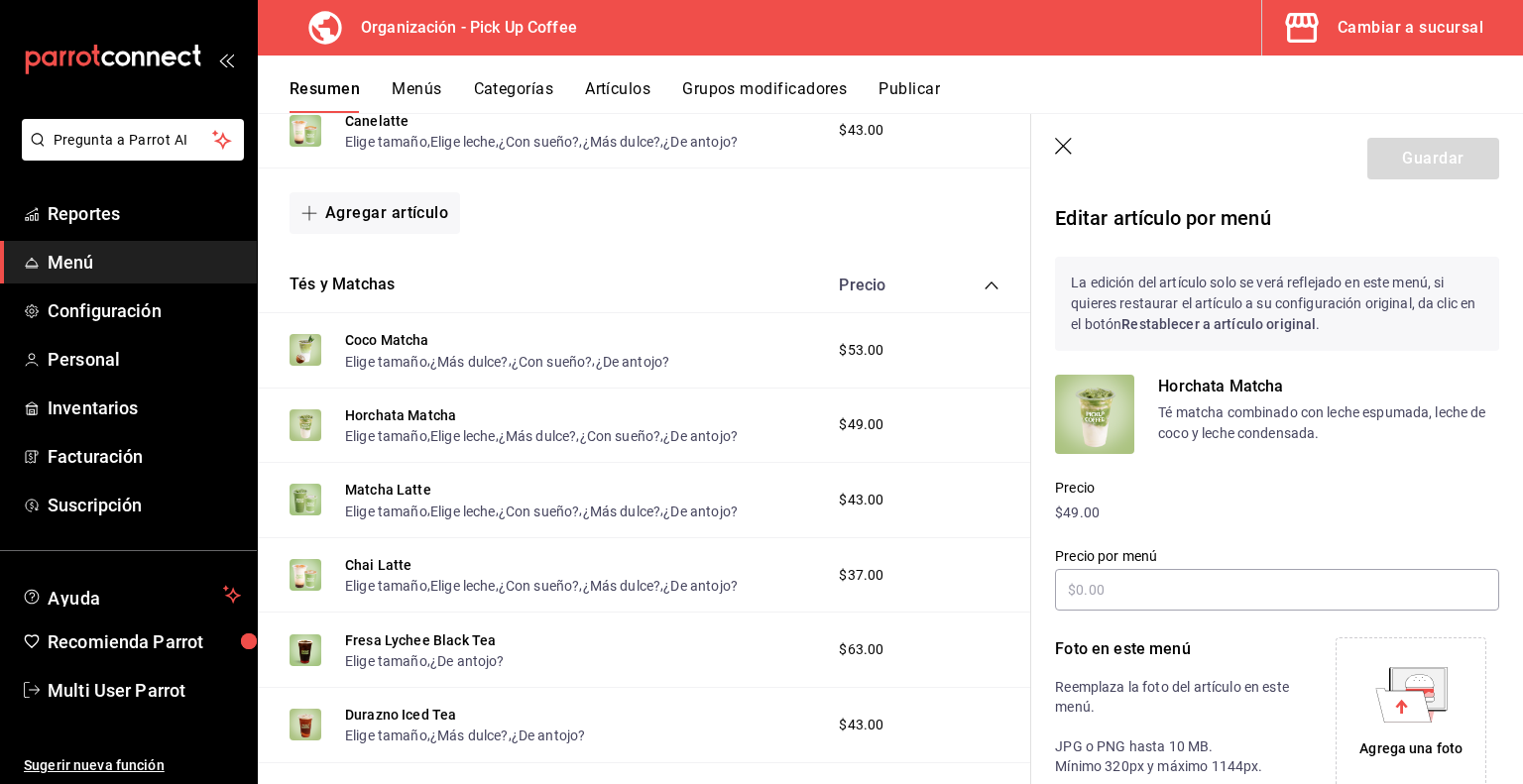 click on "Artículos" at bounding box center [618, 96] 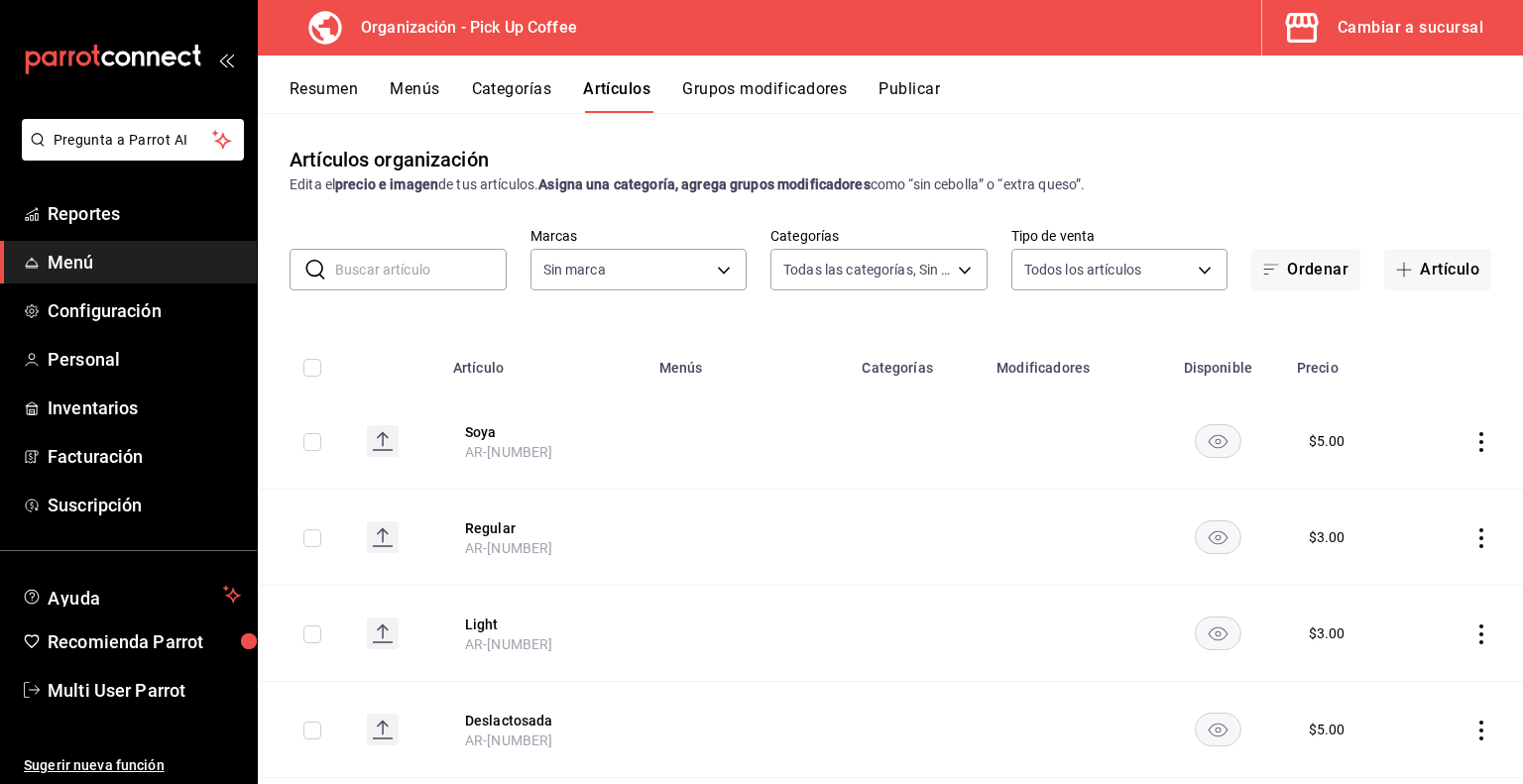 type on "[UUID],[UUID],[UUID],[UUID],[UUID],[UUID],[UUID],[UUID],[UUID],[UUID],[UUID],[UUID],[UUID],[UUID],[UUID]" 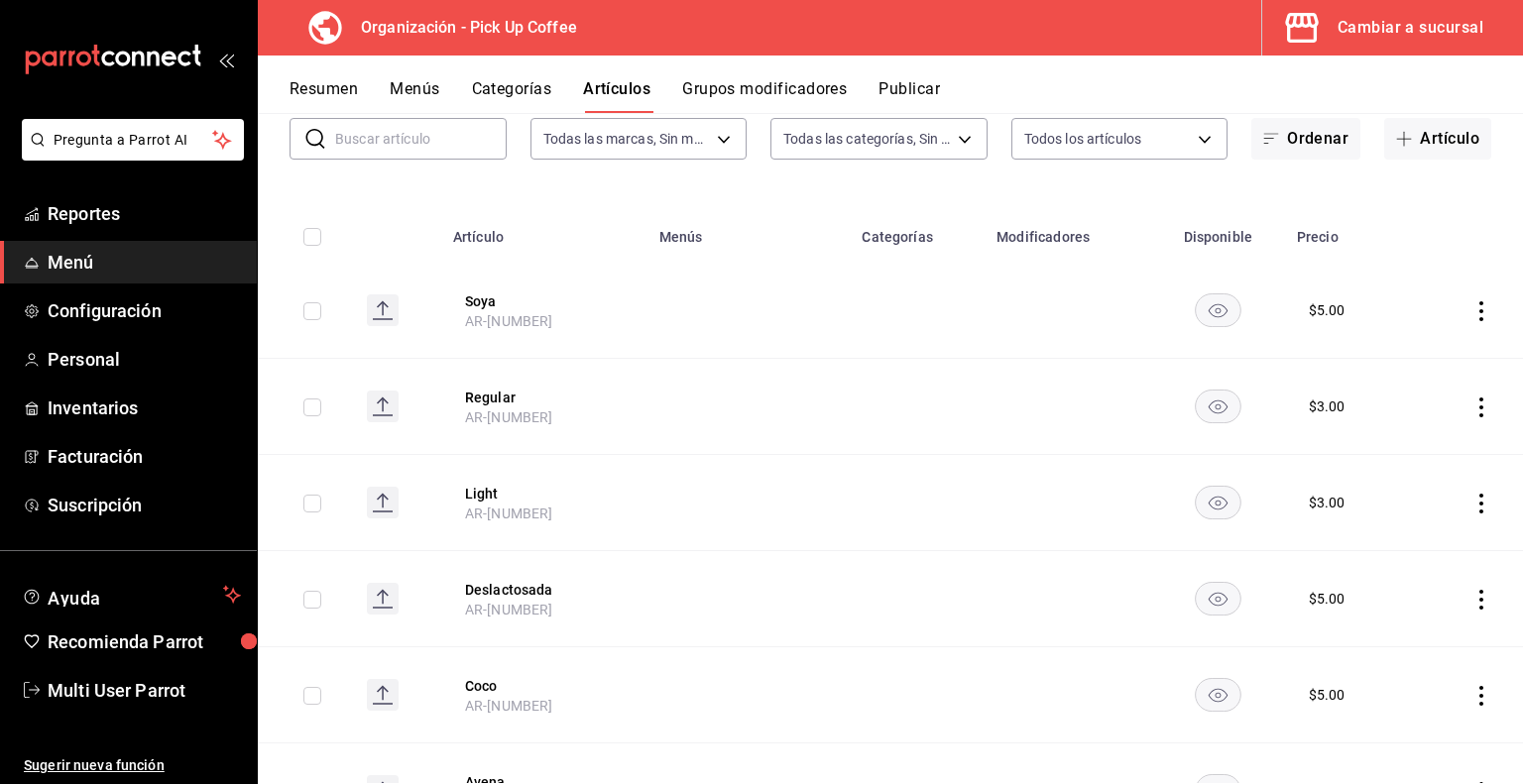 scroll, scrollTop: 127, scrollLeft: 0, axis: vertical 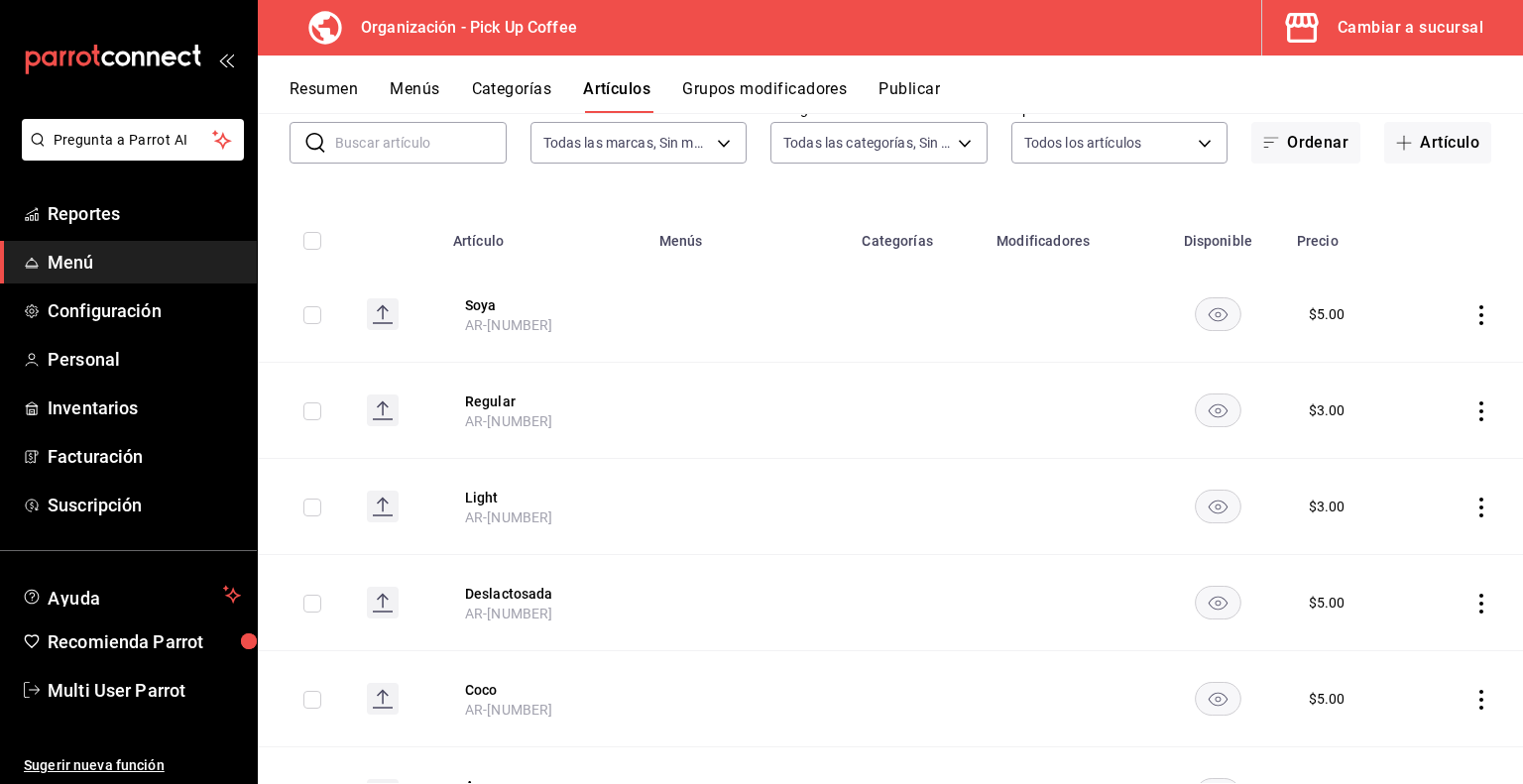 click at bounding box center (420, 143) 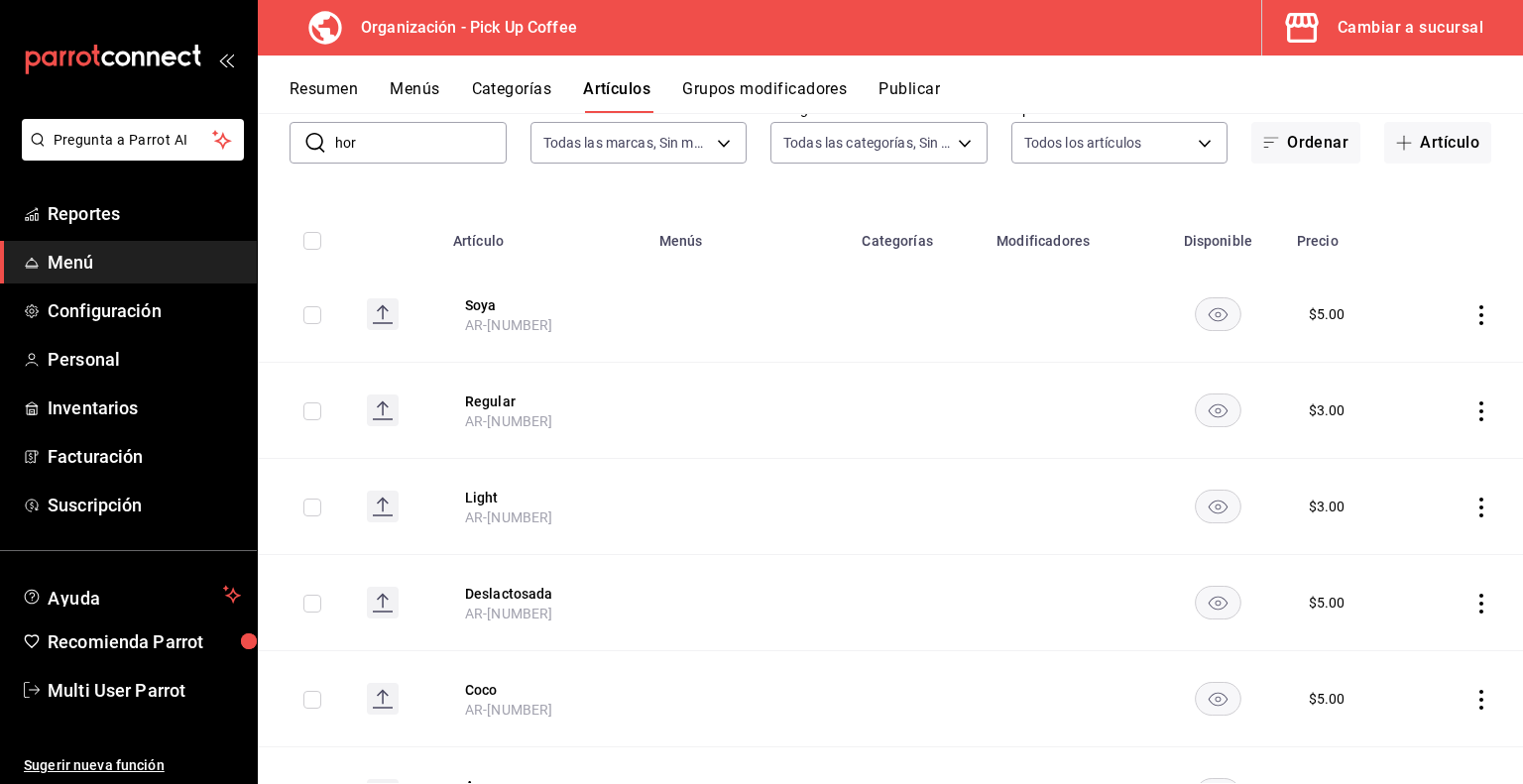 scroll, scrollTop: 0, scrollLeft: 0, axis: both 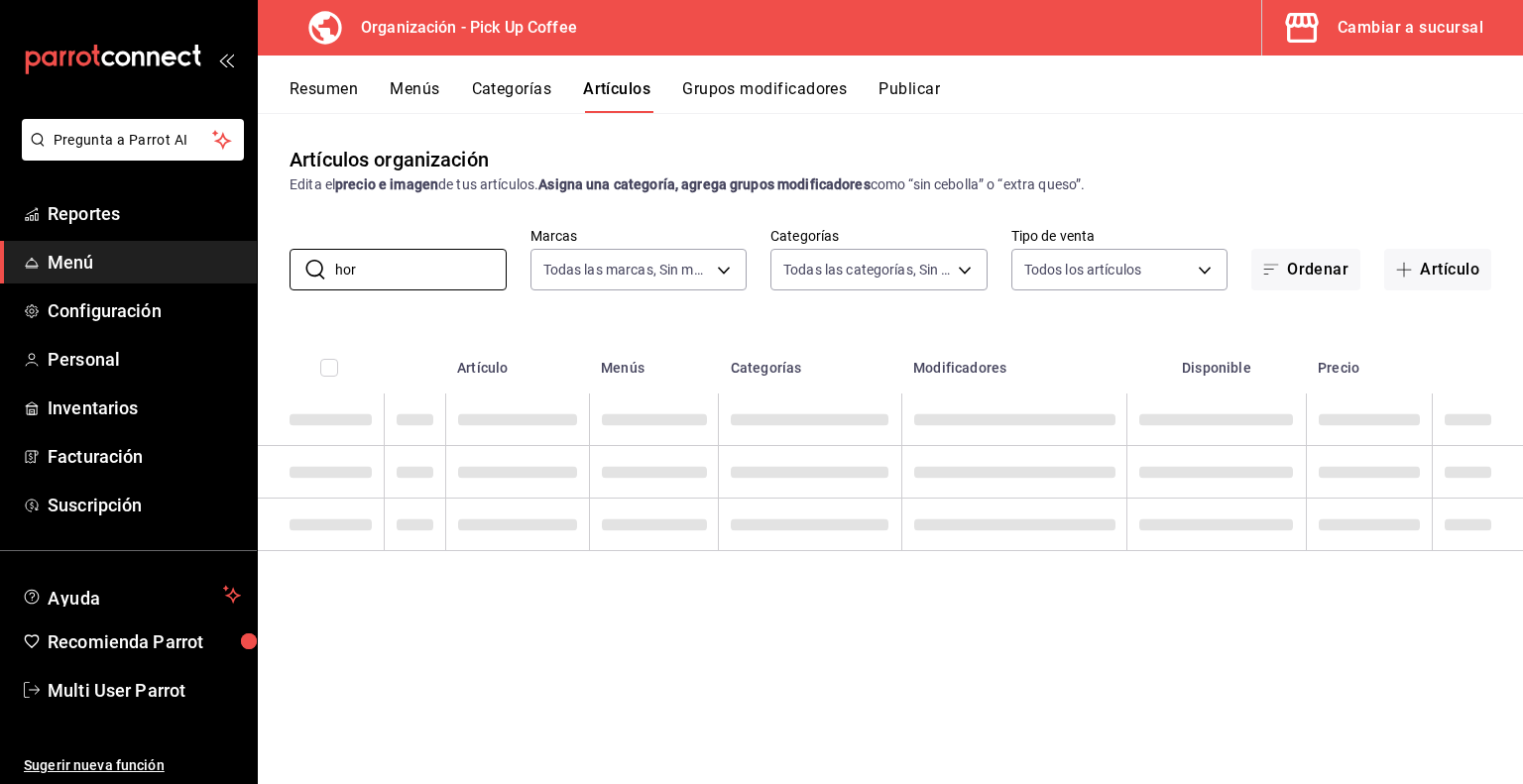 type on "HORCHATA" 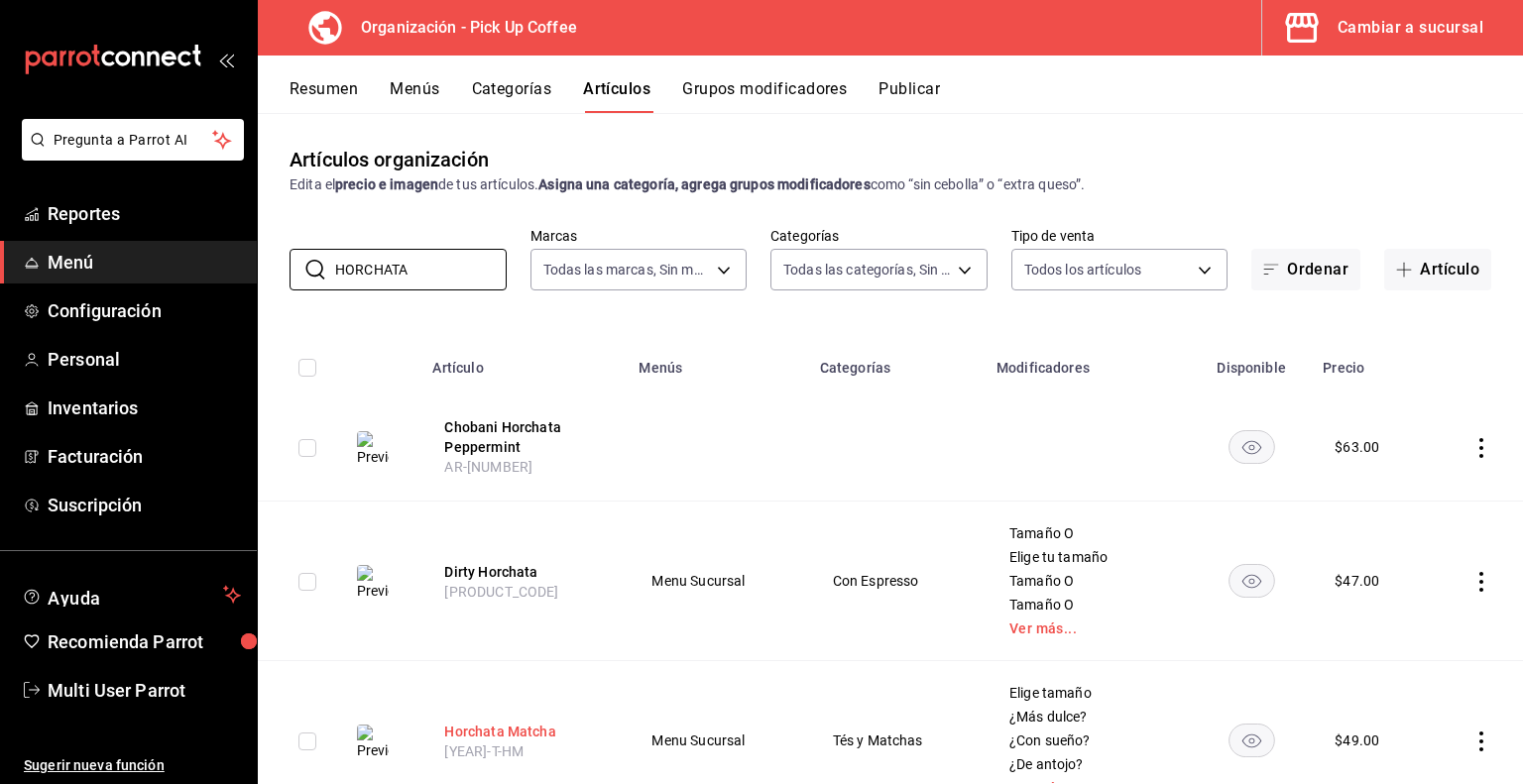 click on "Horchata Matcha" at bounding box center (524, 731) 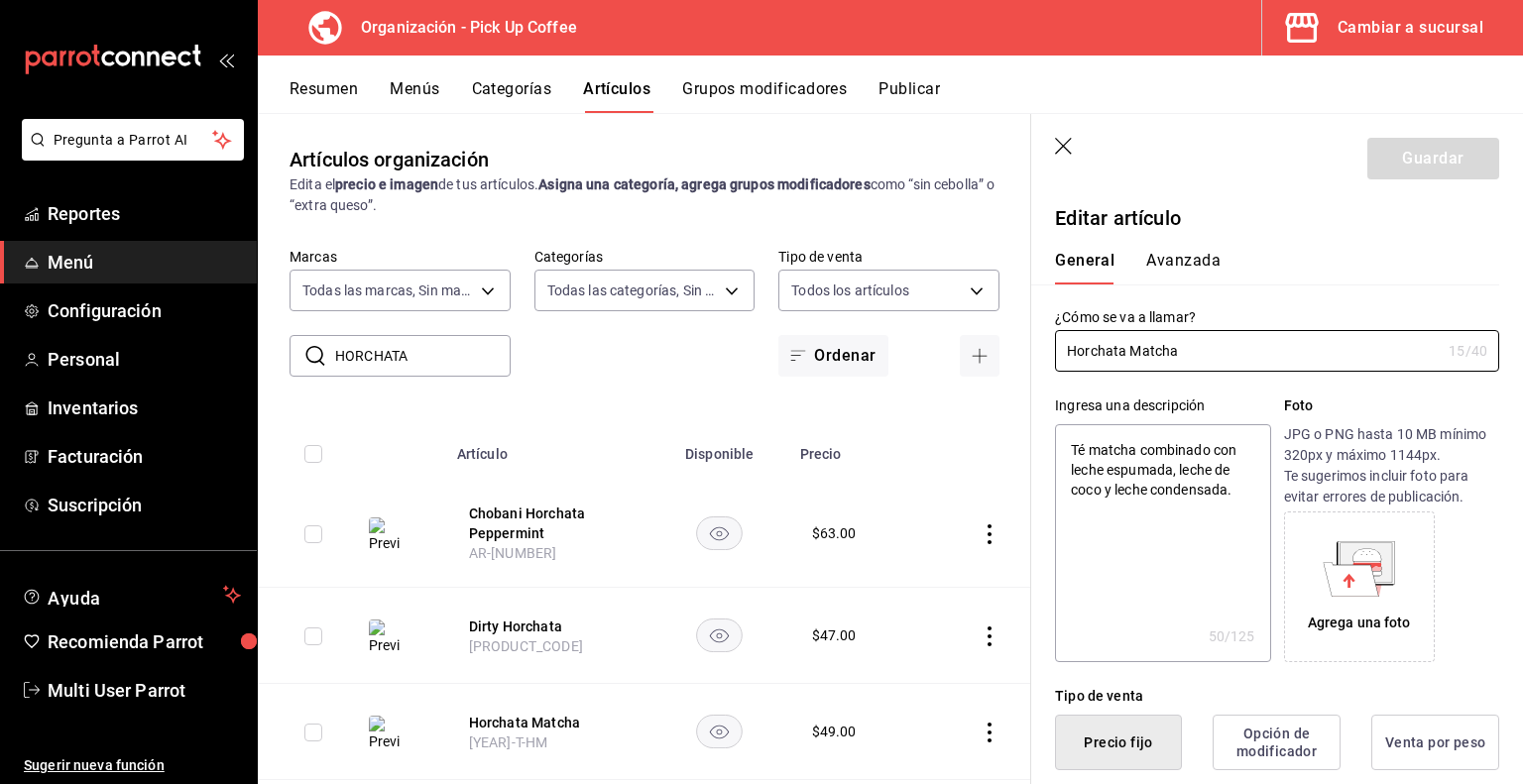 type on "x" 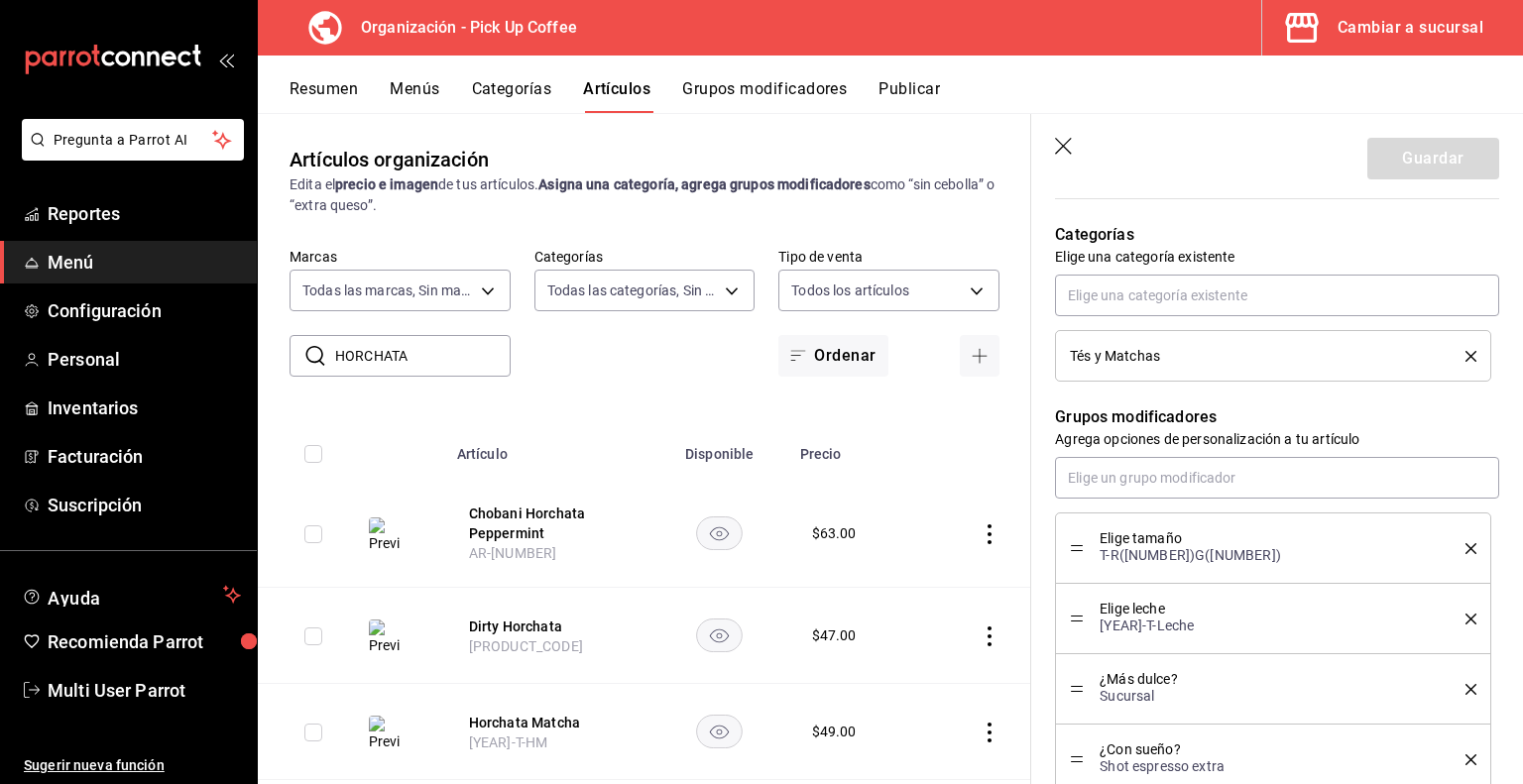 scroll, scrollTop: 1368, scrollLeft: 0, axis: vertical 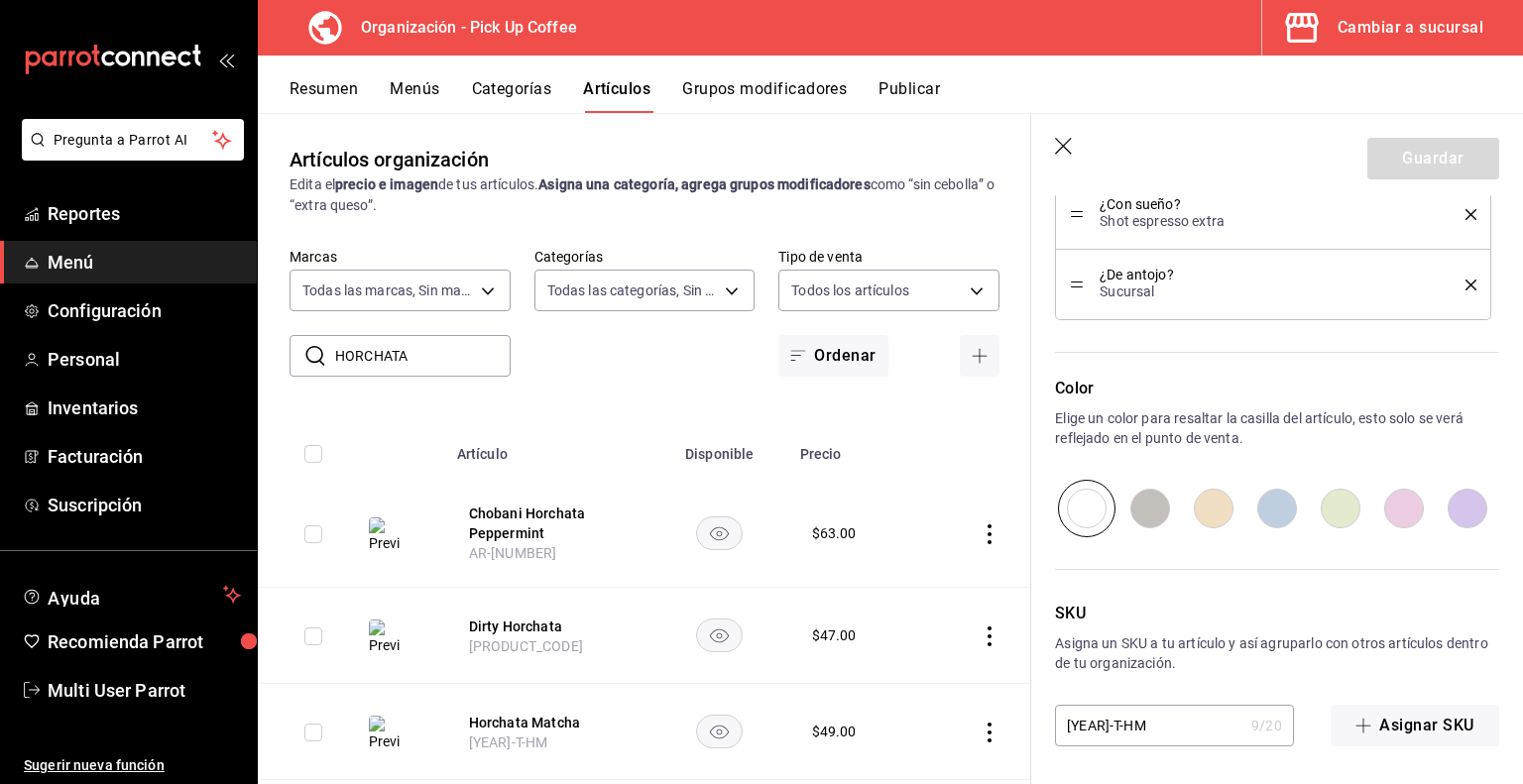 click on "Resumen" at bounding box center (323, 96) 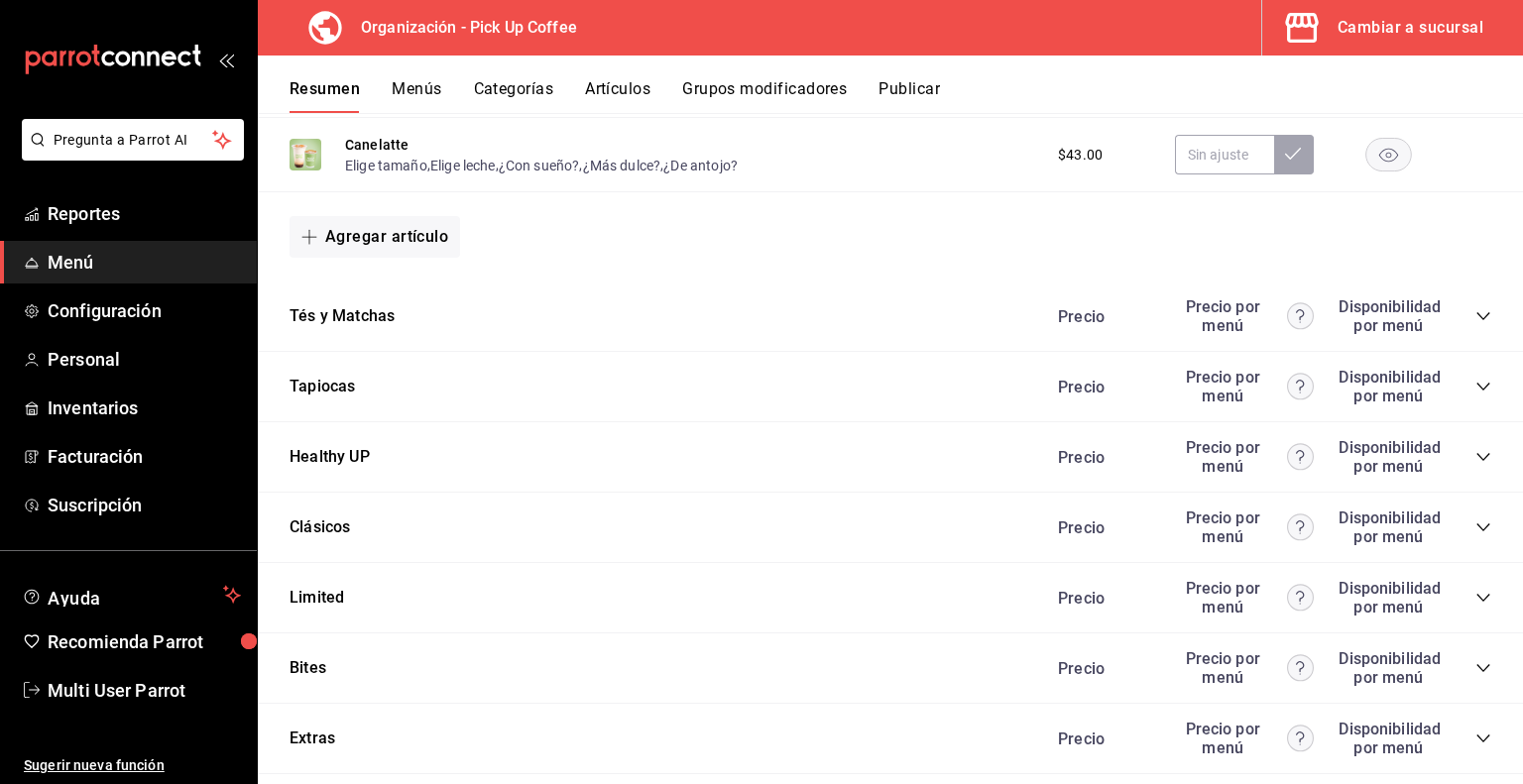 scroll, scrollTop: 1467, scrollLeft: 0, axis: vertical 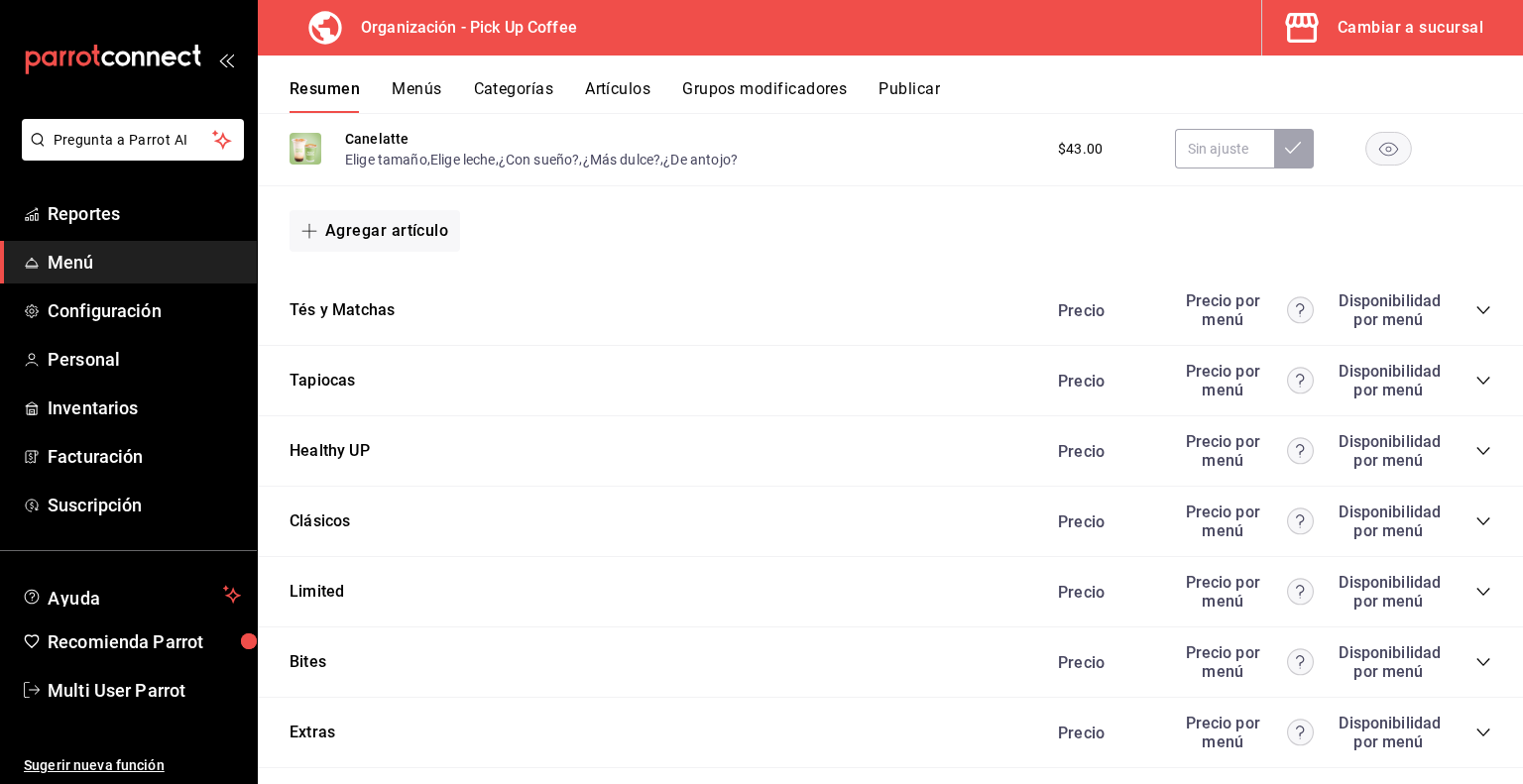 click on "Precio Precio por menú   Disponibilidad por menú" at bounding box center [1264, 310] 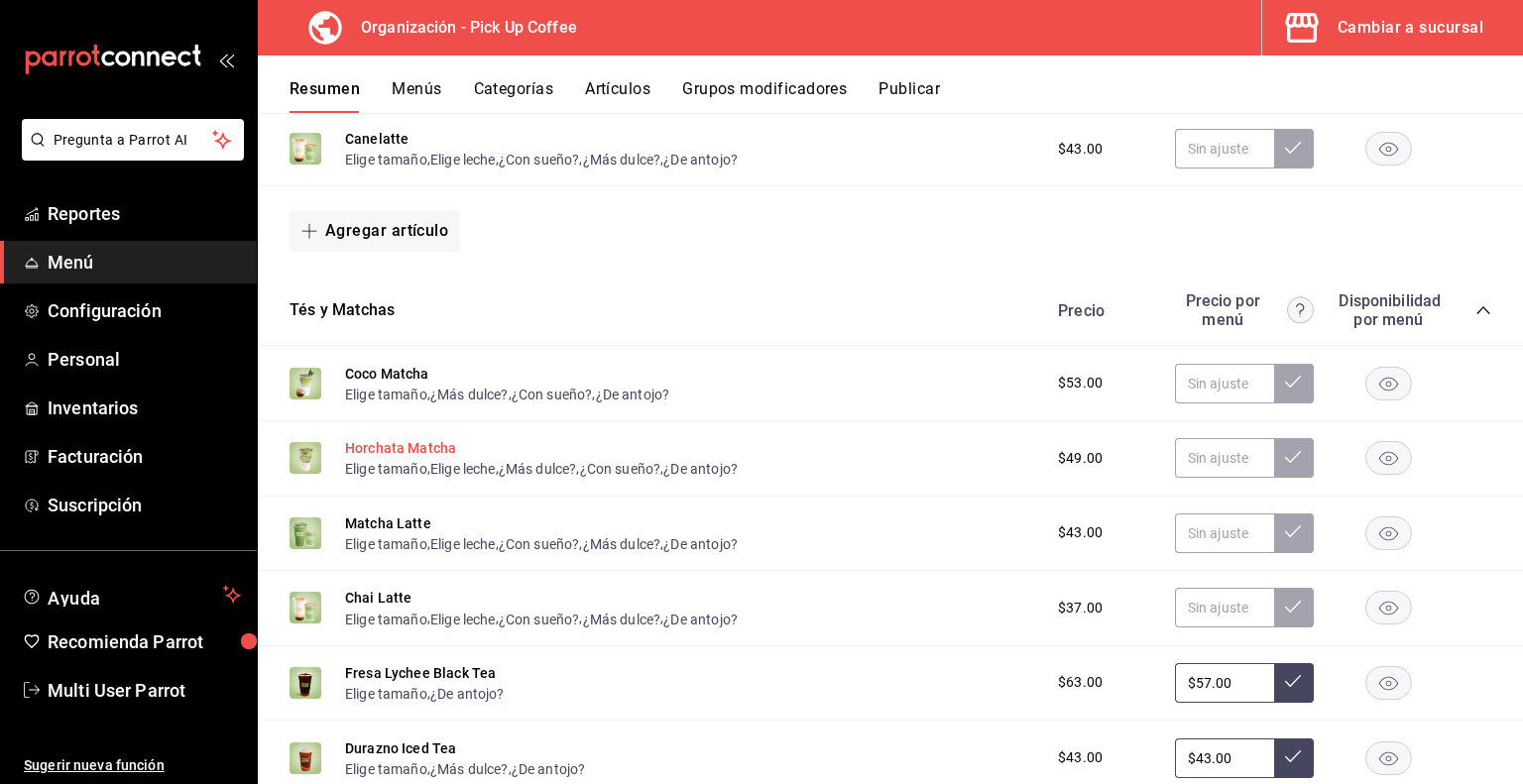 click on "Horchata Matcha" at bounding box center [401, 448] 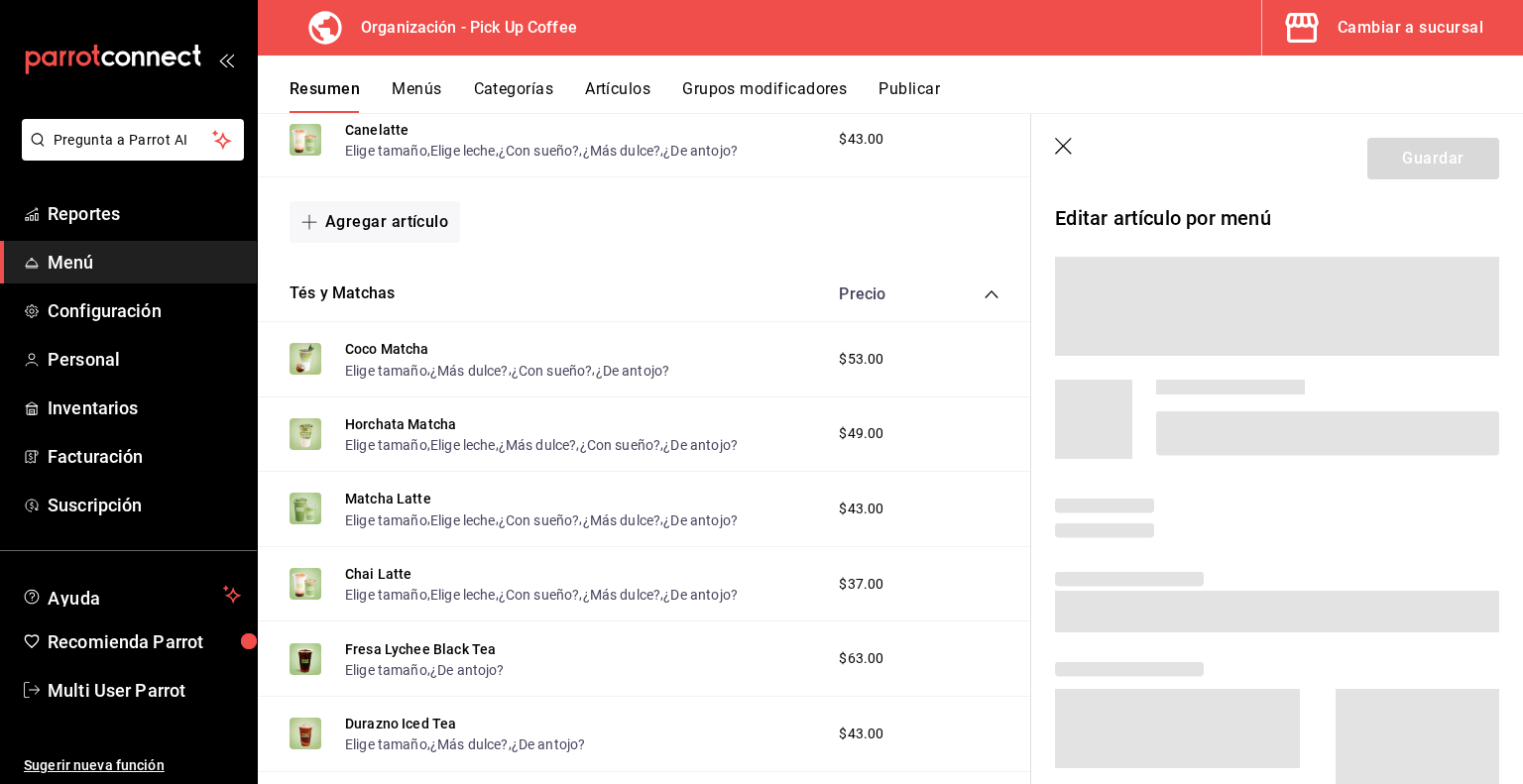 scroll, scrollTop: 1435, scrollLeft: 0, axis: vertical 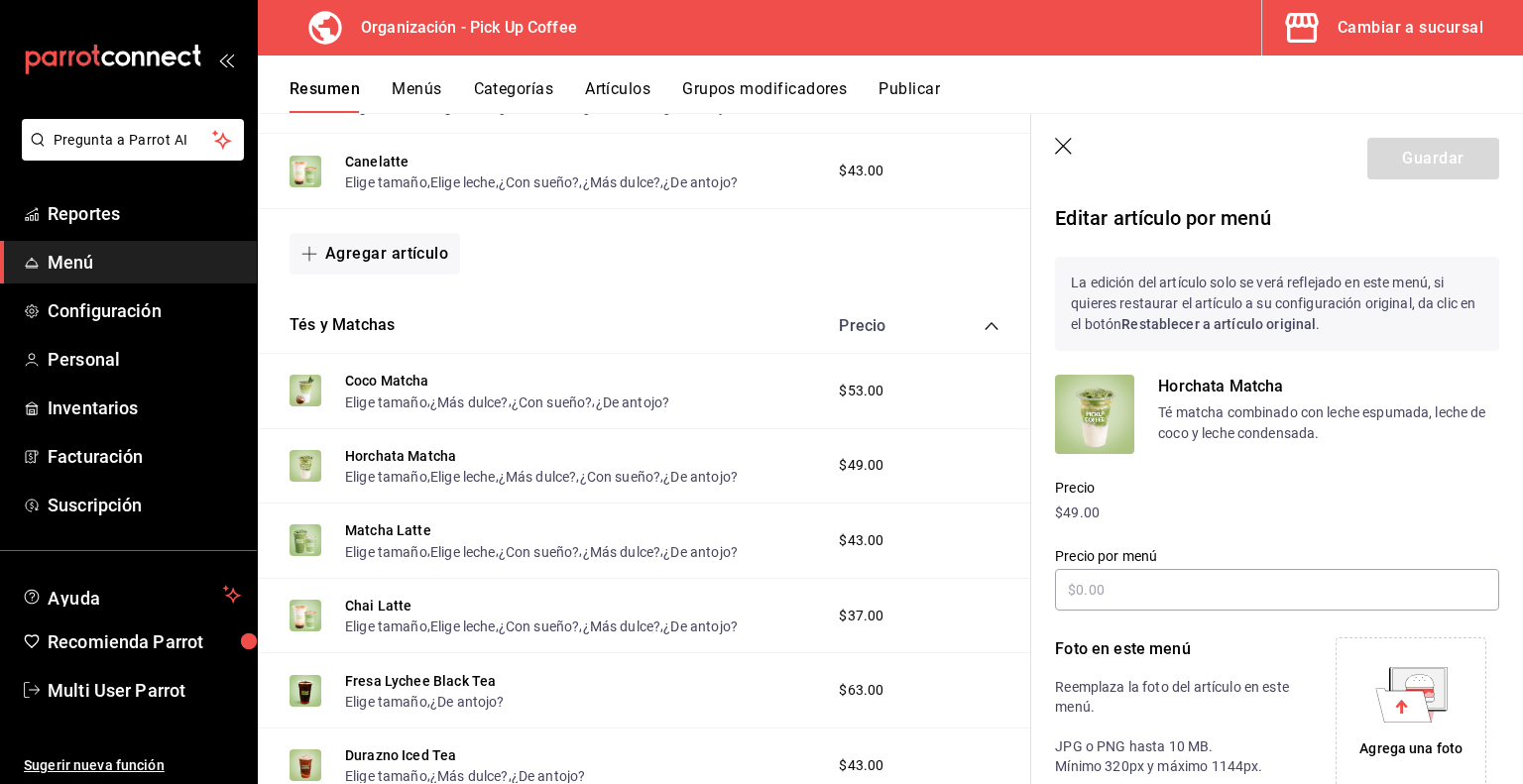click 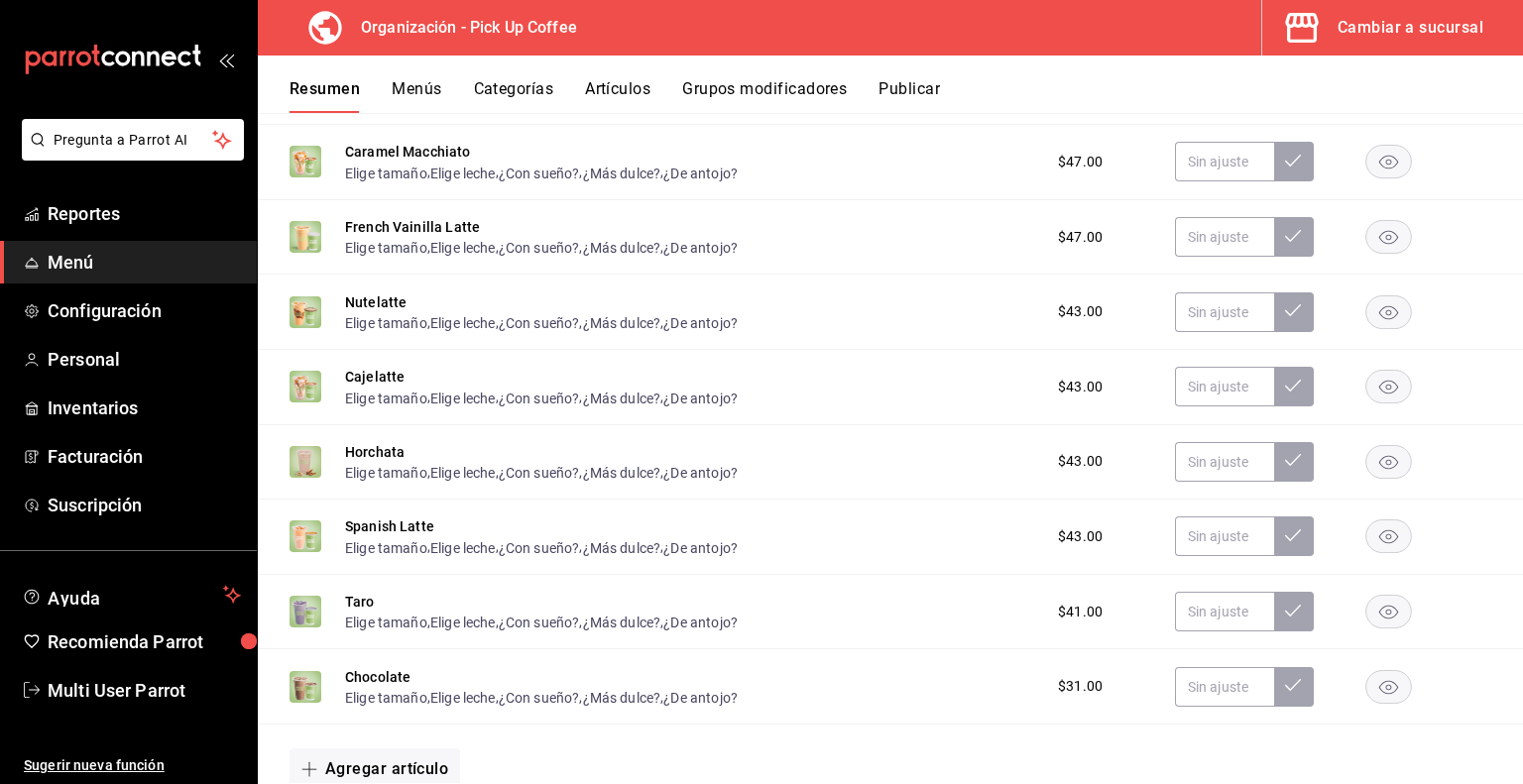 scroll, scrollTop: 0, scrollLeft: 0, axis: both 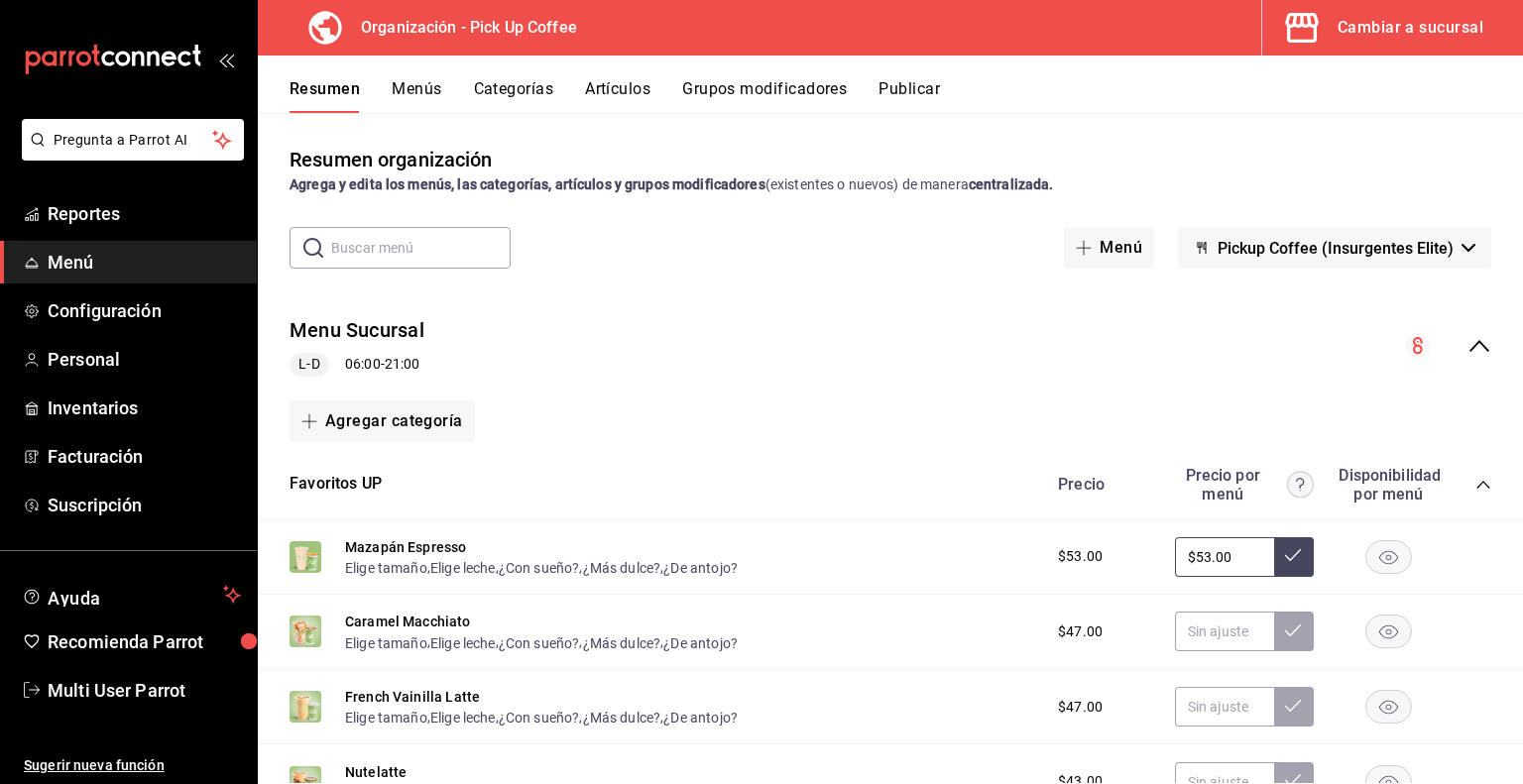 click on "Menús" at bounding box center (416, 96) 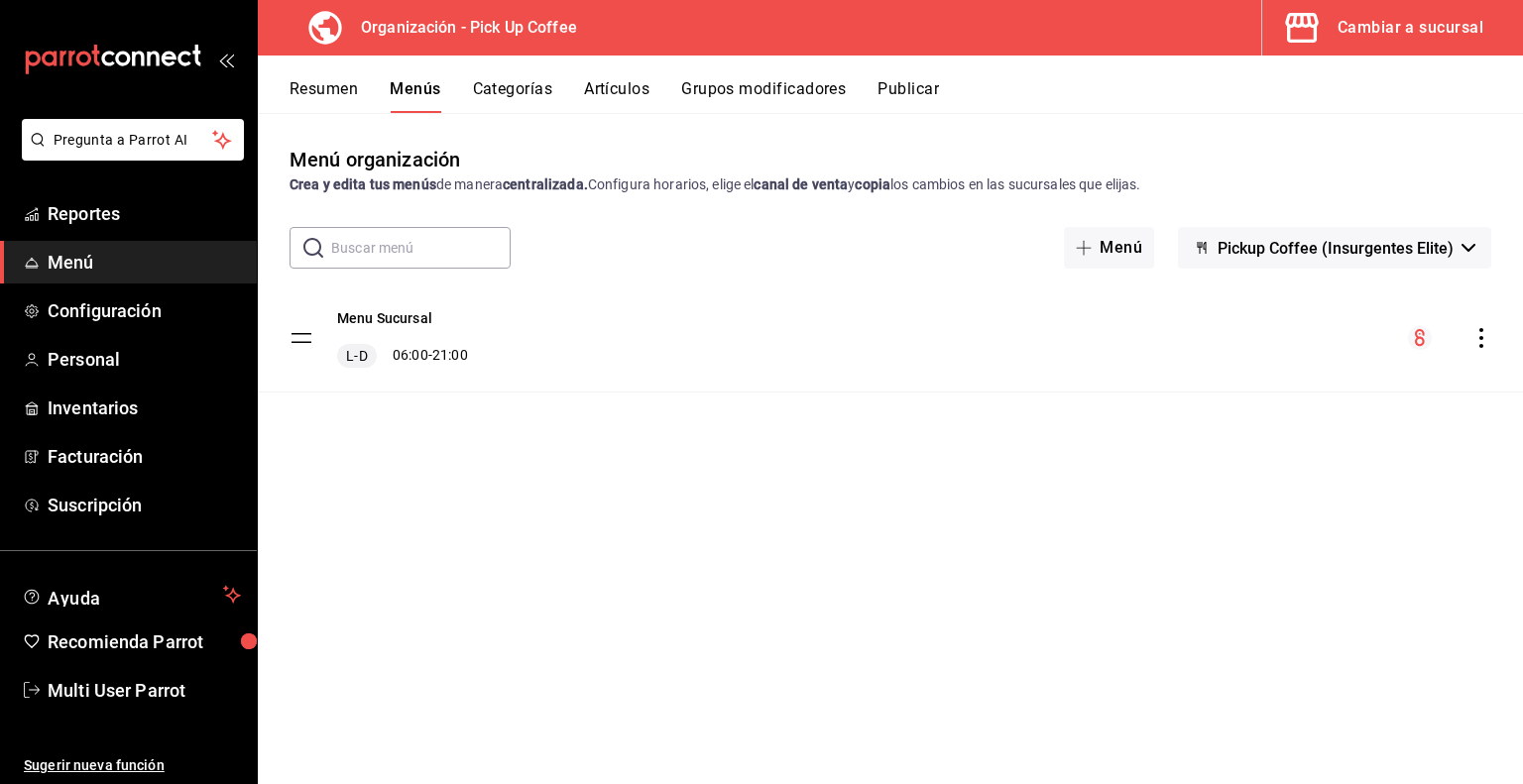 click on "Resumen" at bounding box center [323, 96] 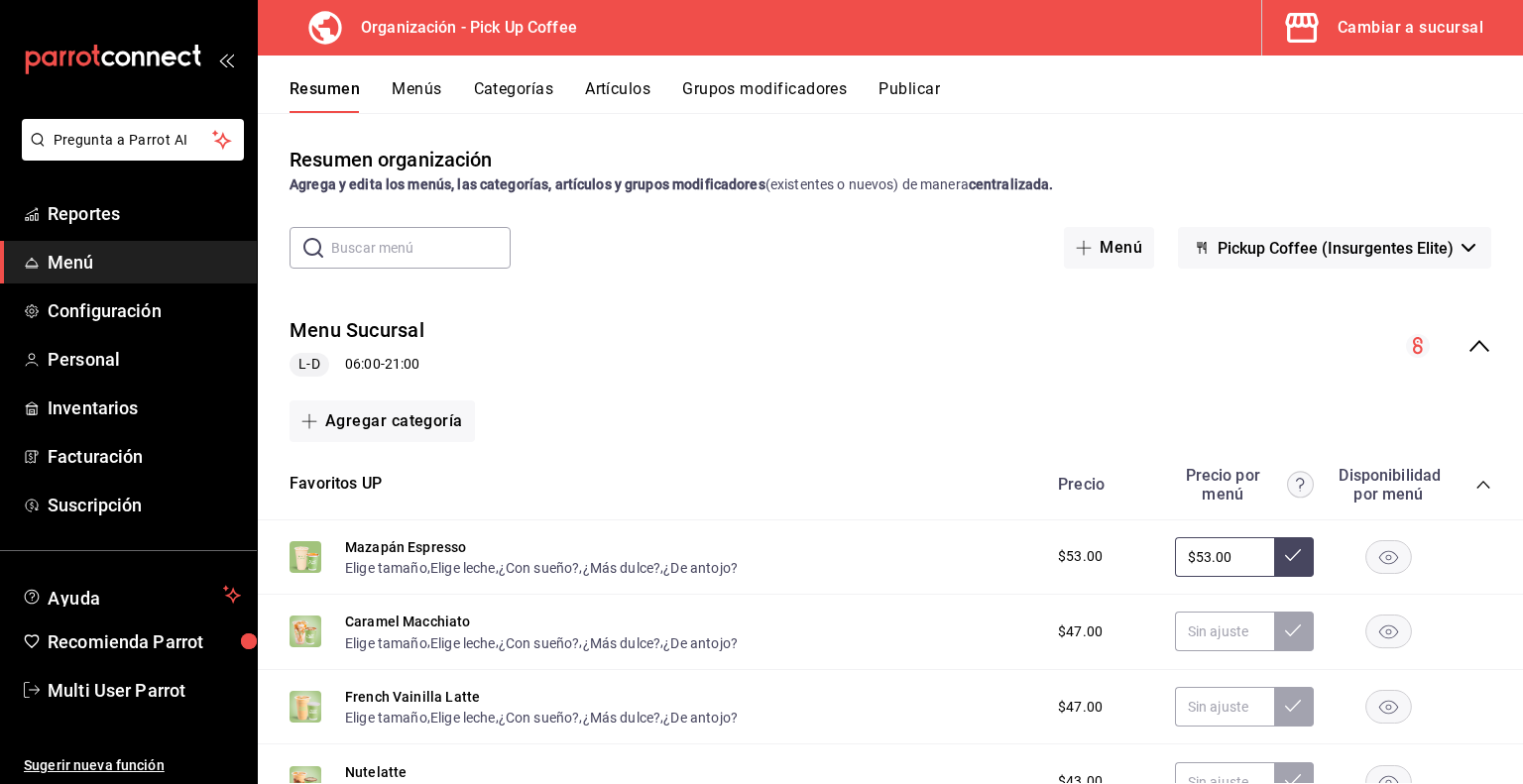 click on "Menús" at bounding box center (416, 96) 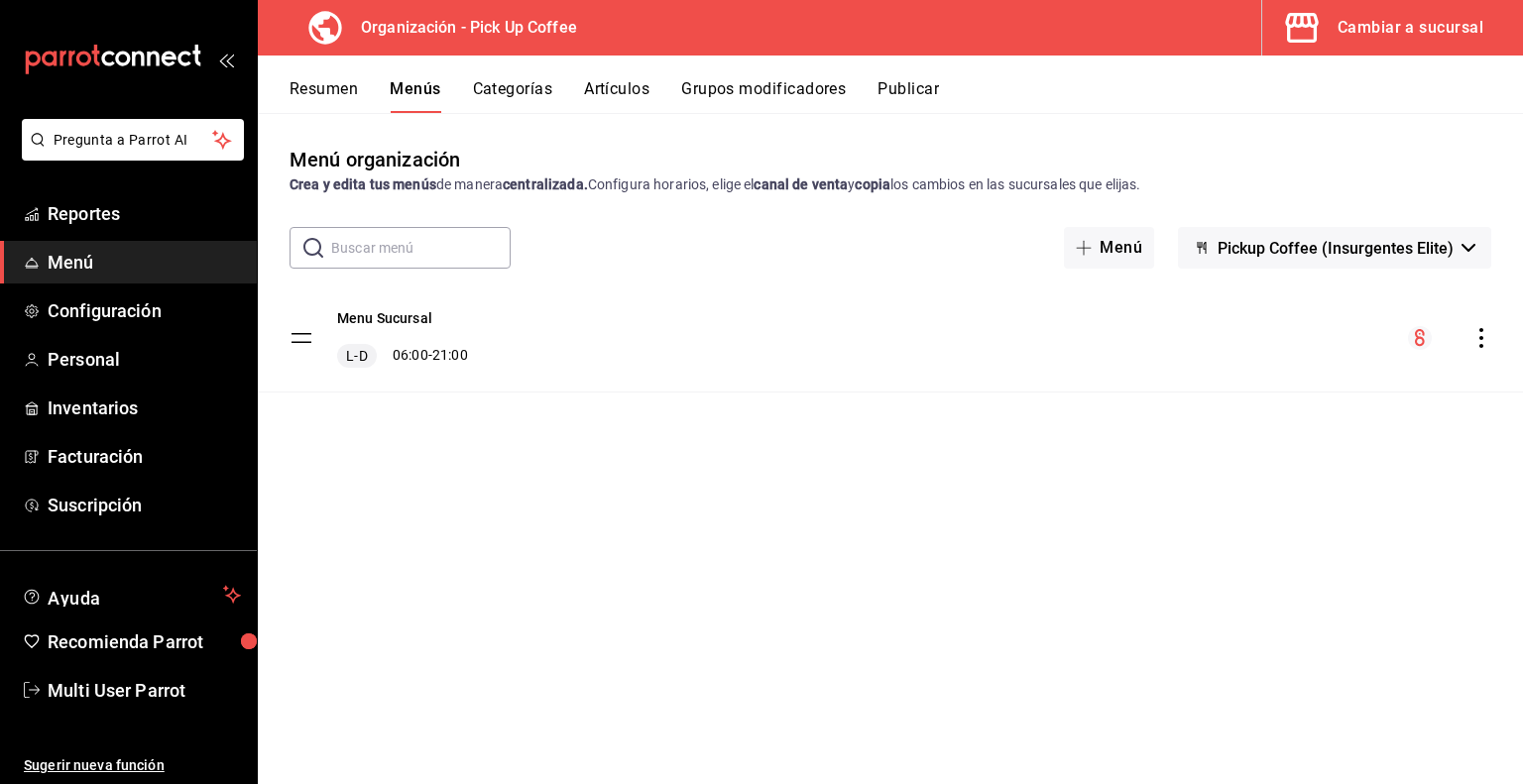 click 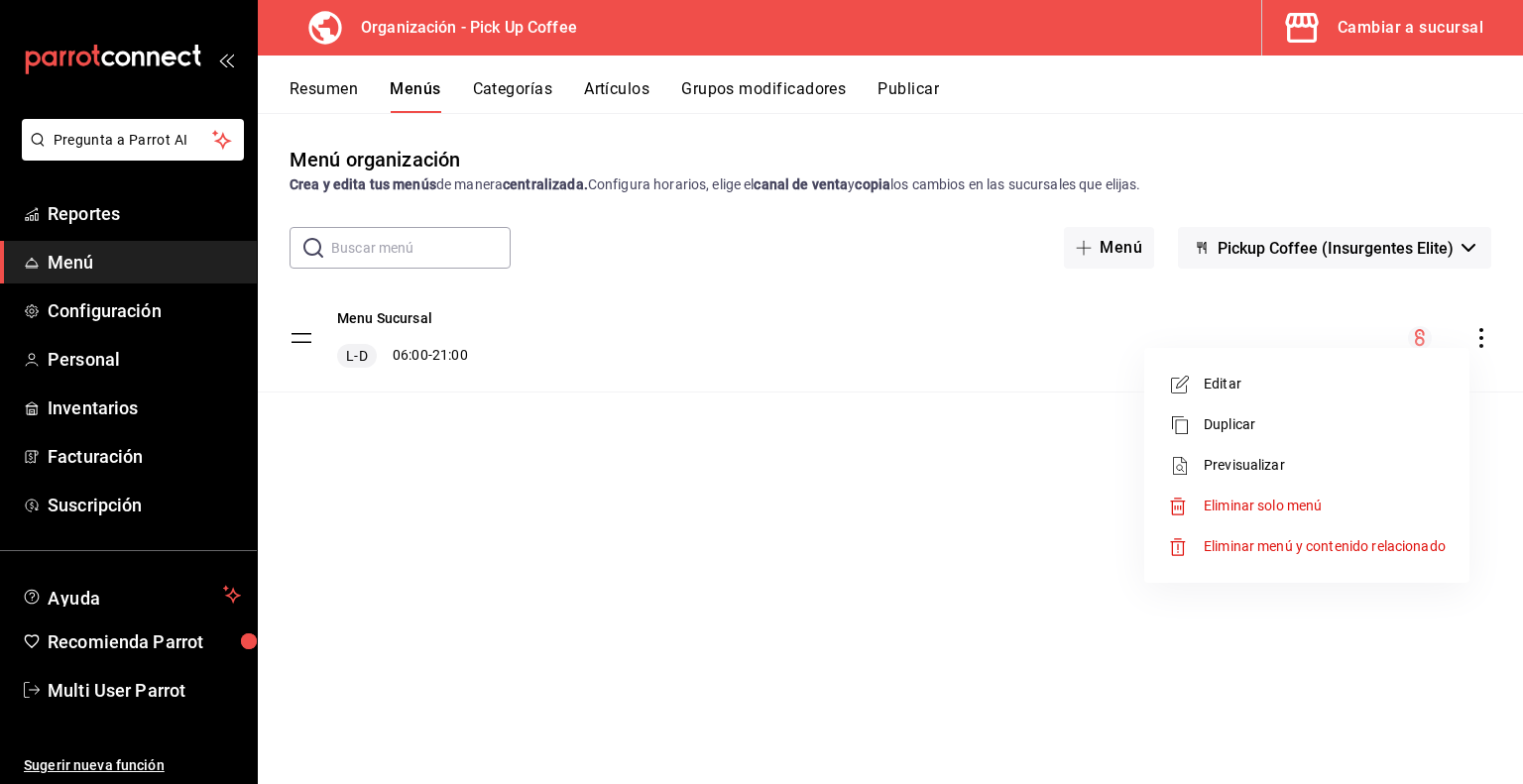 click at bounding box center [762, 392] 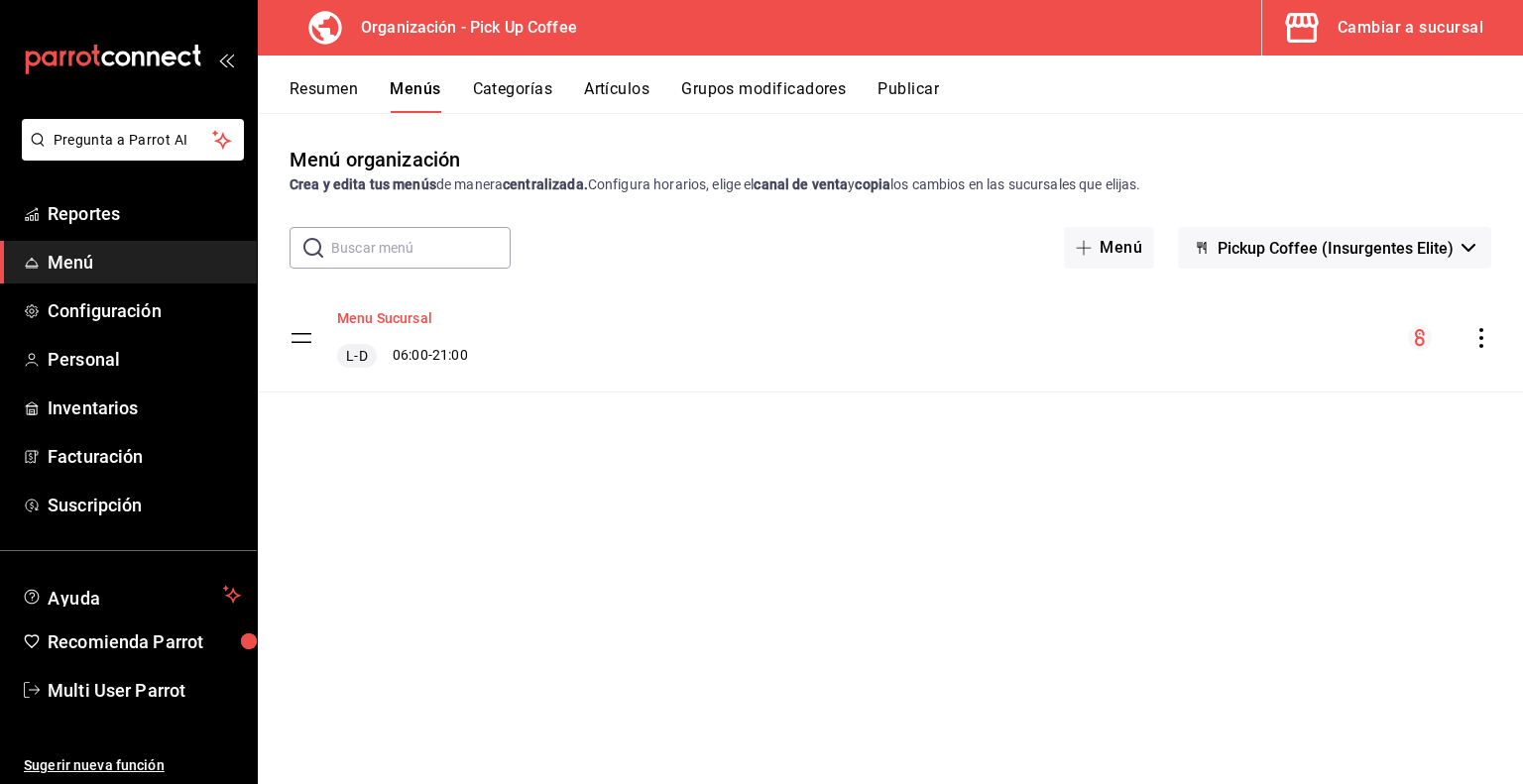 click on "Menu Sucursal" at bounding box center (385, 318) 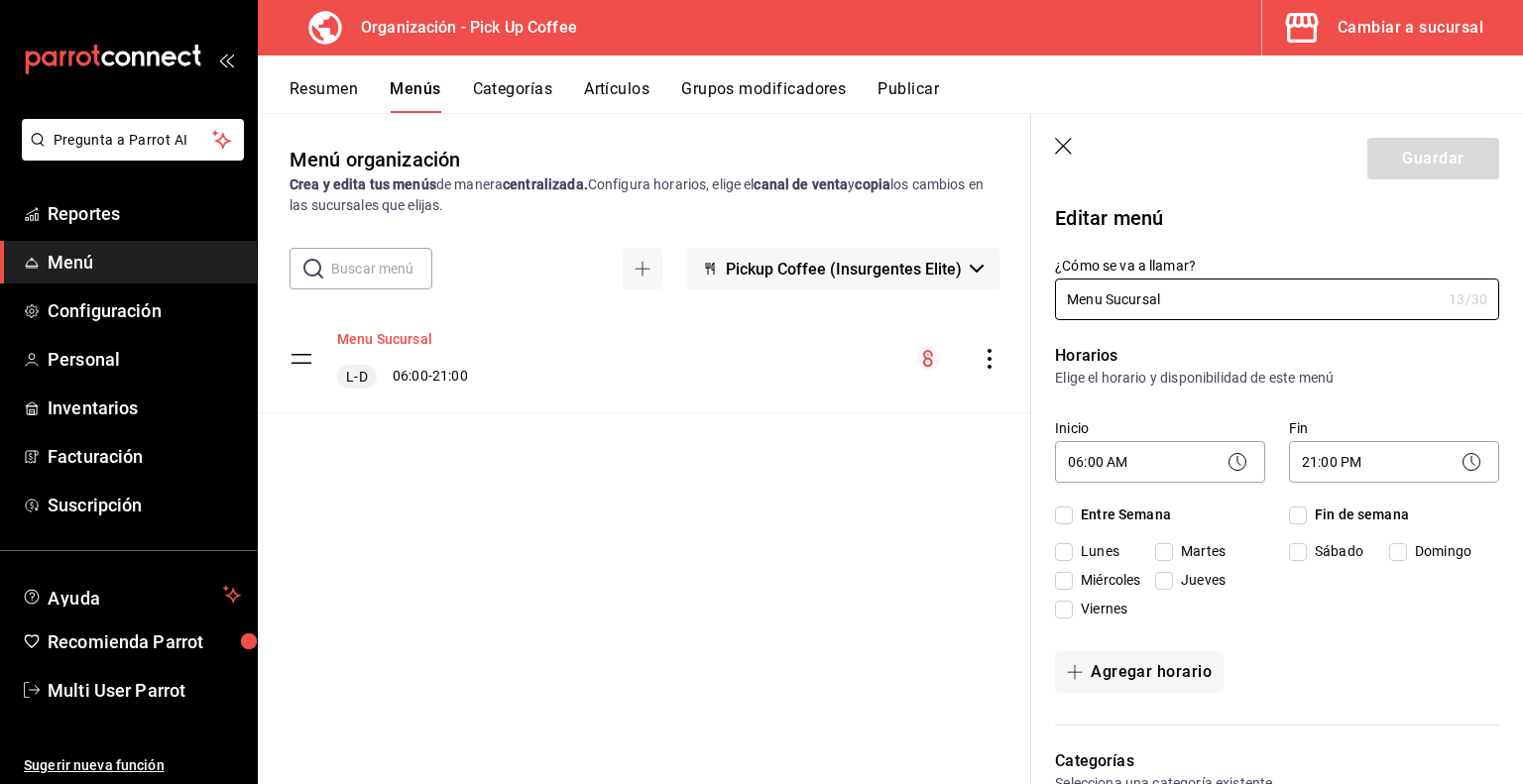 checkbox on "true" 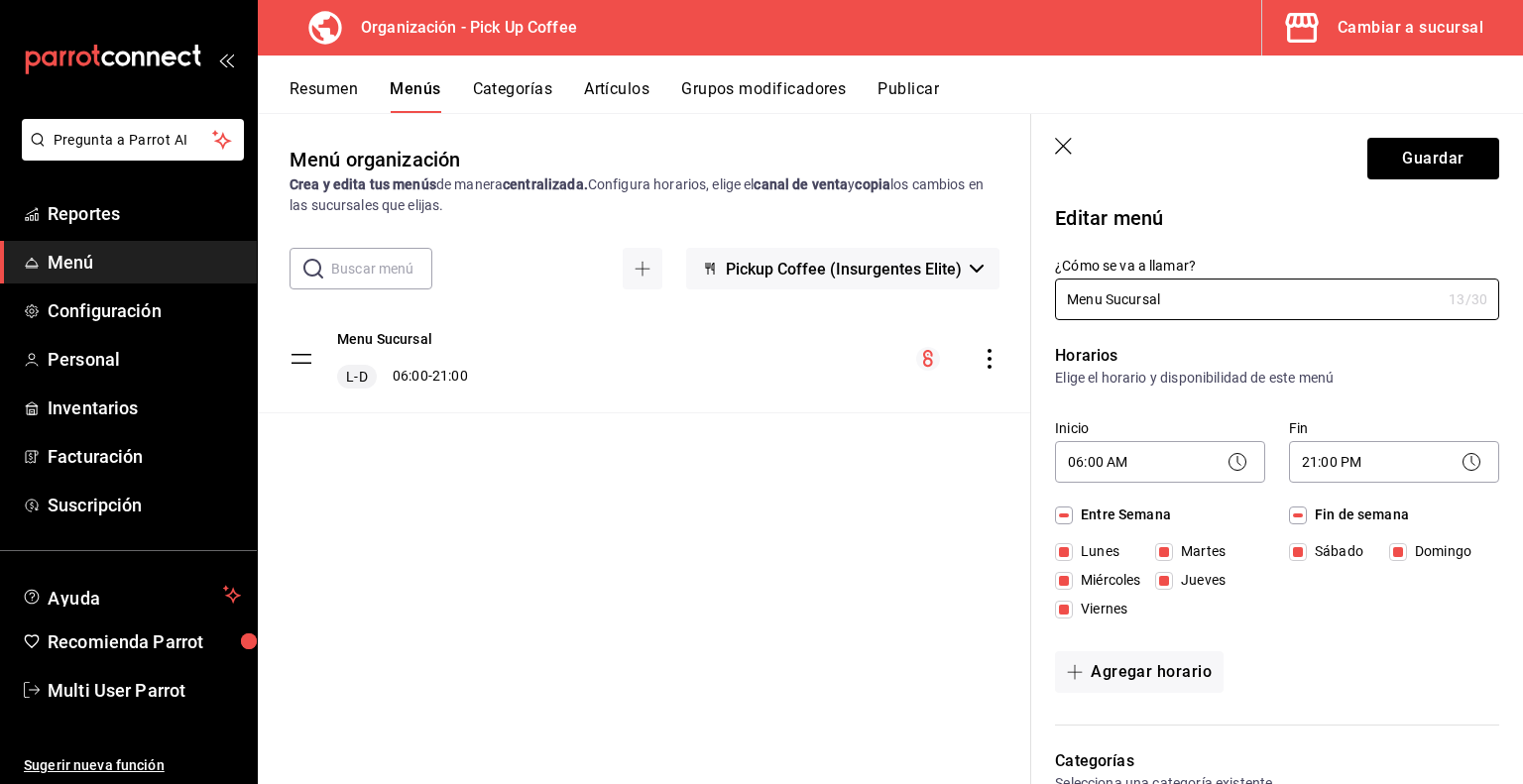 click on "Guardar" at bounding box center [1277, 155] 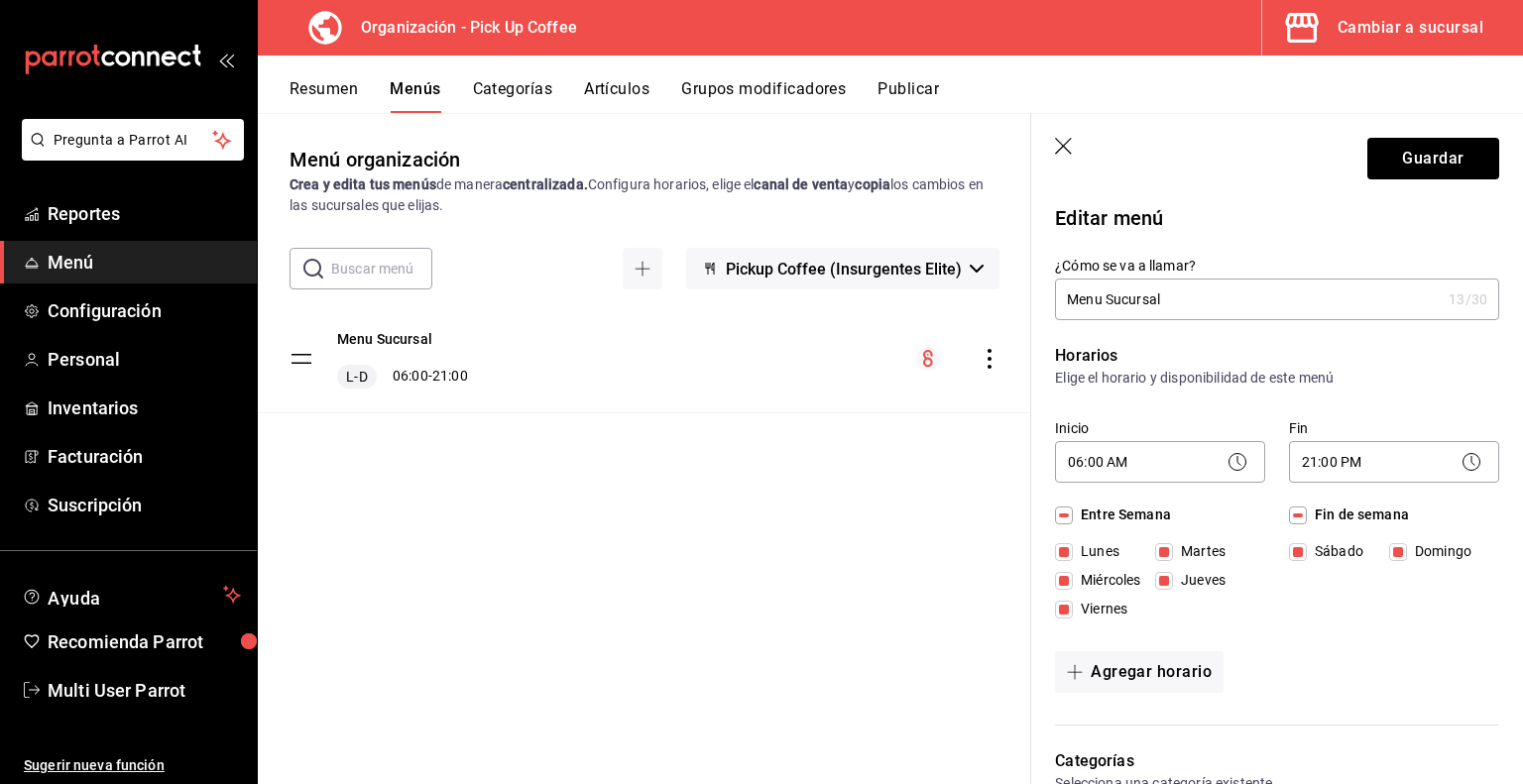 click 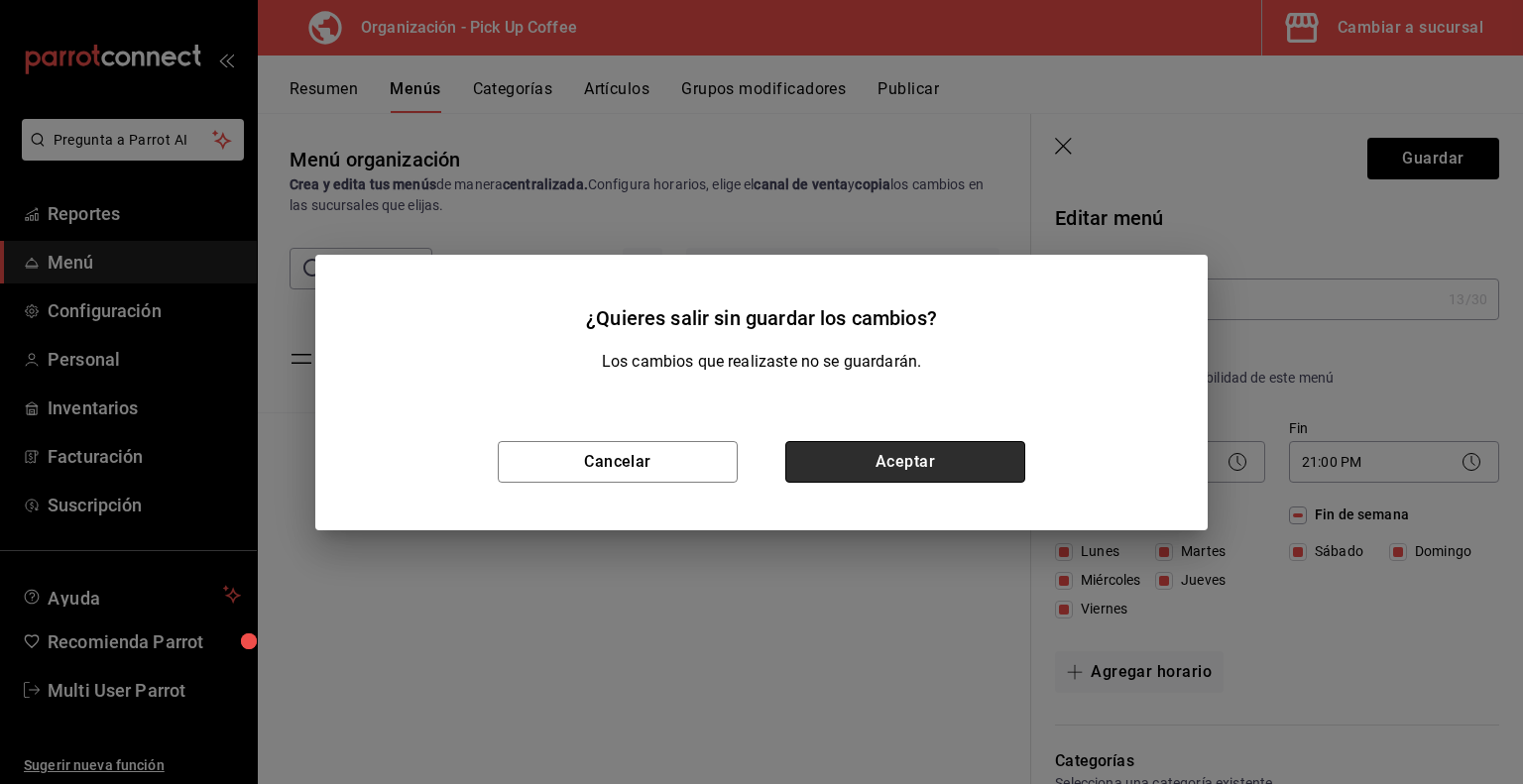 click on "Aceptar" at bounding box center [905, 462] 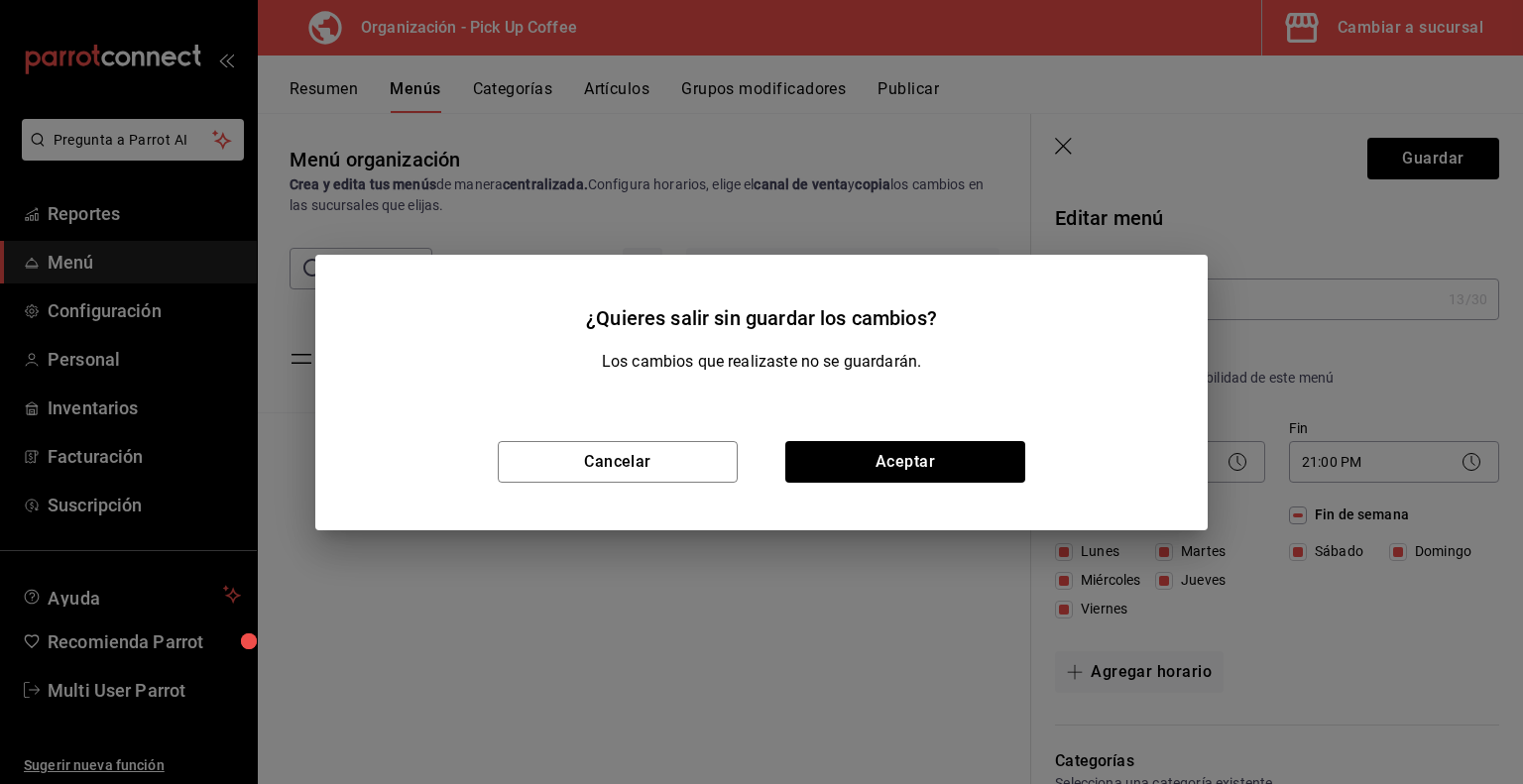 type 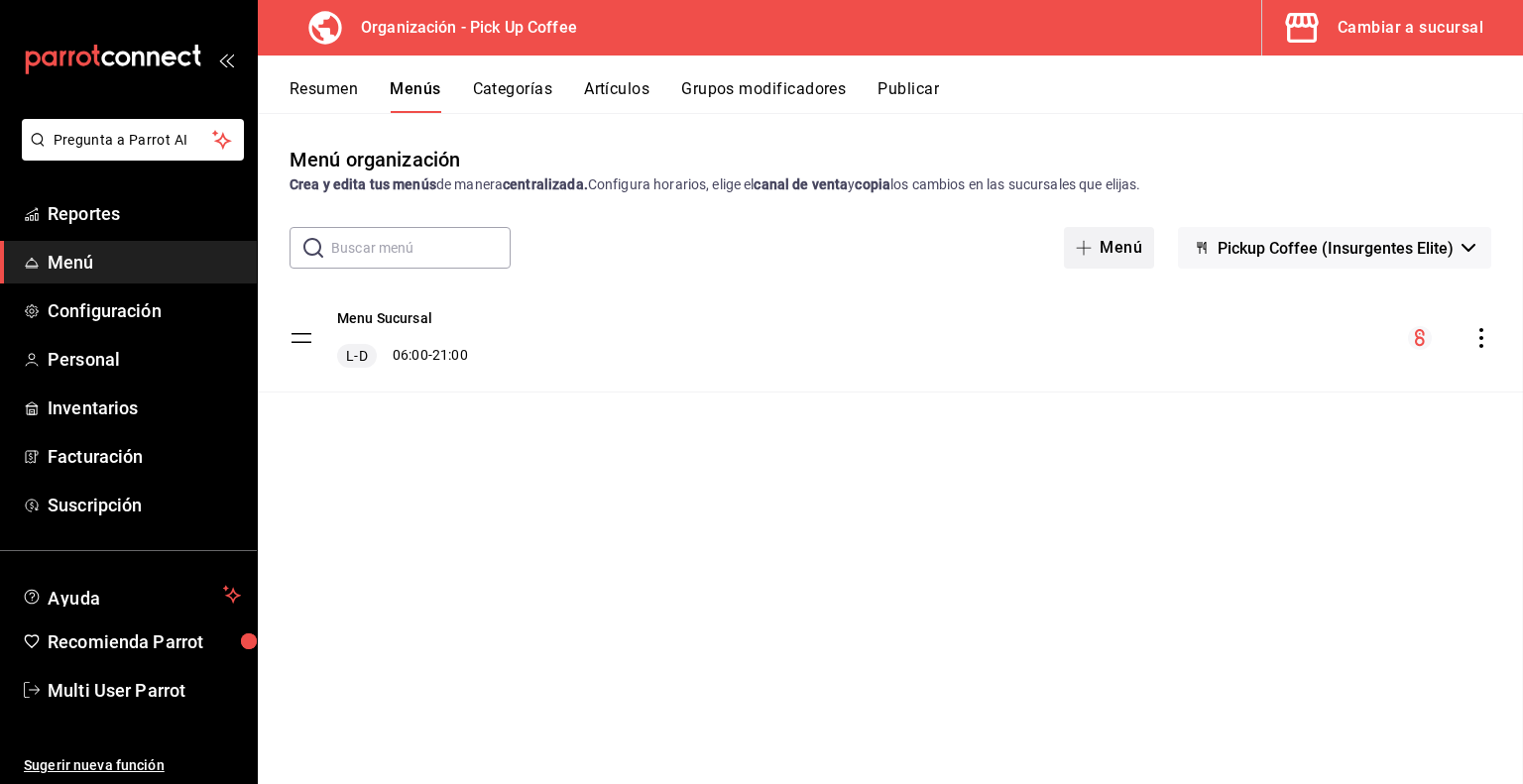 checkbox on "false" 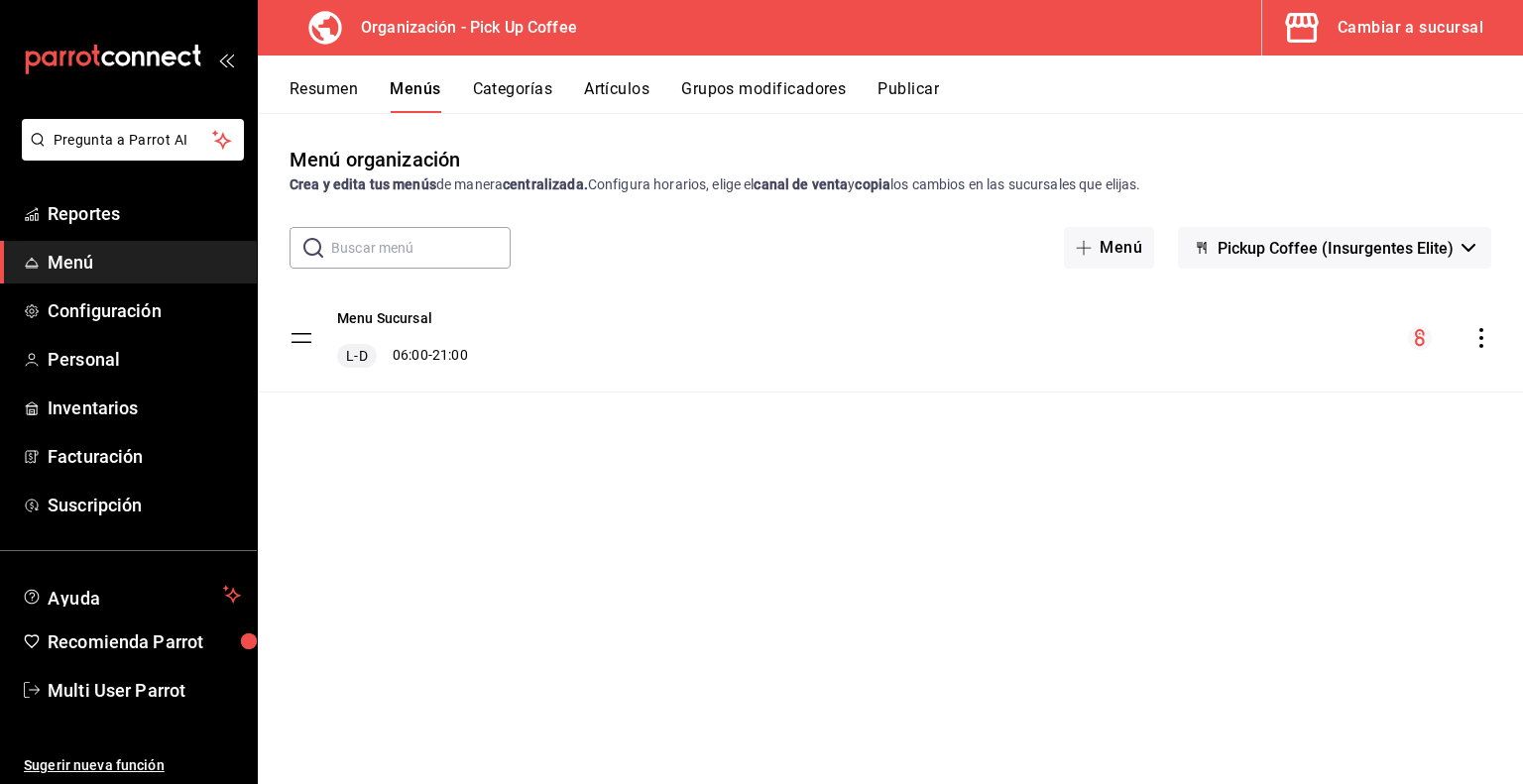 click on "Menús" at bounding box center [414, 96] 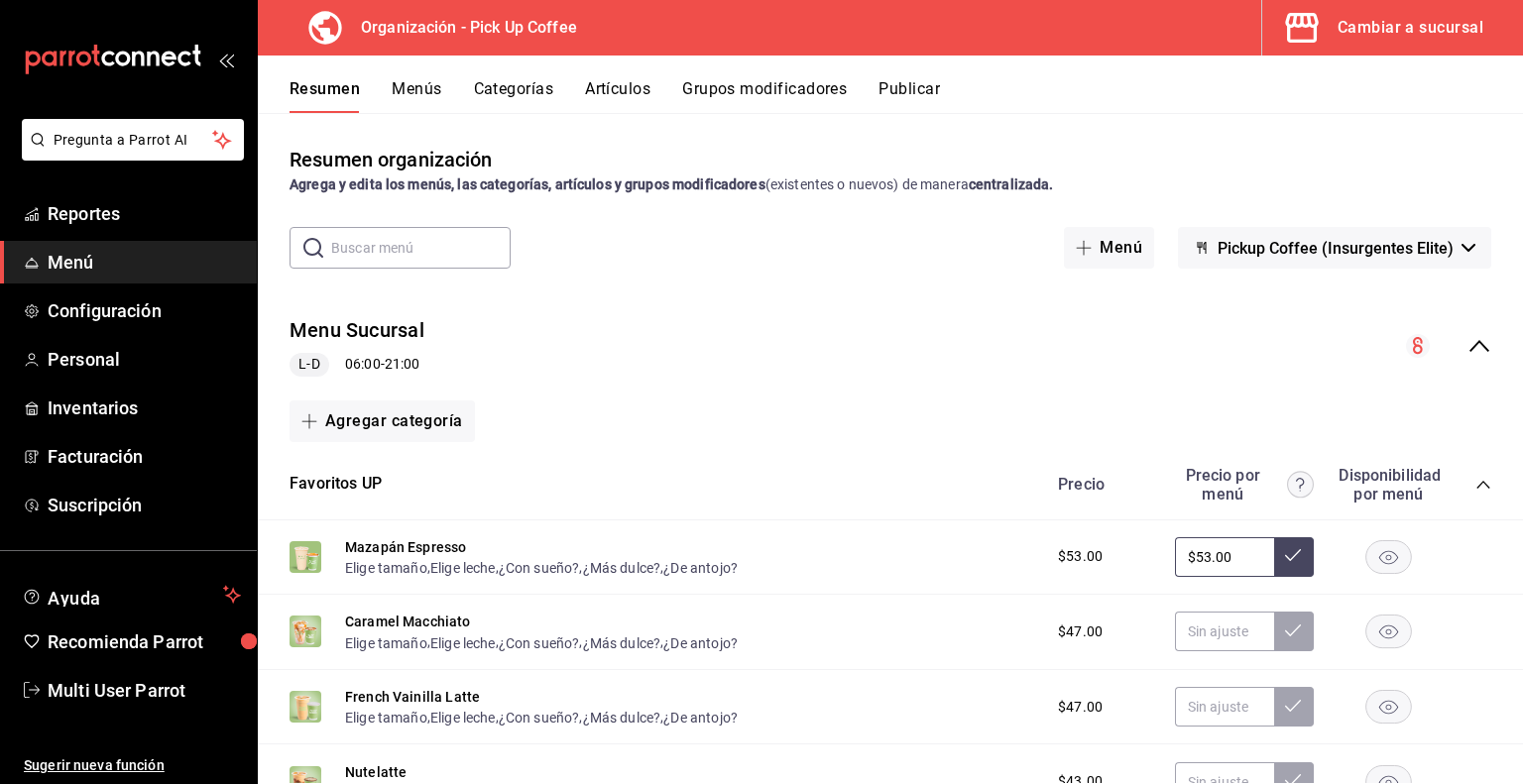 click on "Menús" at bounding box center [416, 96] 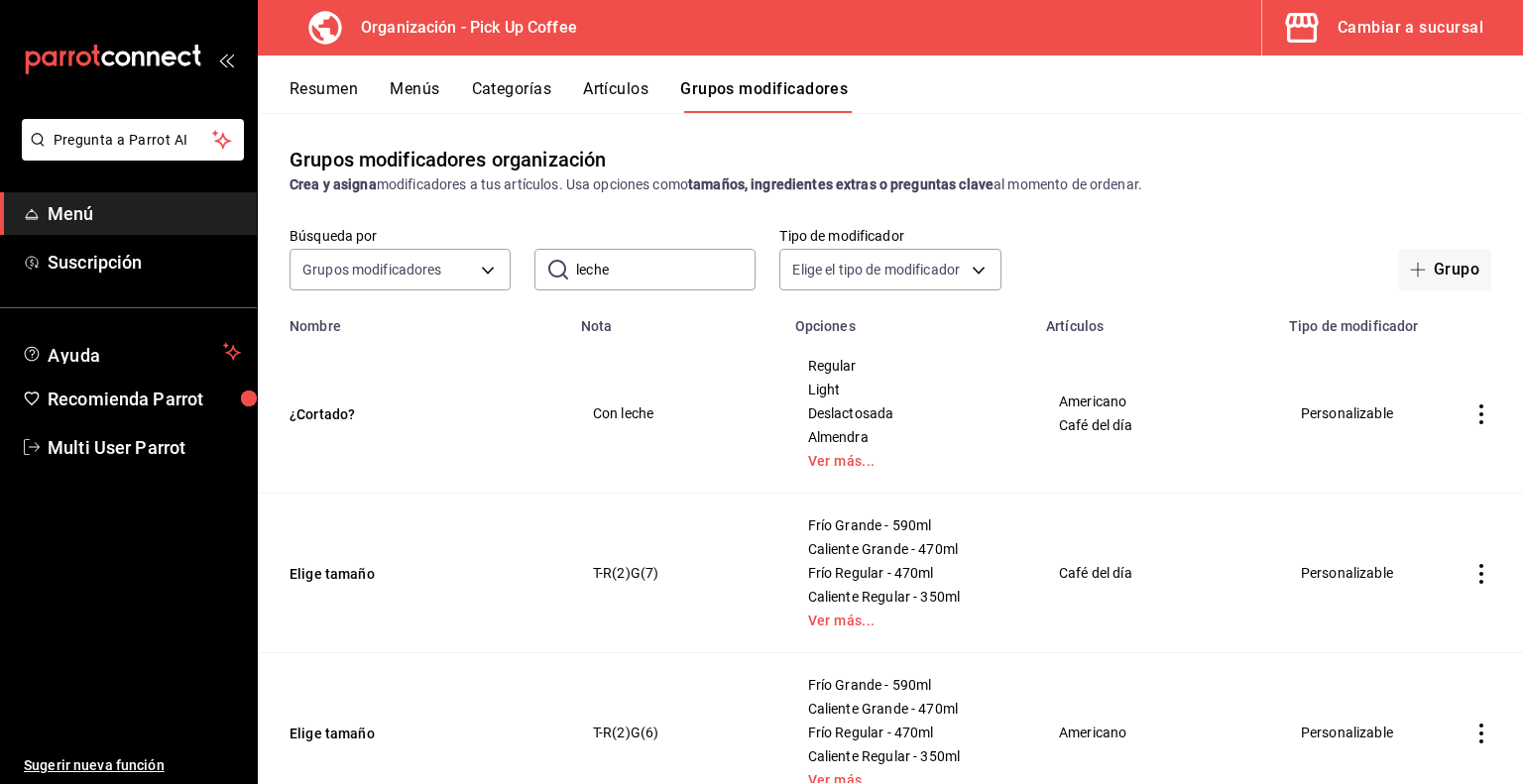 scroll, scrollTop: 0, scrollLeft: 0, axis: both 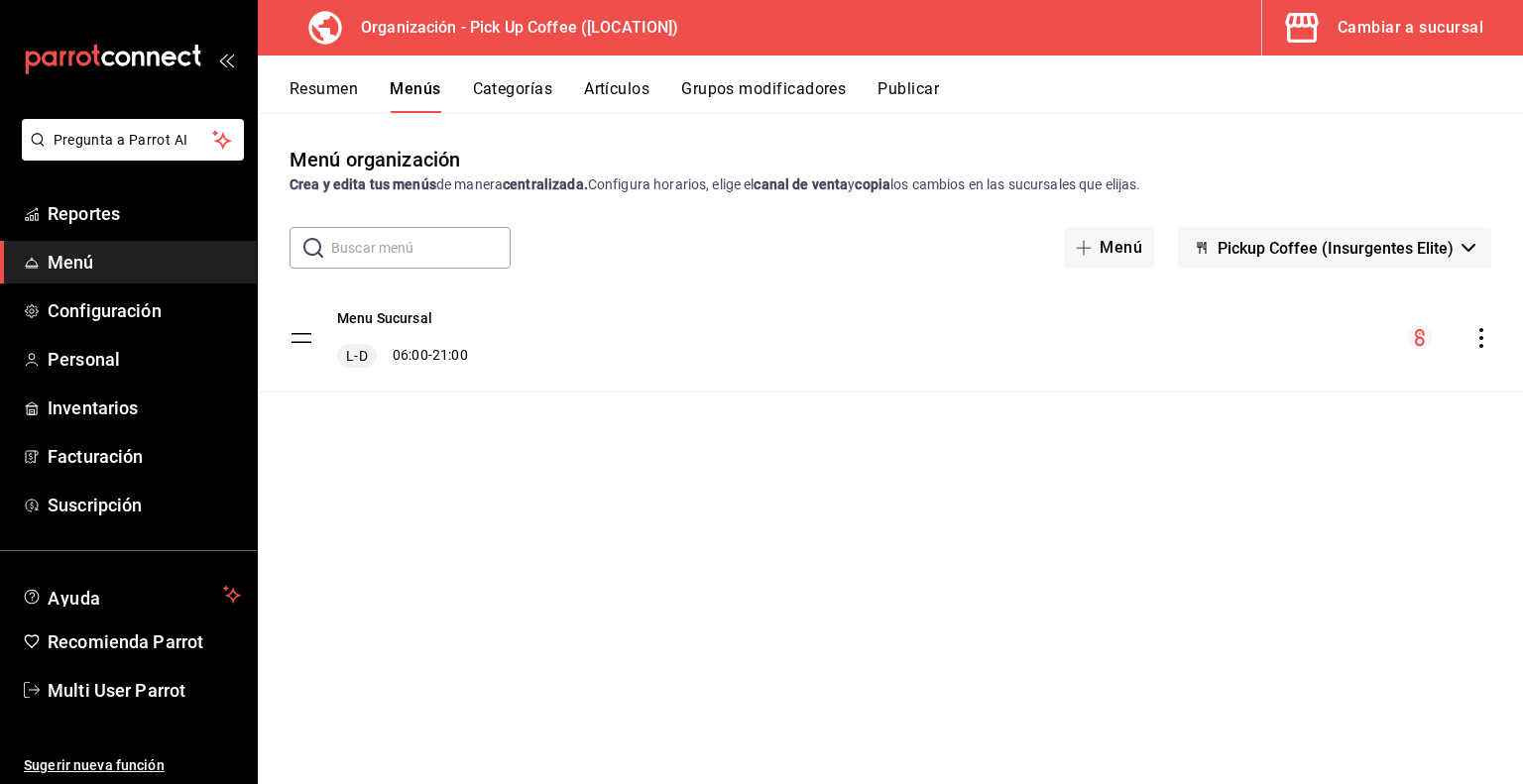 click on "Cambiar a sucursal" at bounding box center [1410, 28] 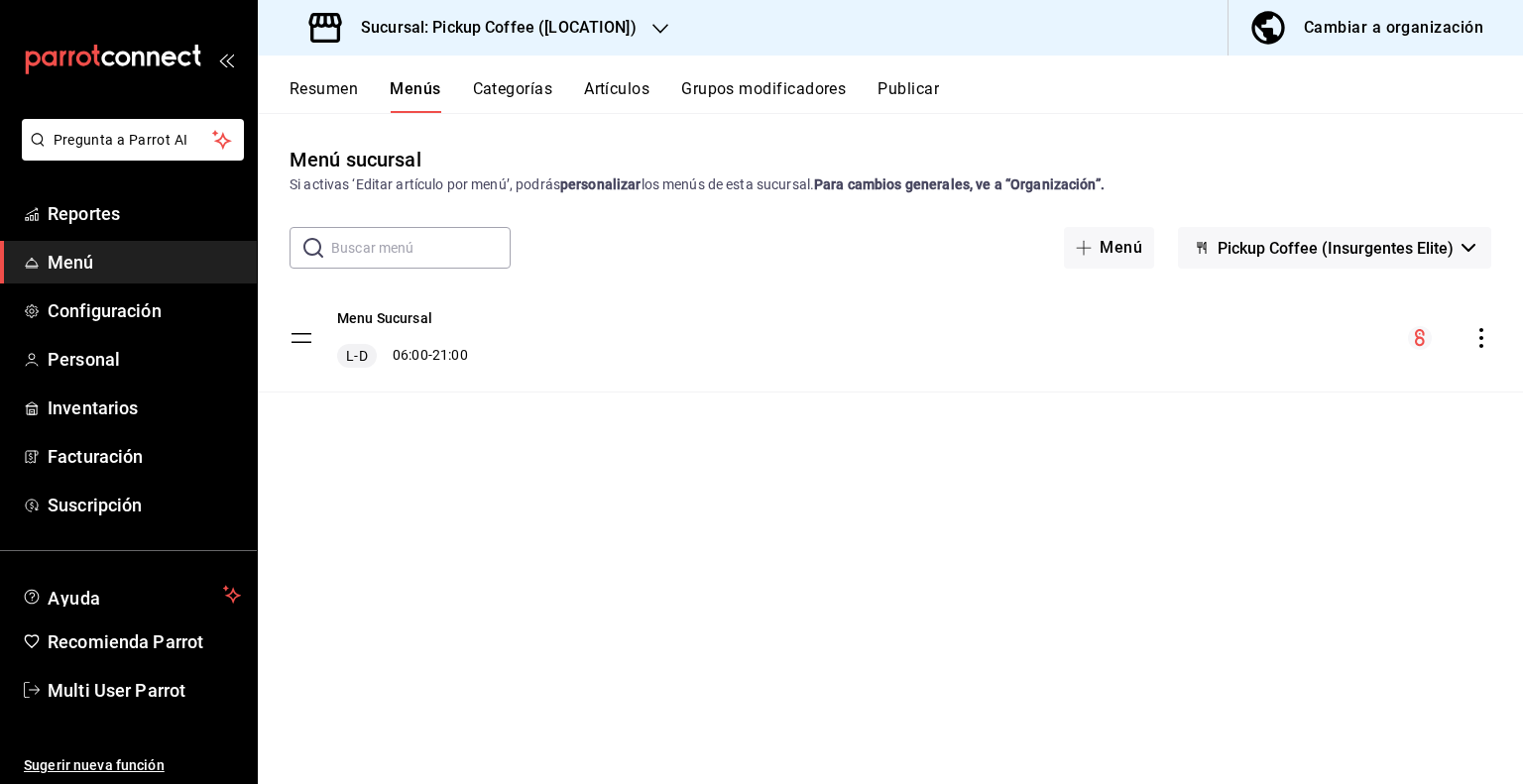 click on "Cambiar a organización" at bounding box center [1393, 28] 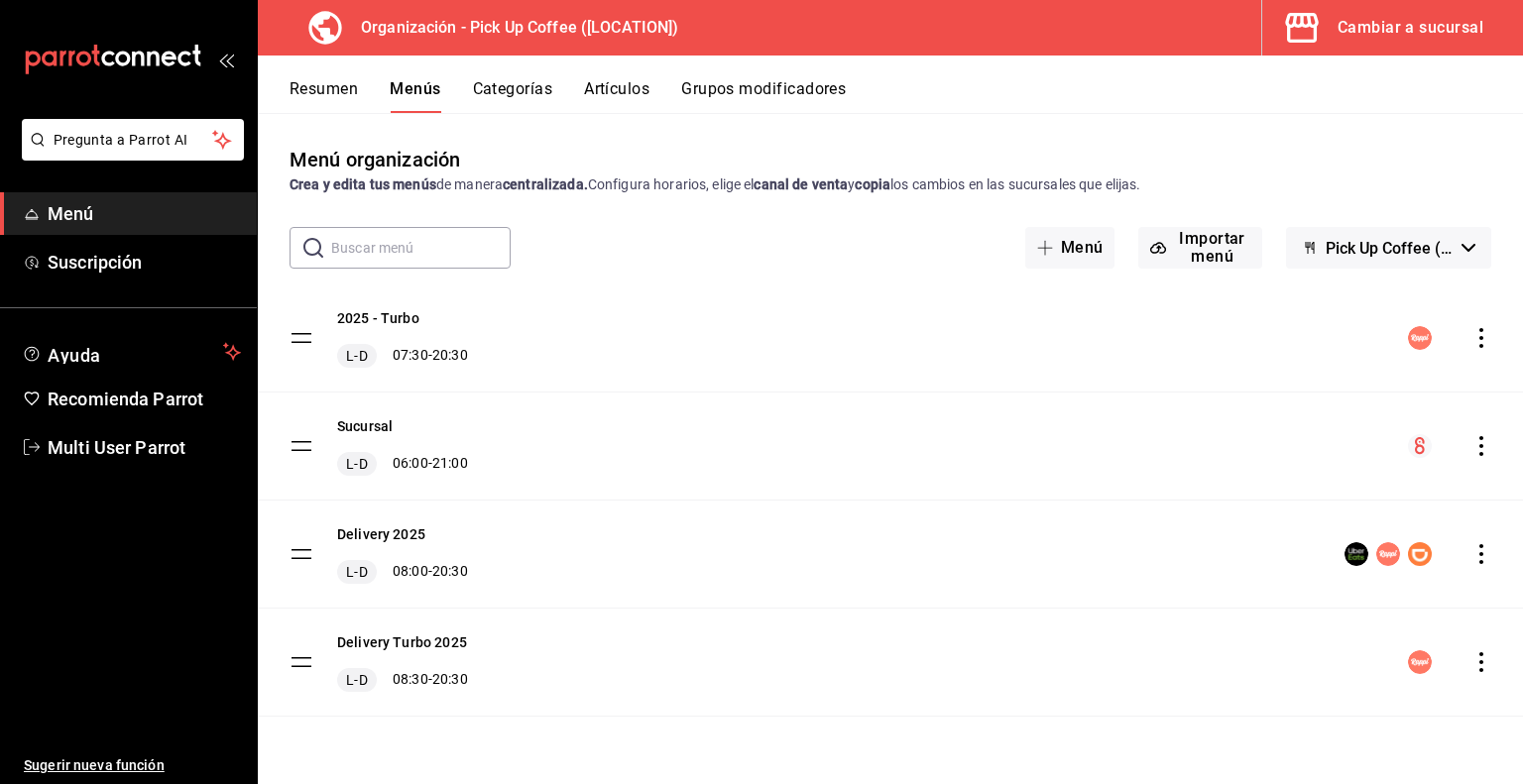 click 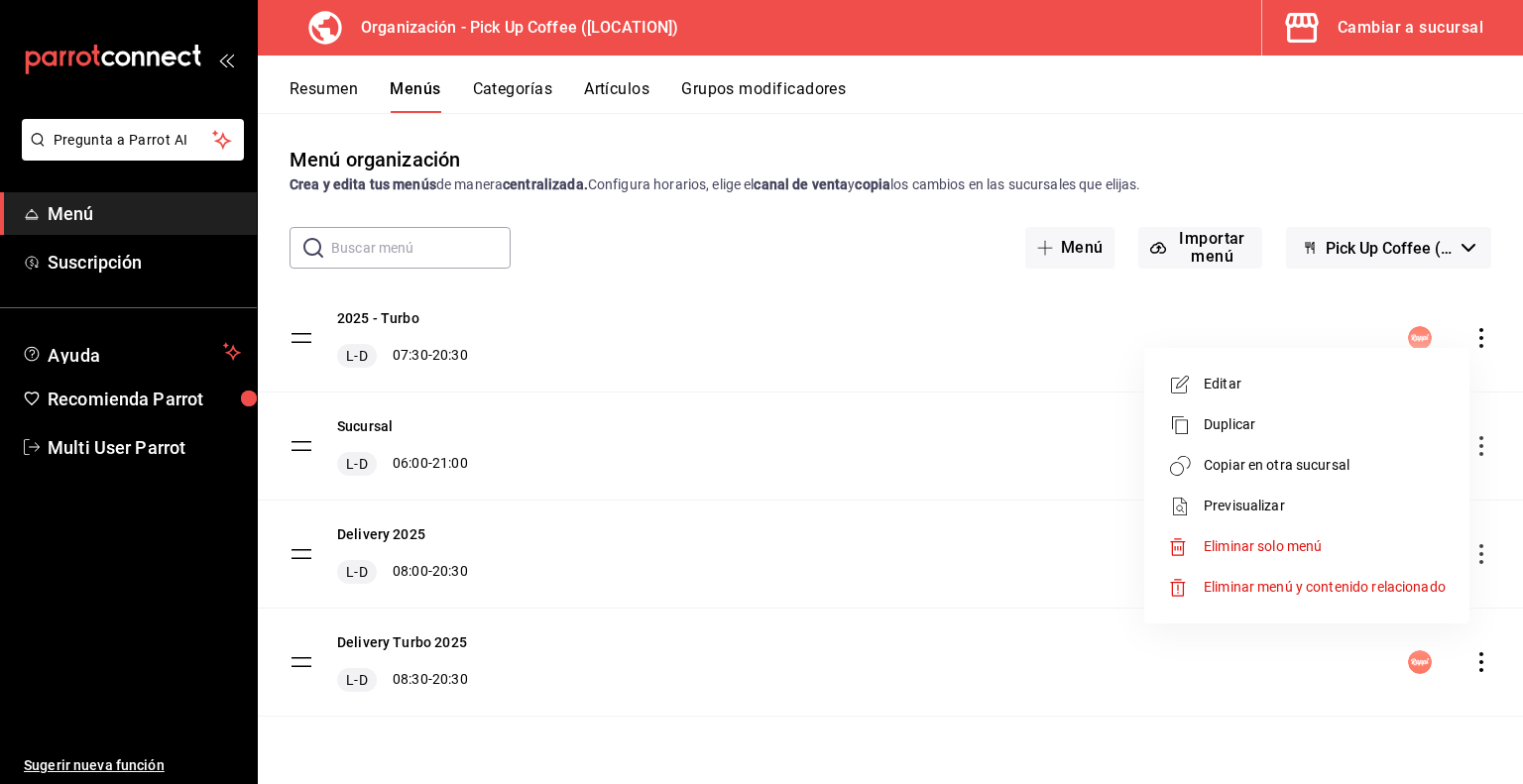 click on "Previsualizar" at bounding box center [1325, 505] 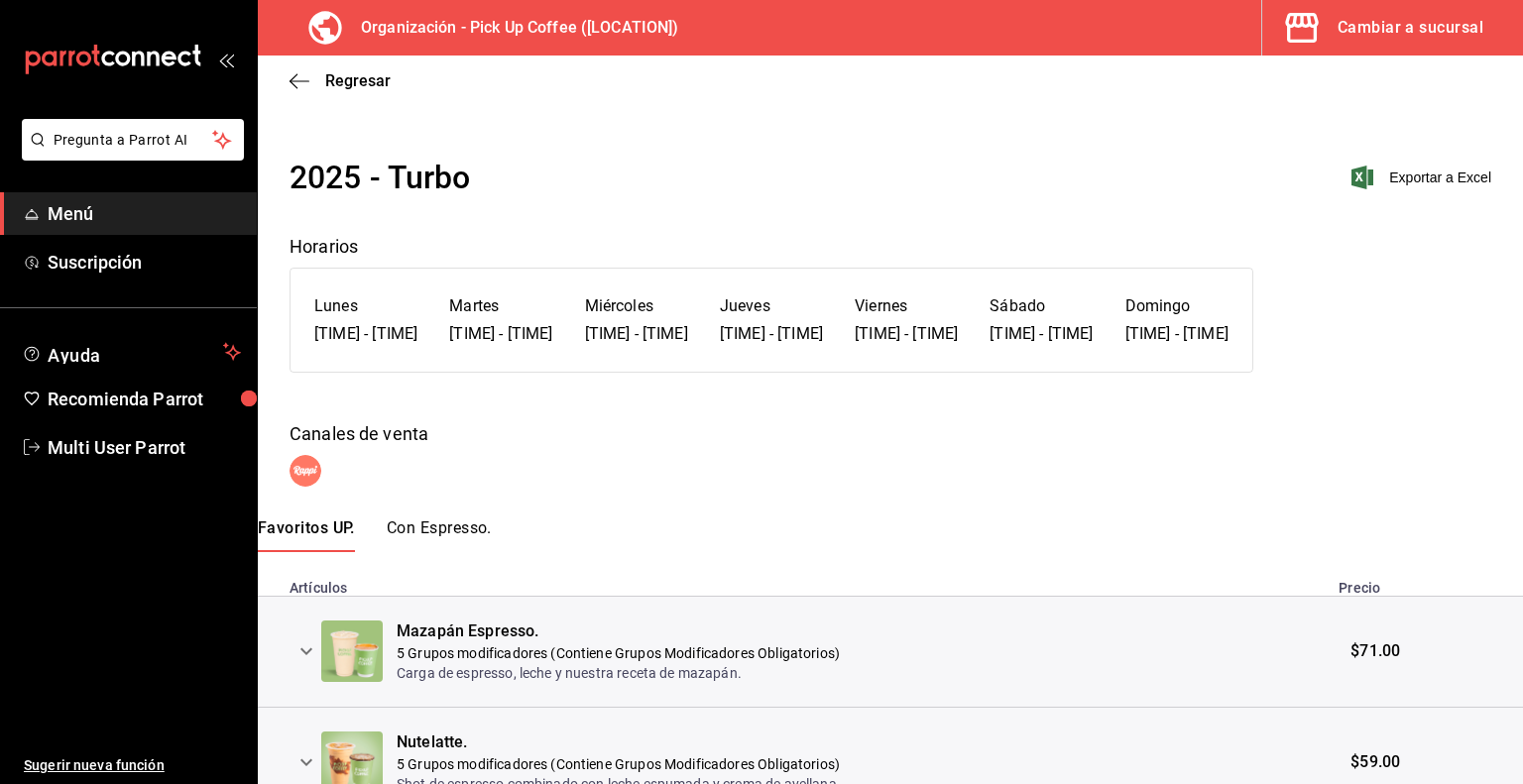 scroll, scrollTop: 99, scrollLeft: 0, axis: vertical 